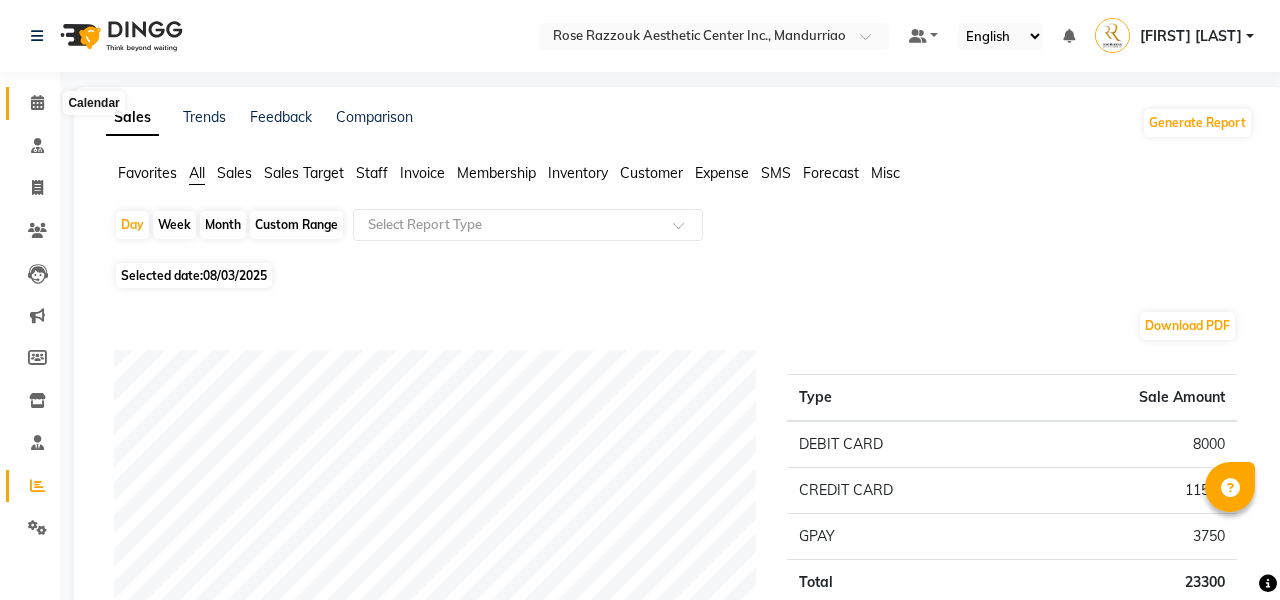 scroll, scrollTop: 0, scrollLeft: 0, axis: both 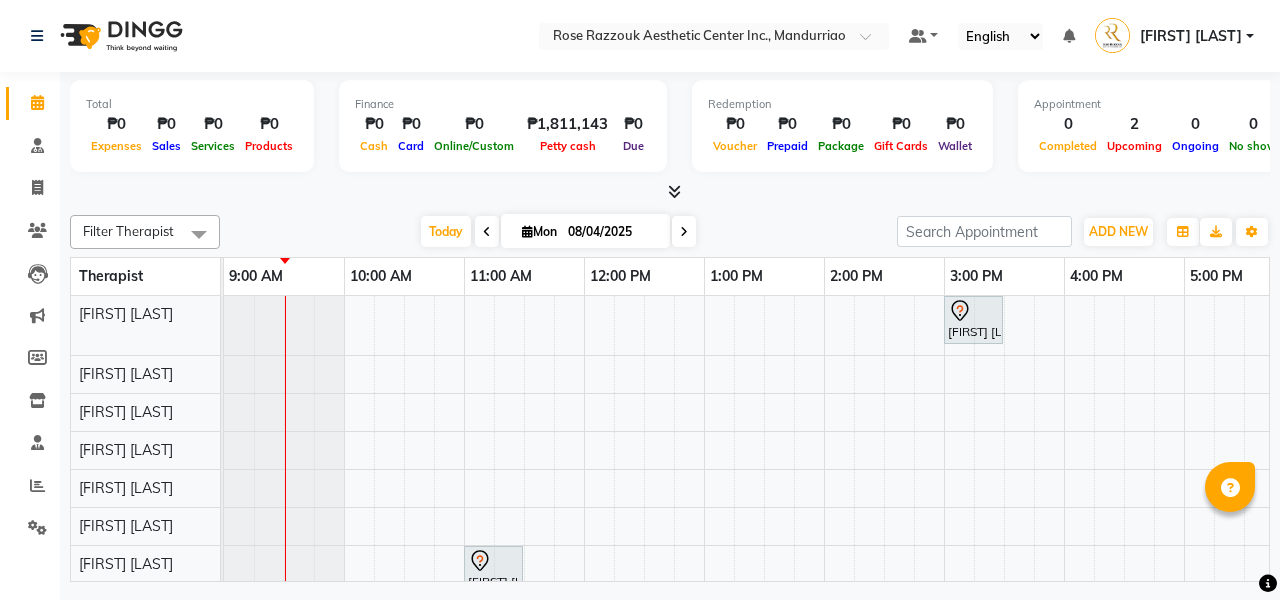 click at bounding box center [684, 231] 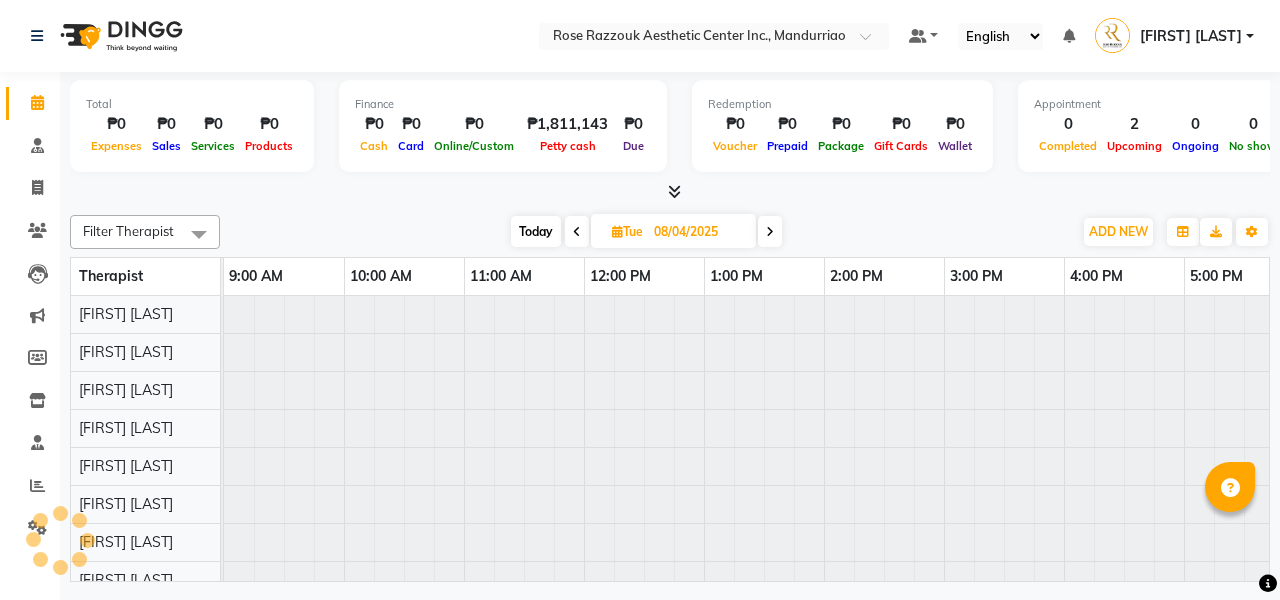 type on "08/05/2025" 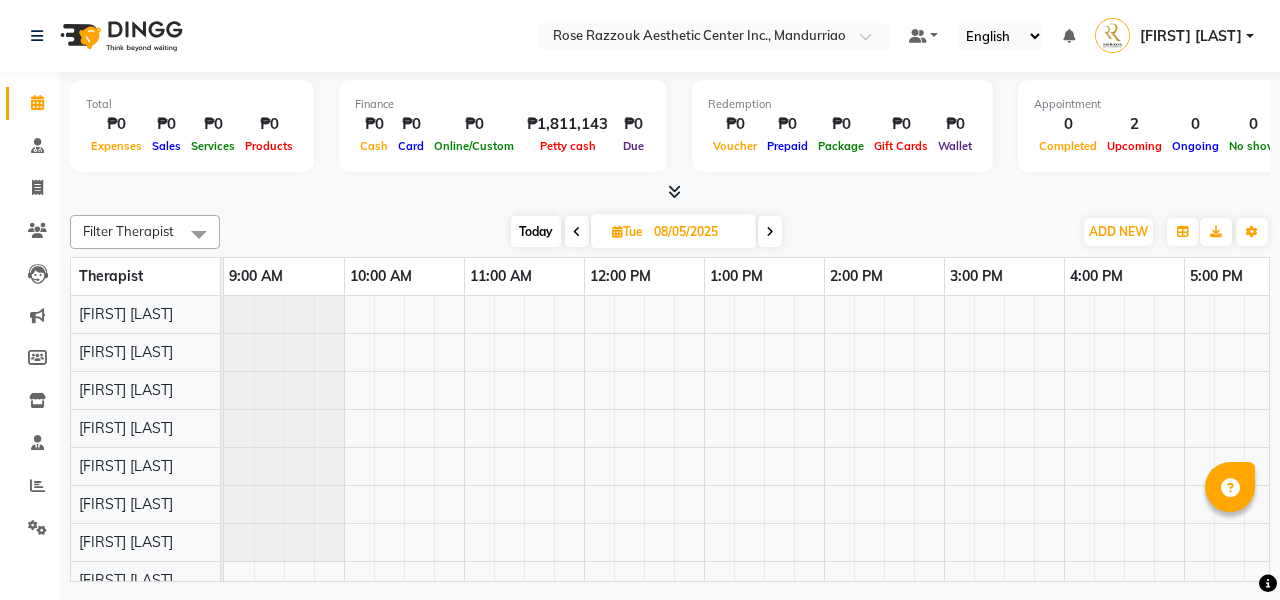 scroll, scrollTop: 19, scrollLeft: 0, axis: vertical 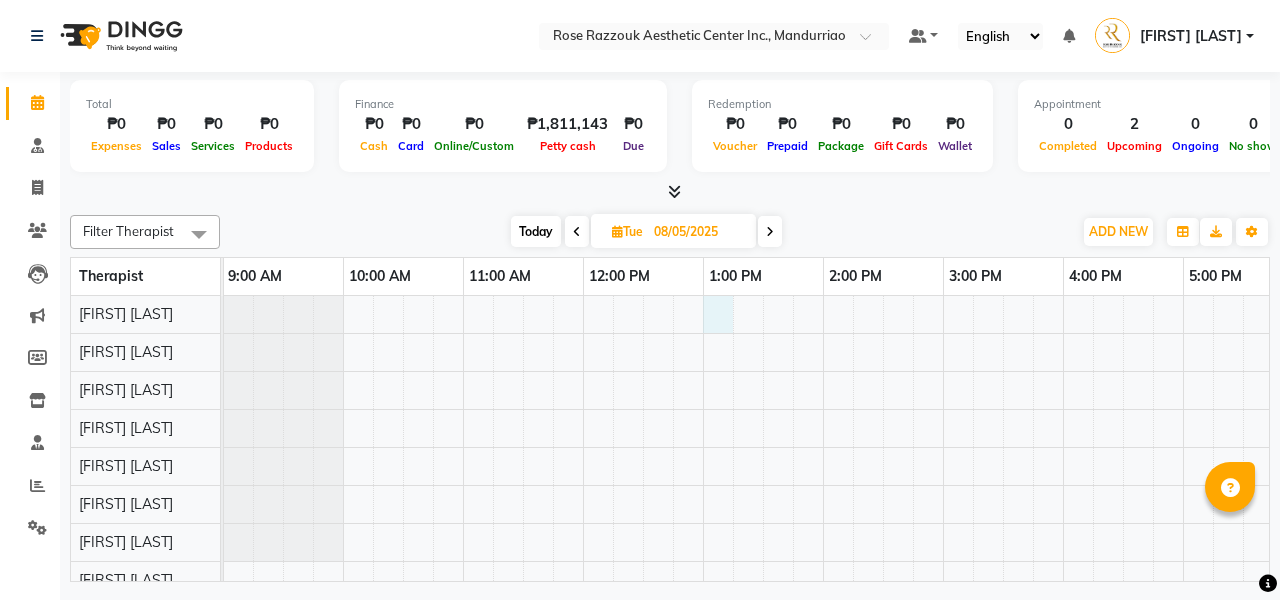 click at bounding box center (883, 485) 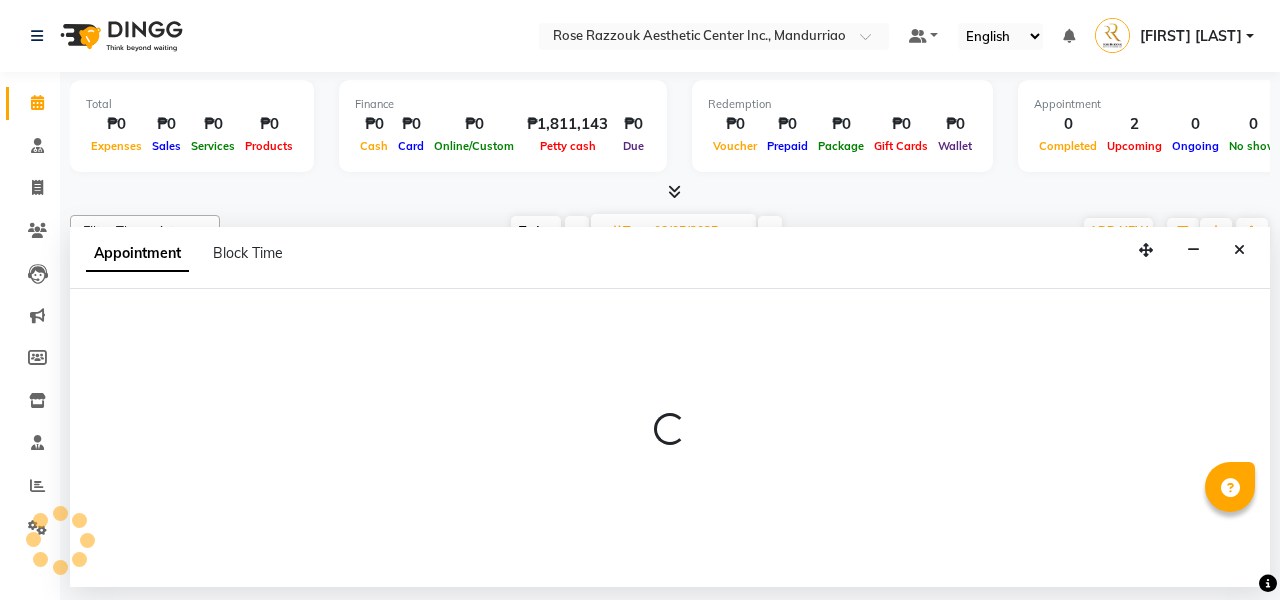 select on "[POSTAL_CODE]" 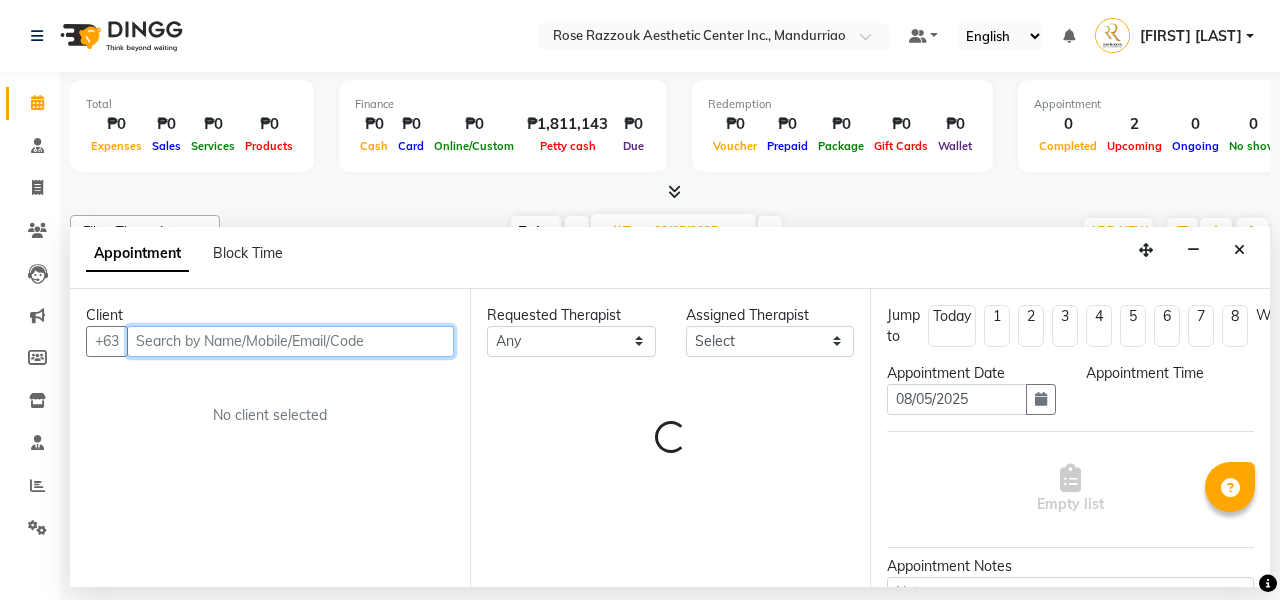 select on "780" 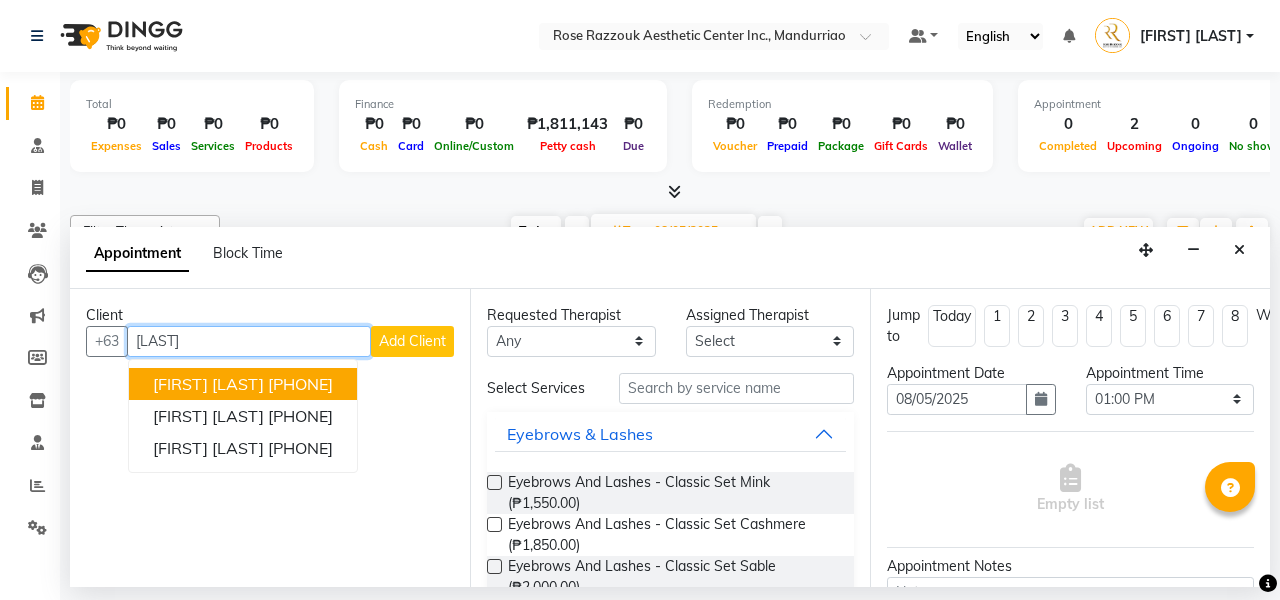click on "[FIRST] [LAST]" at bounding box center (208, 384) 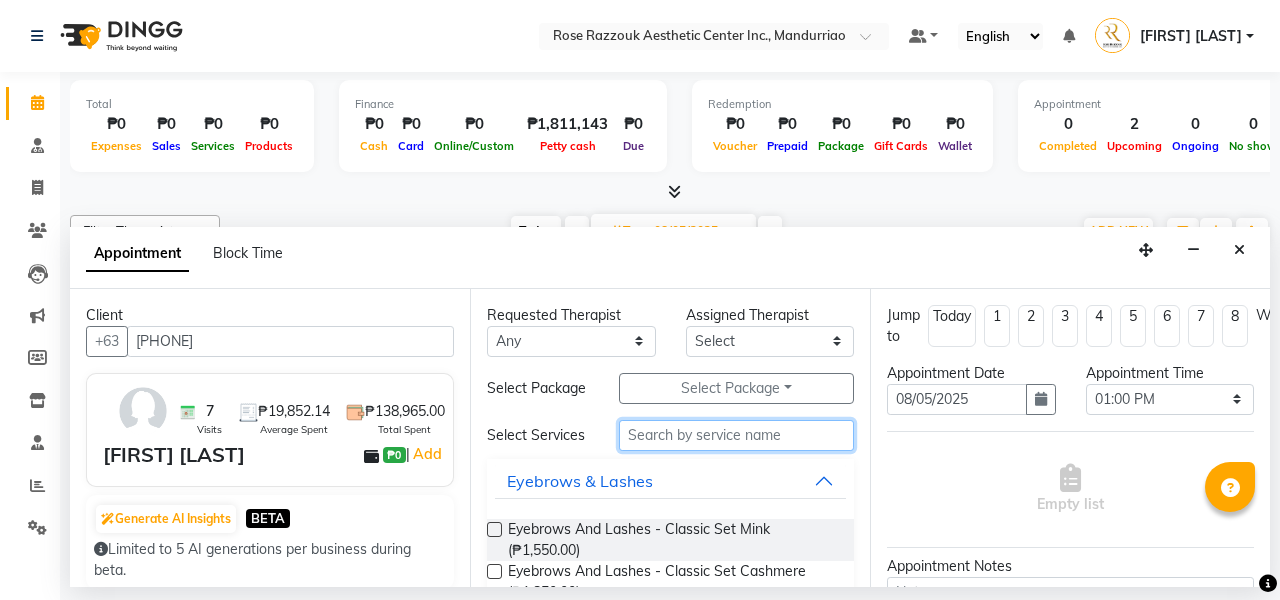 click at bounding box center [736, 435] 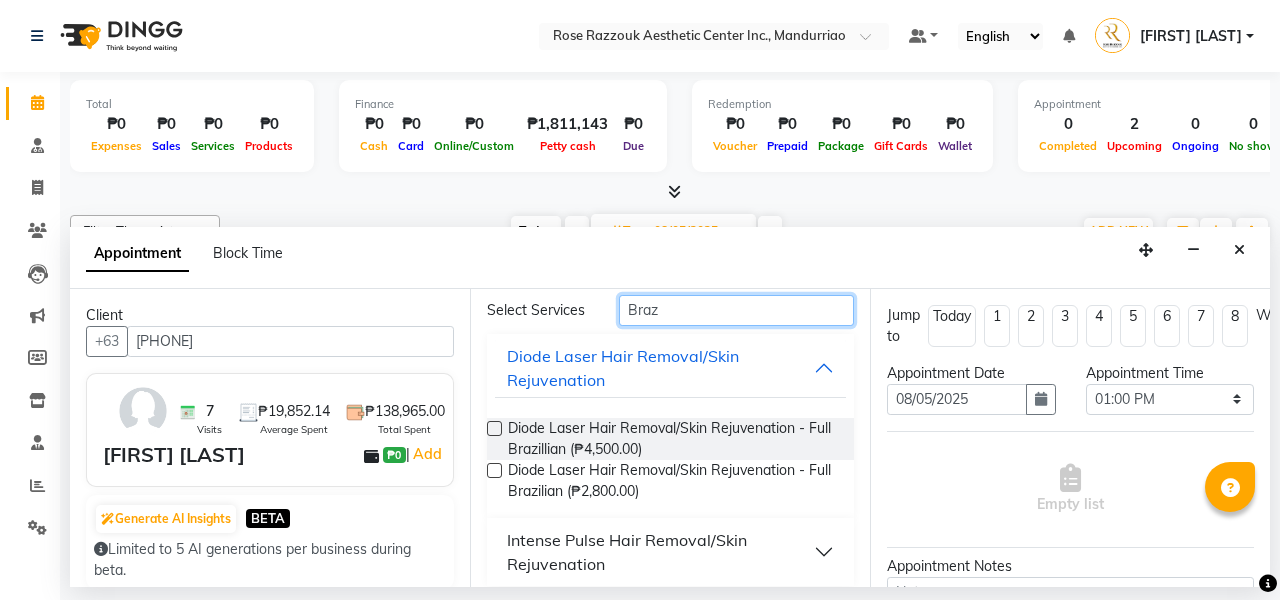 scroll, scrollTop: 131, scrollLeft: 0, axis: vertical 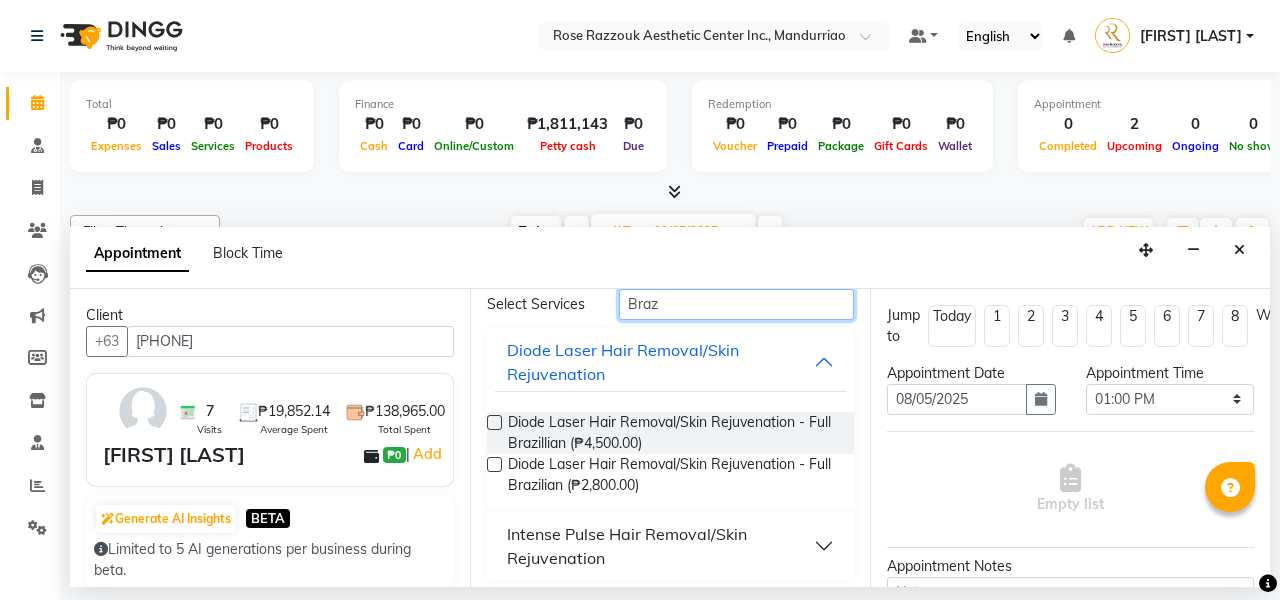 type on "Braz" 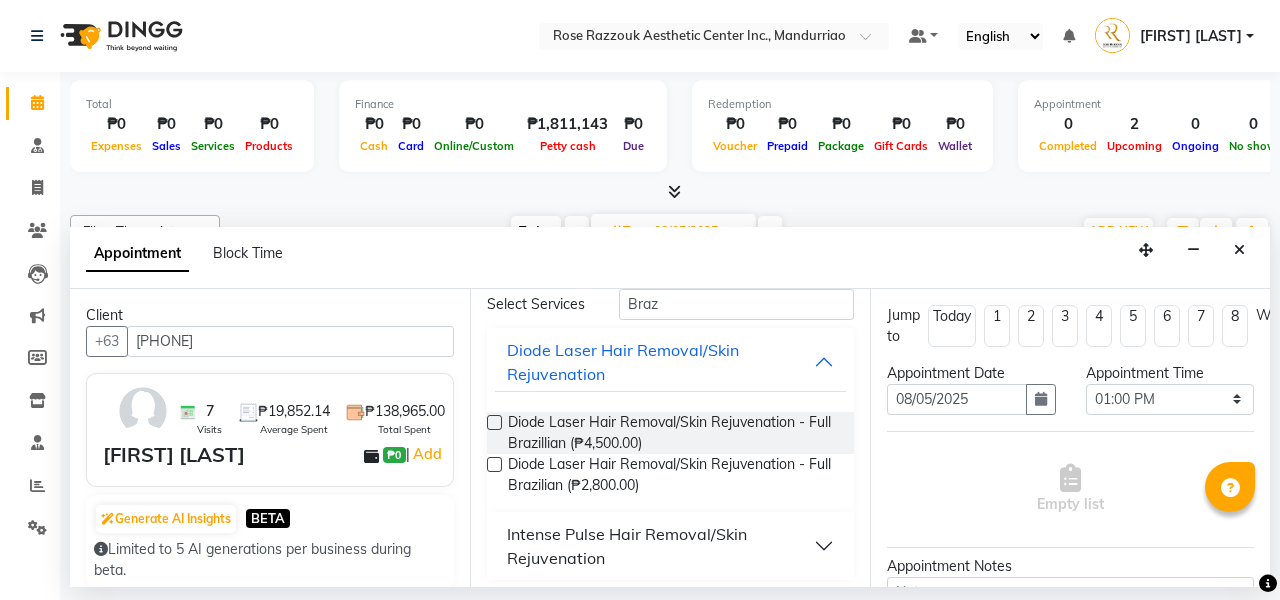 click at bounding box center (494, 422) 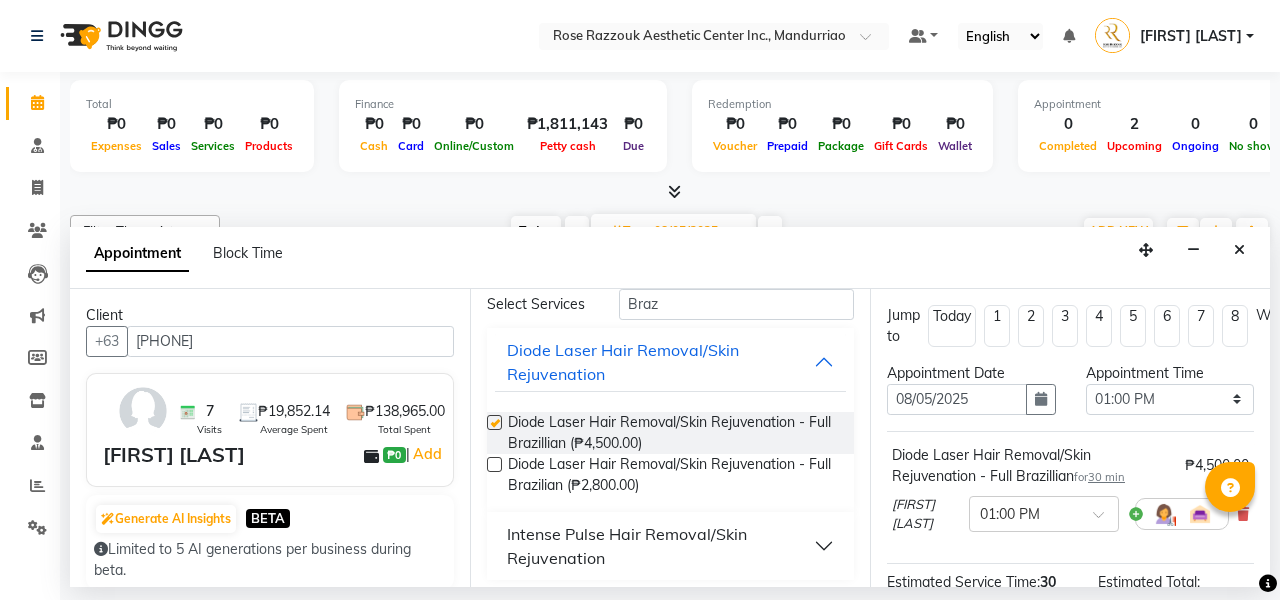 checkbox on "false" 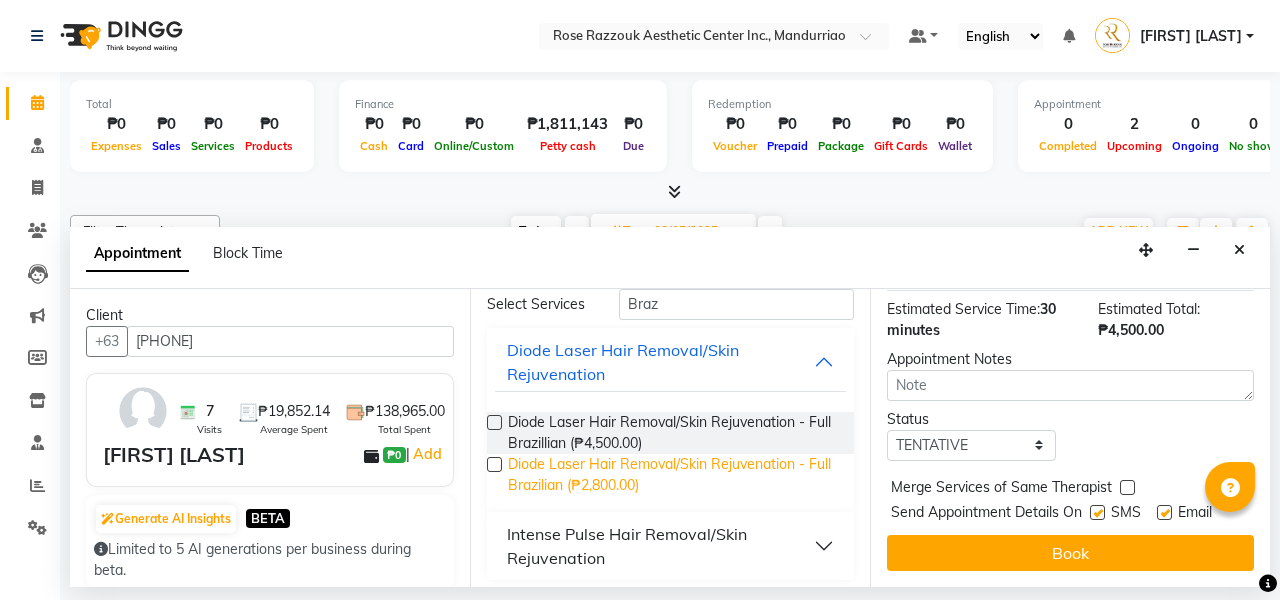 scroll, scrollTop: 272, scrollLeft: 0, axis: vertical 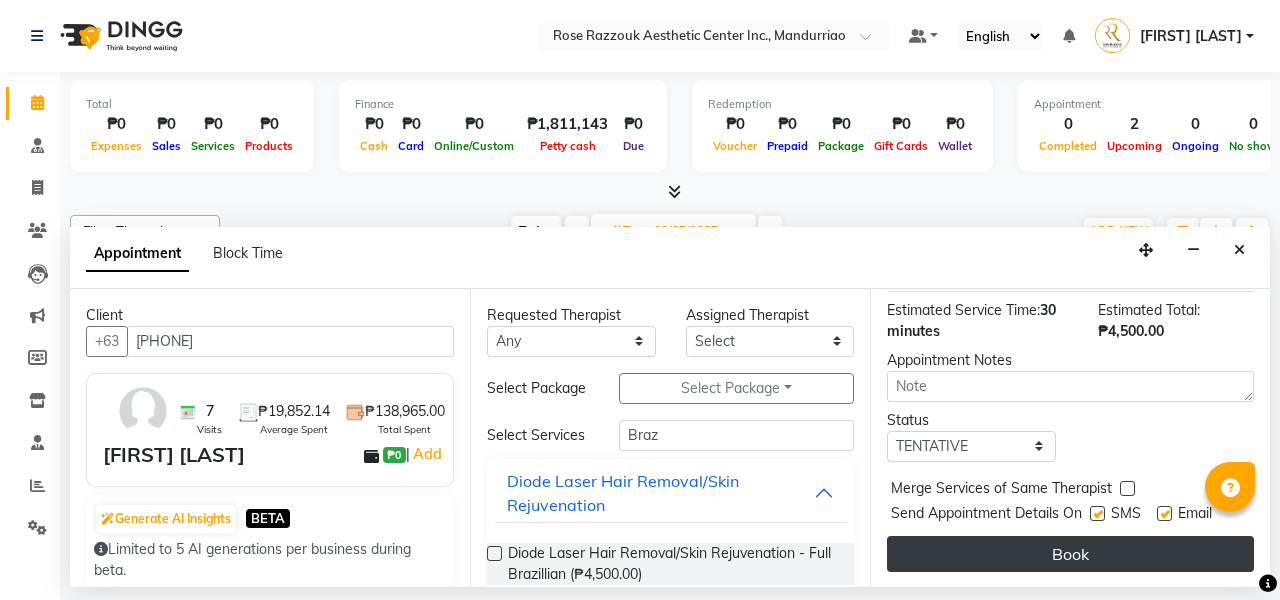 click on "Book" at bounding box center (1070, 554) 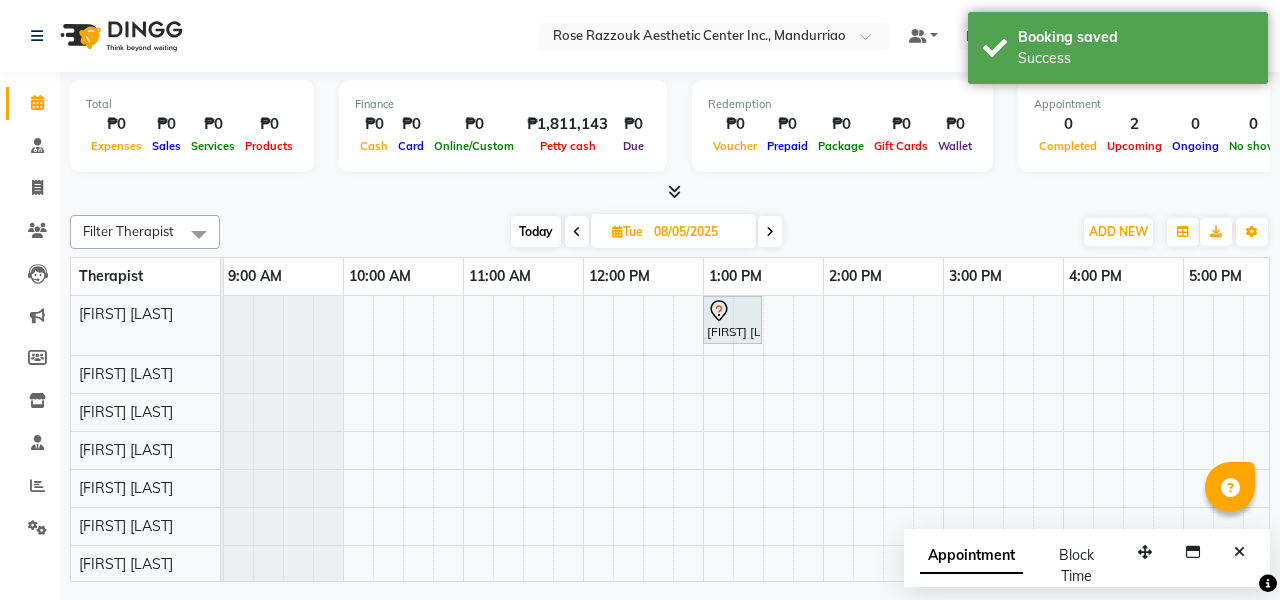 scroll, scrollTop: -1, scrollLeft: 0, axis: vertical 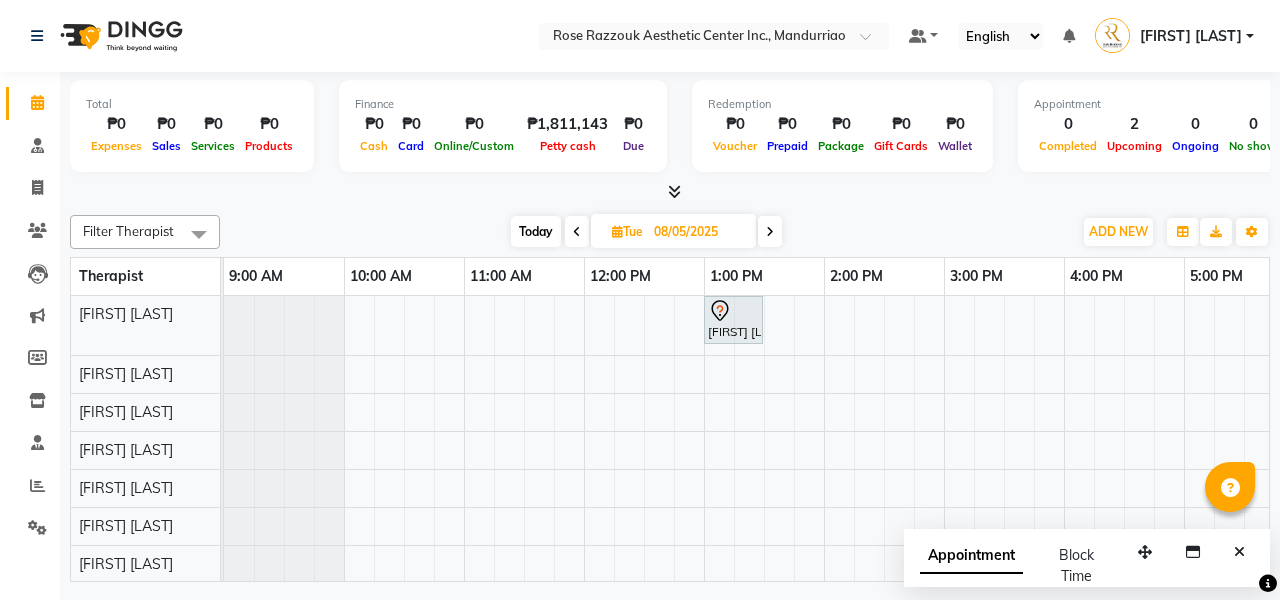 click on "Today" at bounding box center [536, 231] 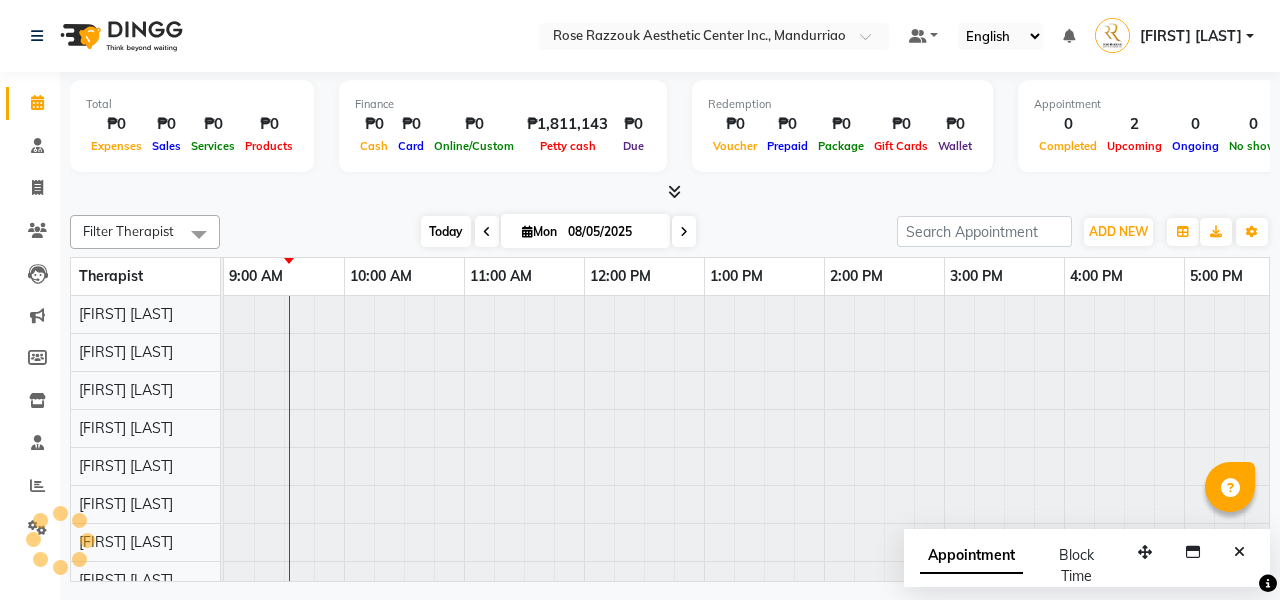 type on "08/04/2025" 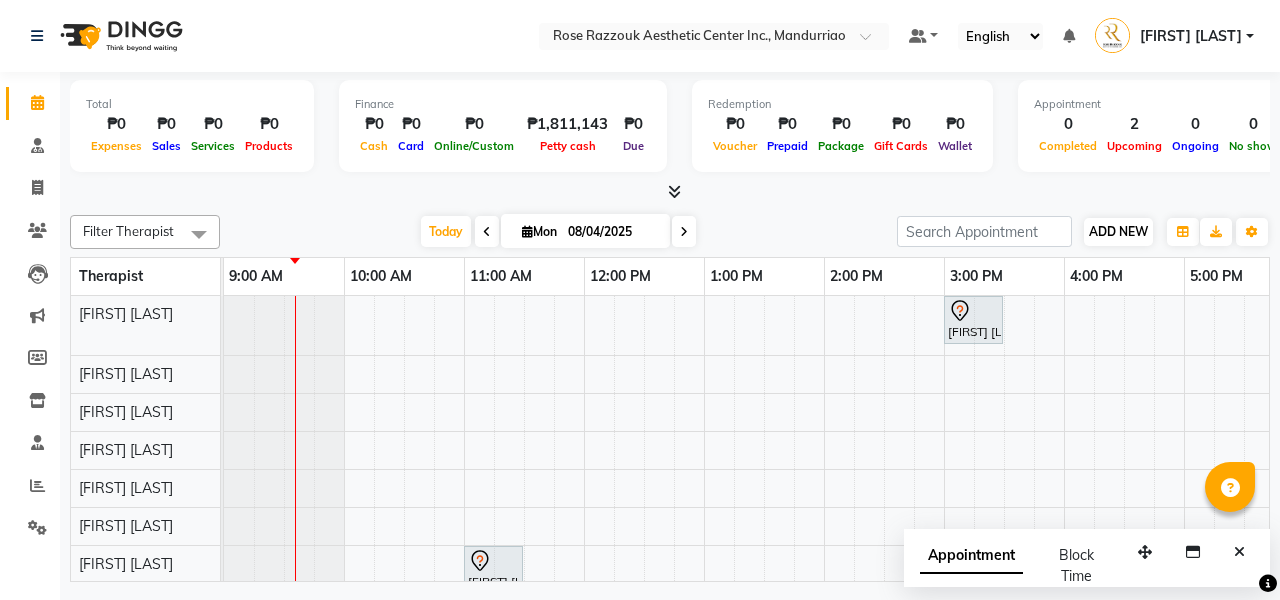 click on "ADD NEW" at bounding box center [1118, 231] 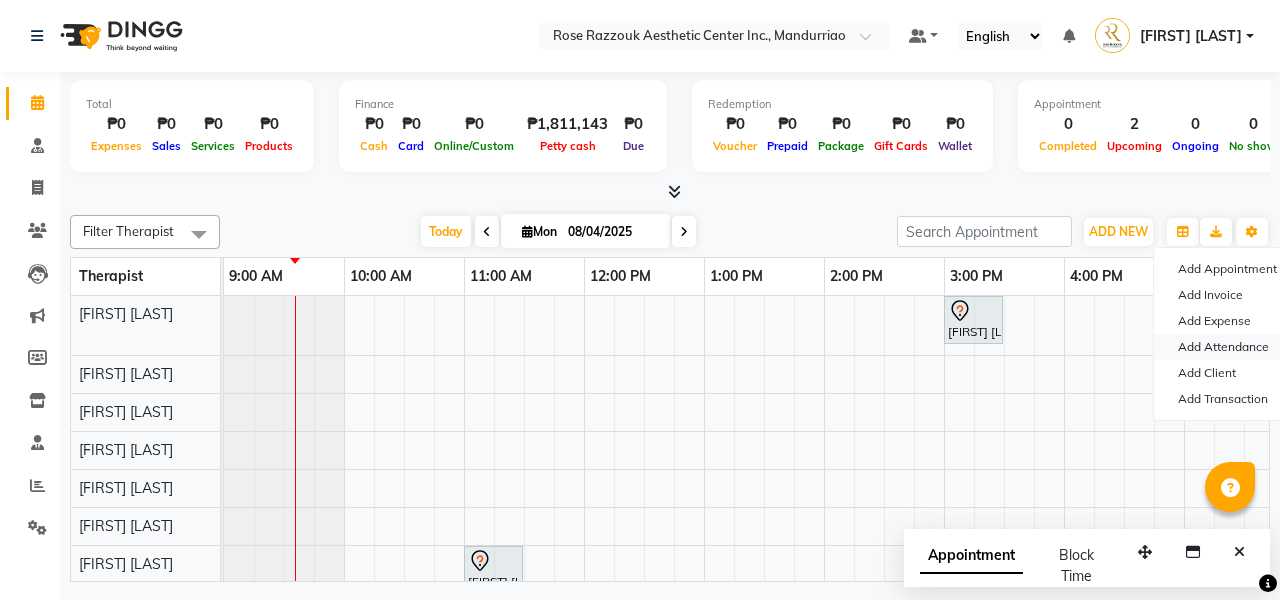 click on "Add Attendance" at bounding box center (1233, 347) 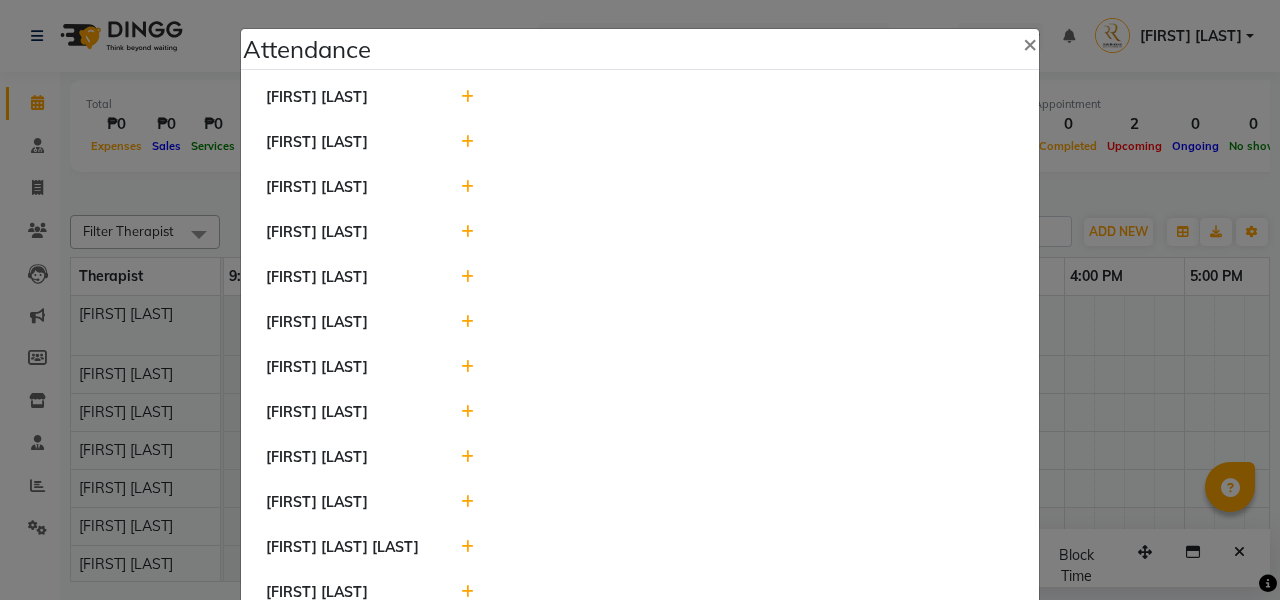 click 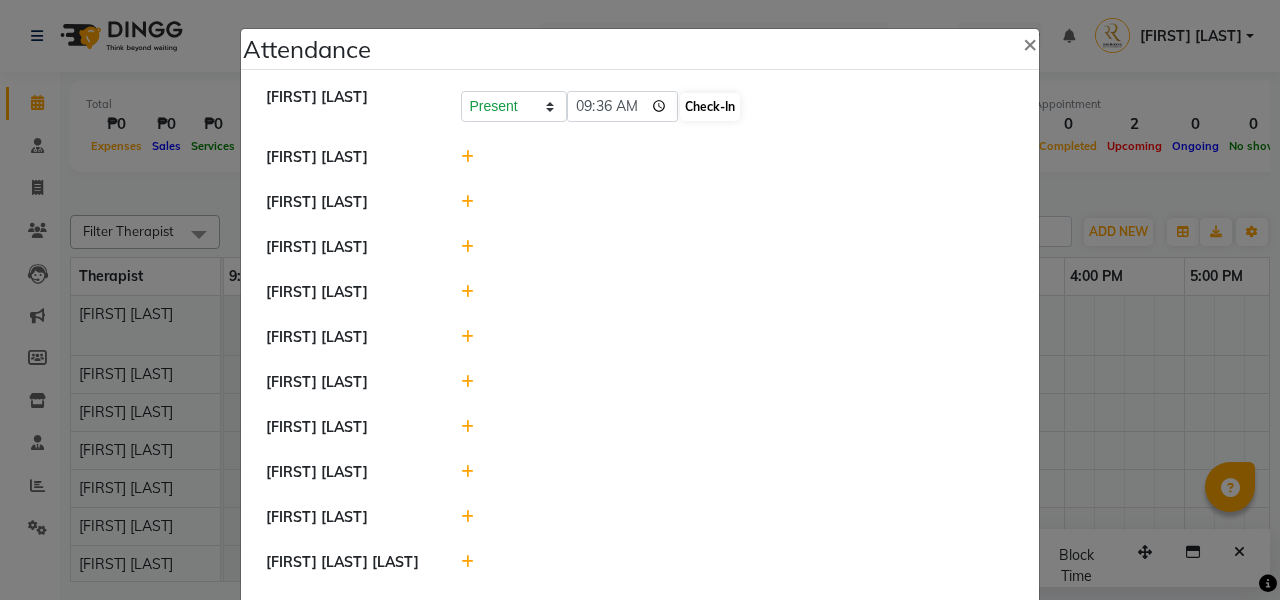 click on "Check-In" 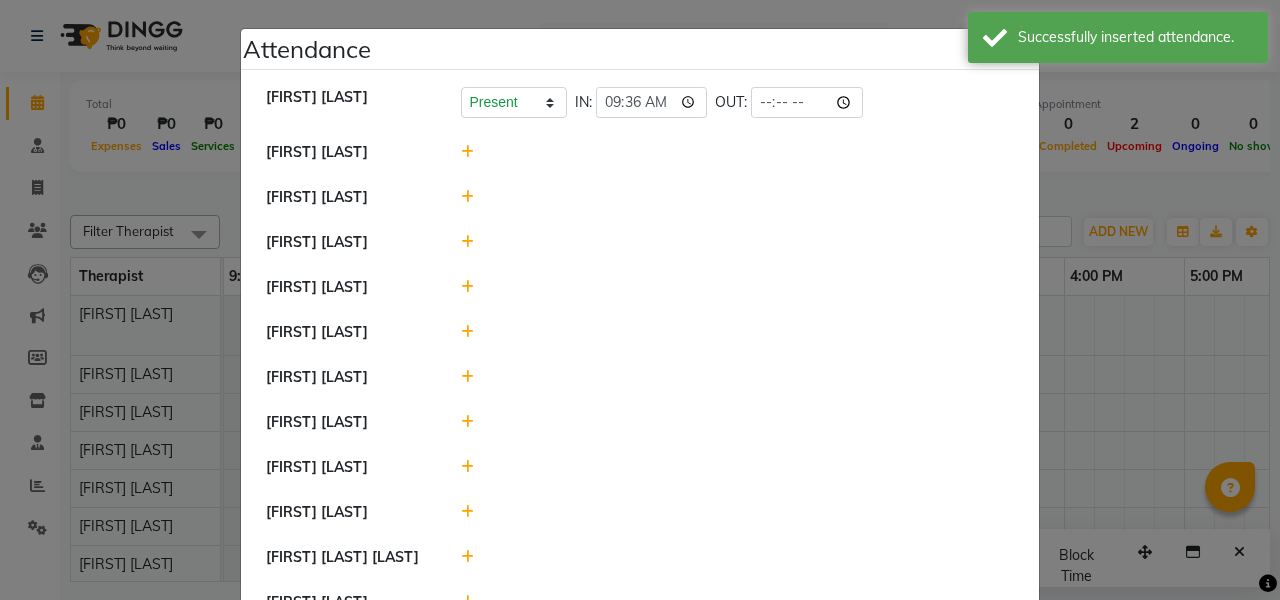 click 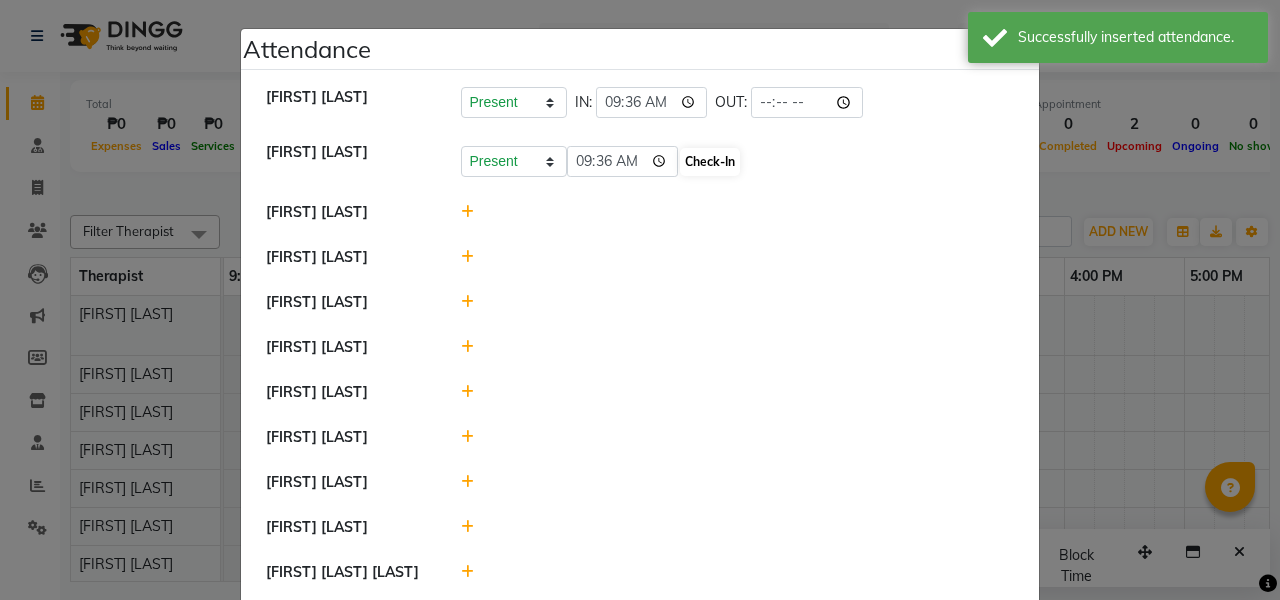 click on "Check-In" 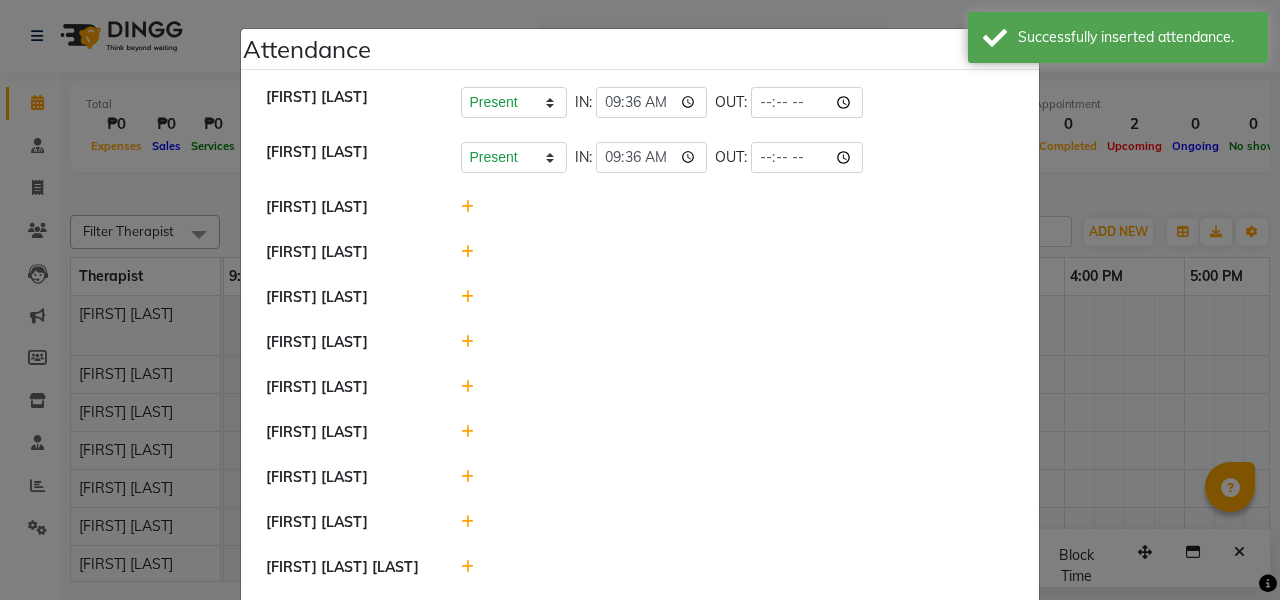 click 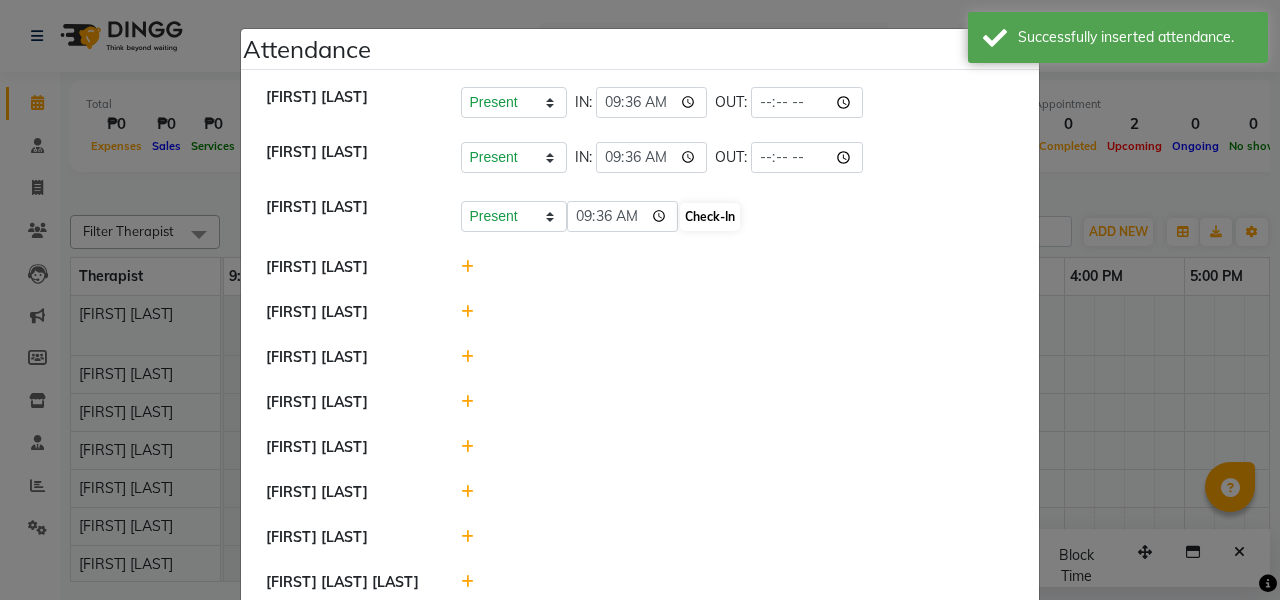 click on "Check-In" 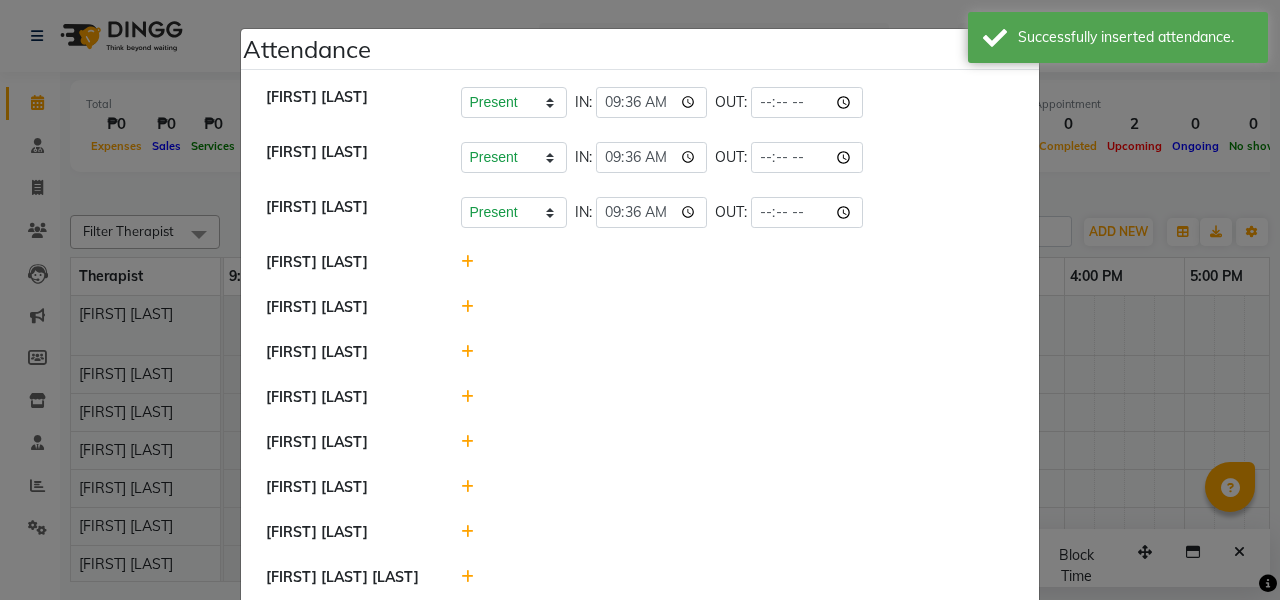 click 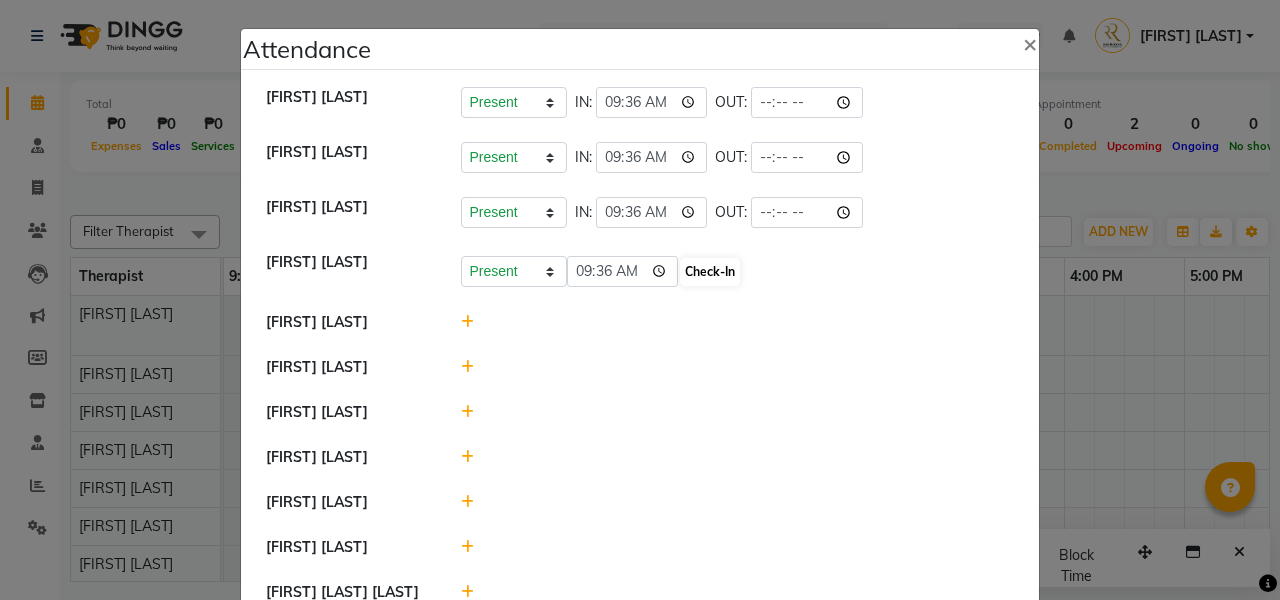 click on "Check-In" 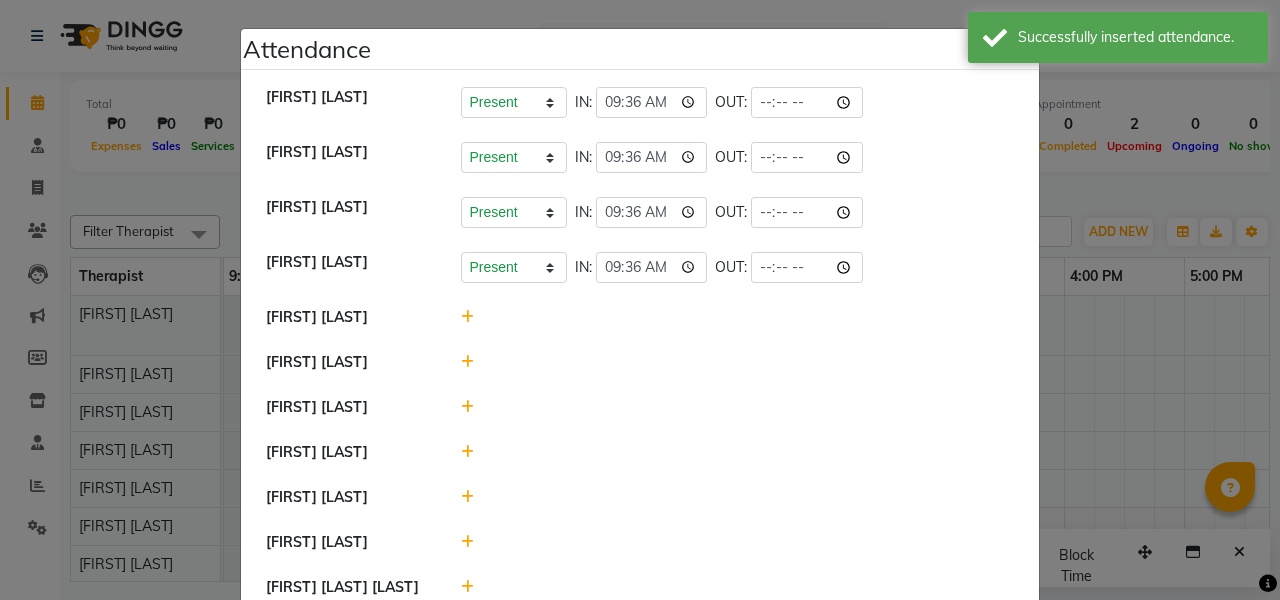 click 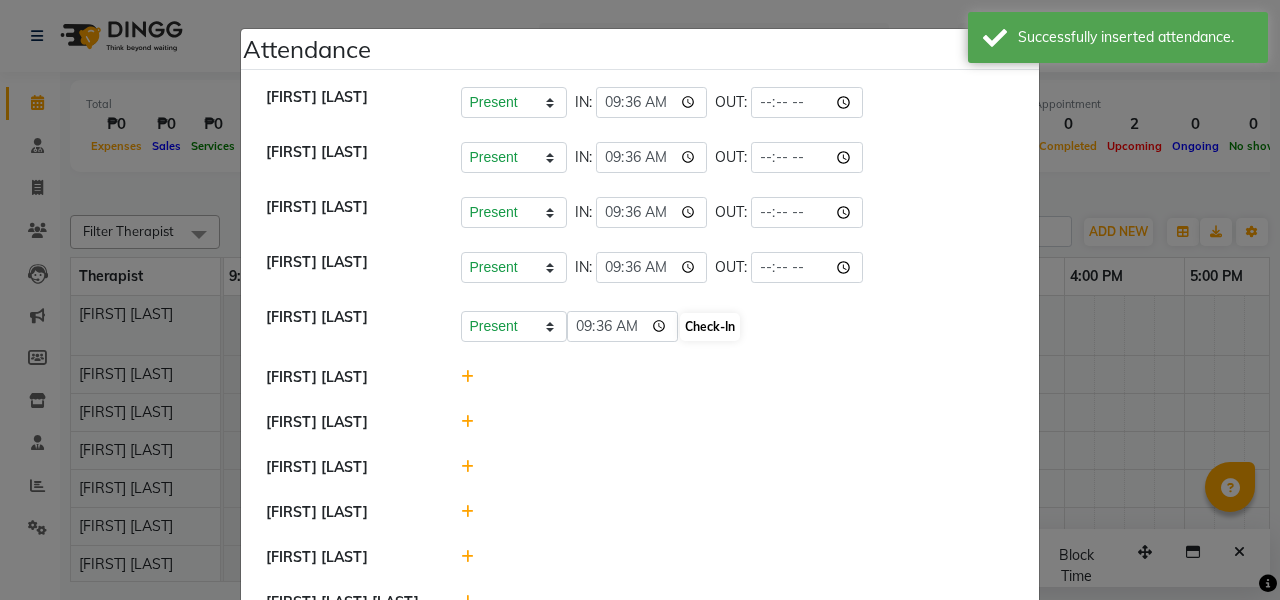 click on "Check-In" 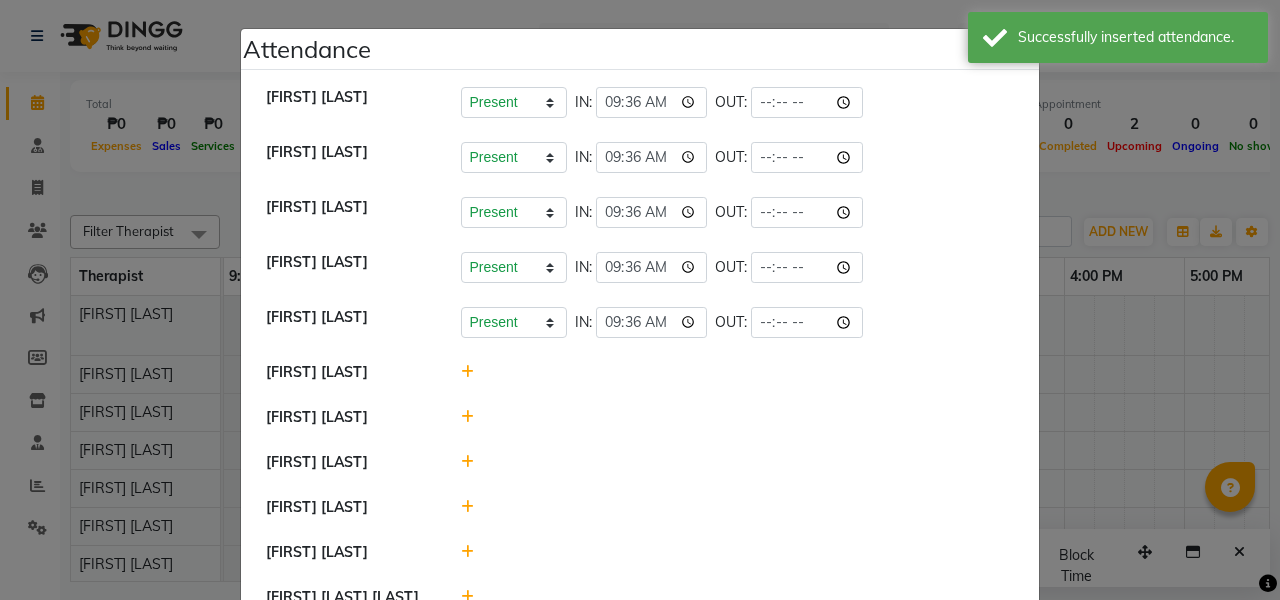 click 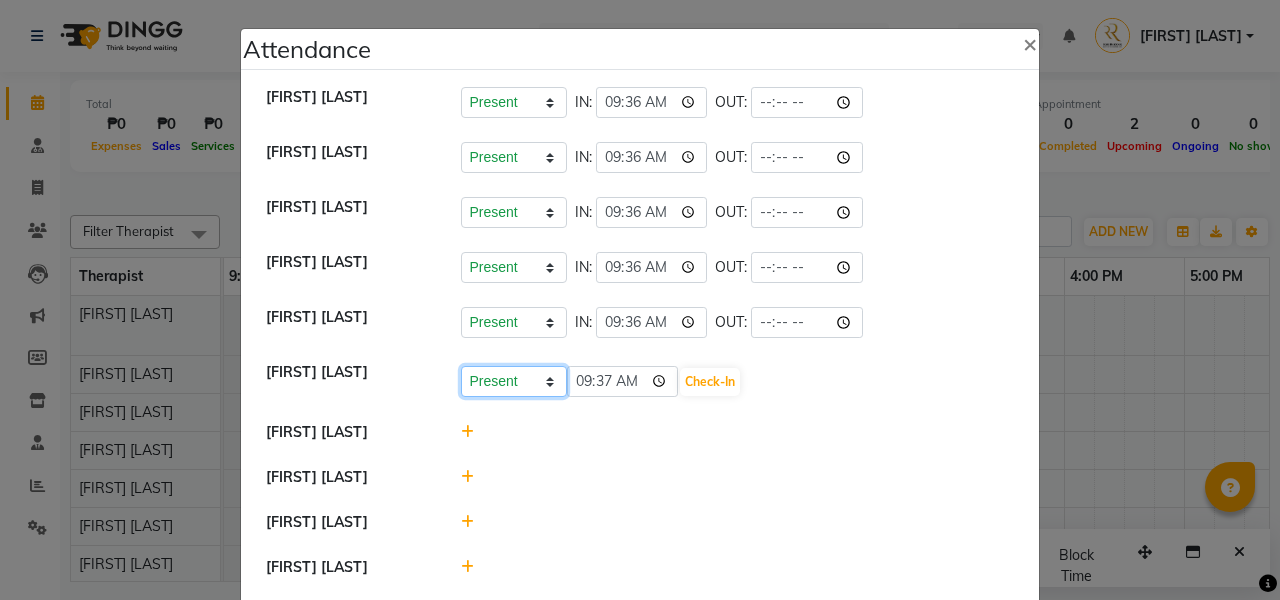 select on "A" 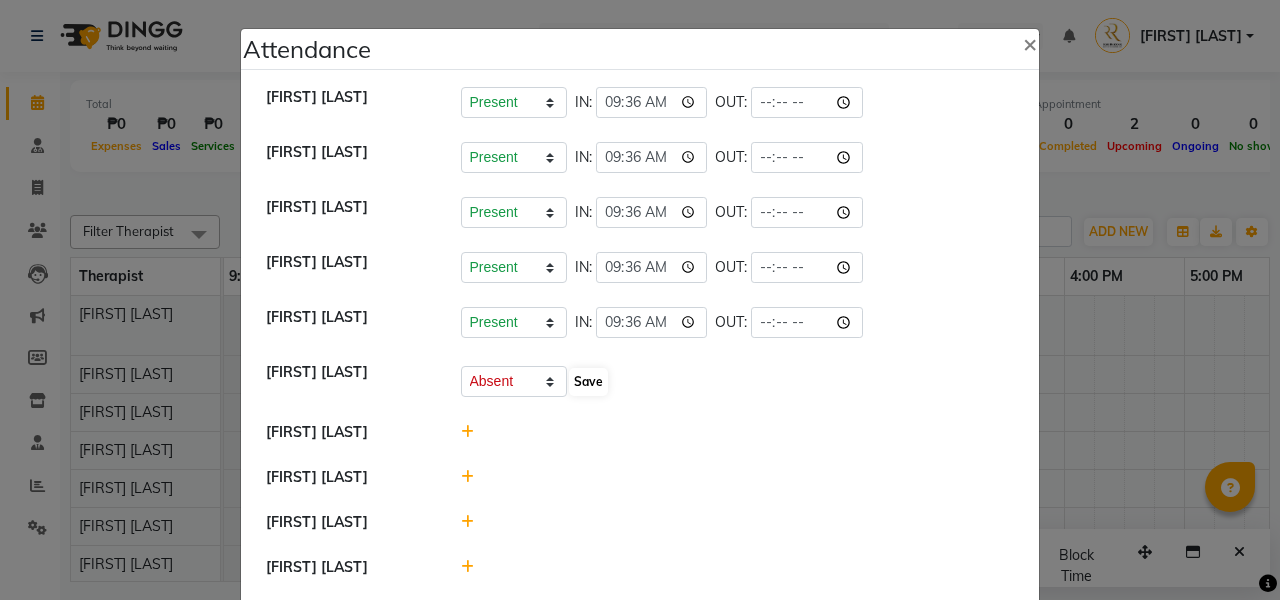 click on "Save" 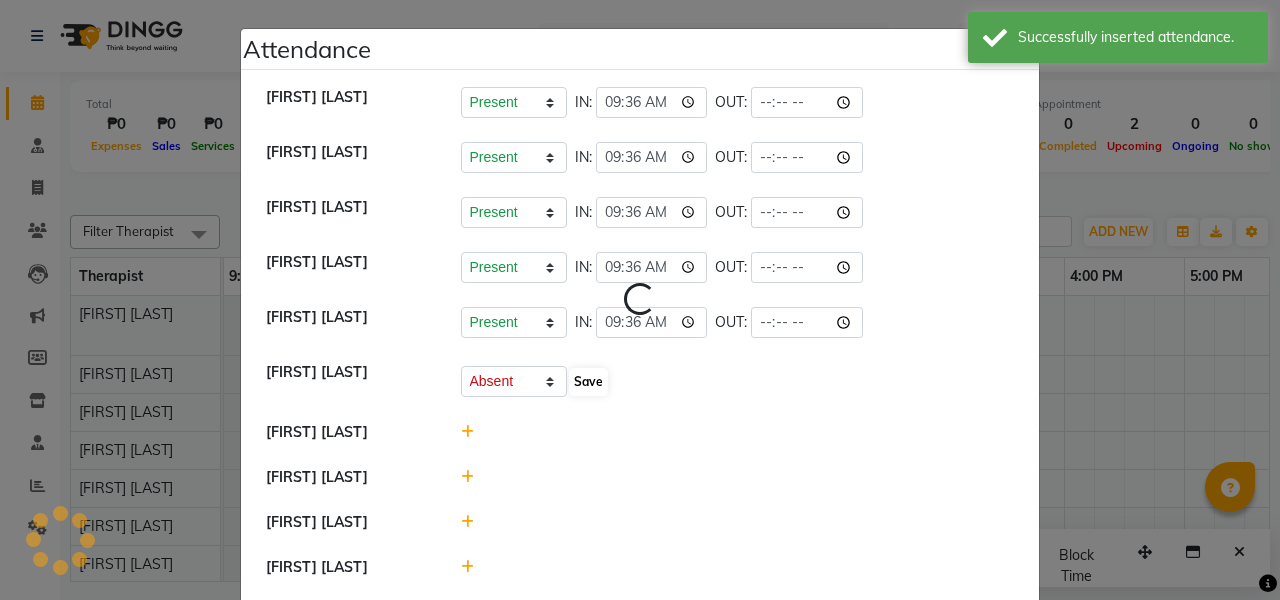 select on "A" 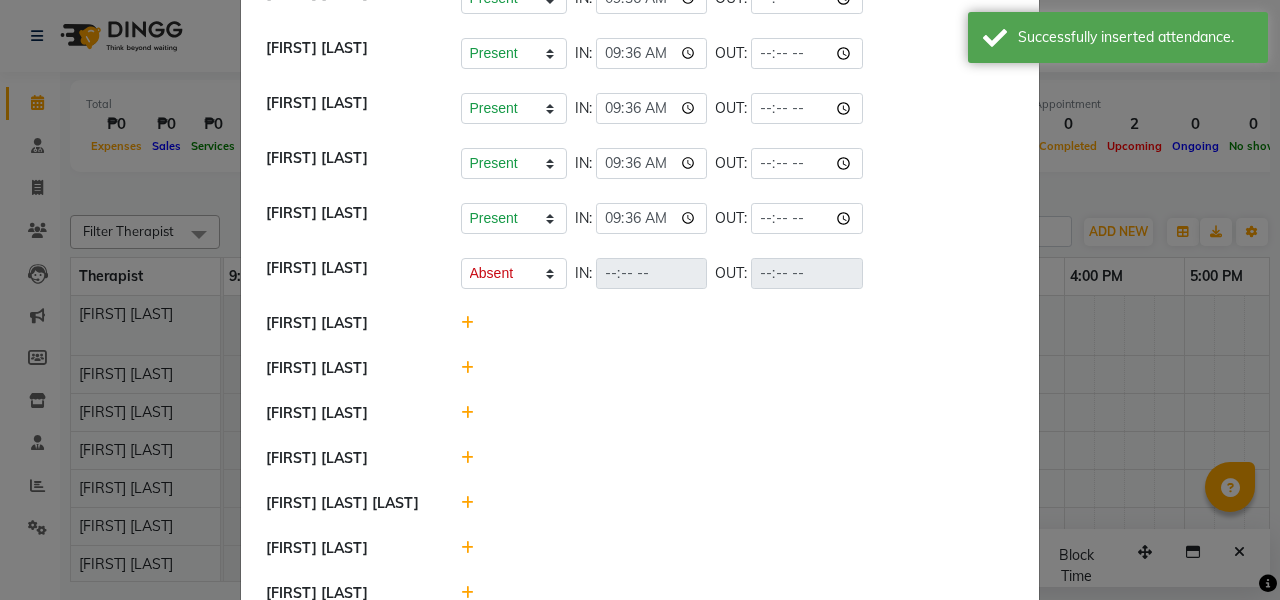 scroll, scrollTop: 113, scrollLeft: 0, axis: vertical 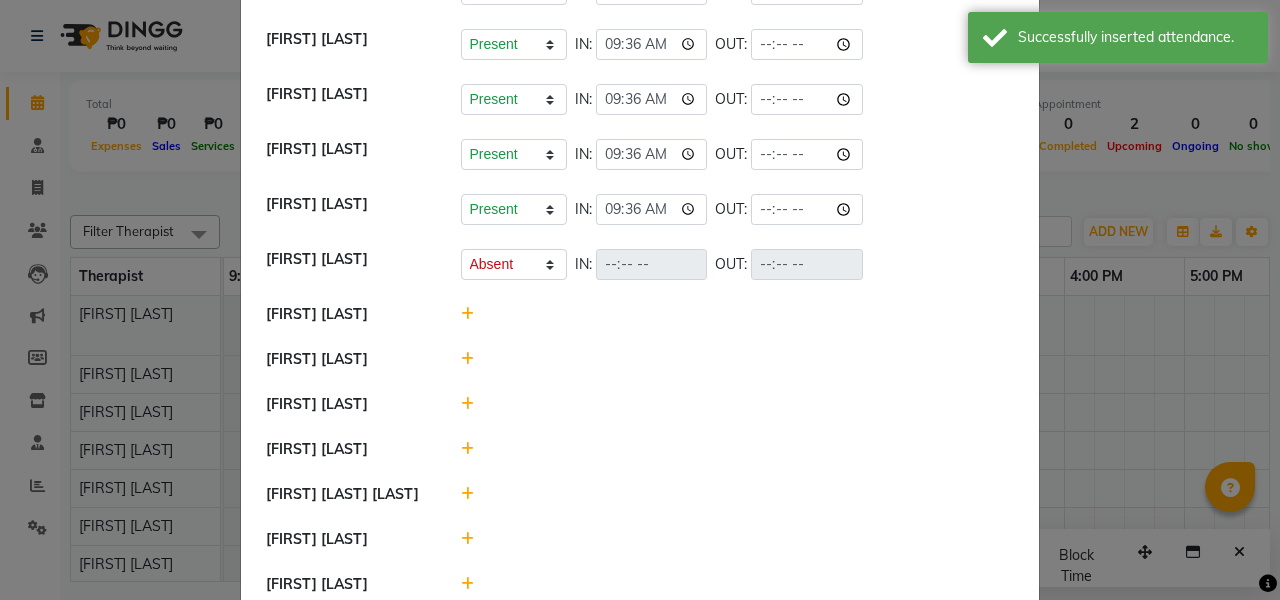 click 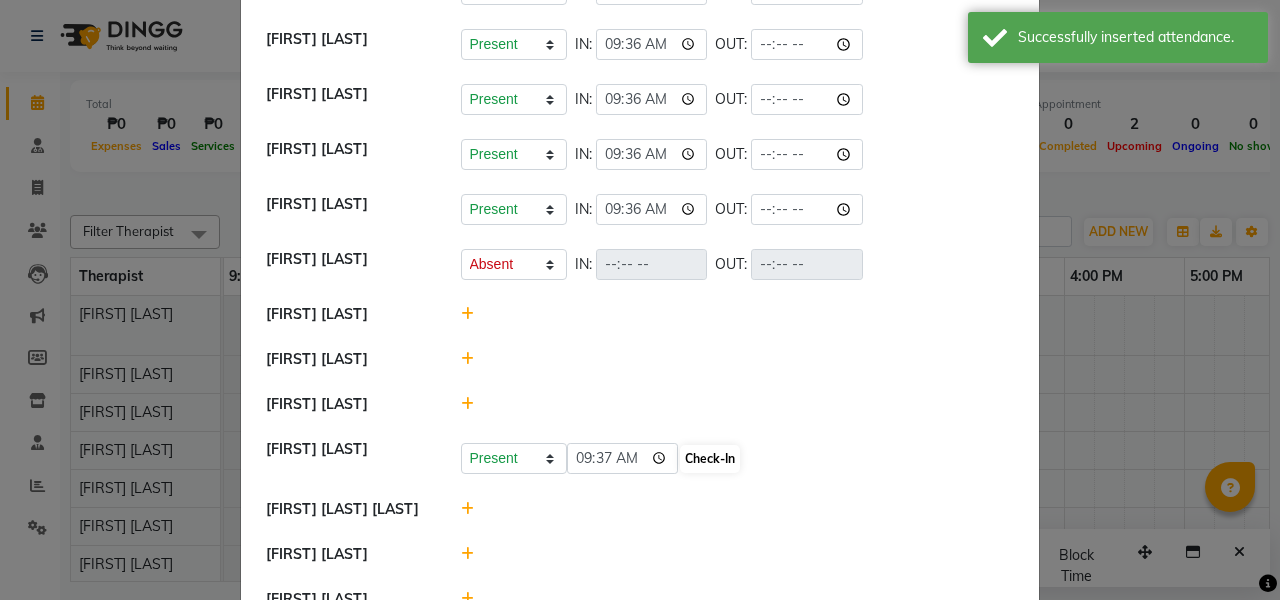 click on "Check-In" 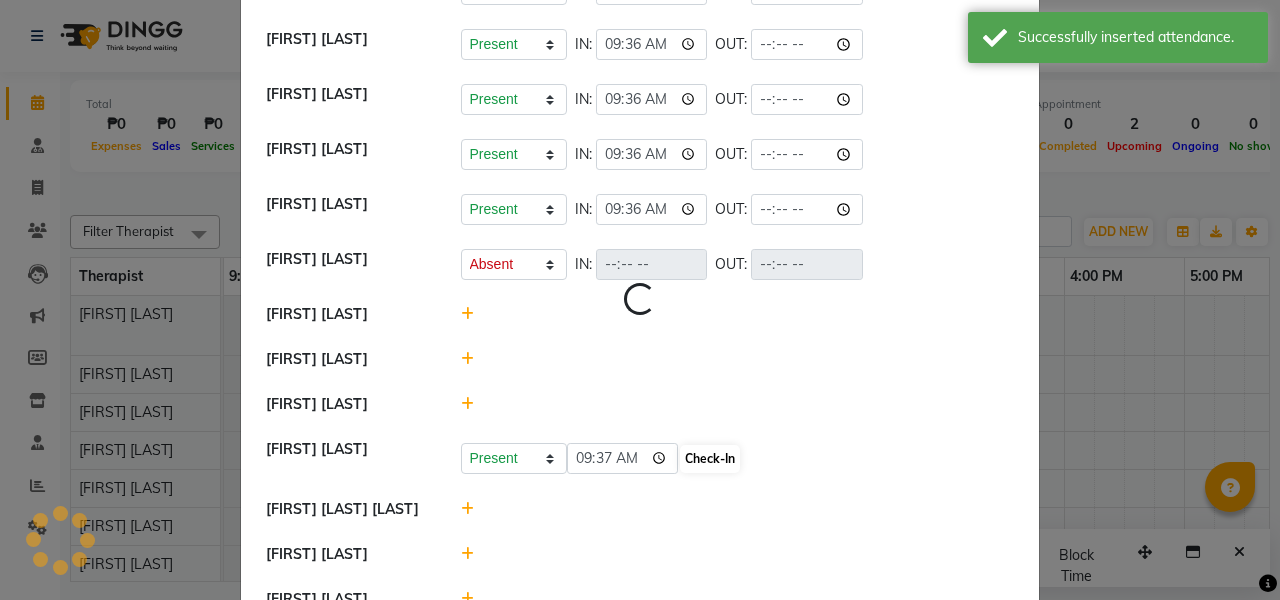 select on "A" 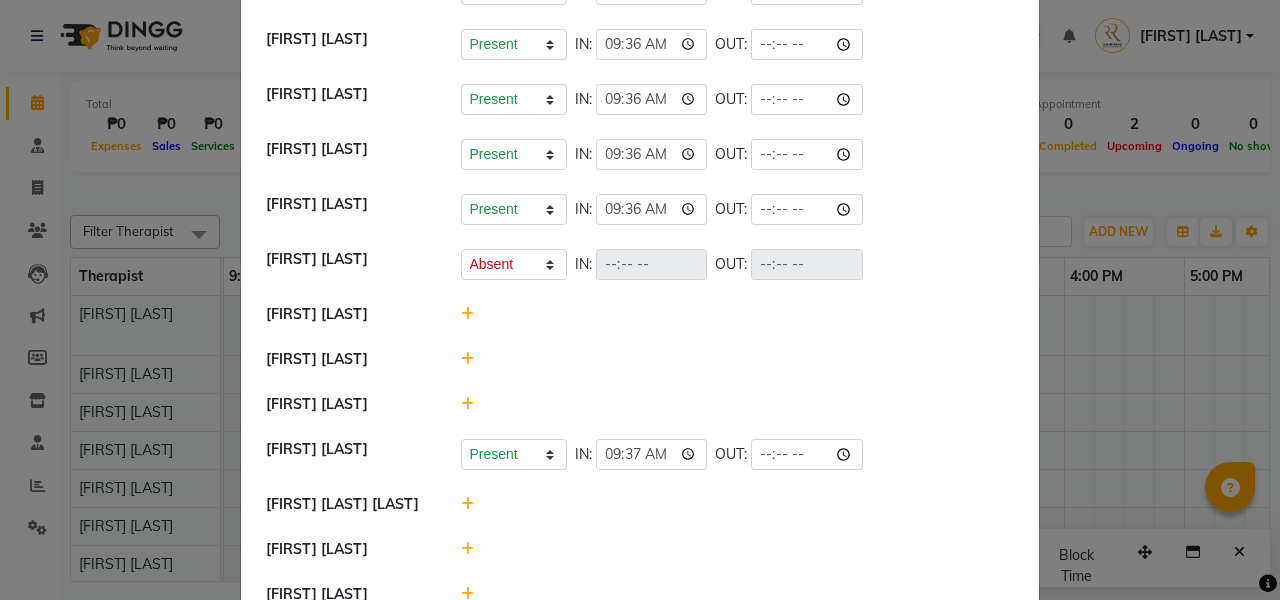 click 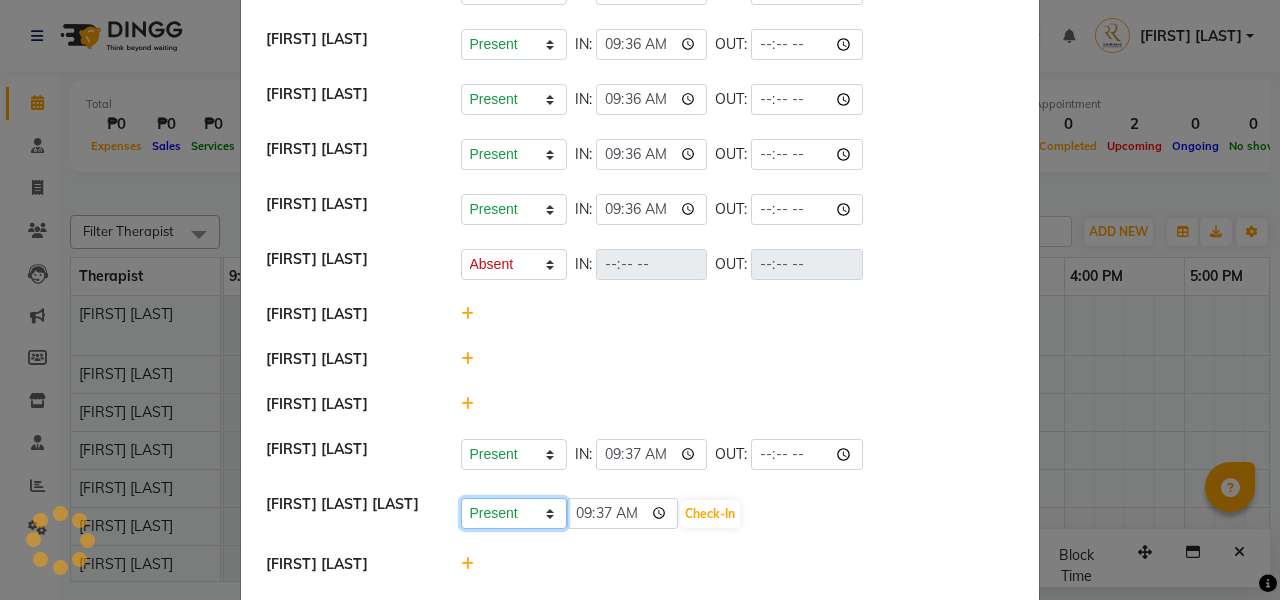 select on "A" 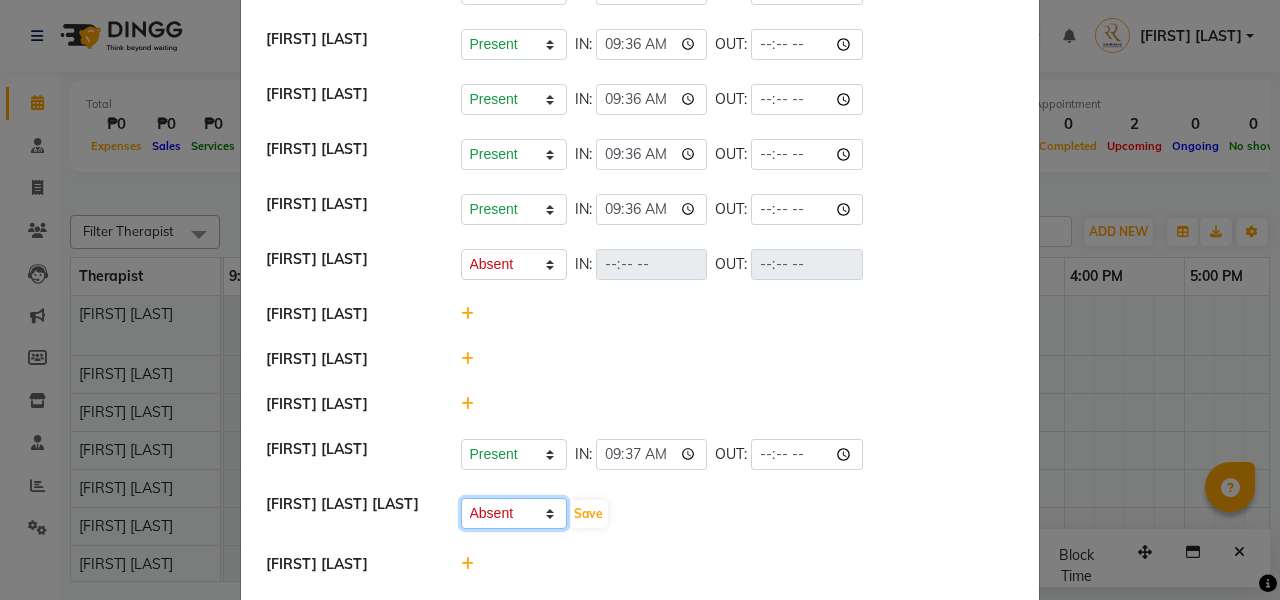 scroll, scrollTop: 251, scrollLeft: 0, axis: vertical 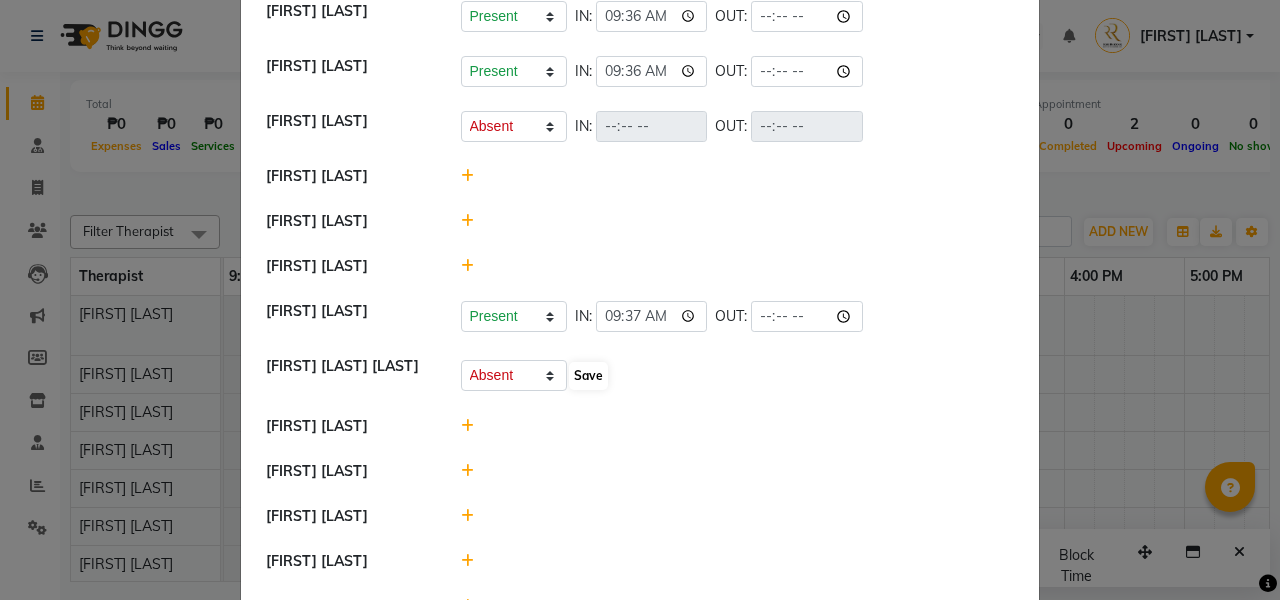 click on "Save" 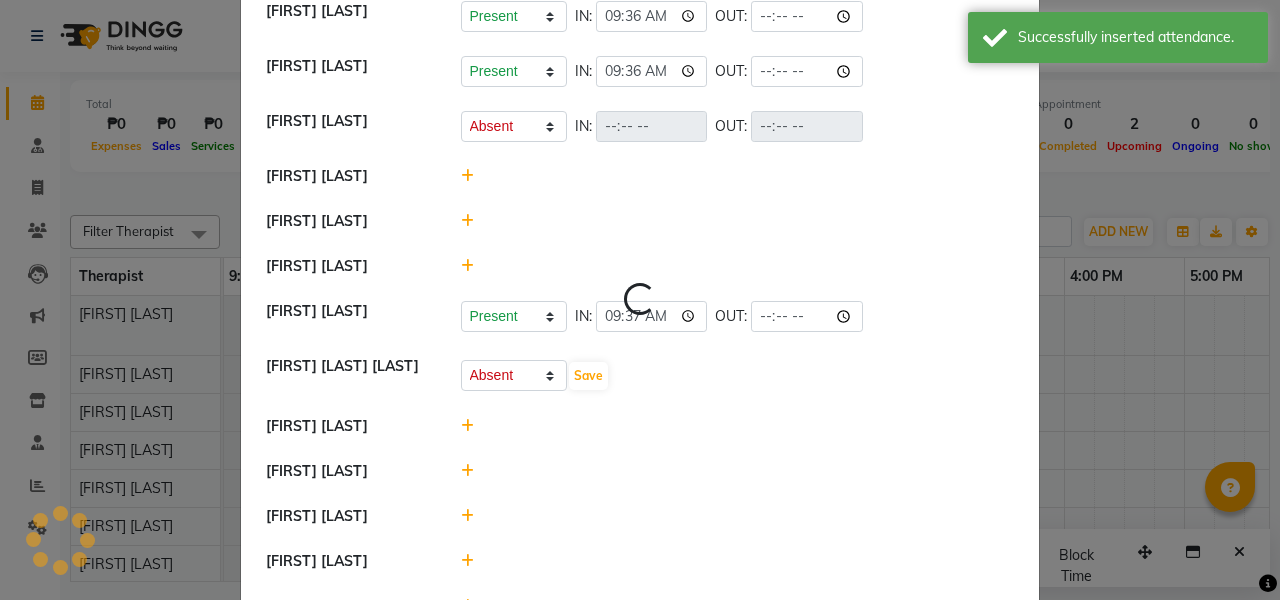 select on "A" 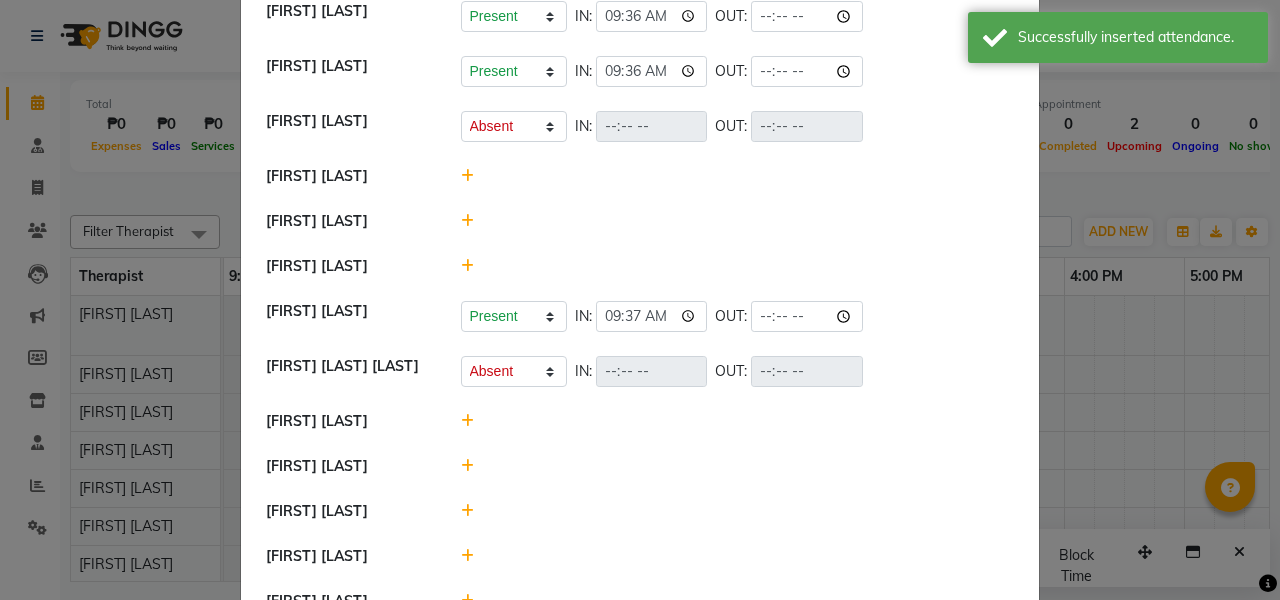 click 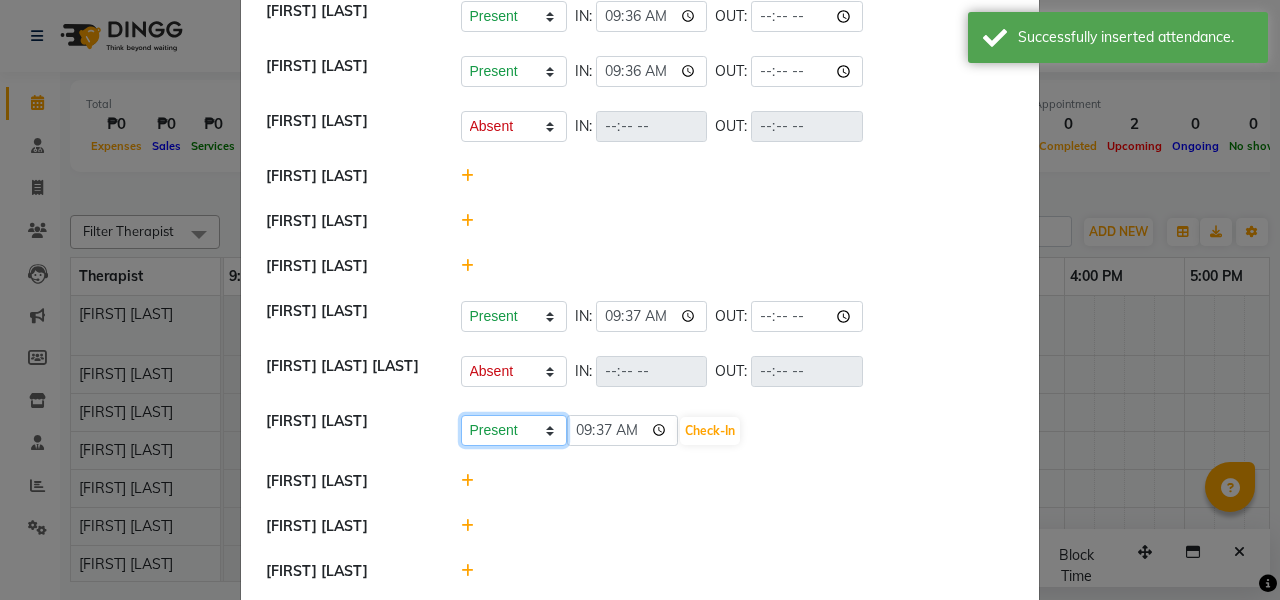 select on "A" 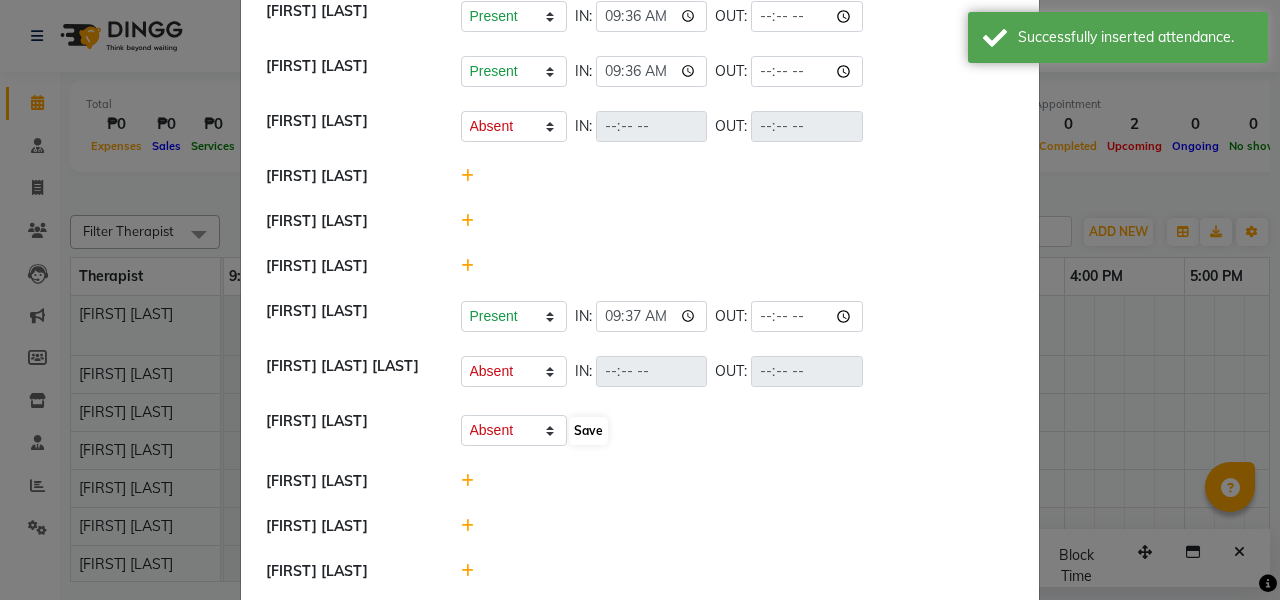 click on "Save" 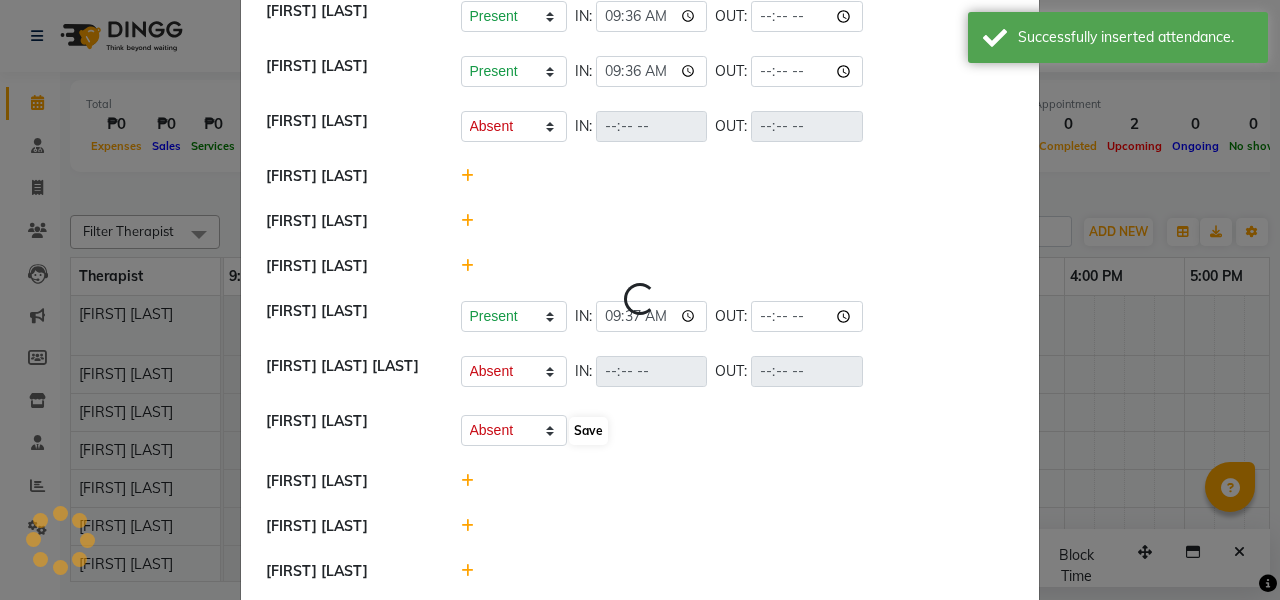 select on "A" 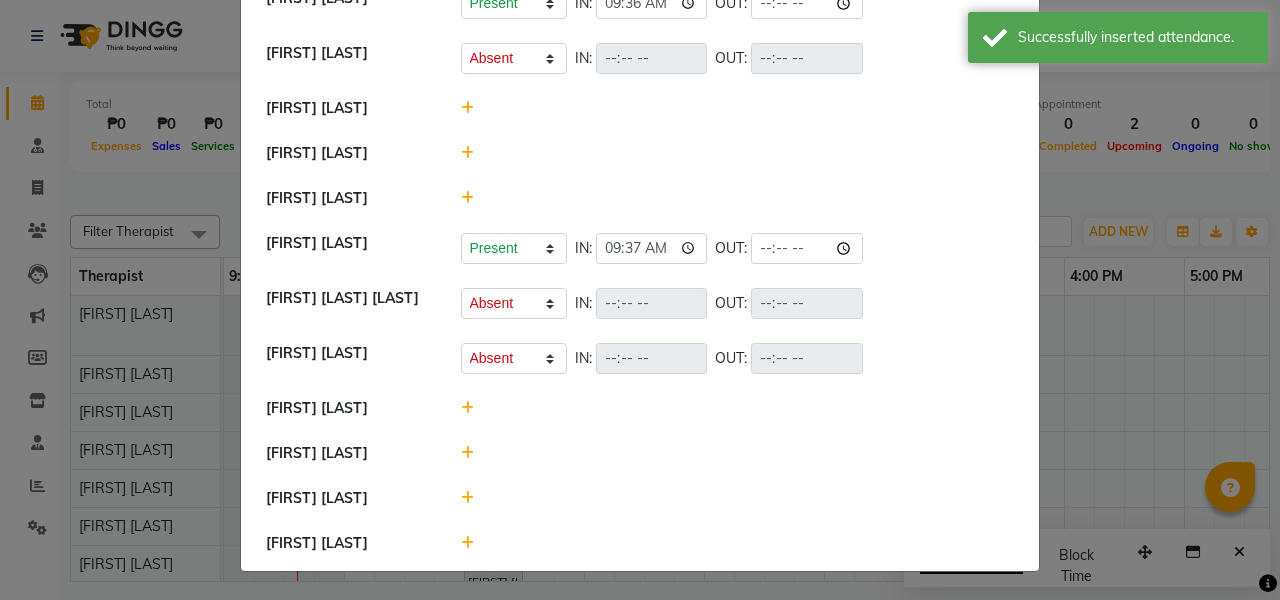 scroll, scrollTop: 362, scrollLeft: 0, axis: vertical 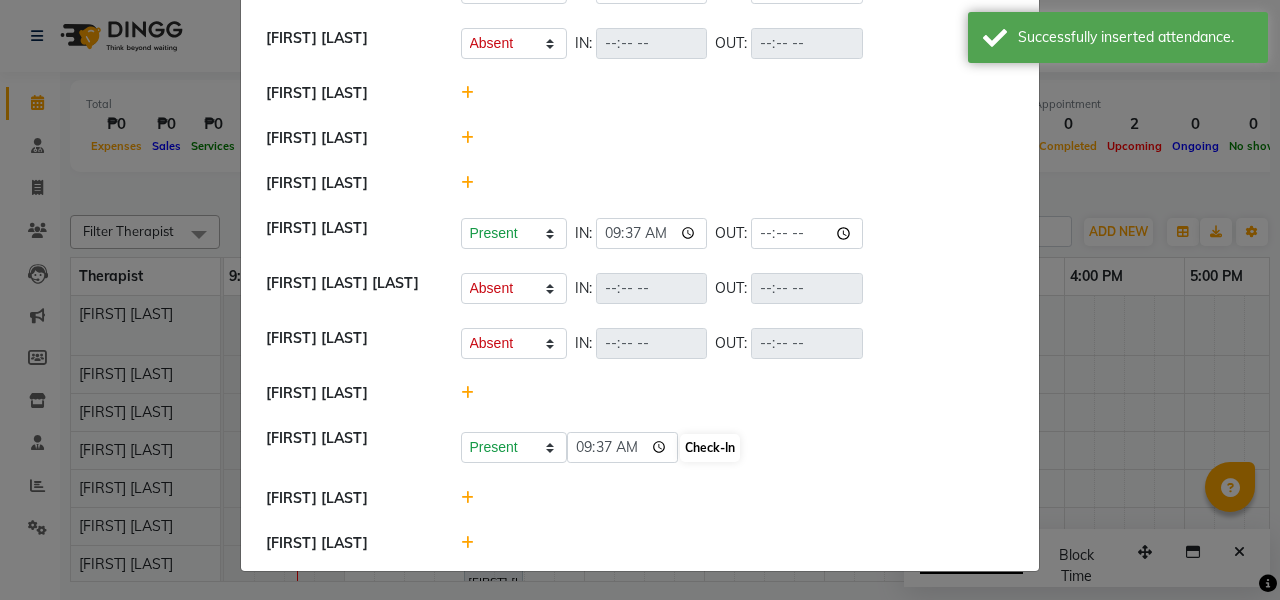 click on "Check-In" 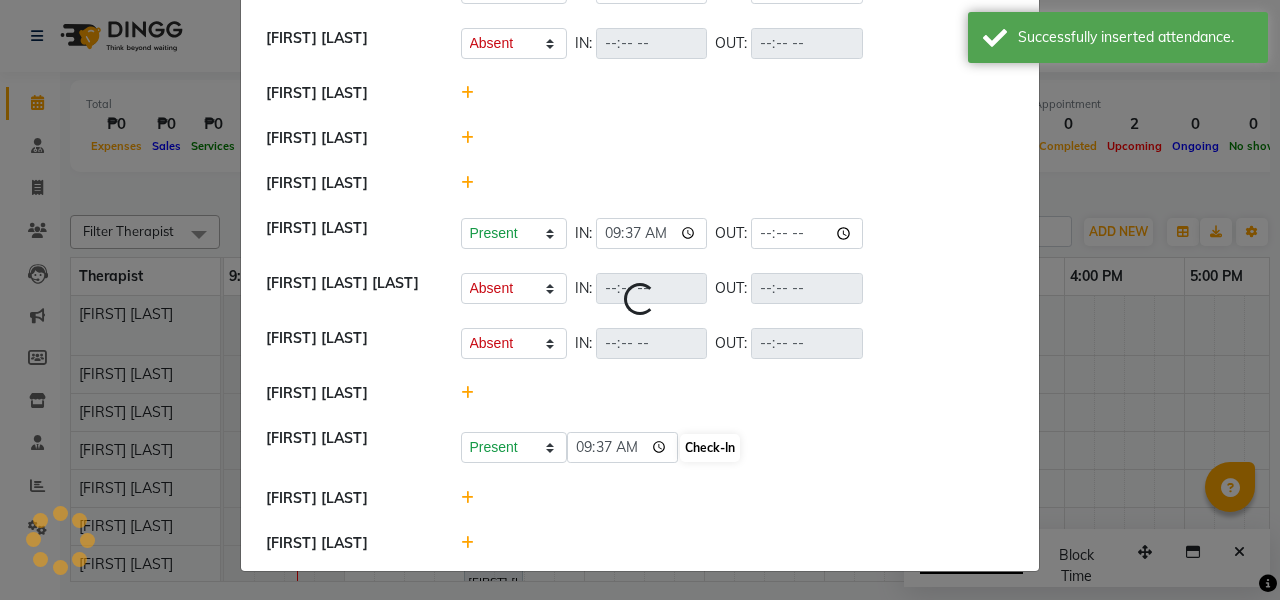 select on "A" 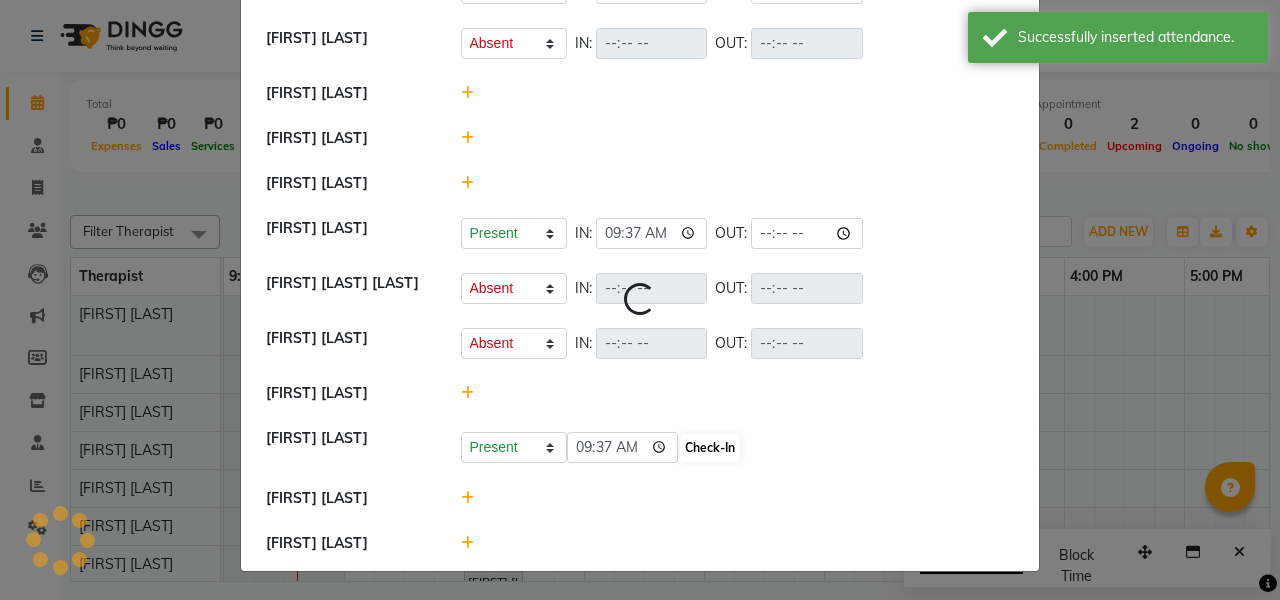 select on "A" 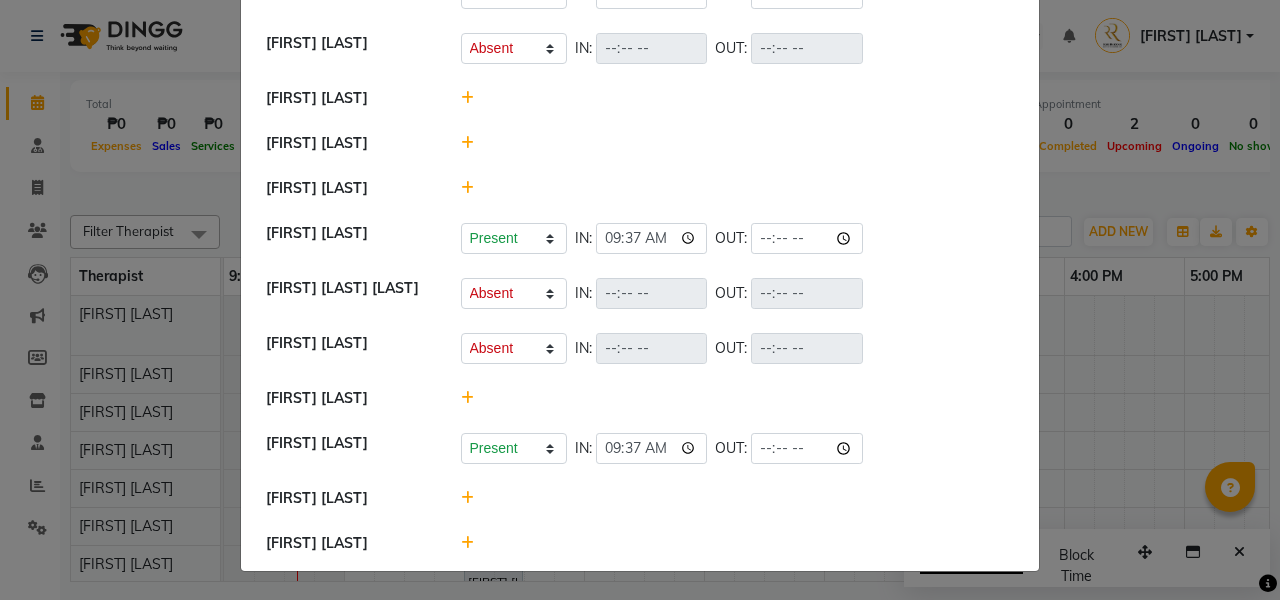 click 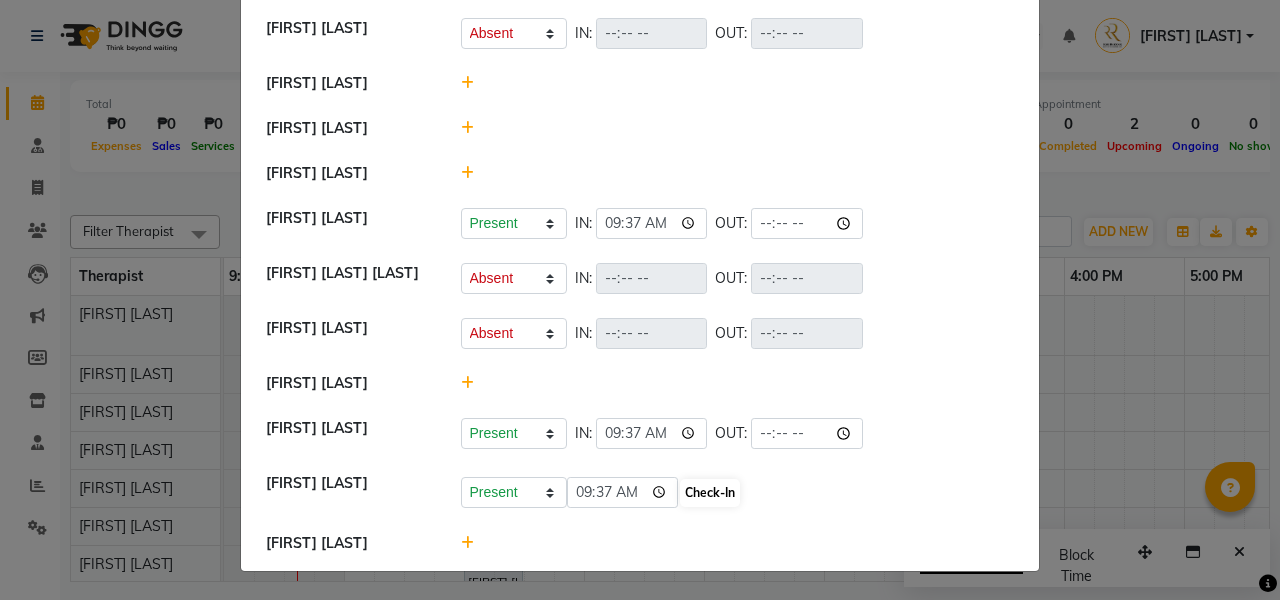 click on "Check-In" 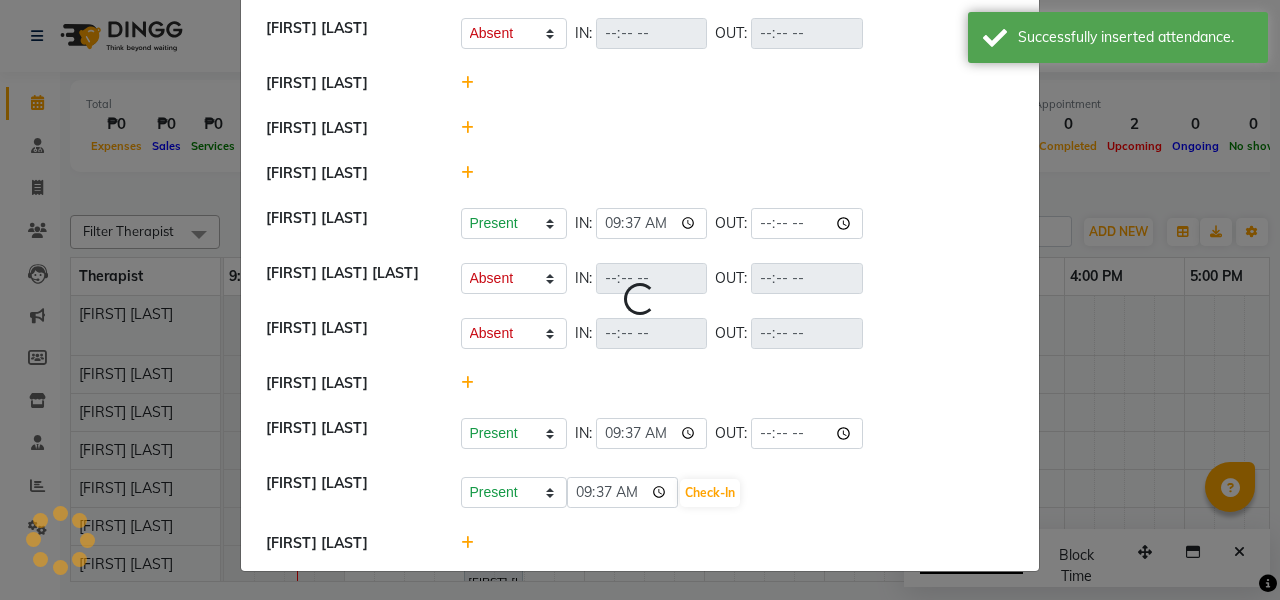 select on "A" 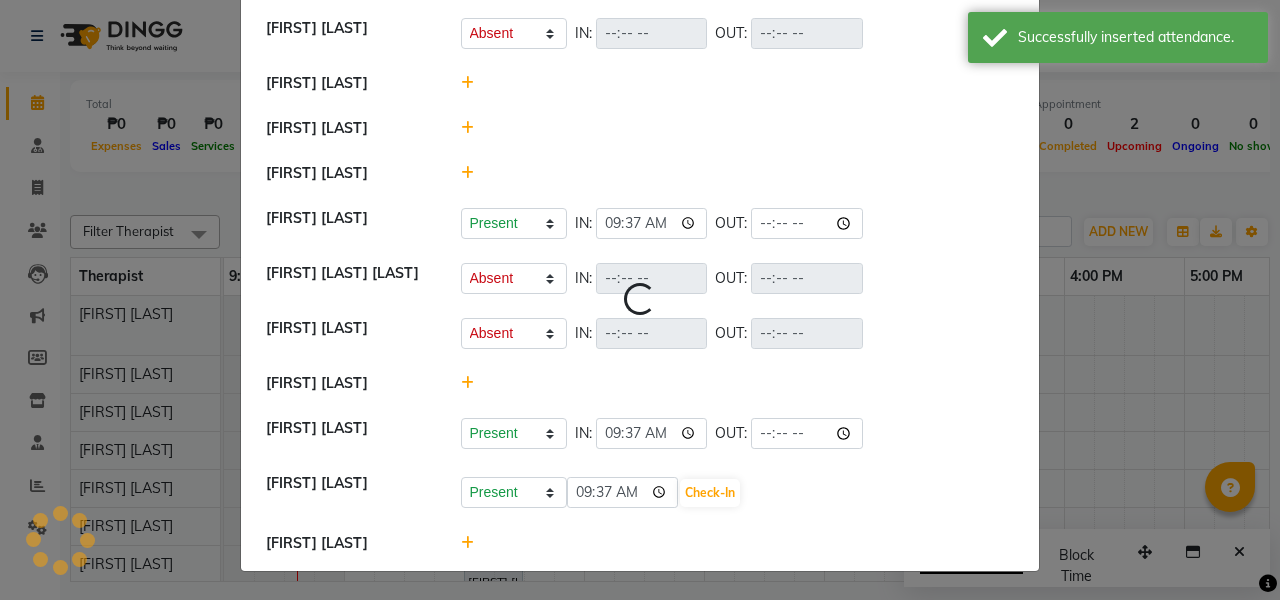 select on "A" 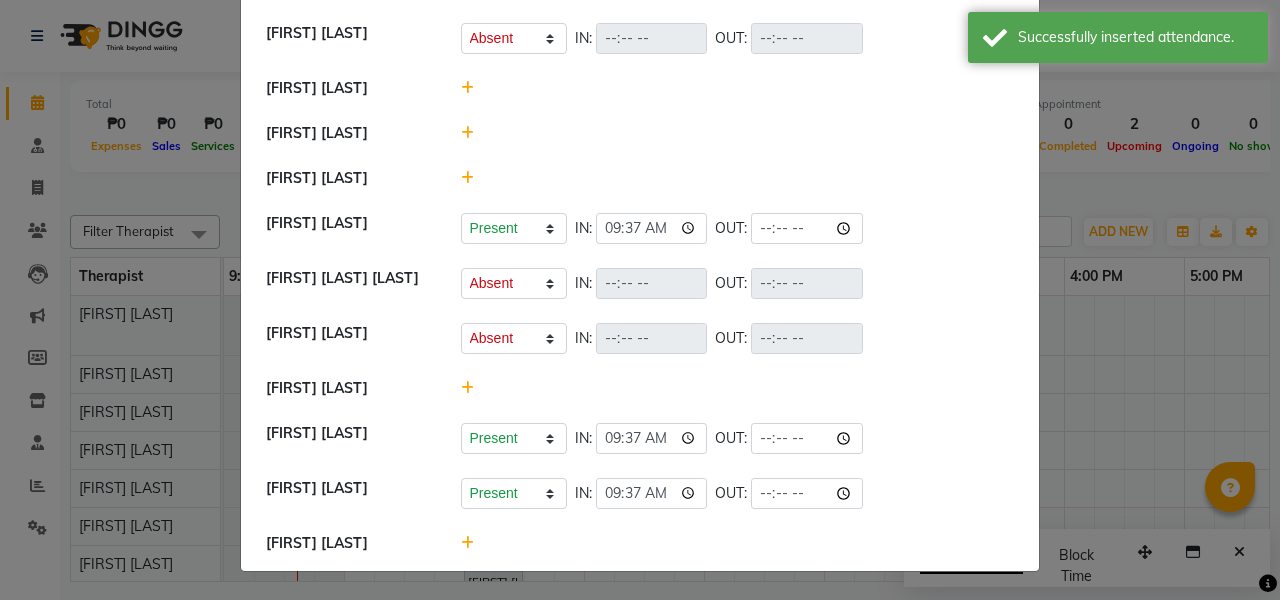 click 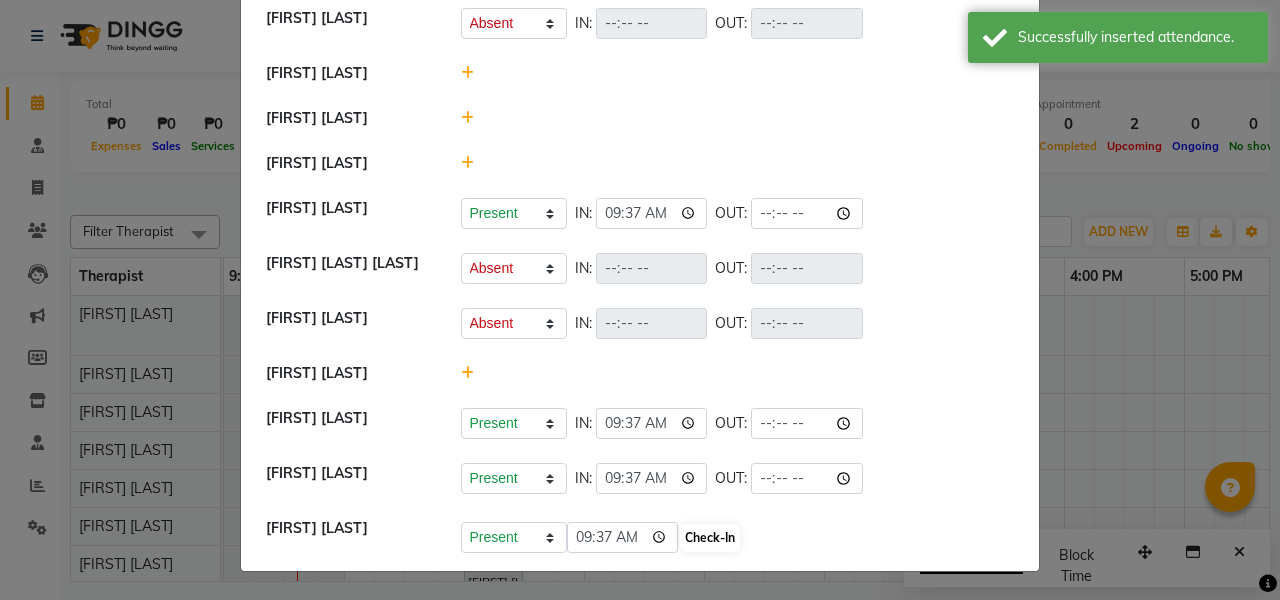 click on "Check-In" 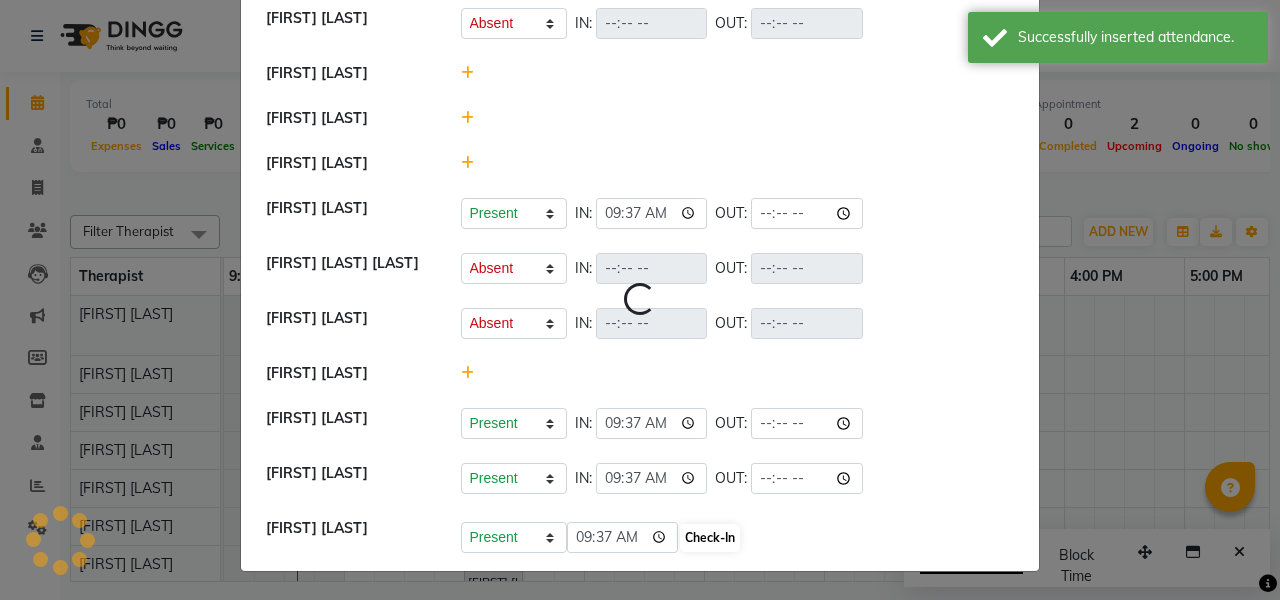select on "A" 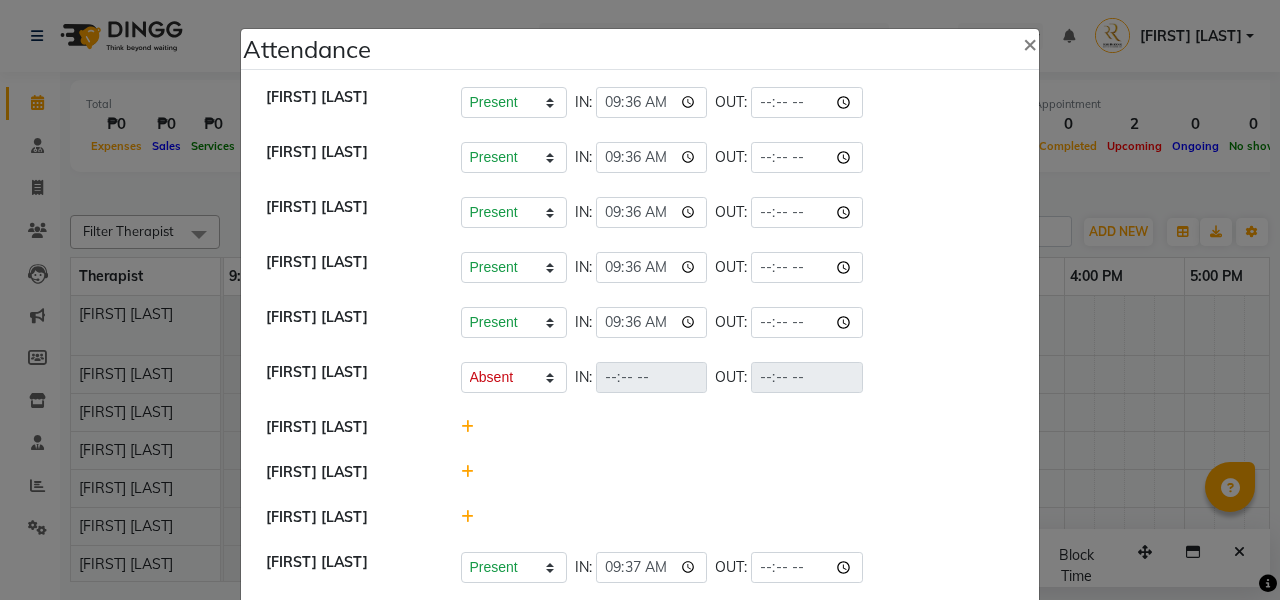 scroll, scrollTop: 0, scrollLeft: 0, axis: both 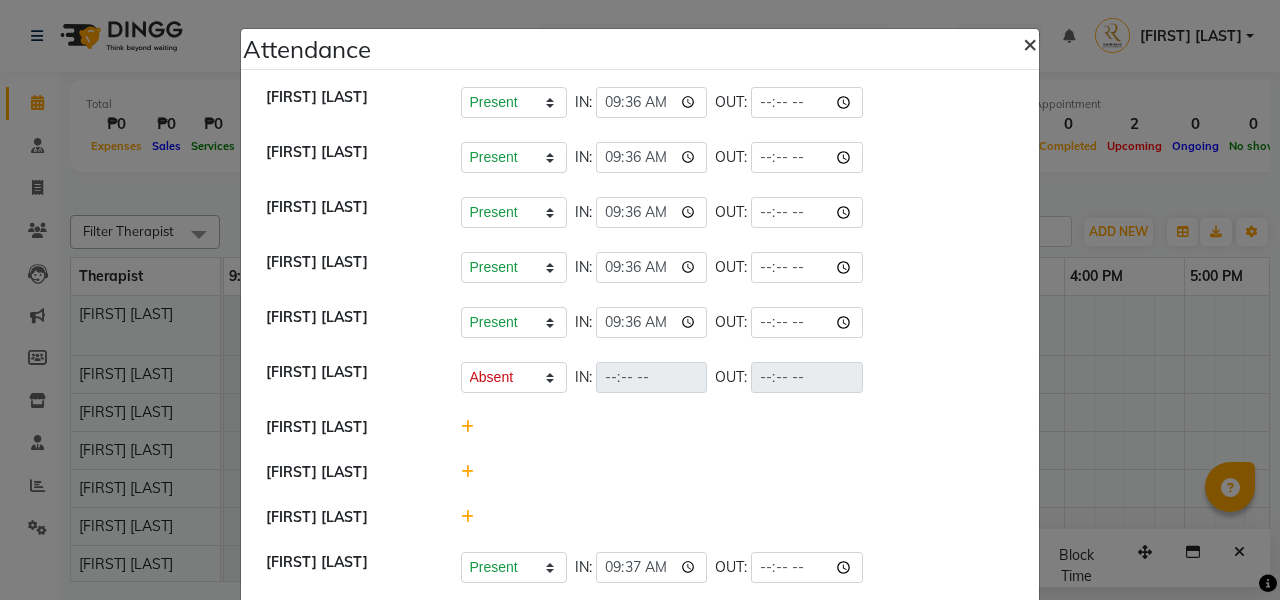 click on "×" 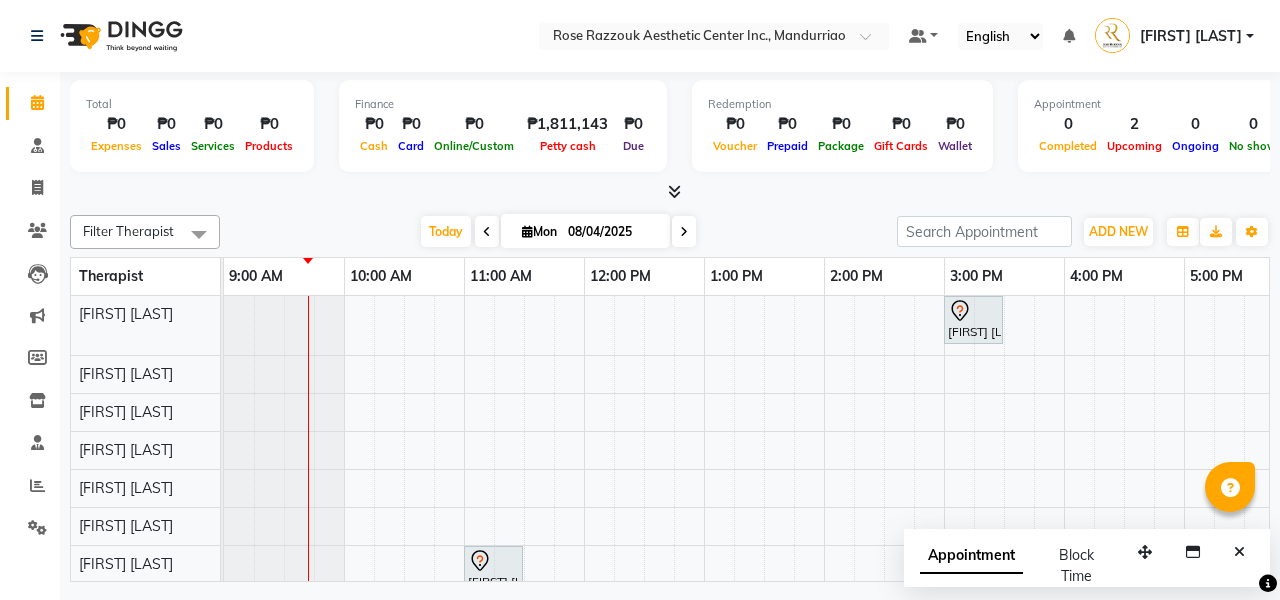 click on "[FIRST] [LAST], [CODE][NUMBER], [TIME]-[TIME], [SERVICE] [SERVICE] [FIRST] [LAST], [CODE][NUMBER], [TIME]-[TIME], [SERVICE]" at bounding box center [884, 507] 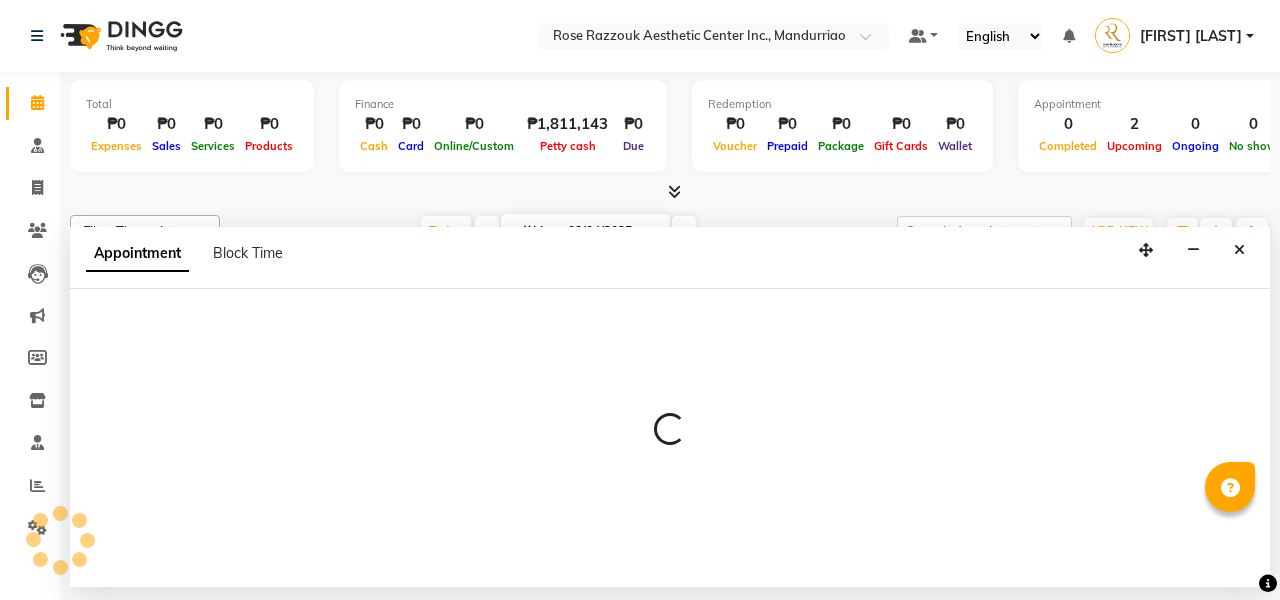 select on "46409" 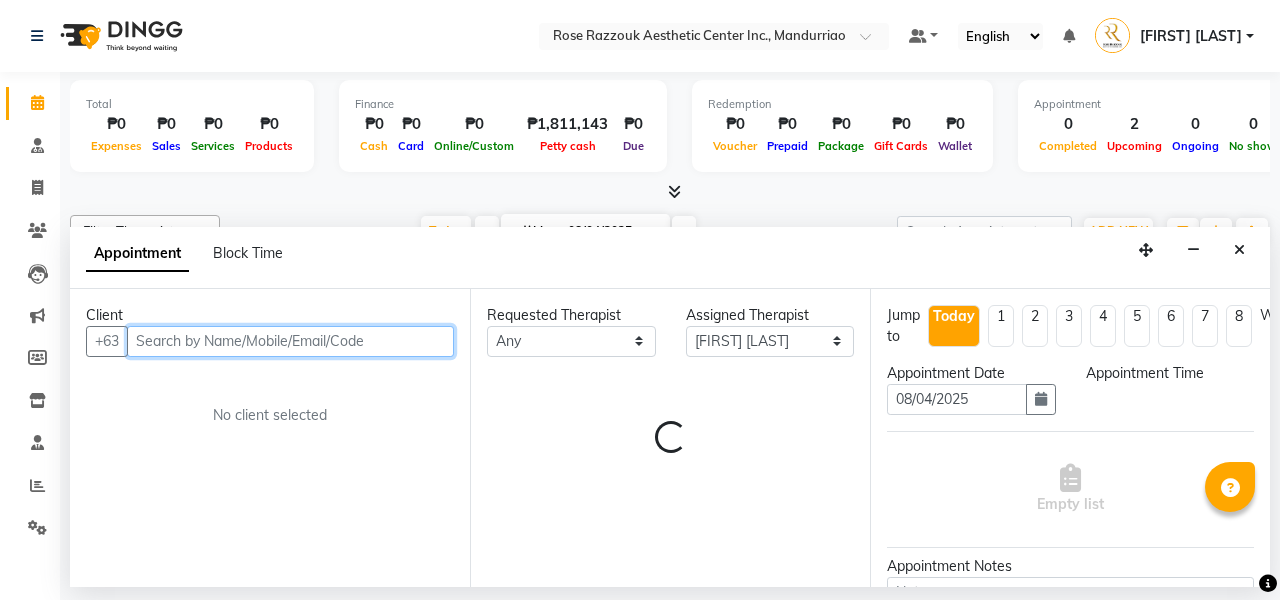 select on "750" 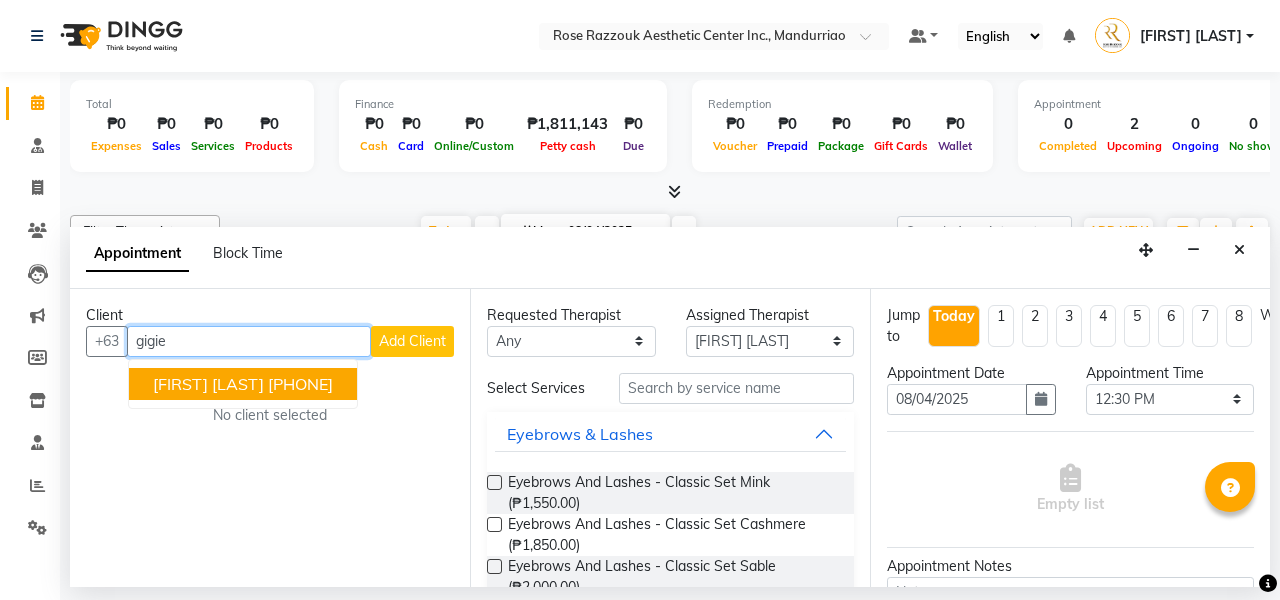 click on "[PHONE]" at bounding box center [300, 384] 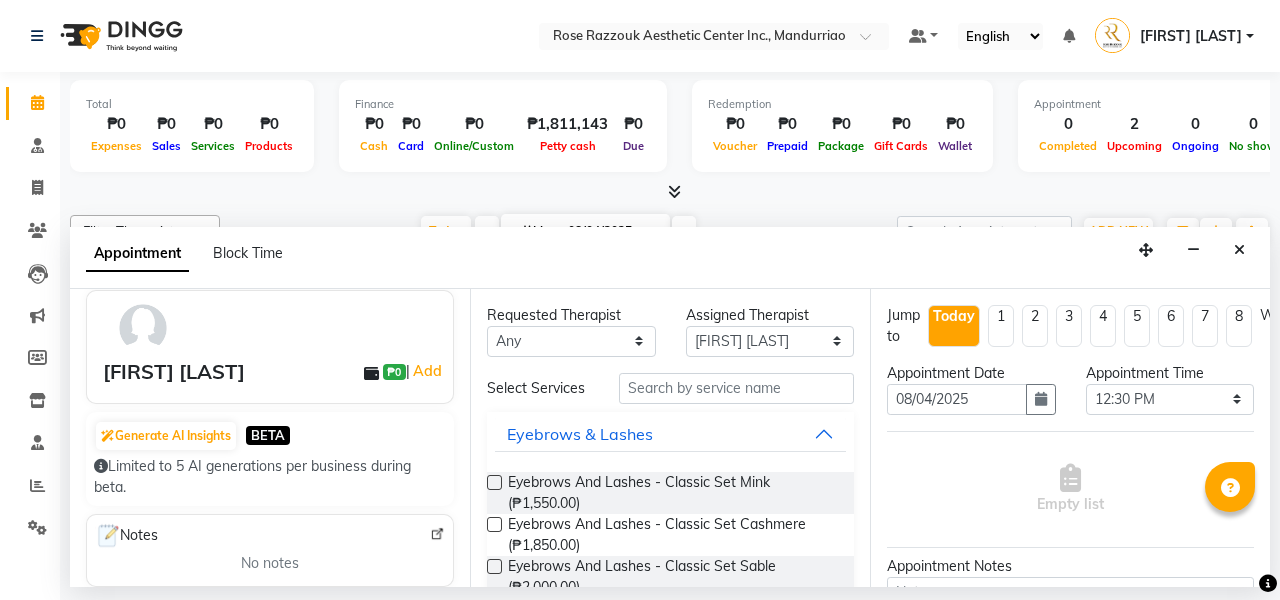 scroll, scrollTop: 86, scrollLeft: 0, axis: vertical 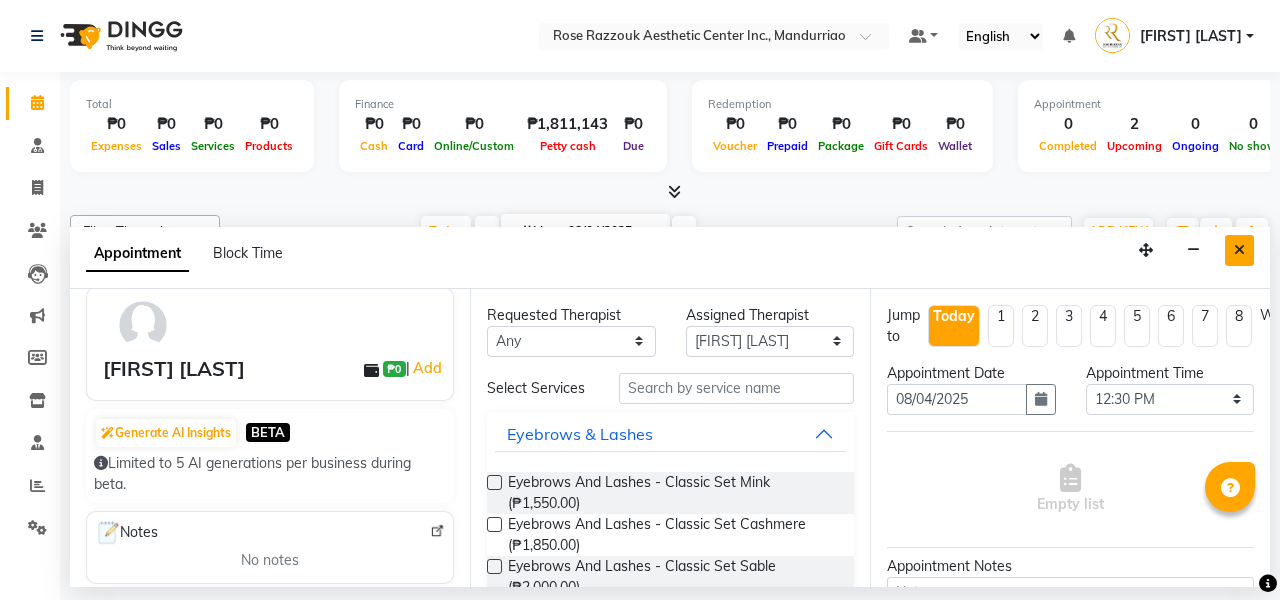 click at bounding box center (1239, 250) 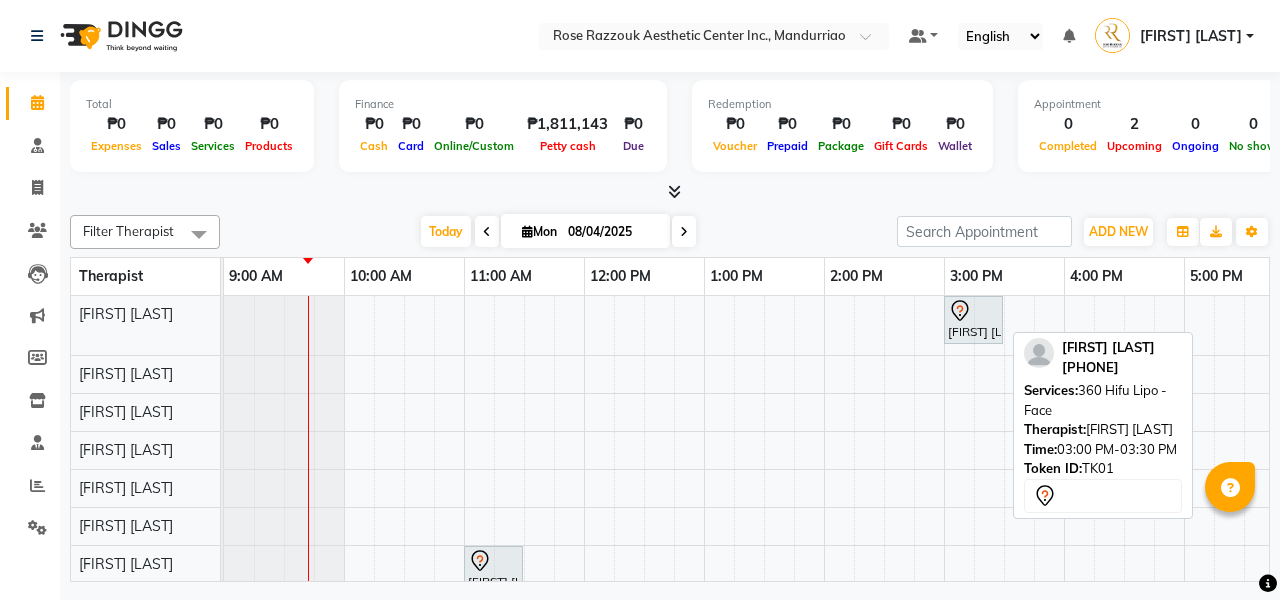click at bounding box center [973, 311] 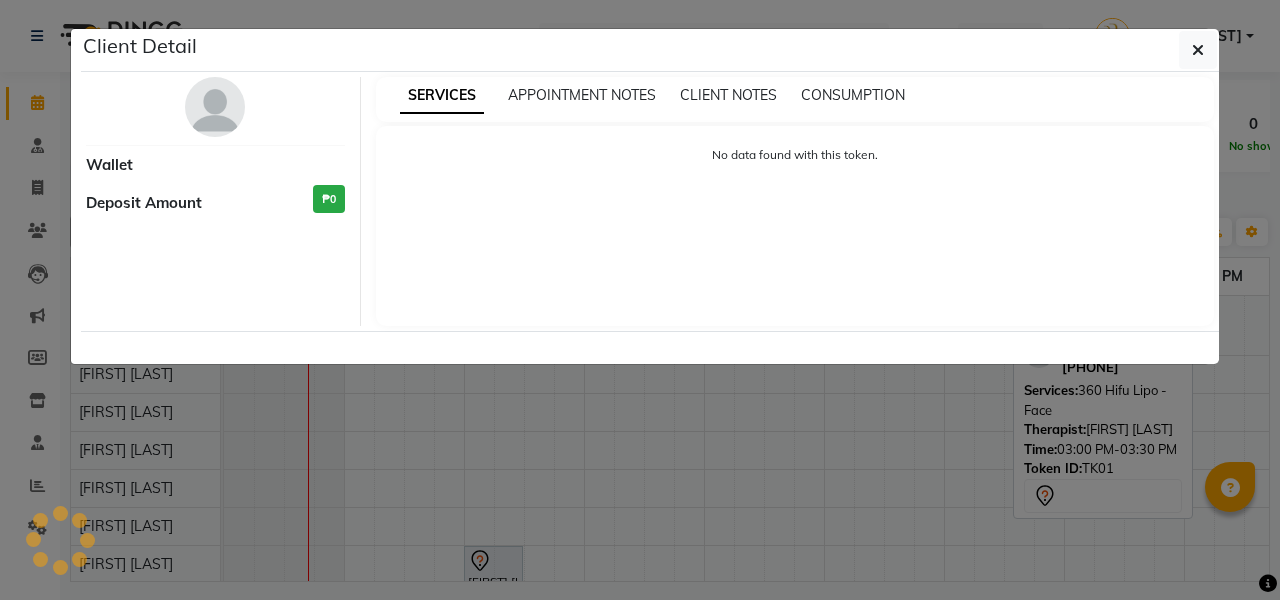 select on "7" 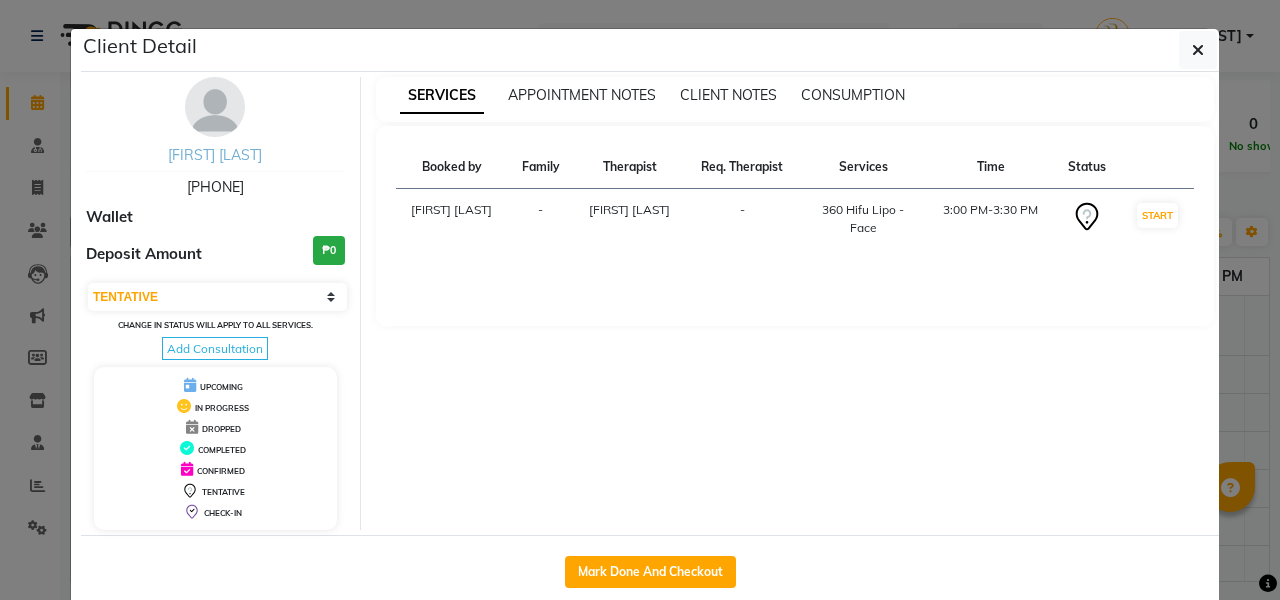 click on "[FIRST] [LAST]" at bounding box center (215, 155) 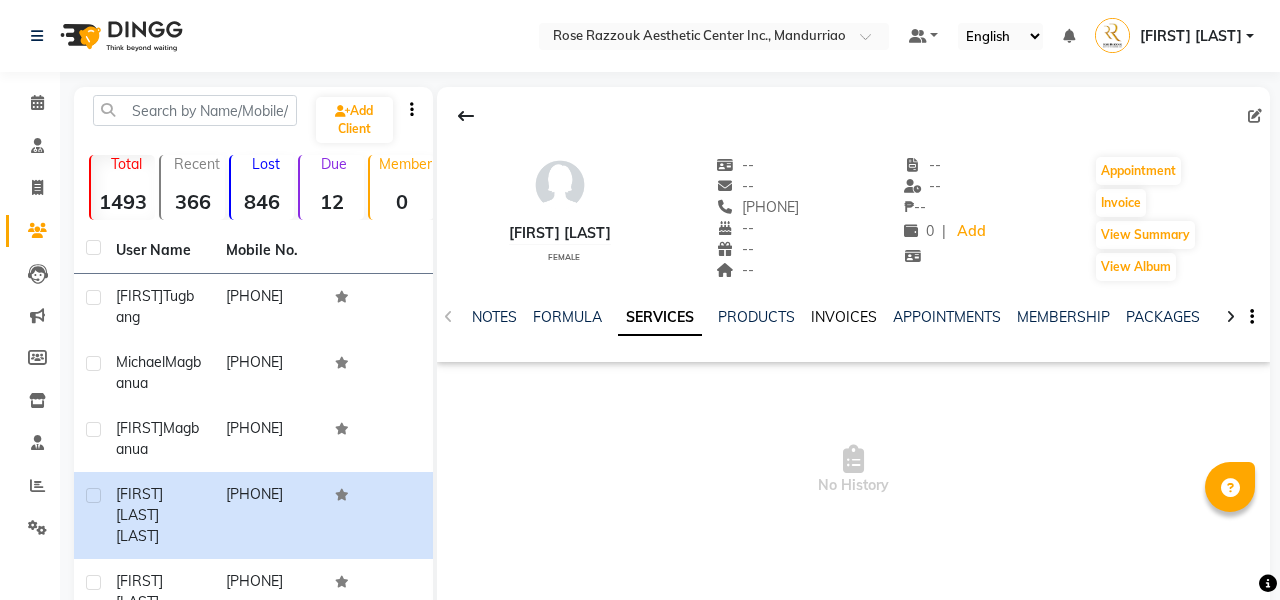 click on "INVOICES" 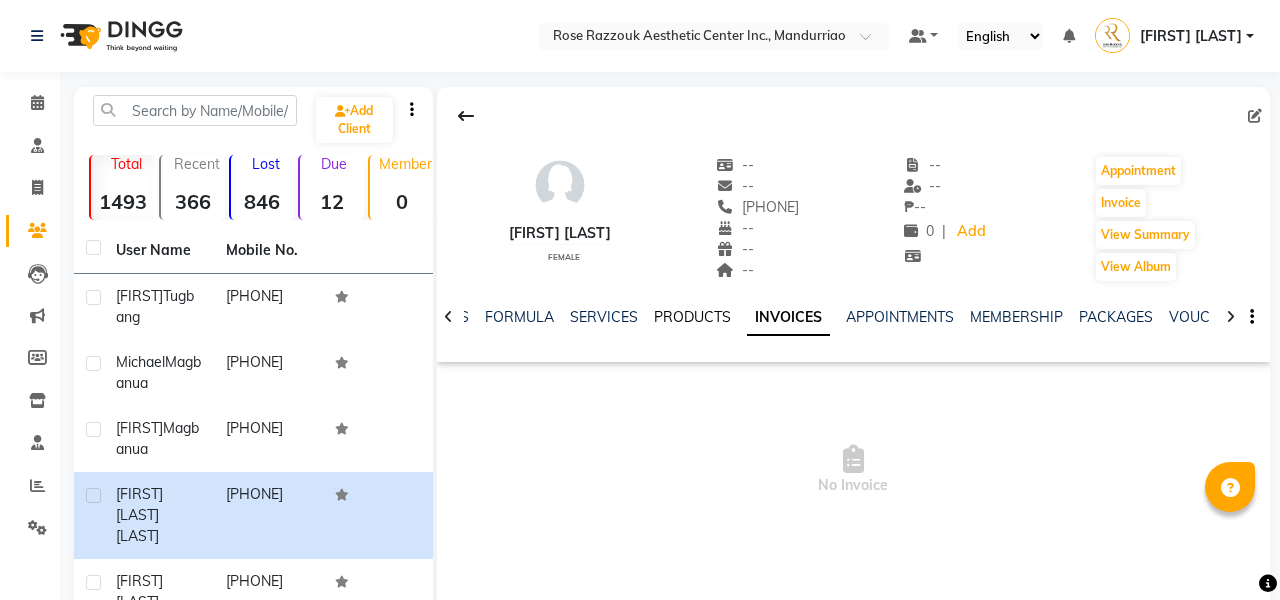 click on "PRODUCTS" 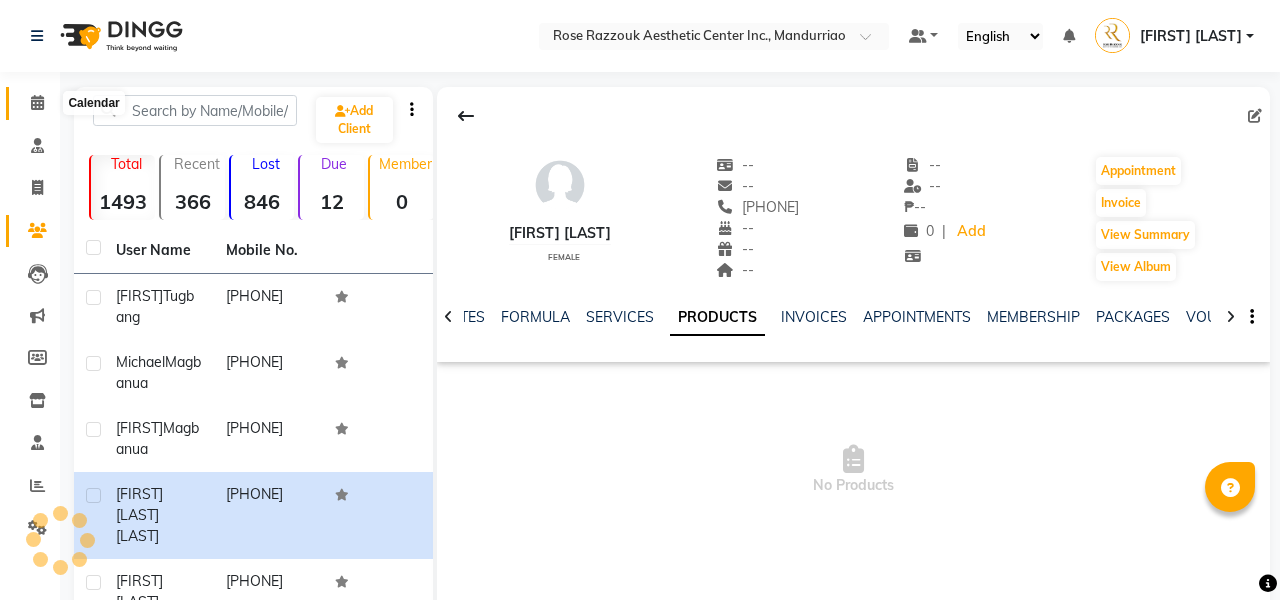 click 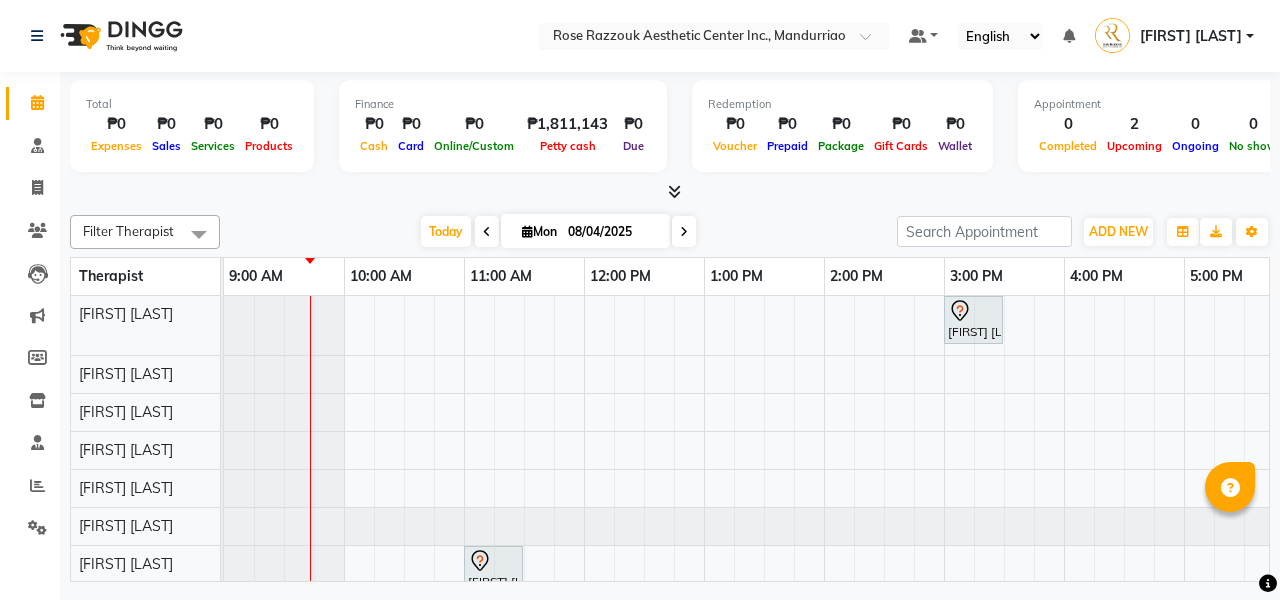 scroll, scrollTop: 0, scrollLeft: 0, axis: both 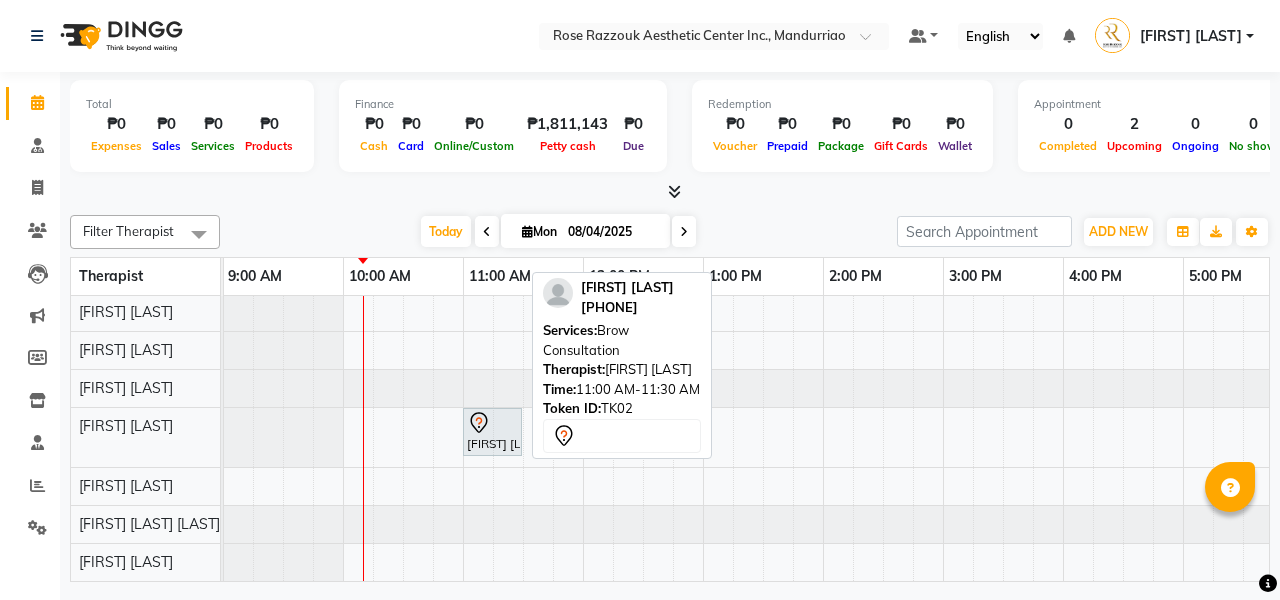 click on "[FIRST] [LAST], [CODE][NUMBER], [TIME]-[TIME], [SERVICE]" at bounding box center (492, 432) 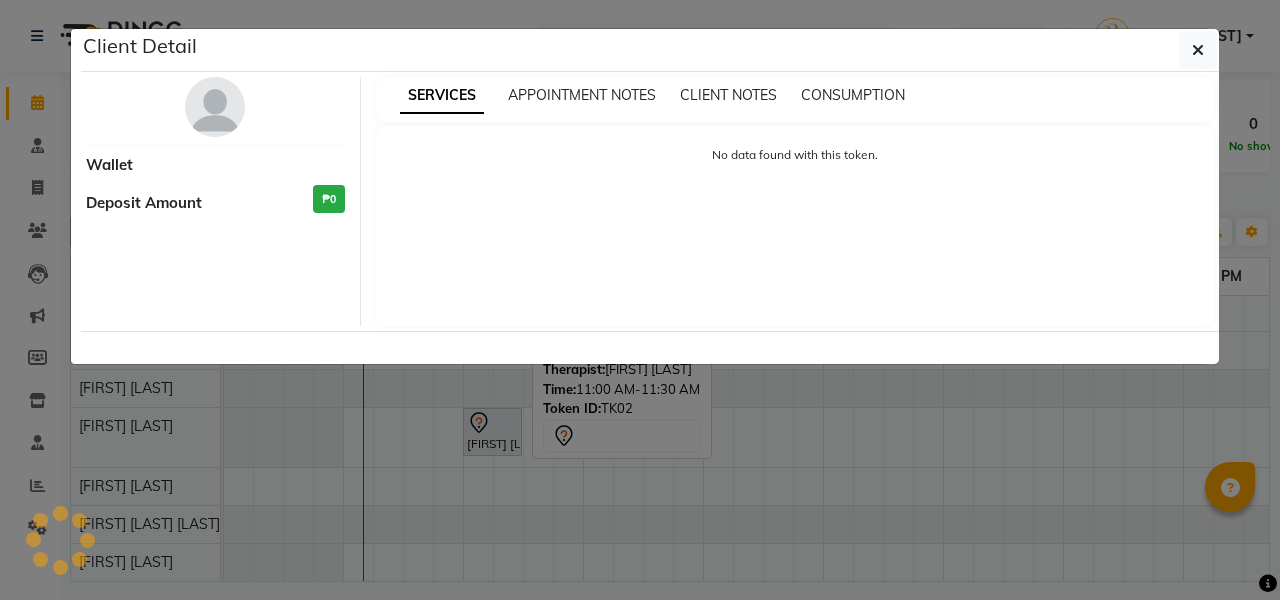 select on "7" 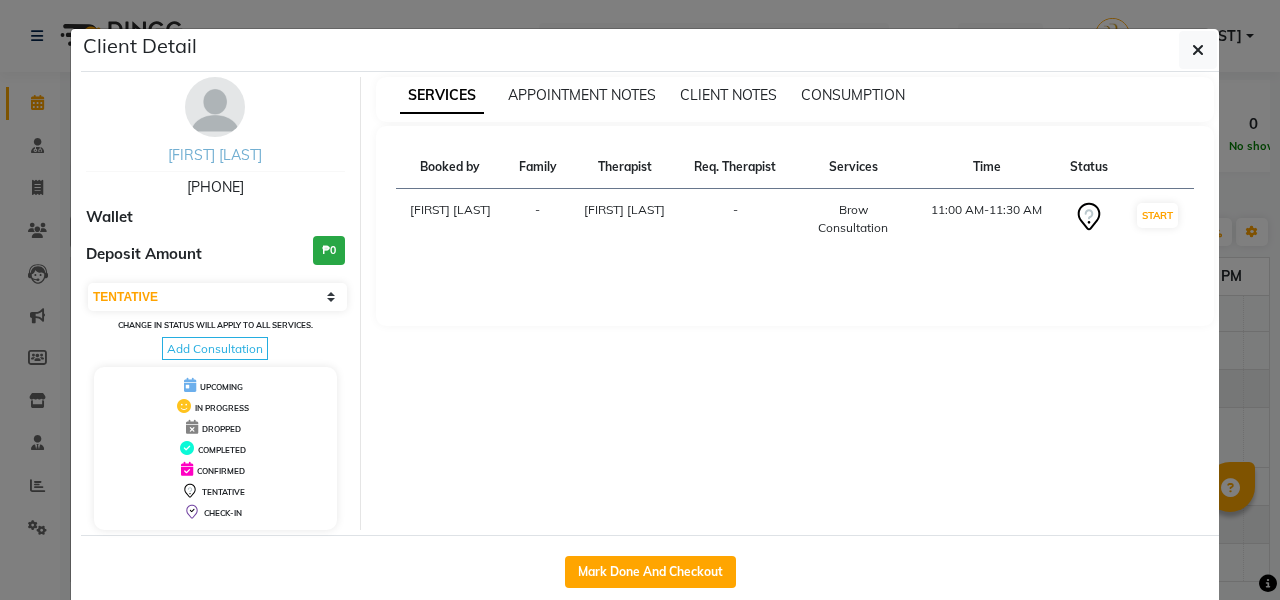 click on "[FIRST] [LAST]" at bounding box center [215, 155] 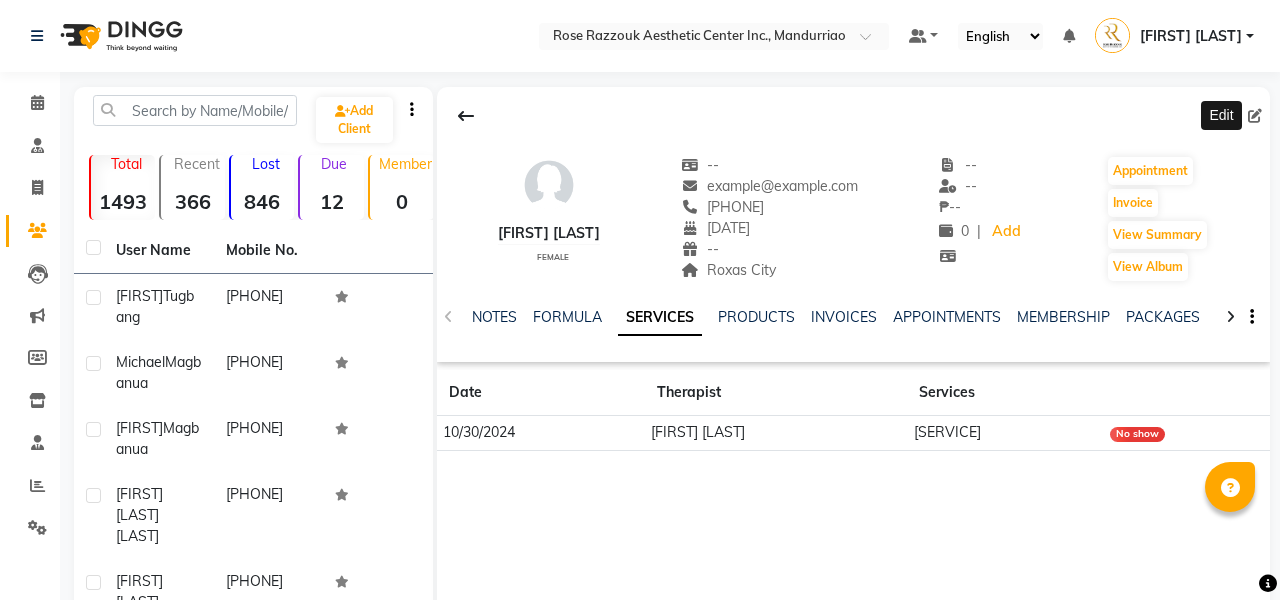 click 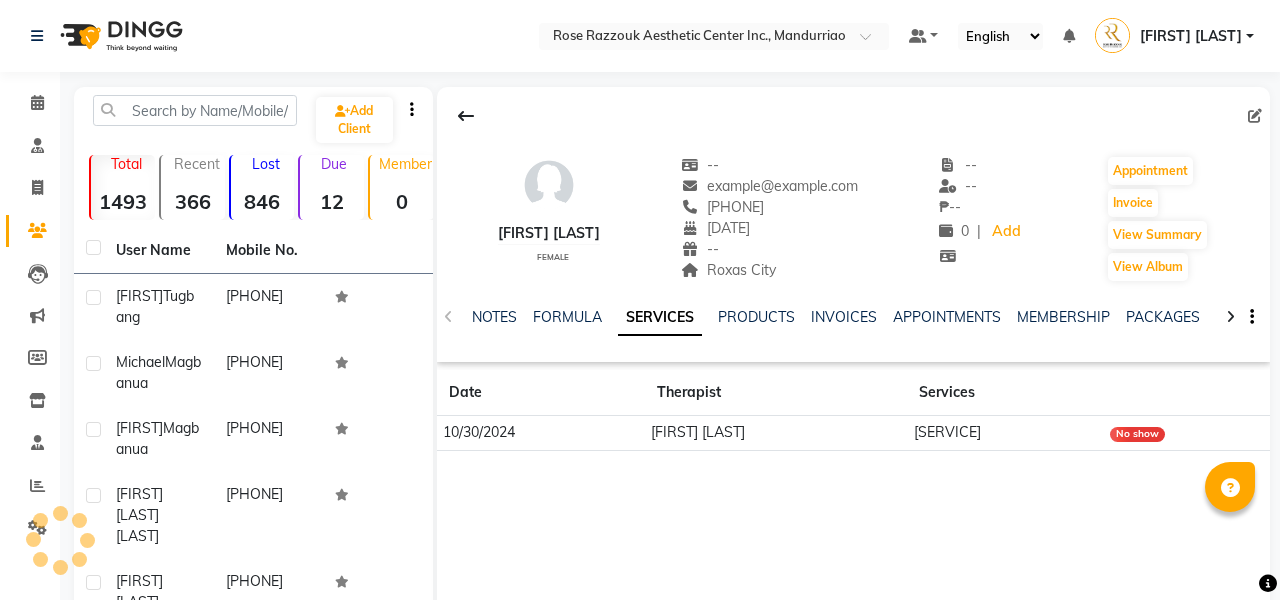 select on "01" 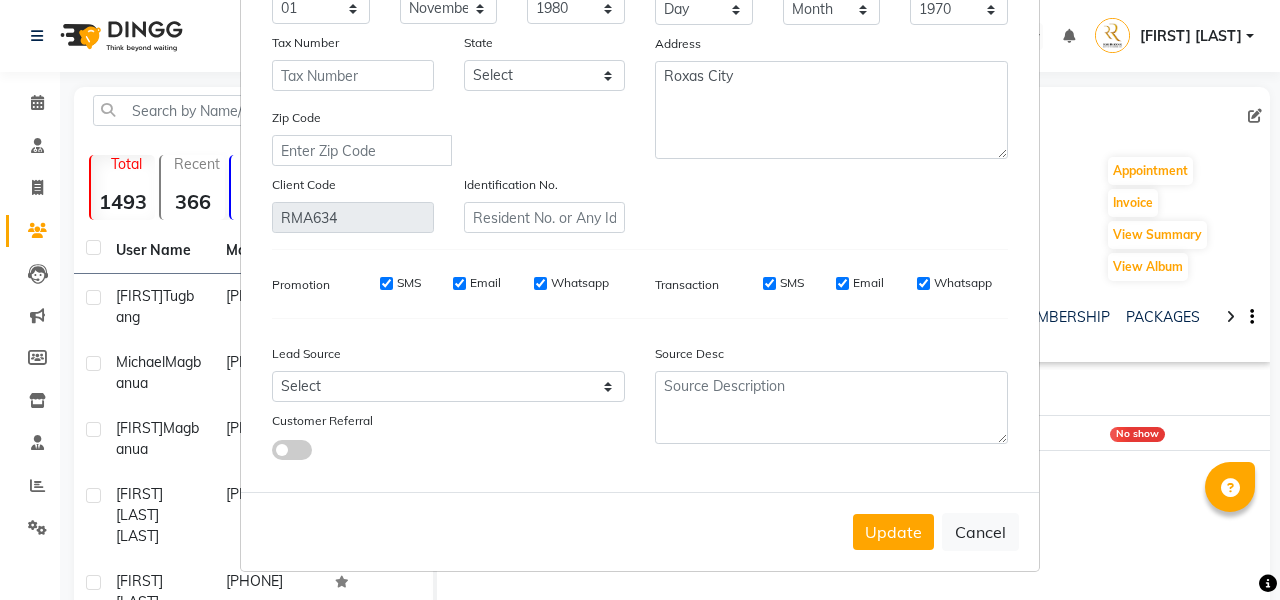 scroll, scrollTop: 287, scrollLeft: 0, axis: vertical 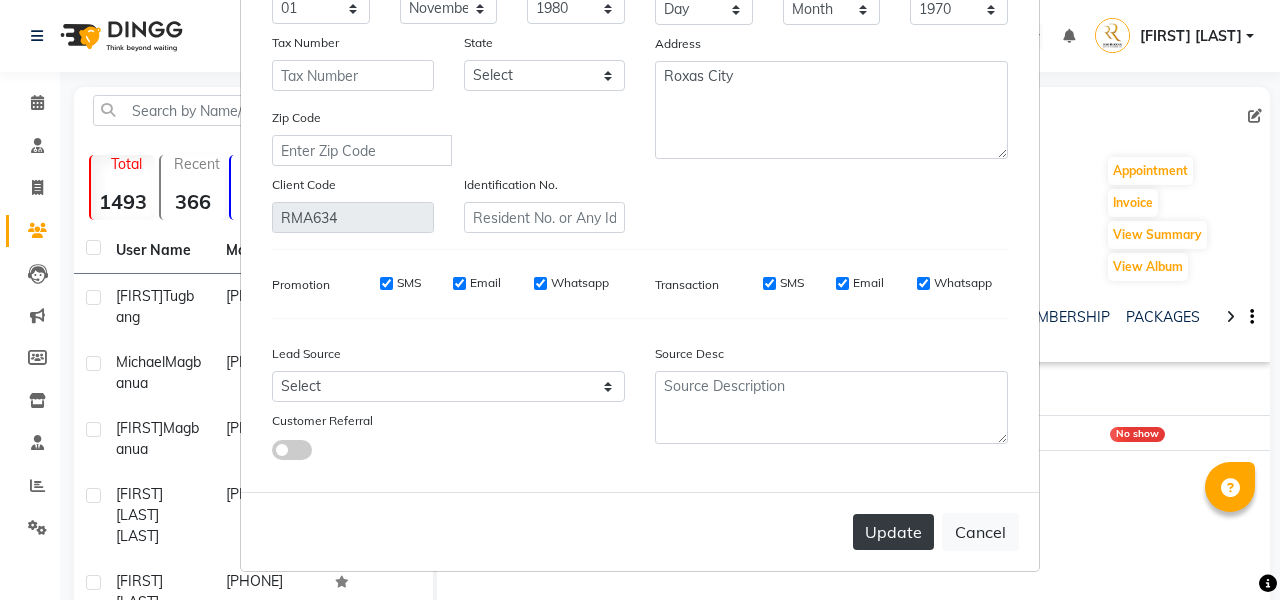 type on "[FIRST]" 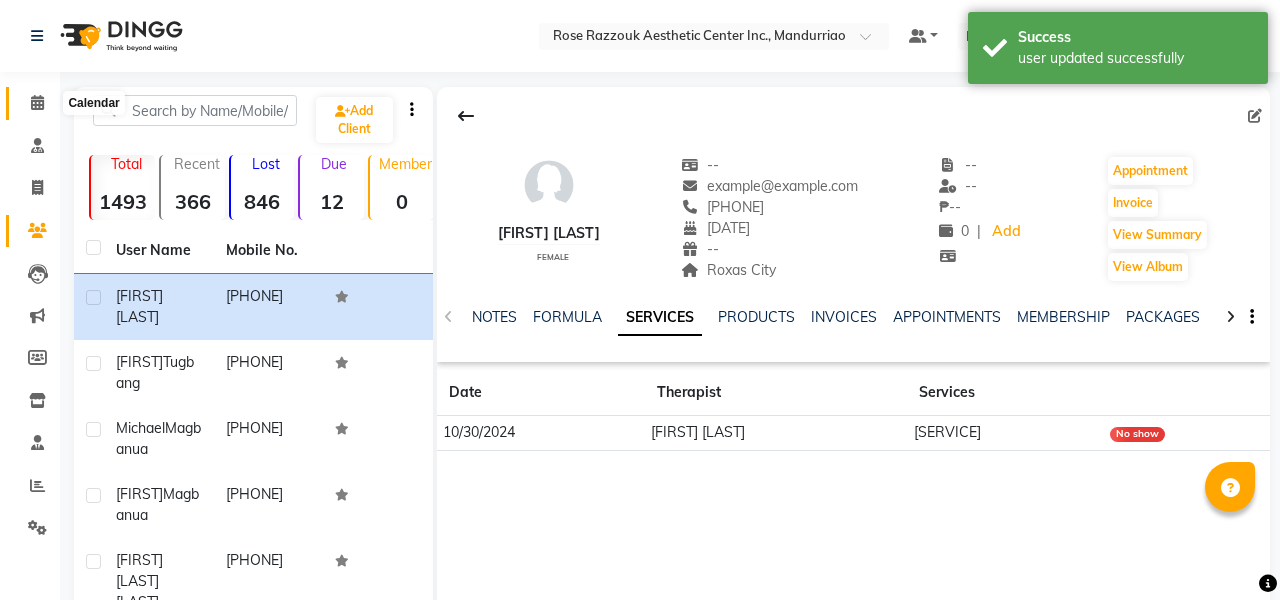 click 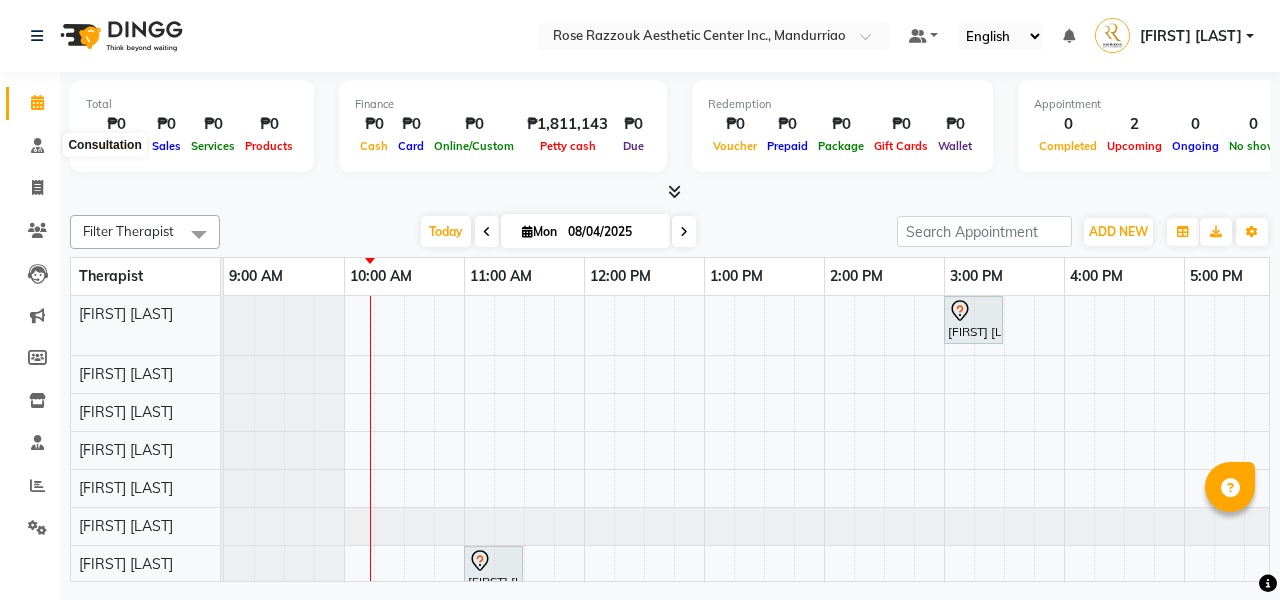 scroll, scrollTop: 0, scrollLeft: 0, axis: both 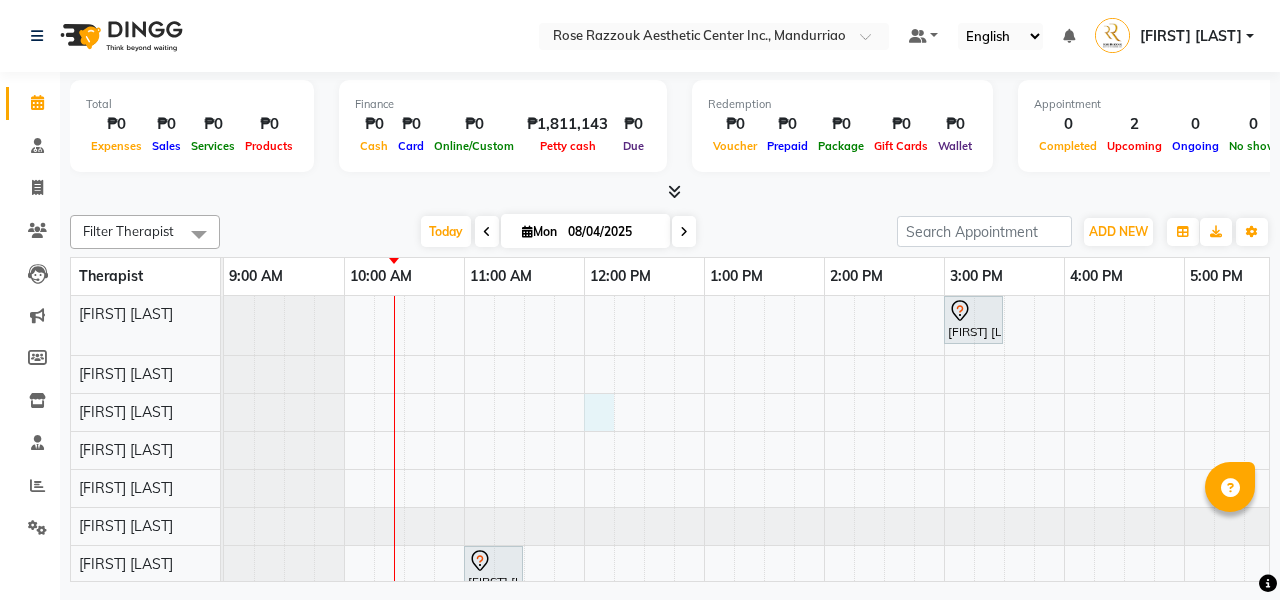 click on "[FIRST] [LAST], [CODE][NUMBER], [TIME]-[TIME], [SERVICE] [SERVICE] [FIRST] [LAST], [CODE][NUMBER], [TIME]-[TIME], [SERVICE]" at bounding box center [884, 507] 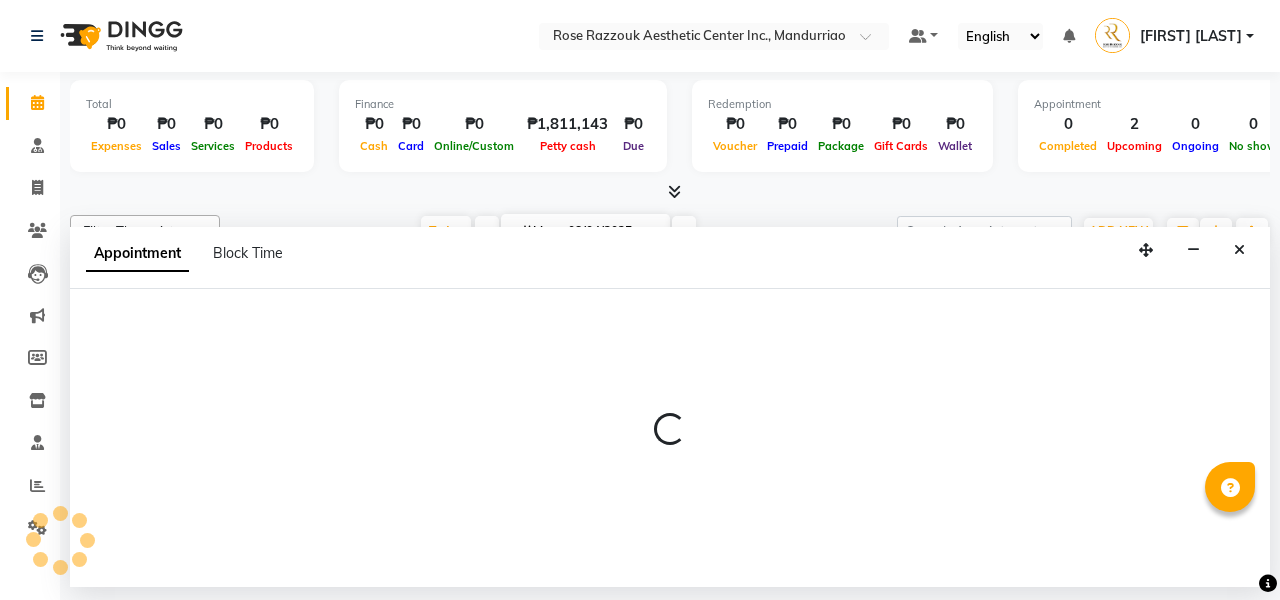 select on "46409" 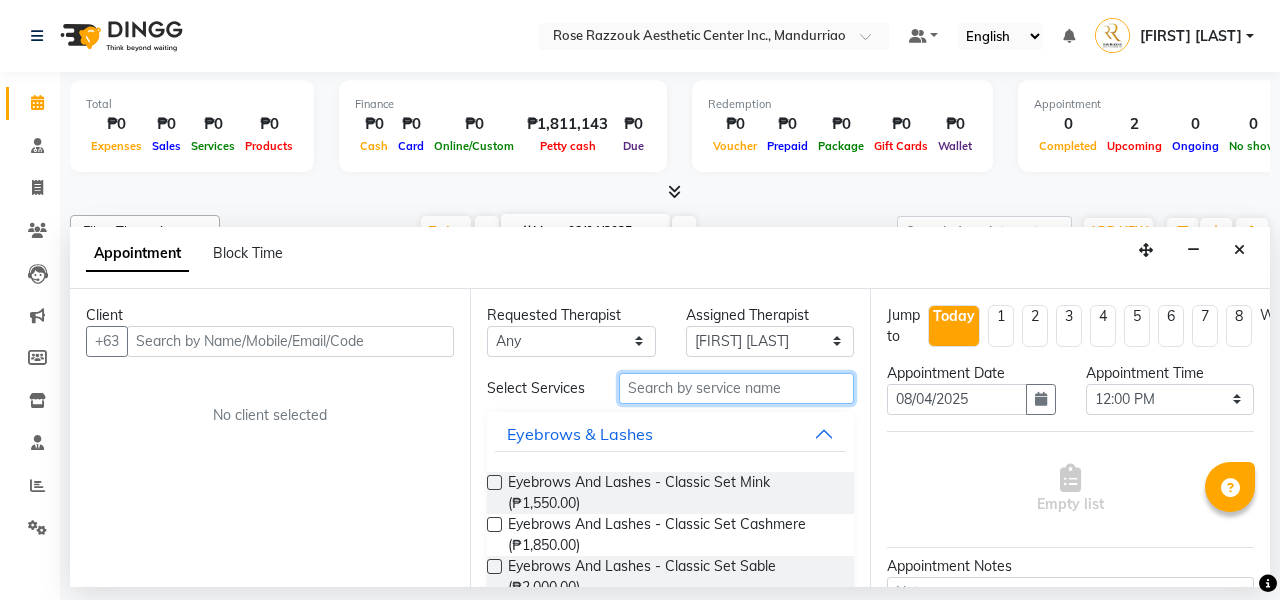 click at bounding box center [736, 388] 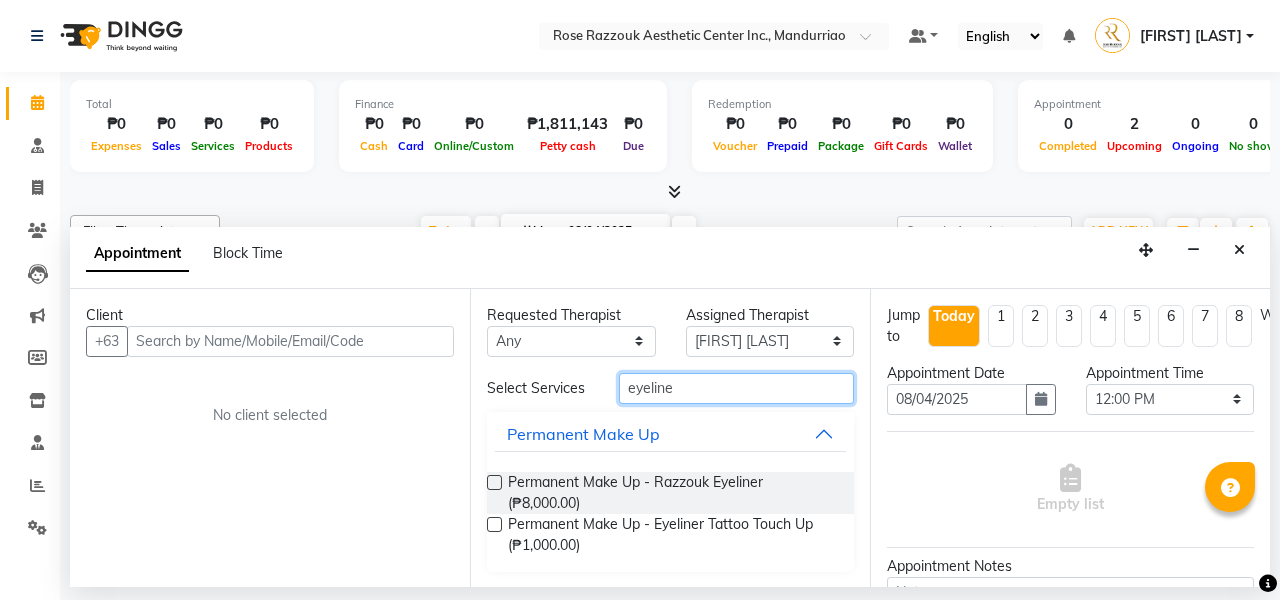 type on "eyeliner" 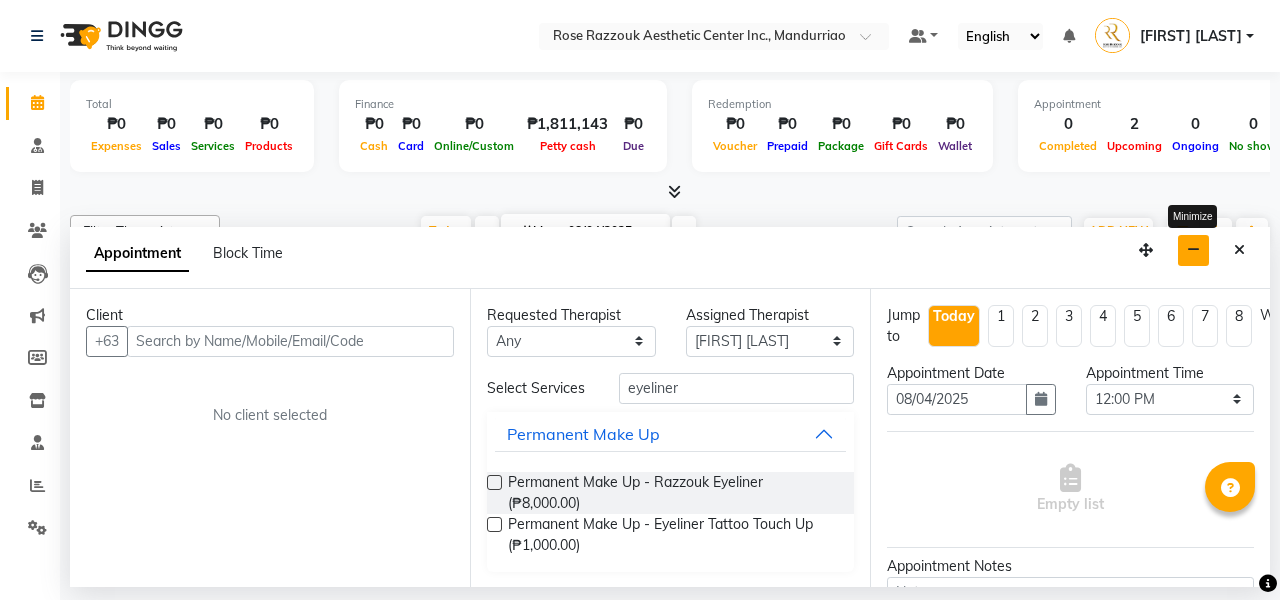 click at bounding box center (1193, 250) 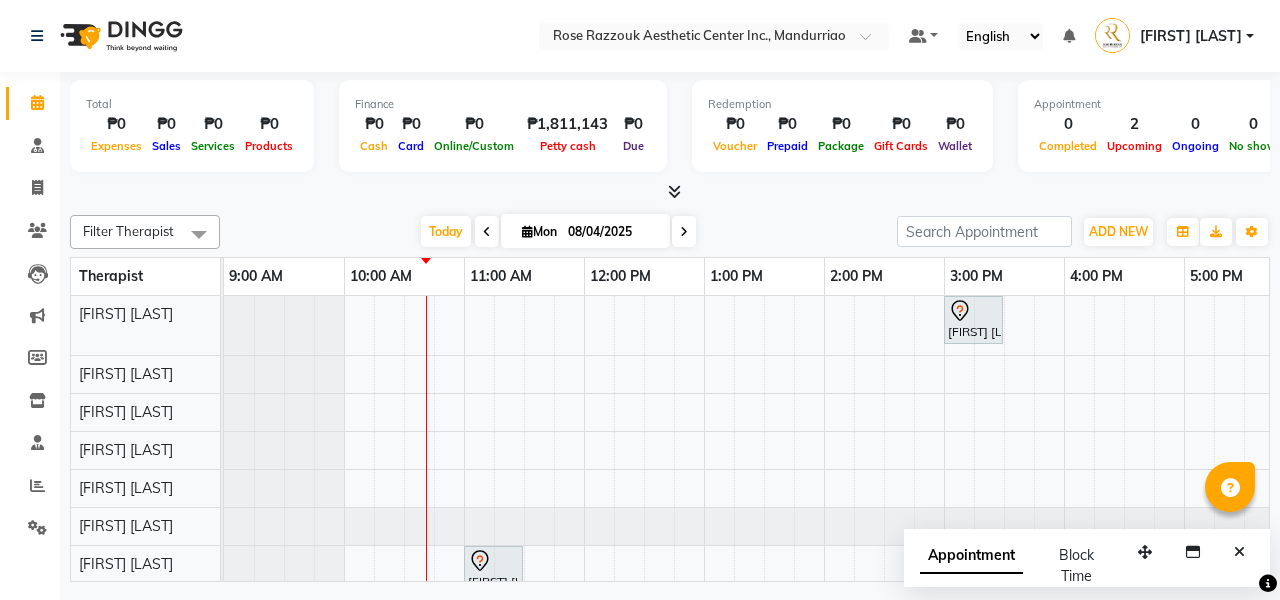 scroll, scrollTop: 152, scrollLeft: 0, axis: vertical 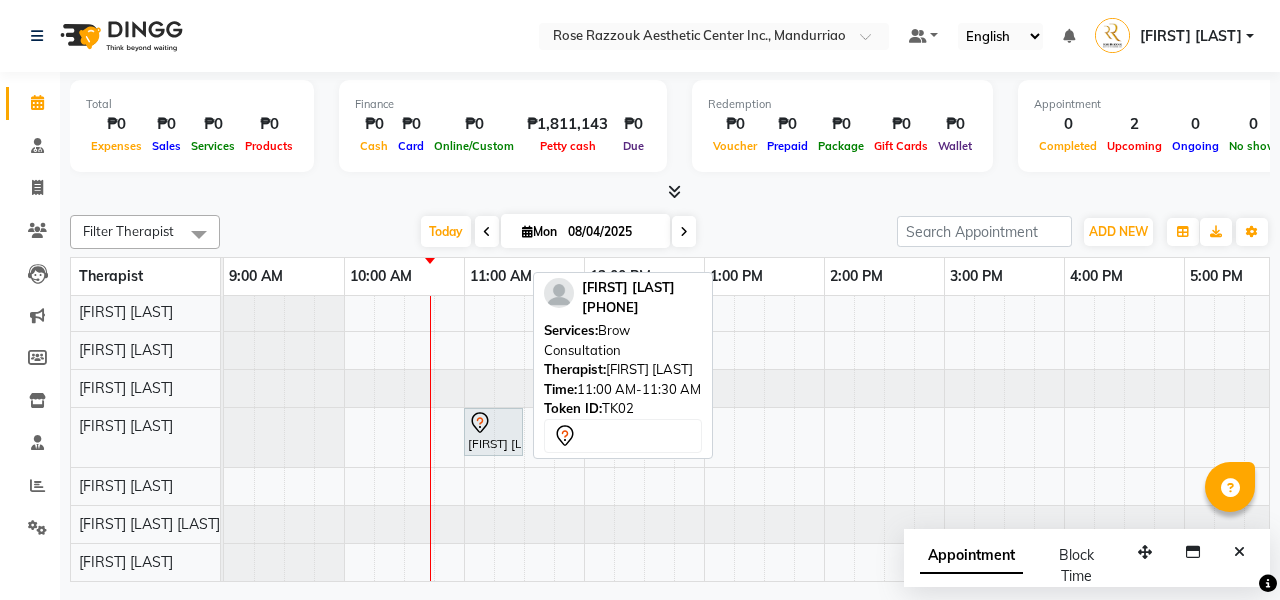 click on "[FIRST] [LAST], [CODE][NUMBER], [TIME]-[TIME], [SERVICE]" at bounding box center (493, 432) 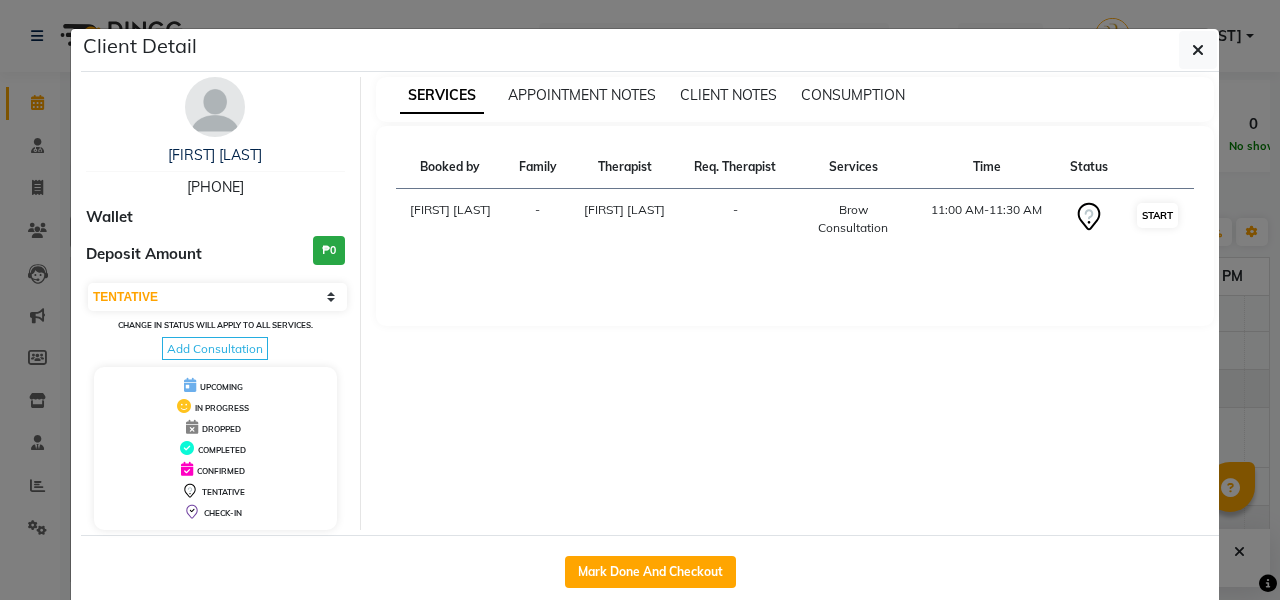 click on "START" at bounding box center [1157, 215] 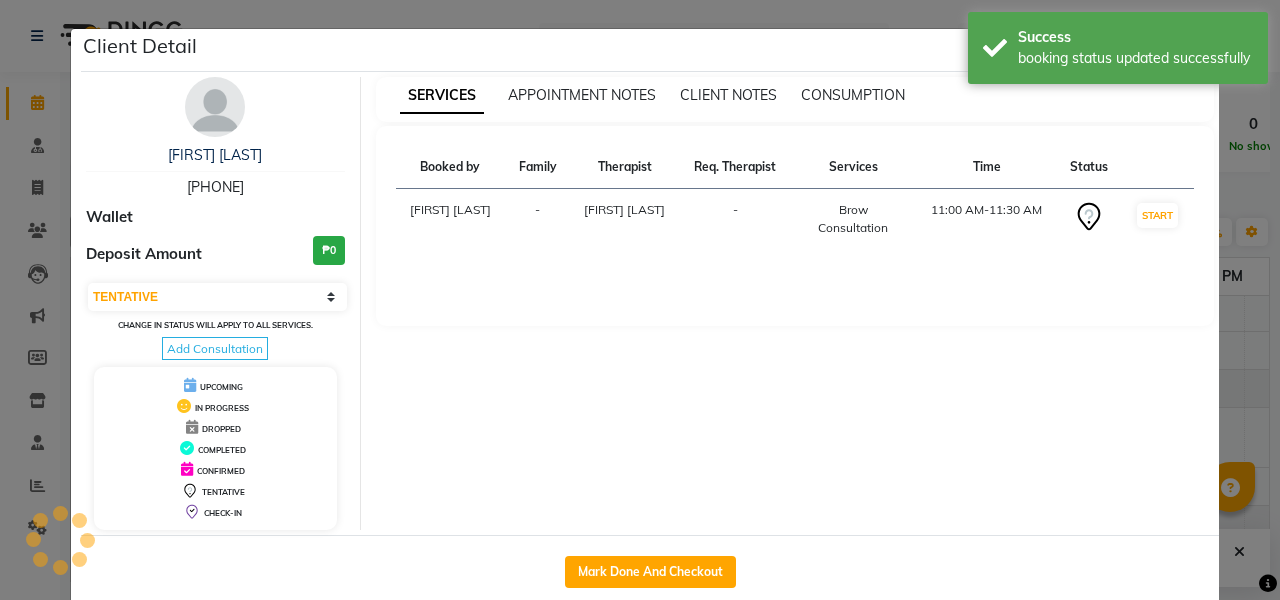 select on "1" 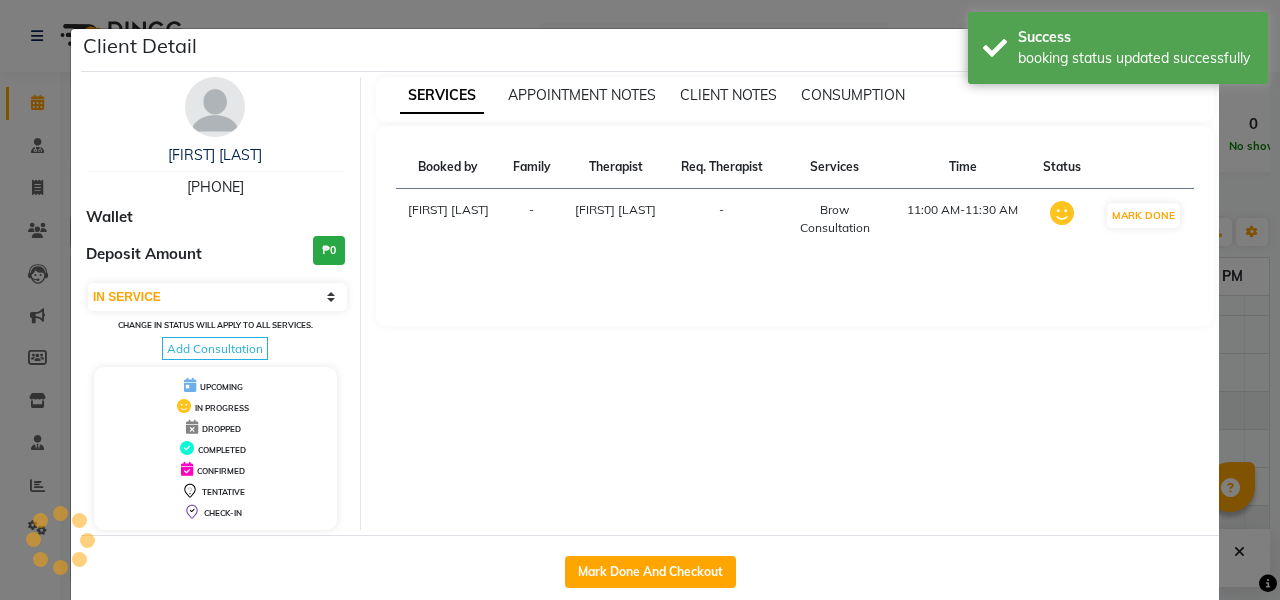 scroll, scrollTop: 116, scrollLeft: 0, axis: vertical 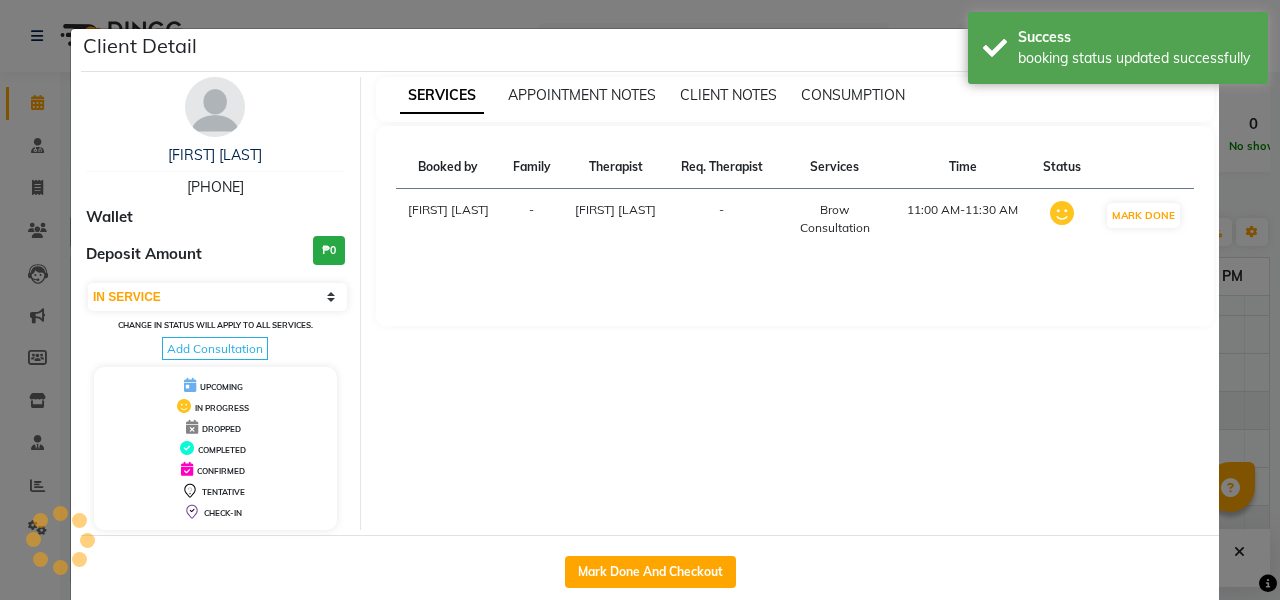 click on "Client Detail [FIRST] [LAST] [PHONE] Wallet Deposit Amount [CURRENCY][AMOUNT] Select IN SERVICE CONFIRMED TENTATIVE CHECK IN MARK DONE DROPPED UPCOMING Change in status will apply to all services. Add Consultation UPCOMING IN PROGRESS DROPPED COMPLETED CONFIRMED TENTATIVE CHECK-IN SERVICES APPOINTMENT NOTES CLIENT NOTES CONSUMPTION Booked by Family Therapist Req. Therapist Services Time Status [FIRST] [LAST] - [FIRST] [LAST] - [SERVICE] [TIME]-[TIME] MARK DONE Mark Done And Checkout" 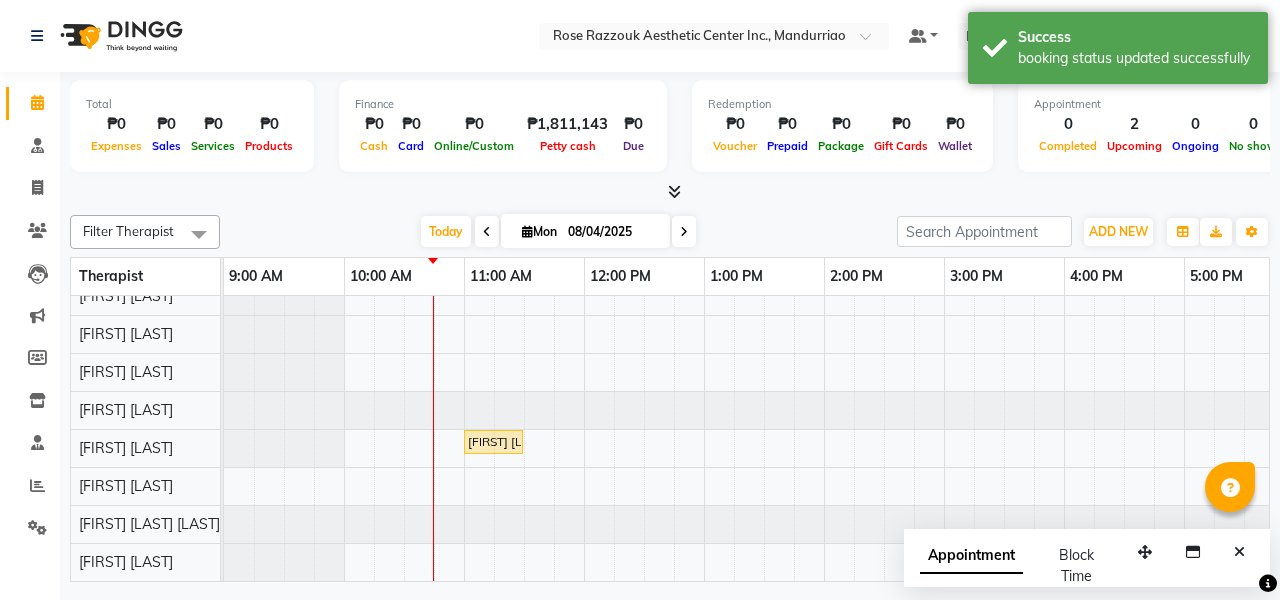 scroll, scrollTop: 74, scrollLeft: 0, axis: vertical 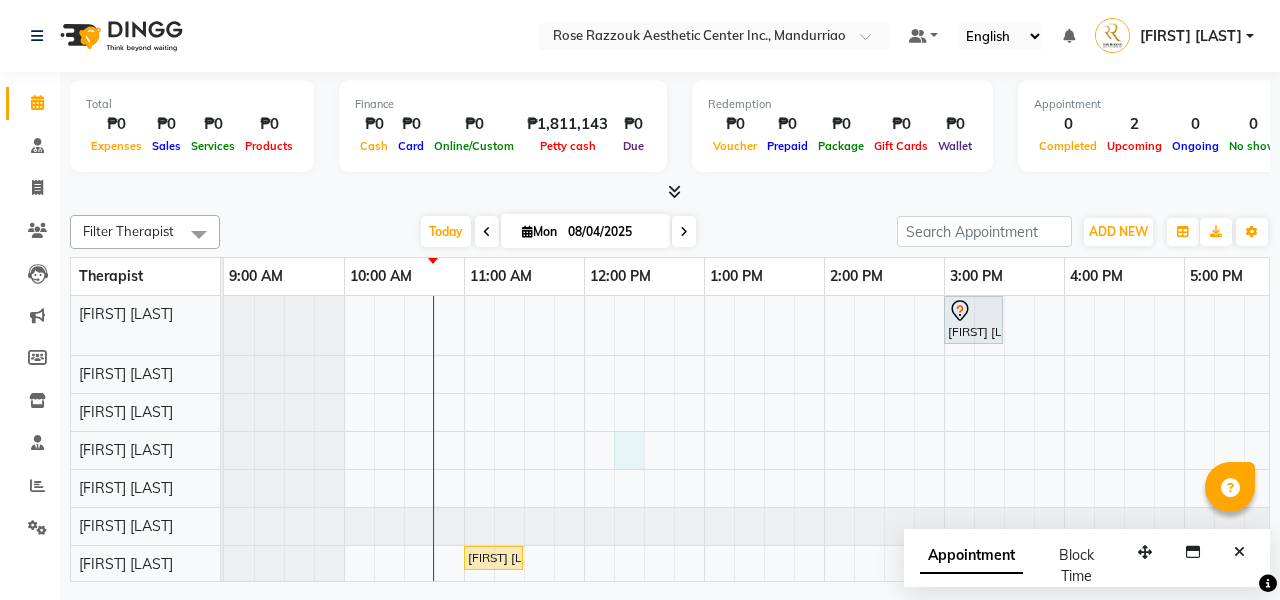 click on "[FIRST] [LAST], [CODE][NUMBER], [TIME]-[TIME], [SERVICE] [SERVICE] [FIRST] [LAST], [CODE][NUMBER], [TIME]-[TIME], [SERVICE]" at bounding box center [884, 496] 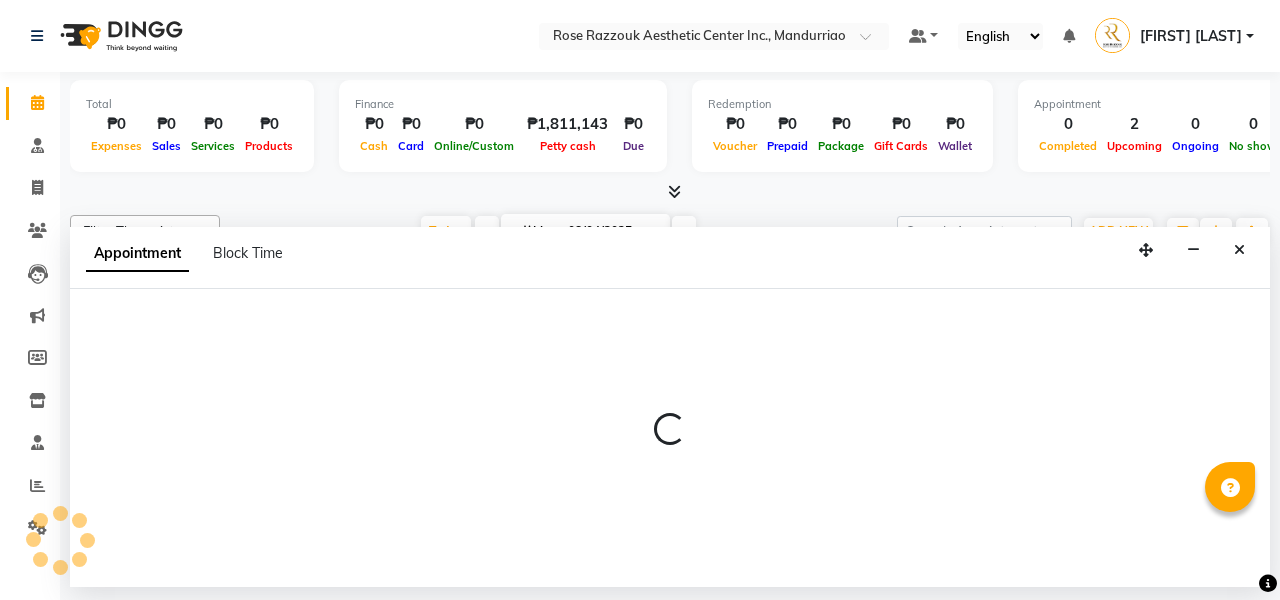 select on "46410" 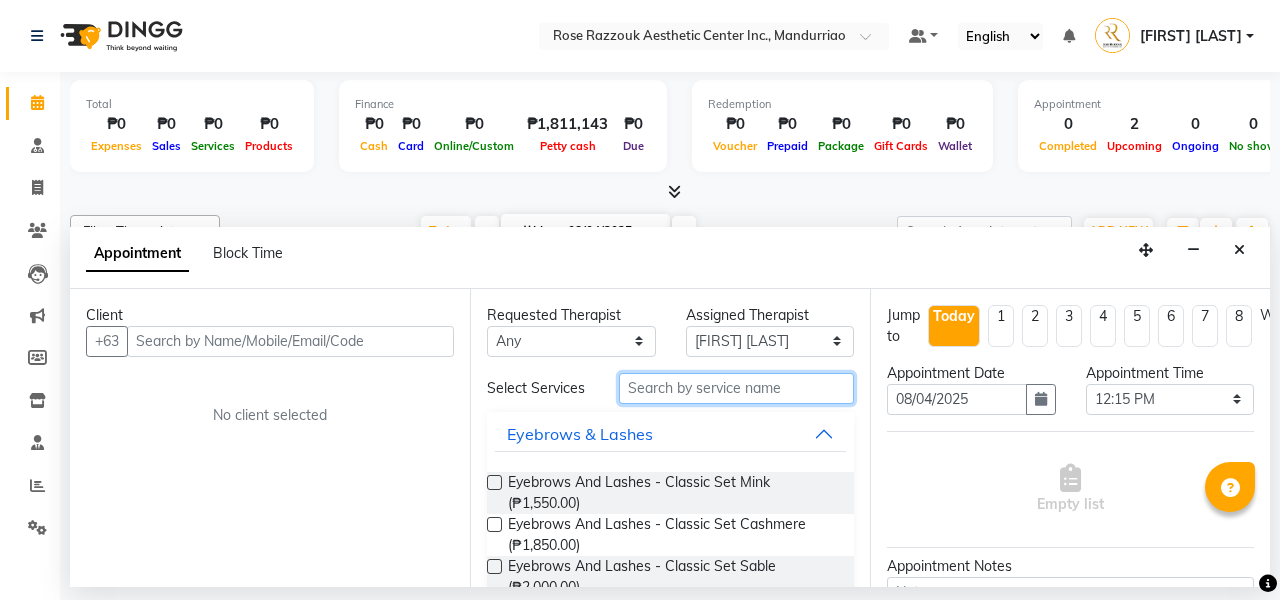 click at bounding box center (736, 388) 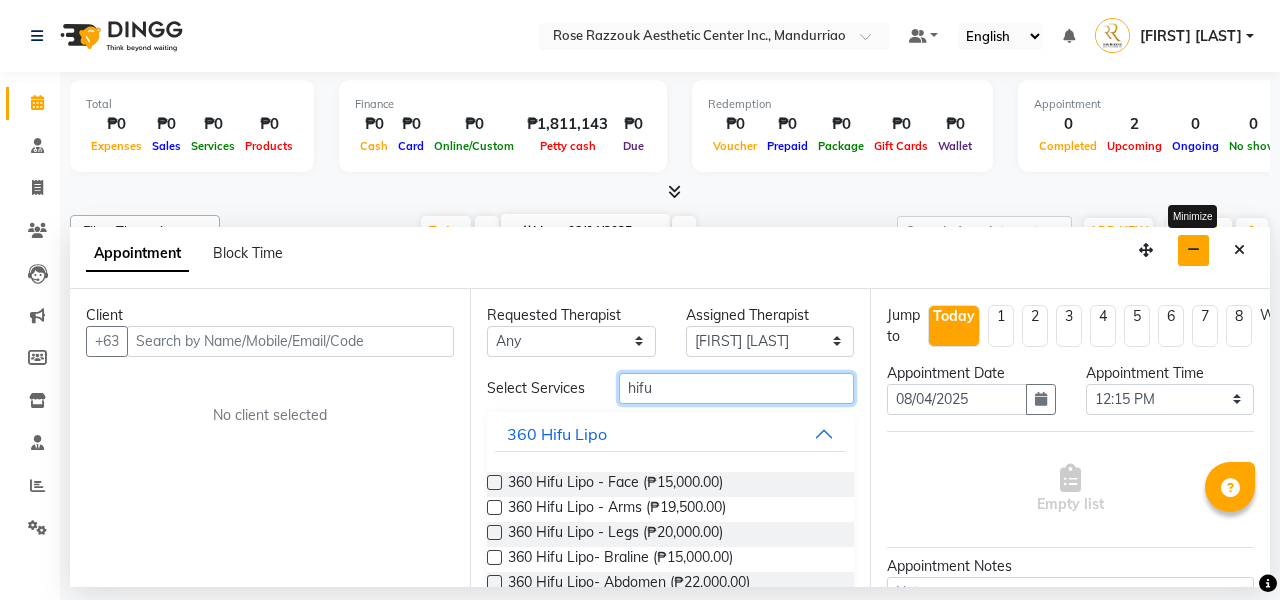 type on "hifu" 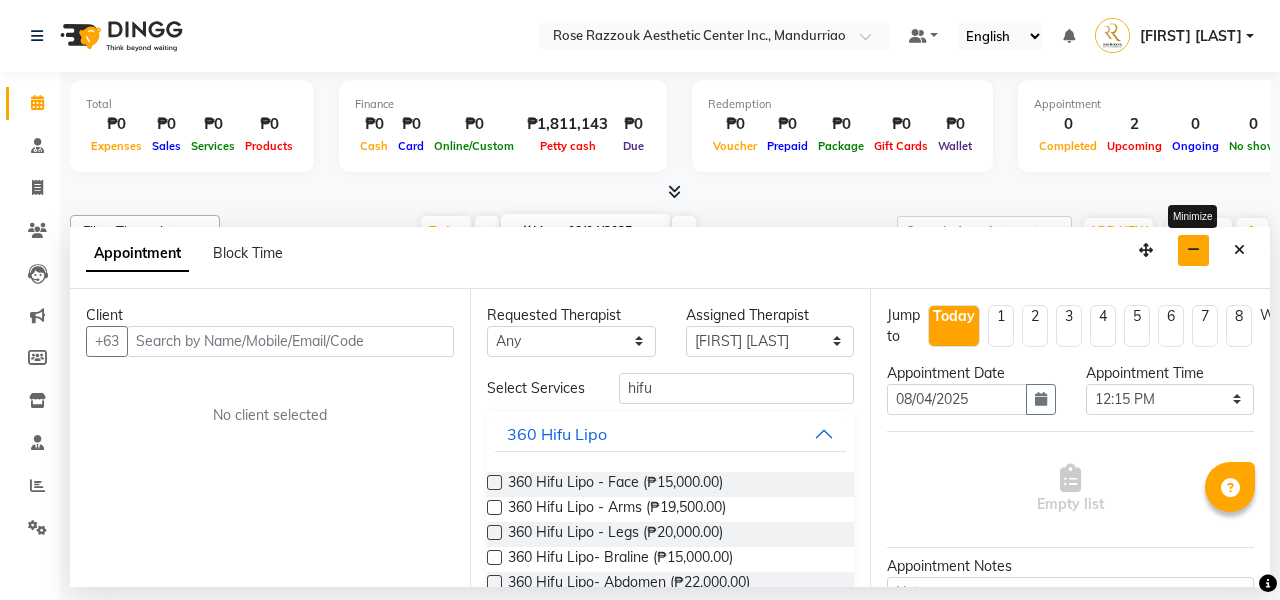 click at bounding box center [1193, 250] 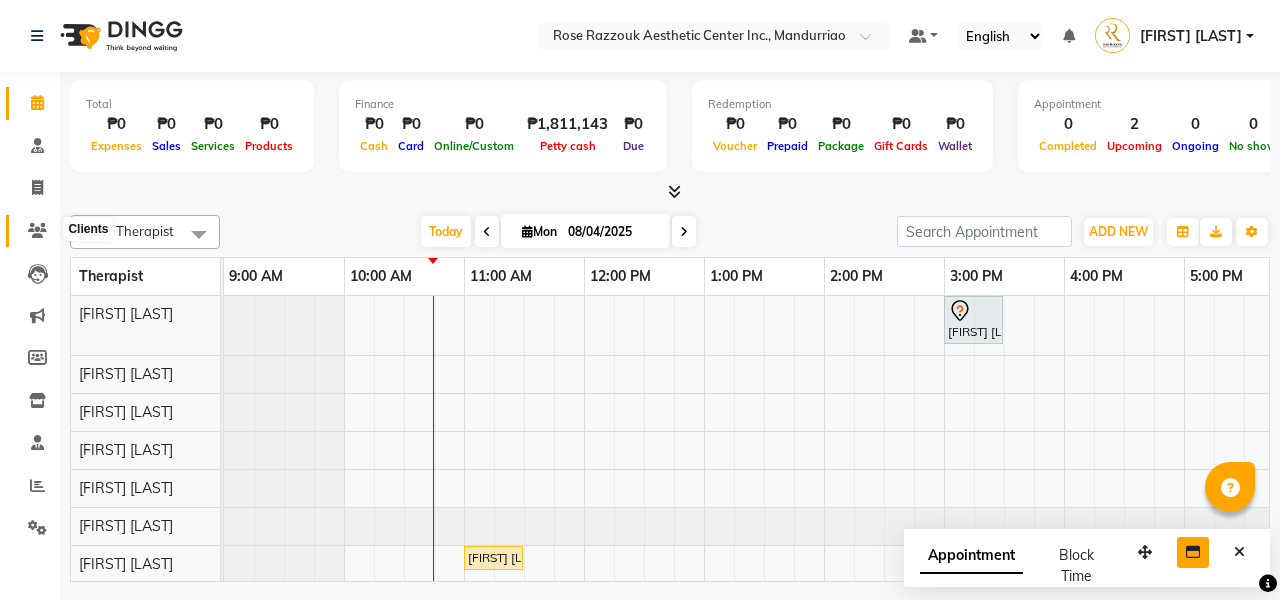 click 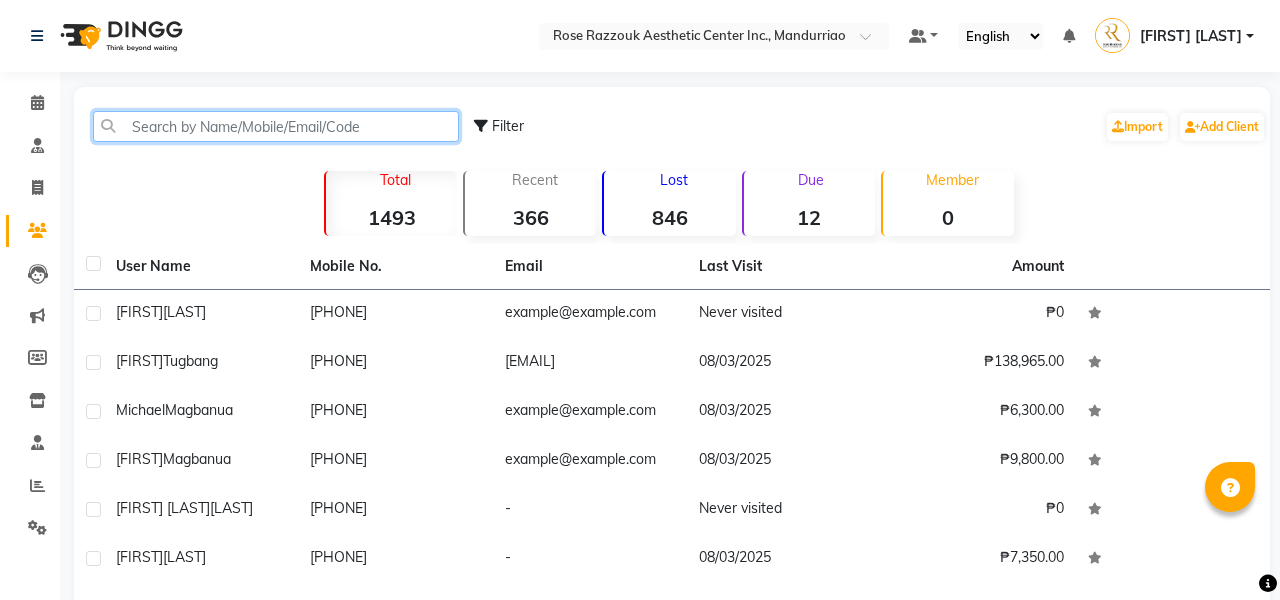 click 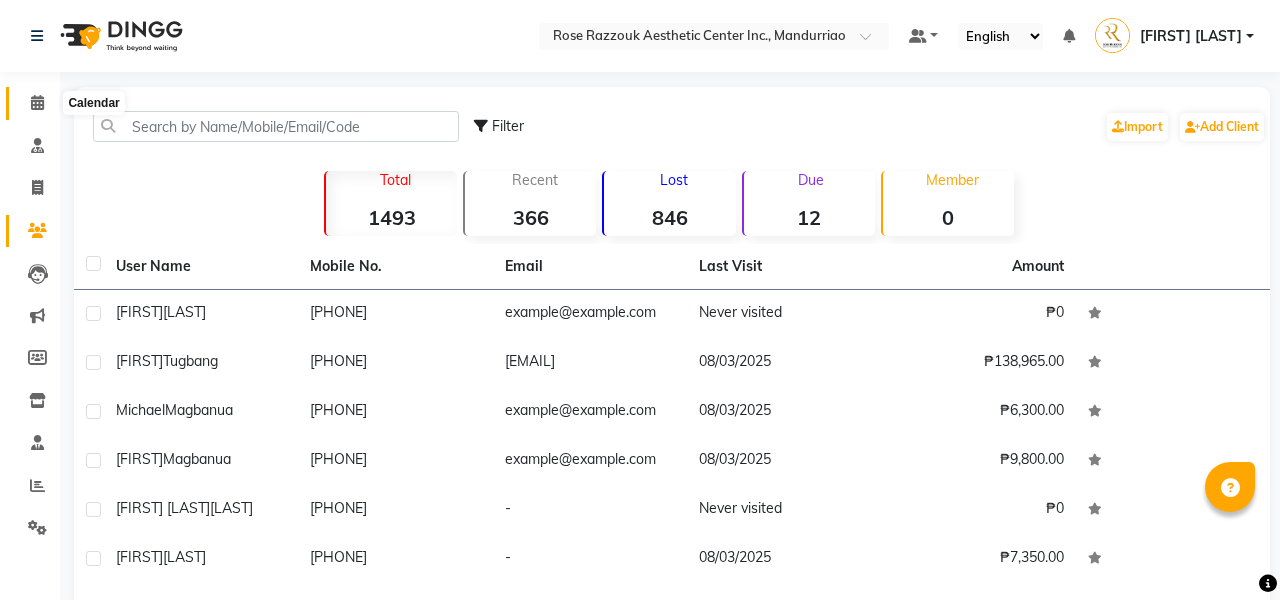 click 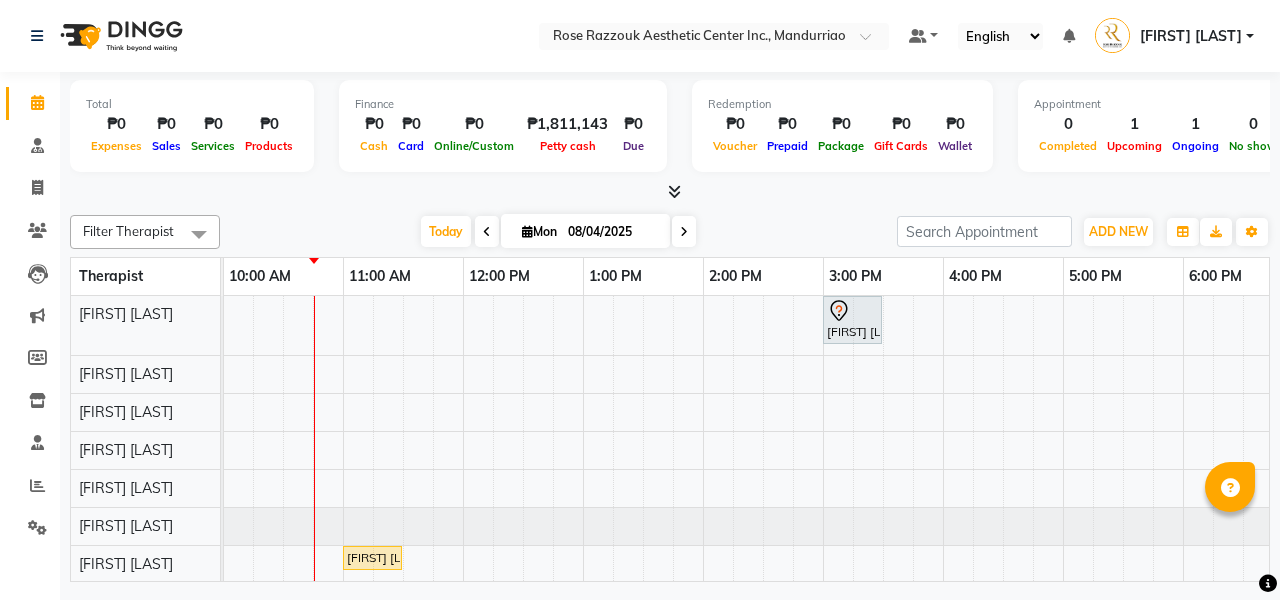 click on "[FIRST] [LAST], [CODE][NUMBER], [TIME]-[TIME], [SERVICE] [SERVICE] [FIRST] [LAST], [CODE][NUMBER], [TIME]-[TIME], [SERVICE]" at bounding box center (763, 496) 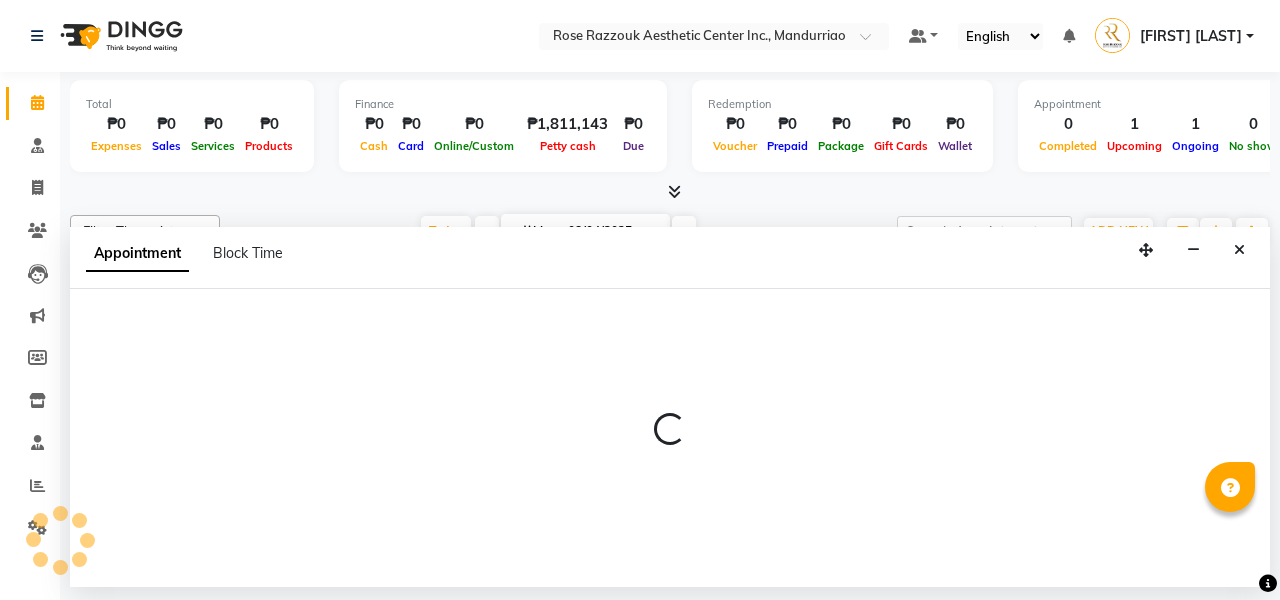 select on "46411" 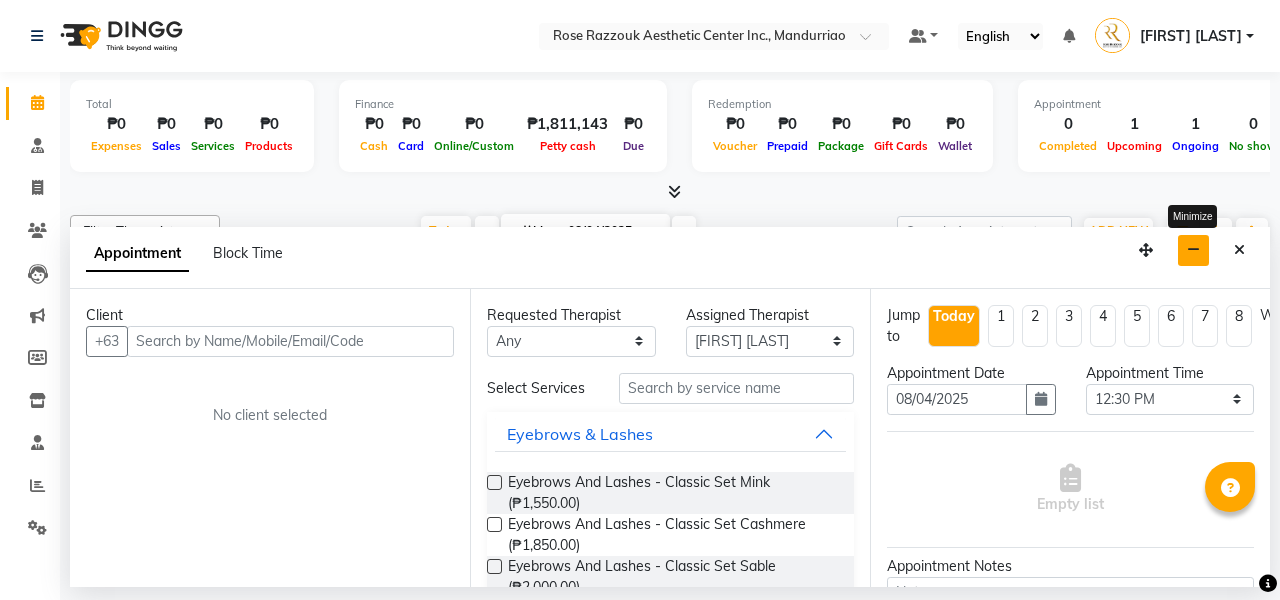click at bounding box center [1193, 250] 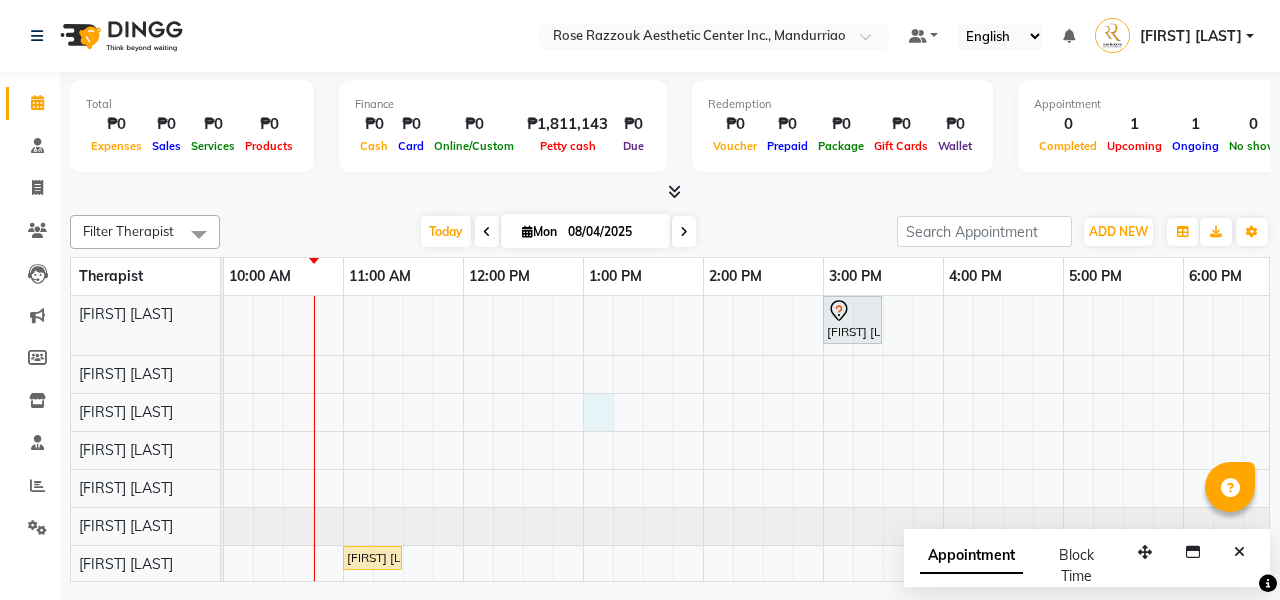 click on "[FIRST] [LAST], [CODE][NUMBER], [TIME]-[TIME], [SERVICE] [SERVICE] [FIRST] [LAST], [CODE][NUMBER], [TIME]-[TIME], [SERVICE]" at bounding box center [763, 496] 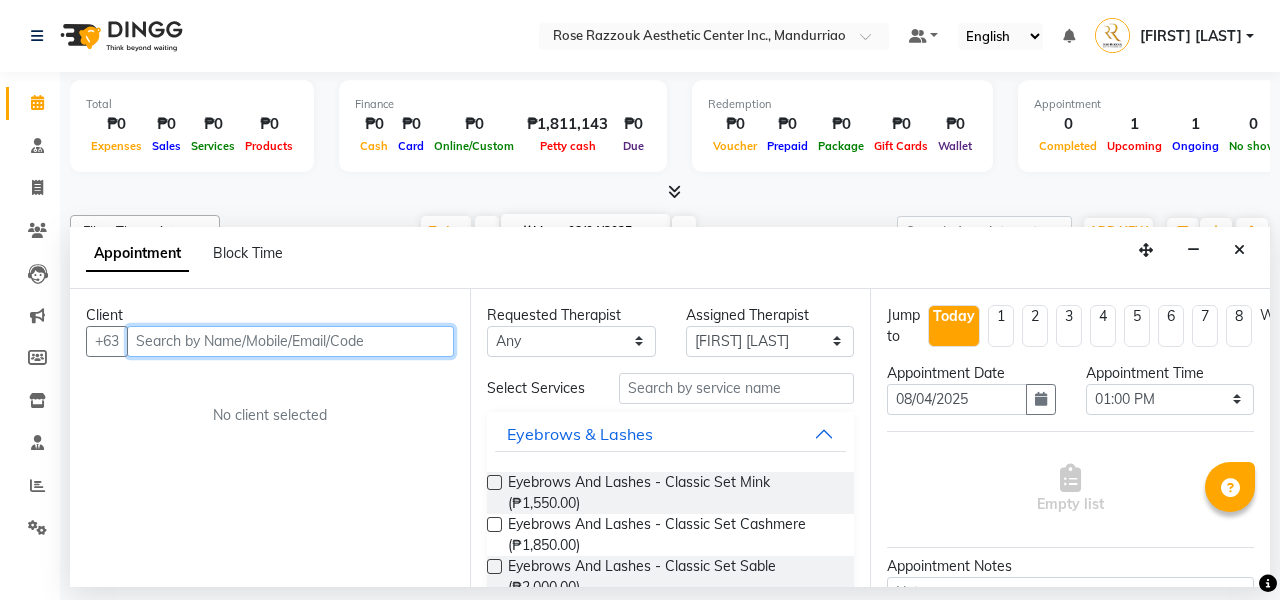 scroll, scrollTop: 10, scrollLeft: 0, axis: vertical 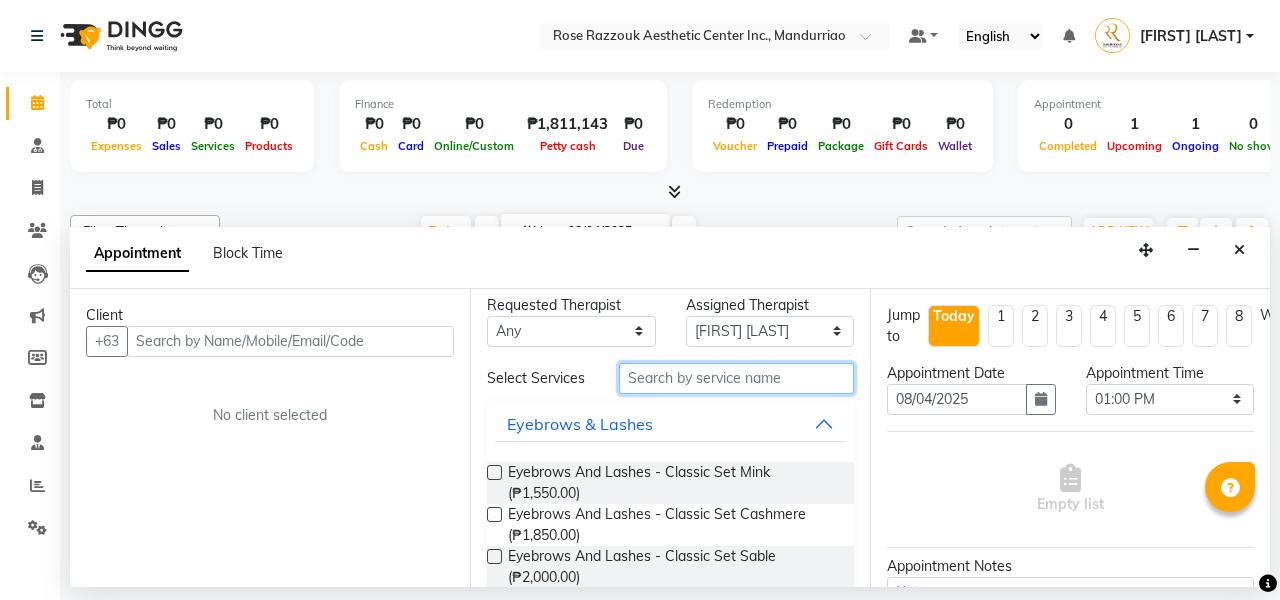 click at bounding box center [736, 378] 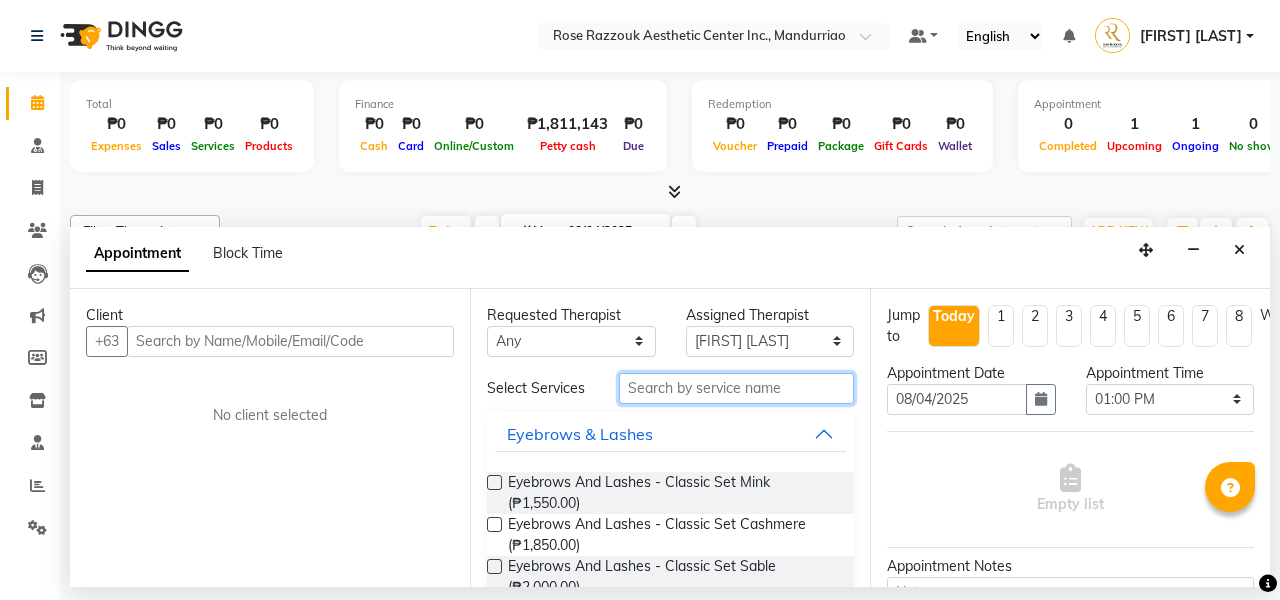 scroll, scrollTop: 0, scrollLeft: 0, axis: both 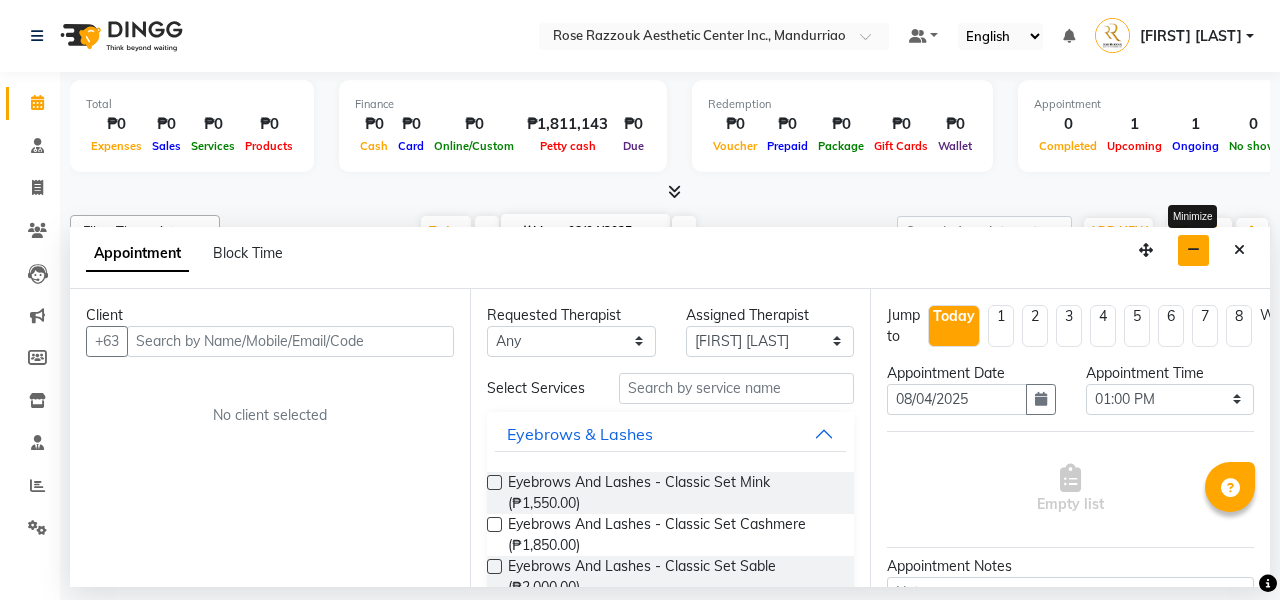 click at bounding box center (1193, 250) 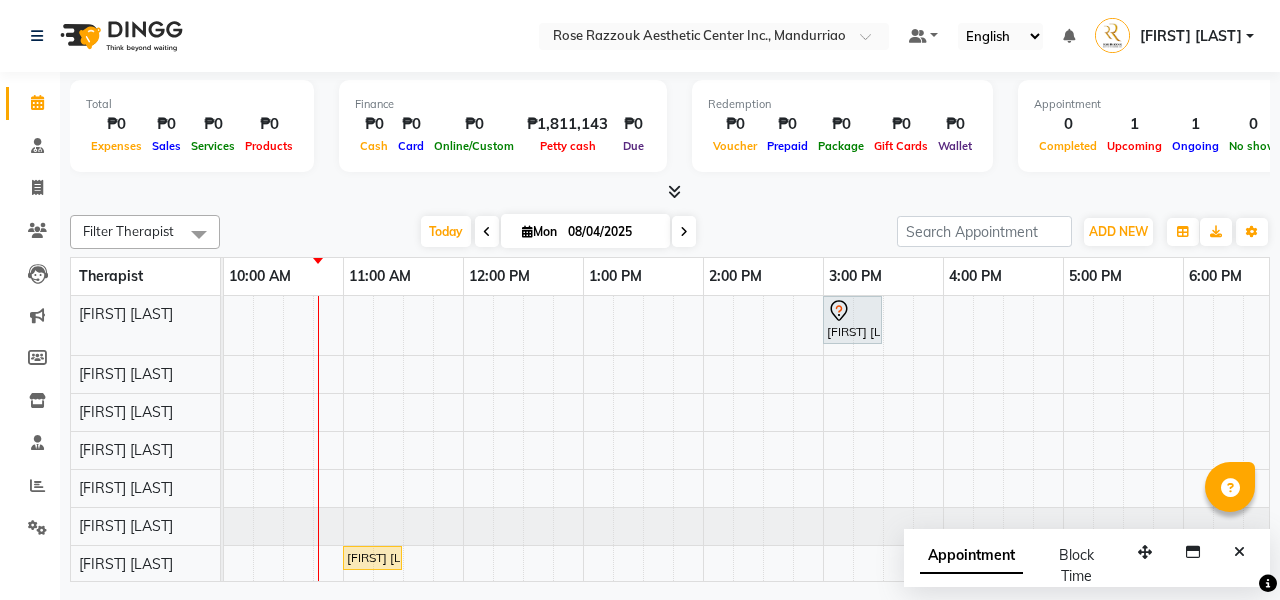 scroll, scrollTop: 54, scrollLeft: 122, axis: both 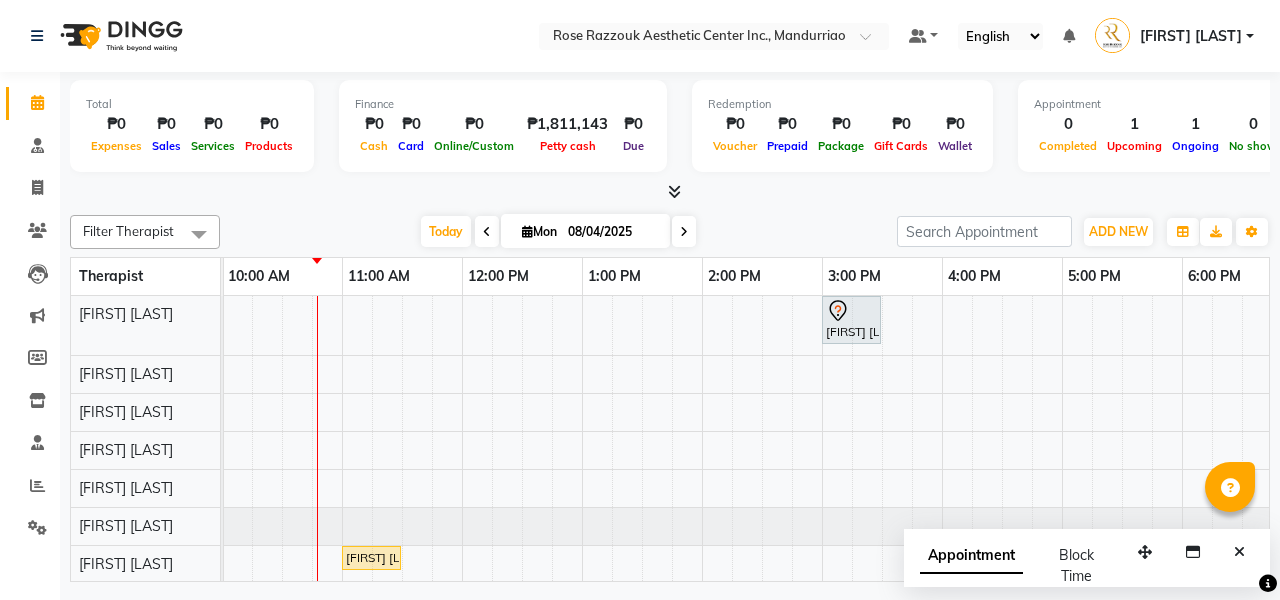 click on "[FIRST] [LAST], [CODE][NUMBER], [TIME]-[TIME], [SERVICE] [SERVICE] [FIRST] [LAST], [CODE][NUMBER], [TIME]-[TIME], [SERVICE]" at bounding box center (762, 496) 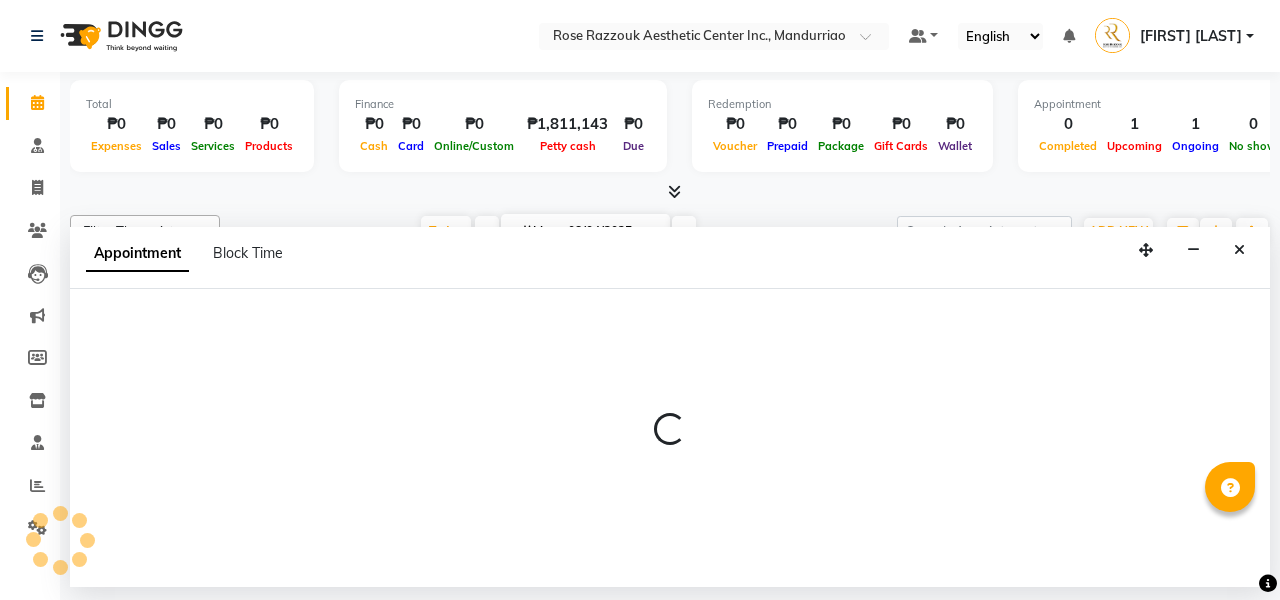 select on "46409" 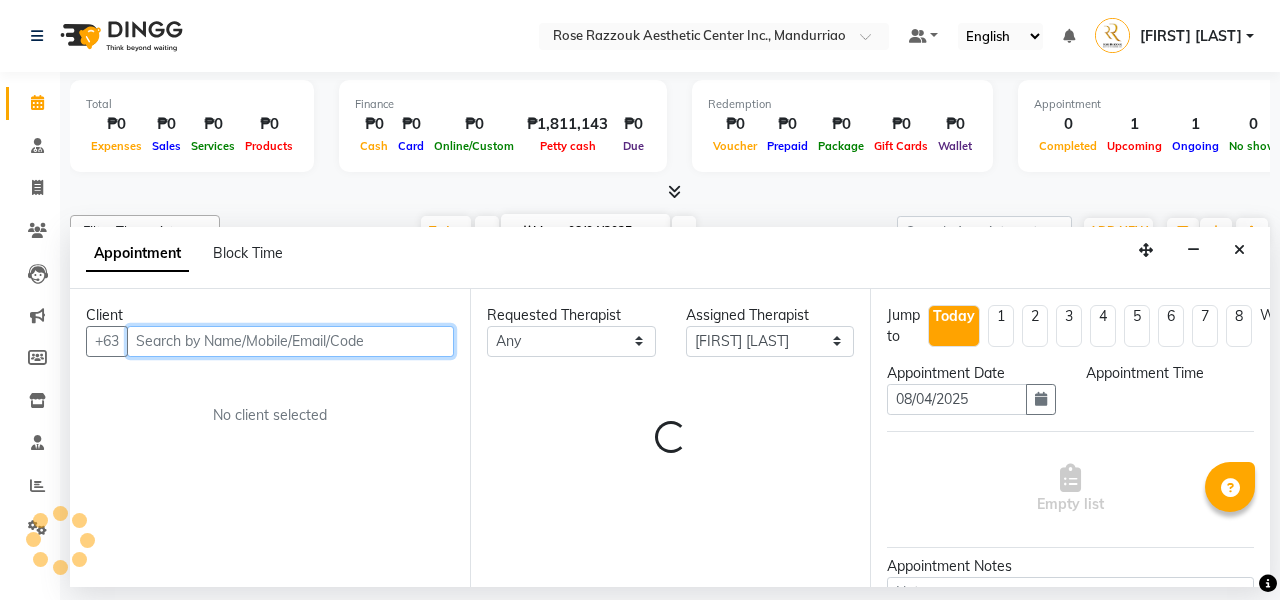 select on "690" 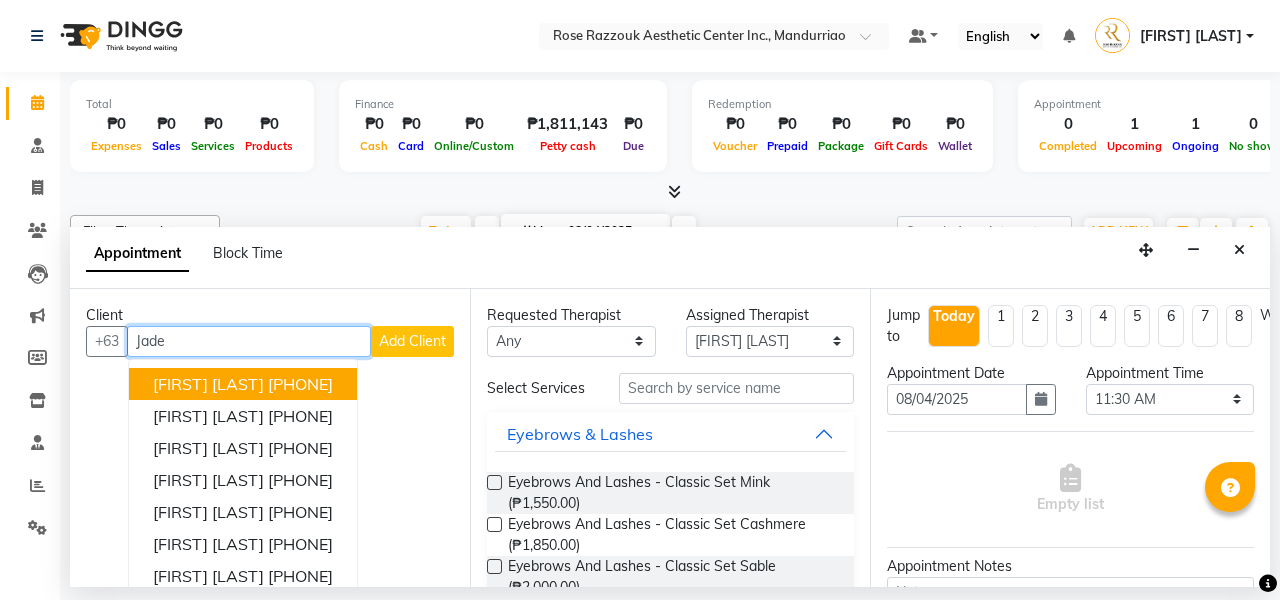 type on "Jade" 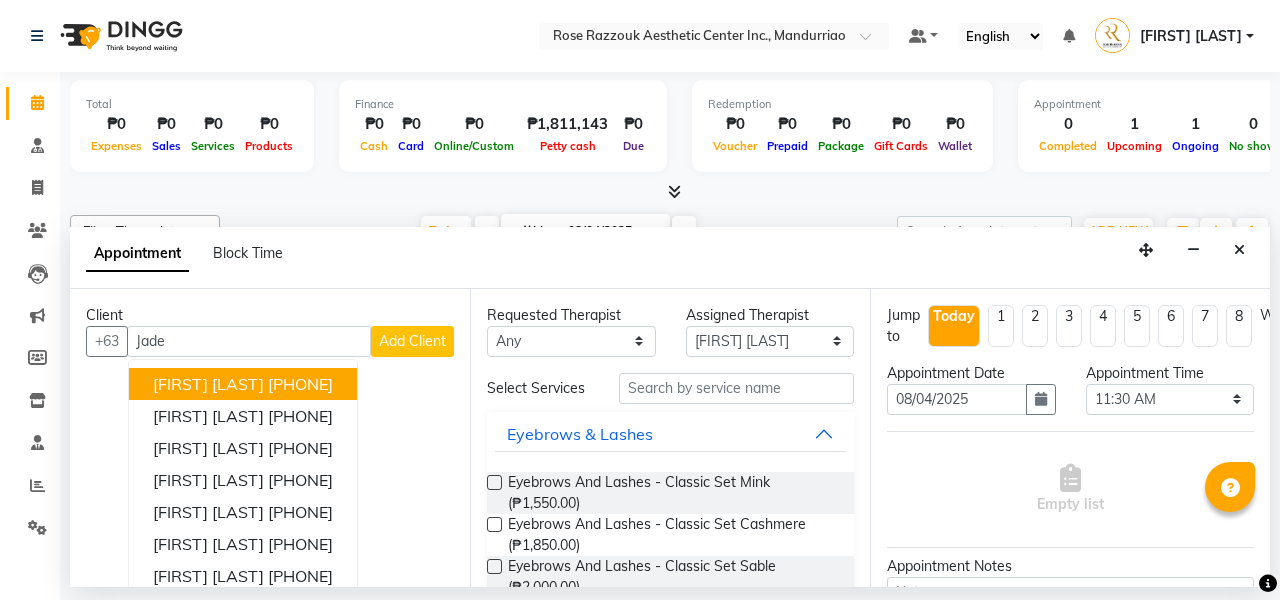 click on "Add Client" at bounding box center [412, 341] 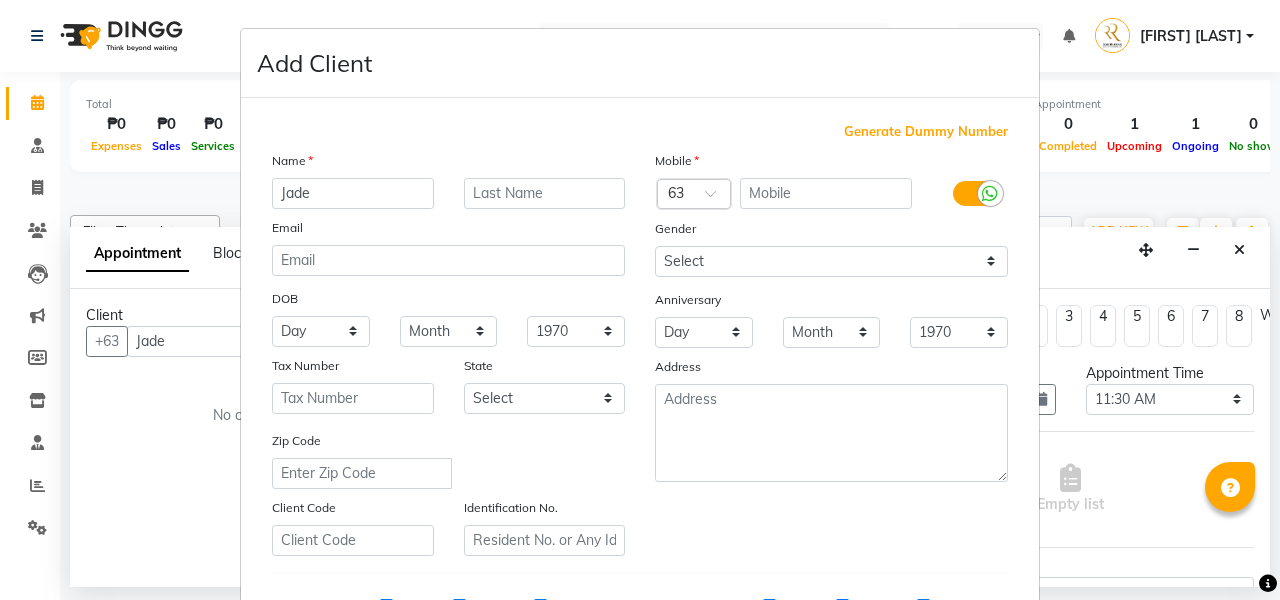 scroll, scrollTop: 0, scrollLeft: 0, axis: both 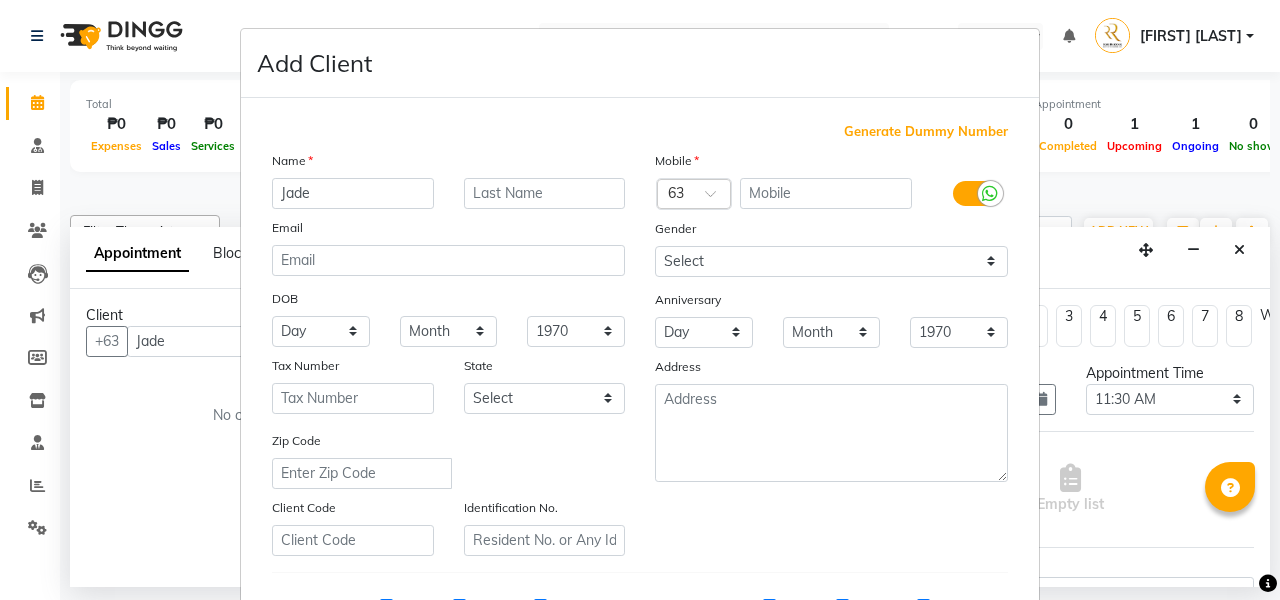 click on "Generate Dummy Number" at bounding box center [926, 132] 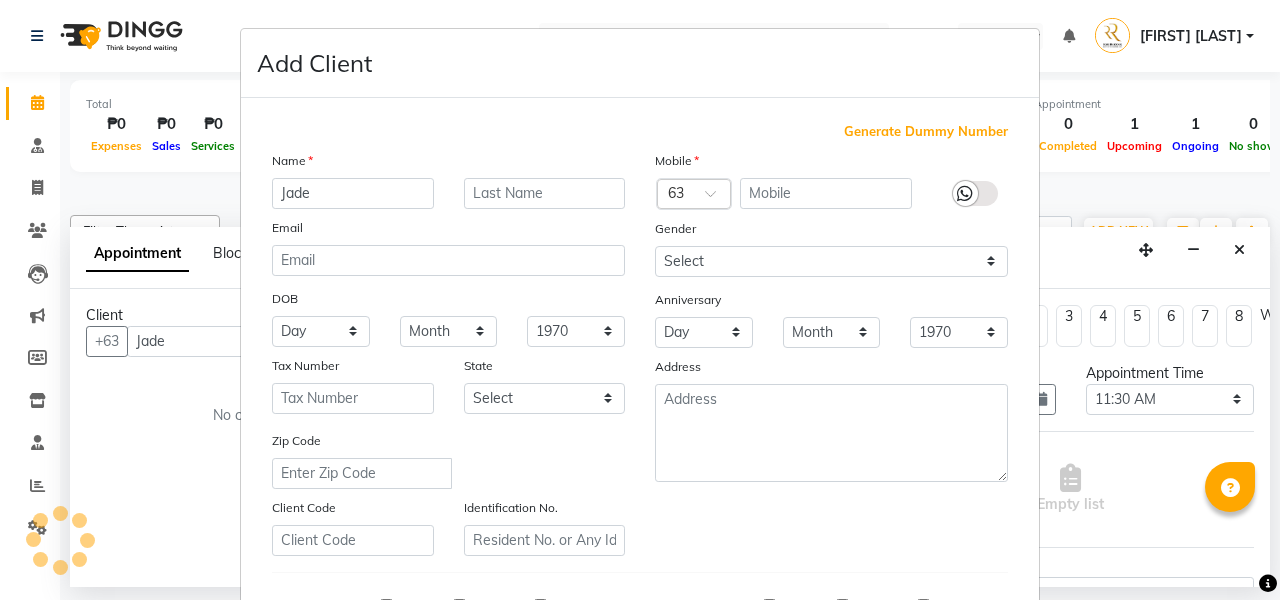 type on "[NUMBER]" 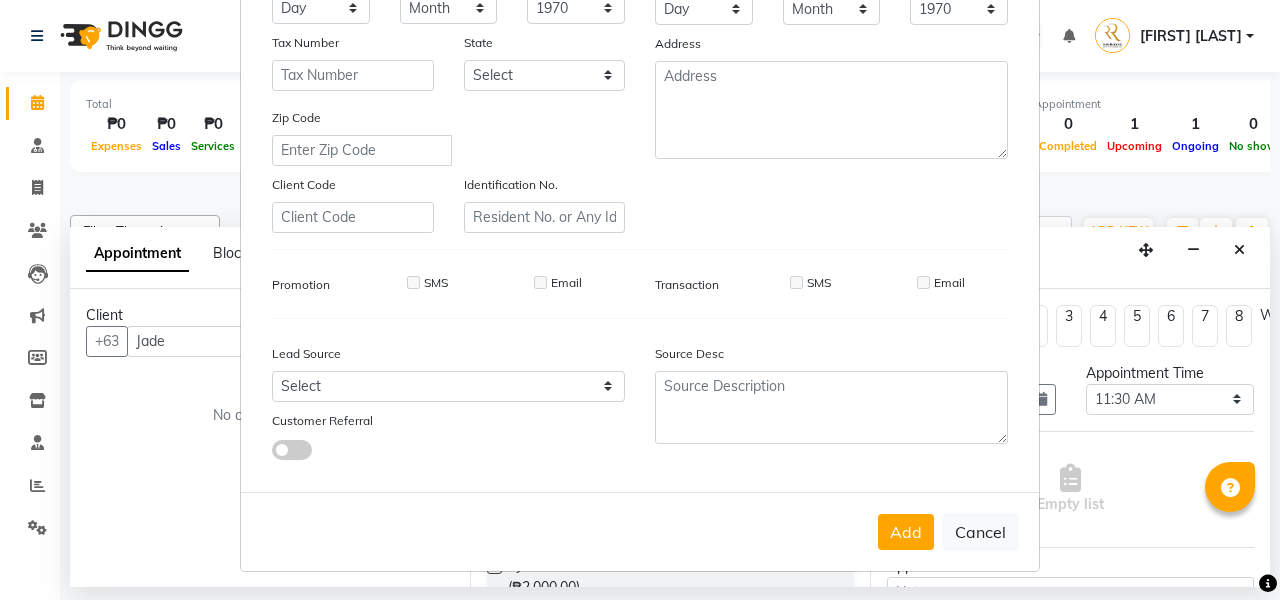 scroll, scrollTop: 322, scrollLeft: 0, axis: vertical 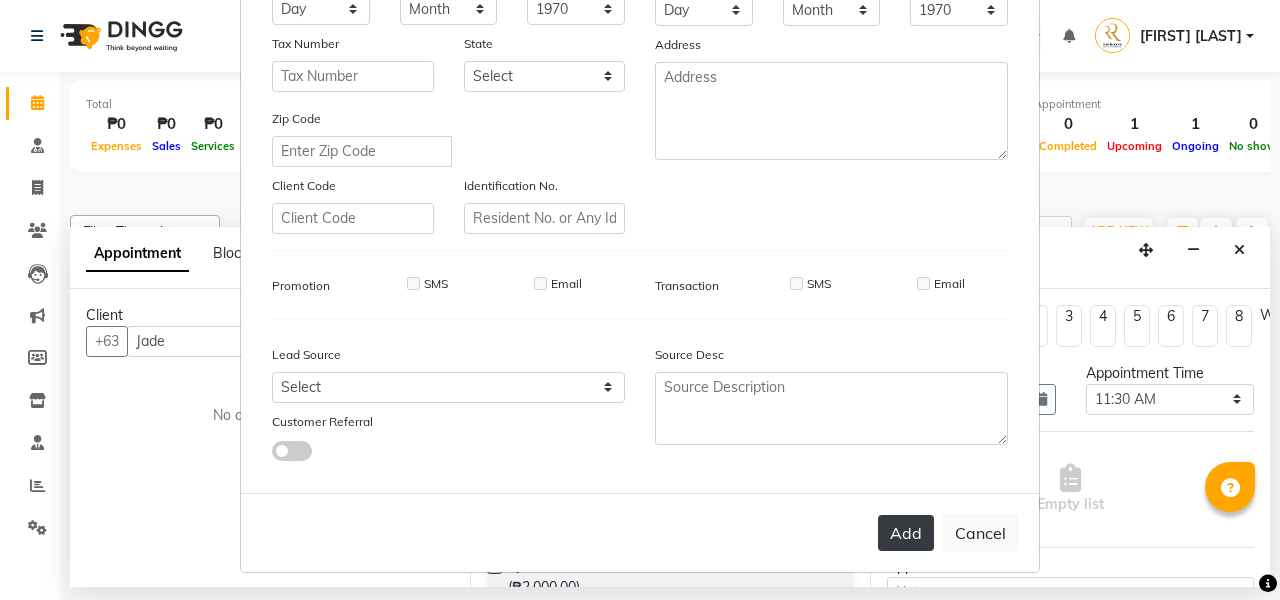 click on "Add" at bounding box center (906, 533) 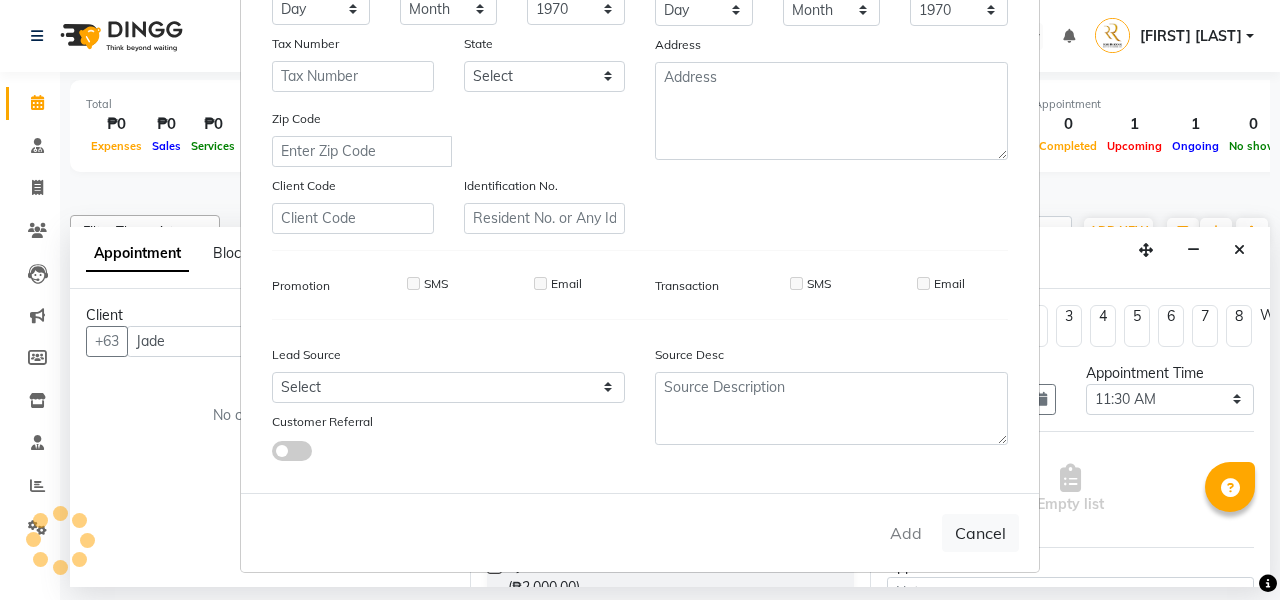 type on "[NUMBER]" 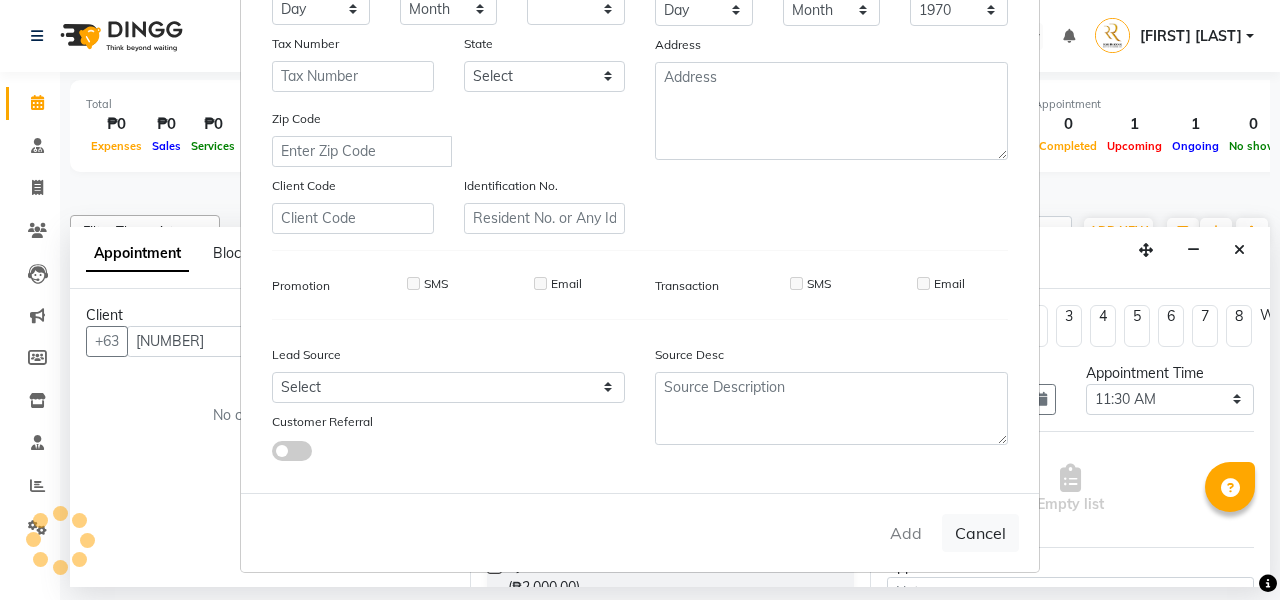 select 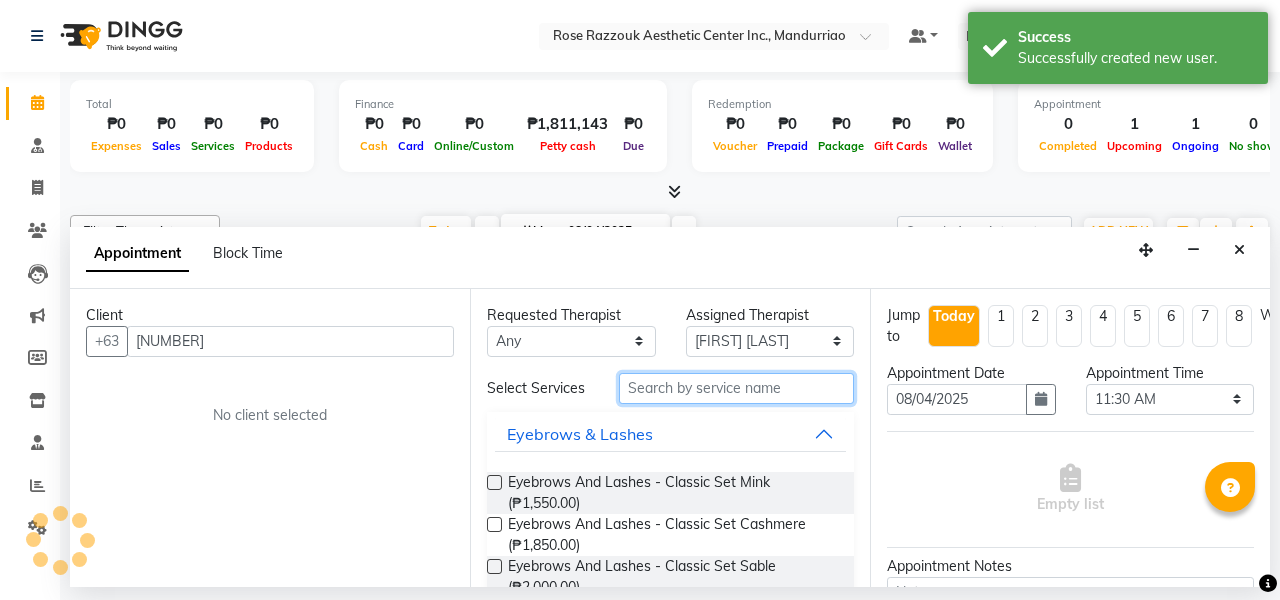 click at bounding box center (736, 388) 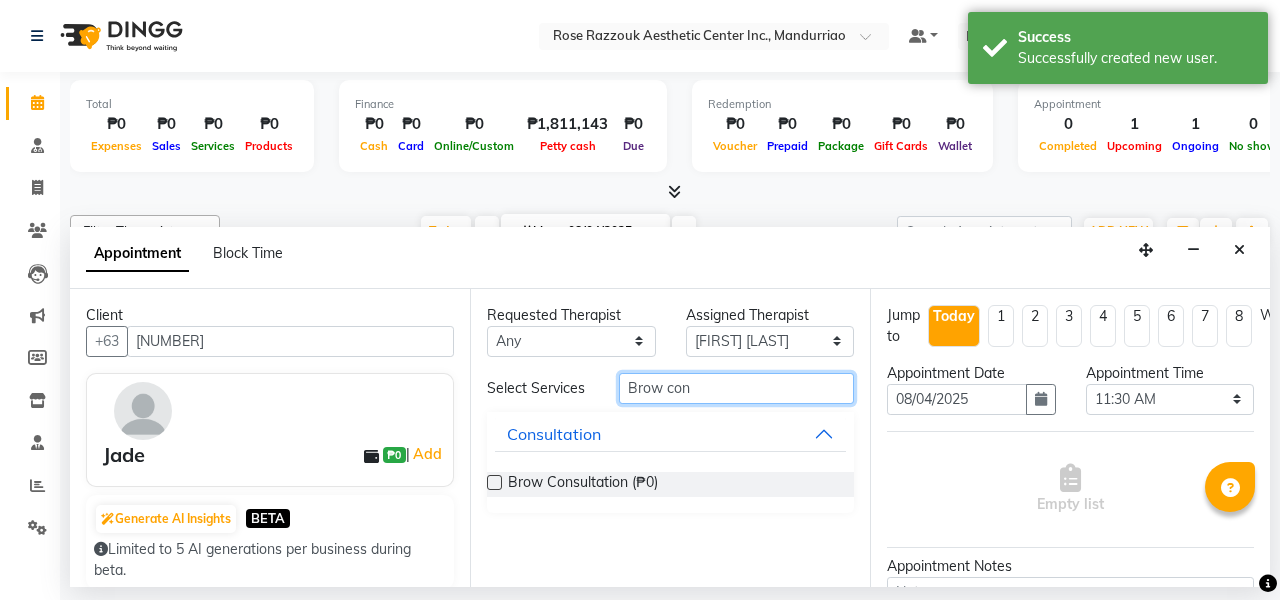 type on "Brow con" 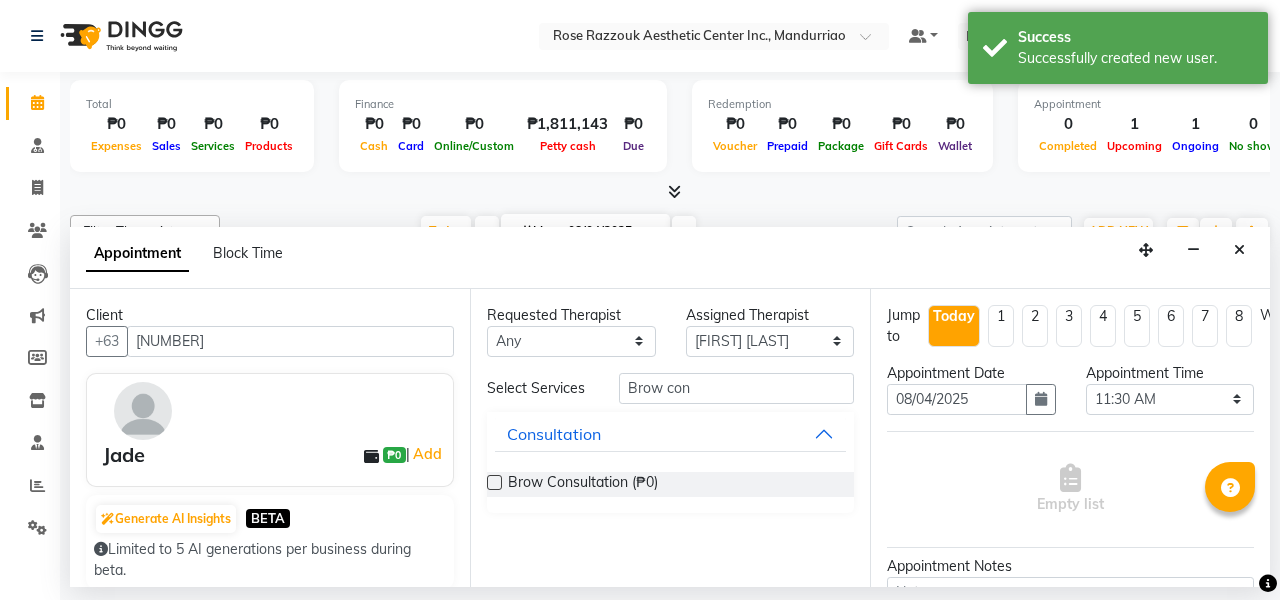 click at bounding box center (494, 482) 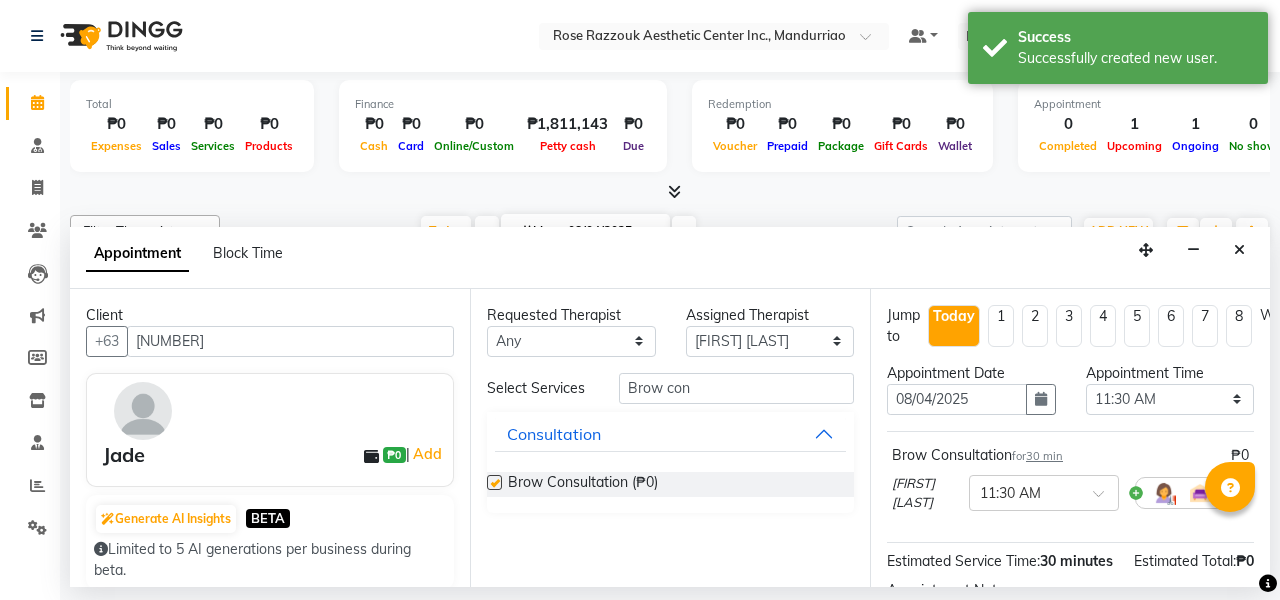 checkbox on "false" 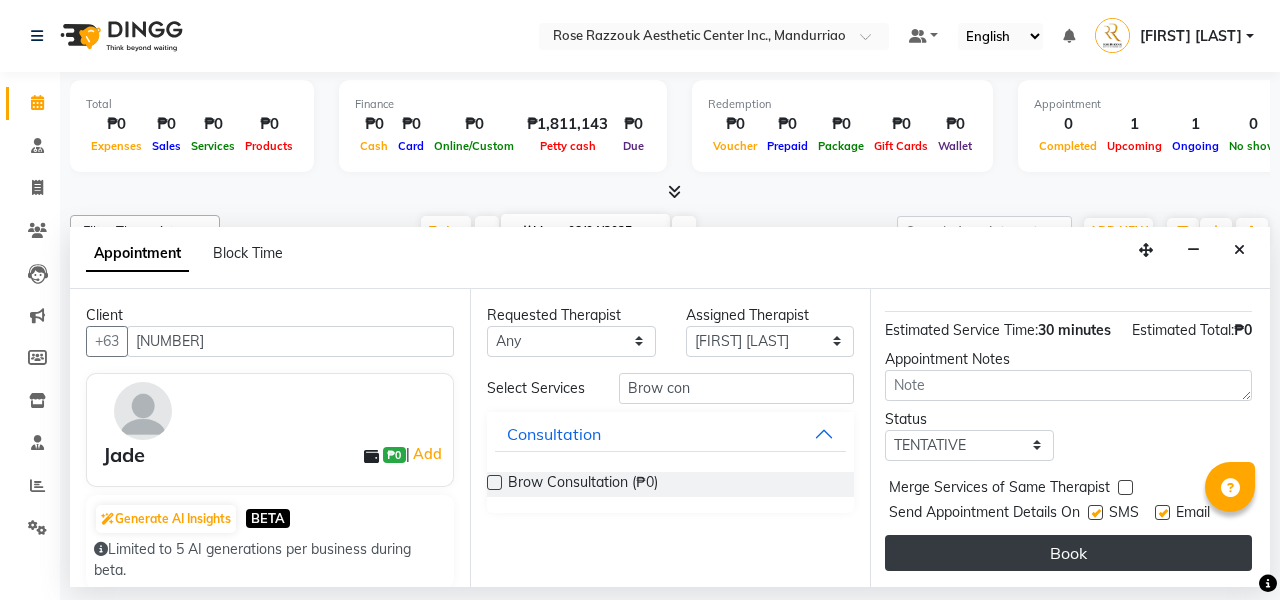 scroll, scrollTop: 249, scrollLeft: 2, axis: both 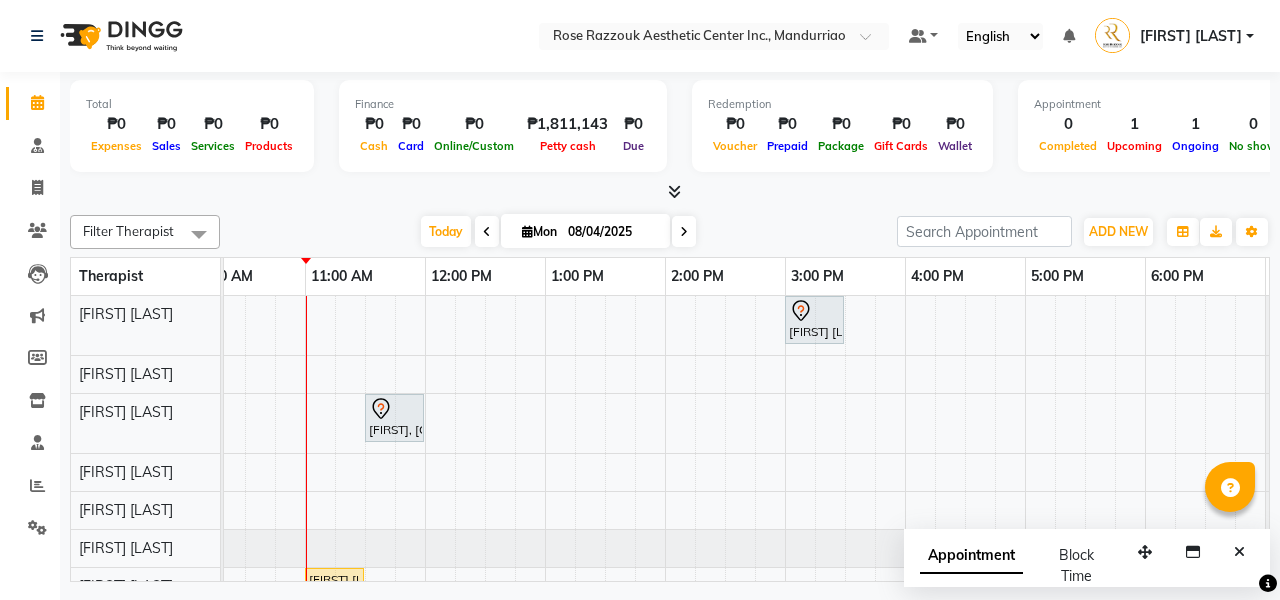 click at bounding box center [684, 232] 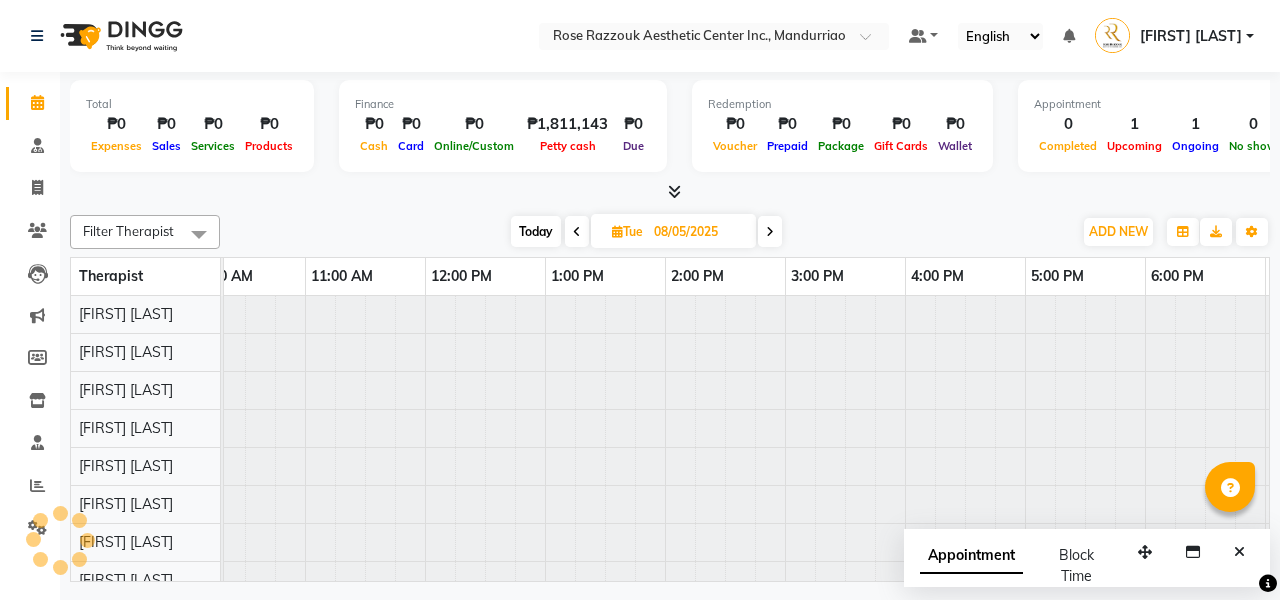scroll, scrollTop: 0, scrollLeft: 0, axis: both 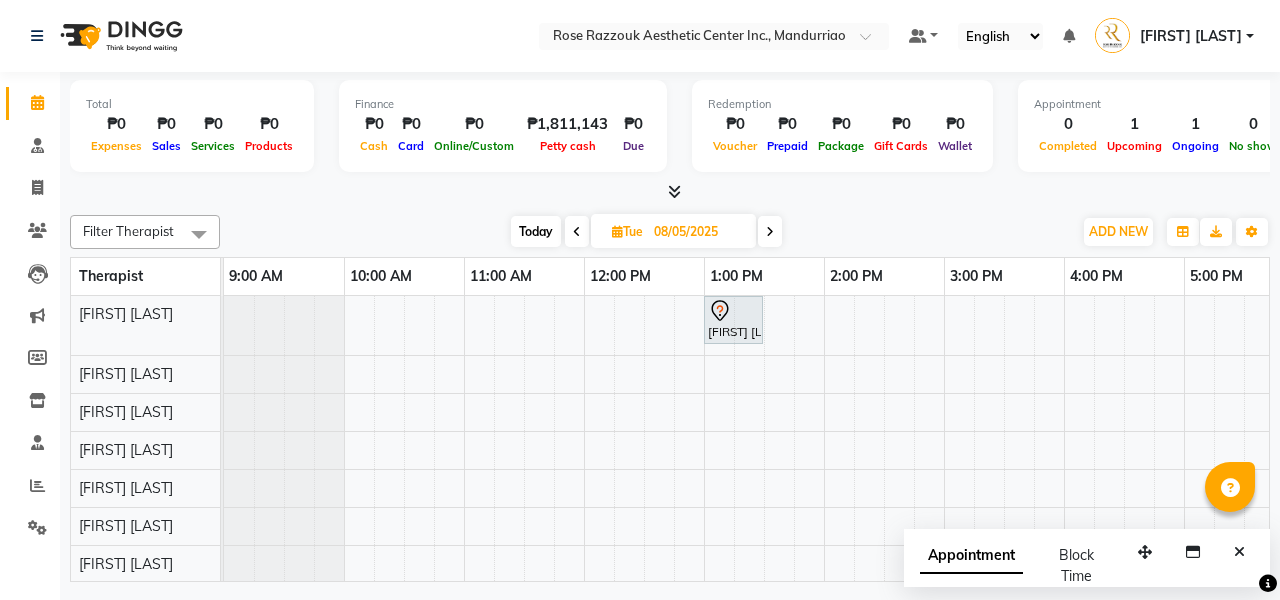 click at bounding box center (770, 231) 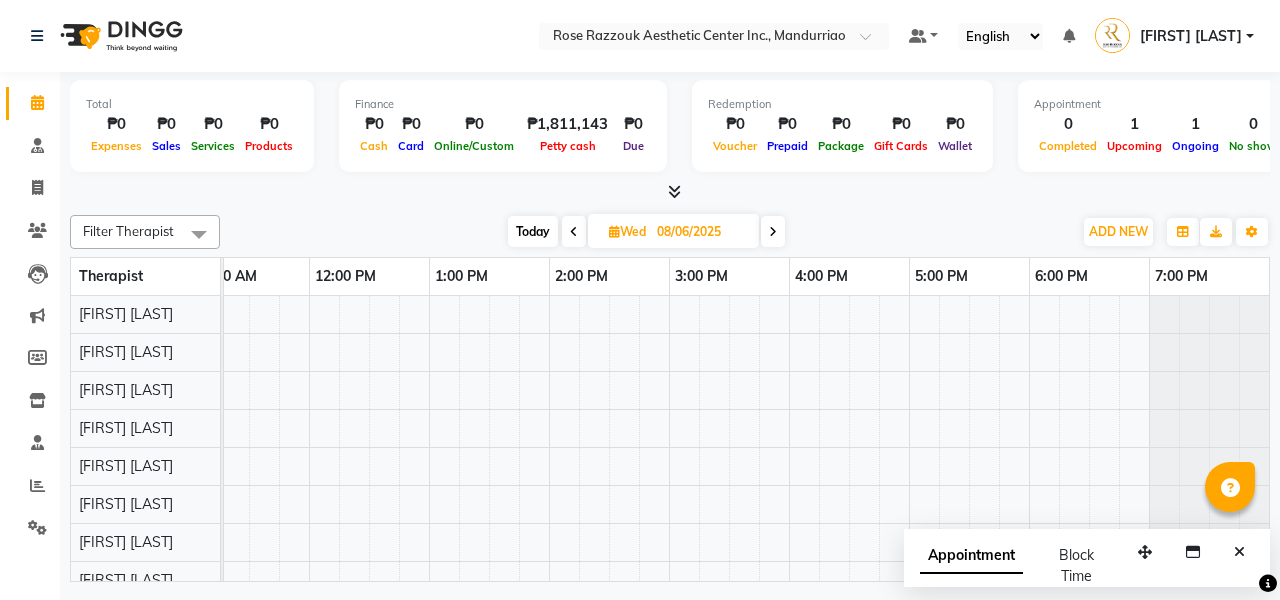 click at bounding box center [773, 232] 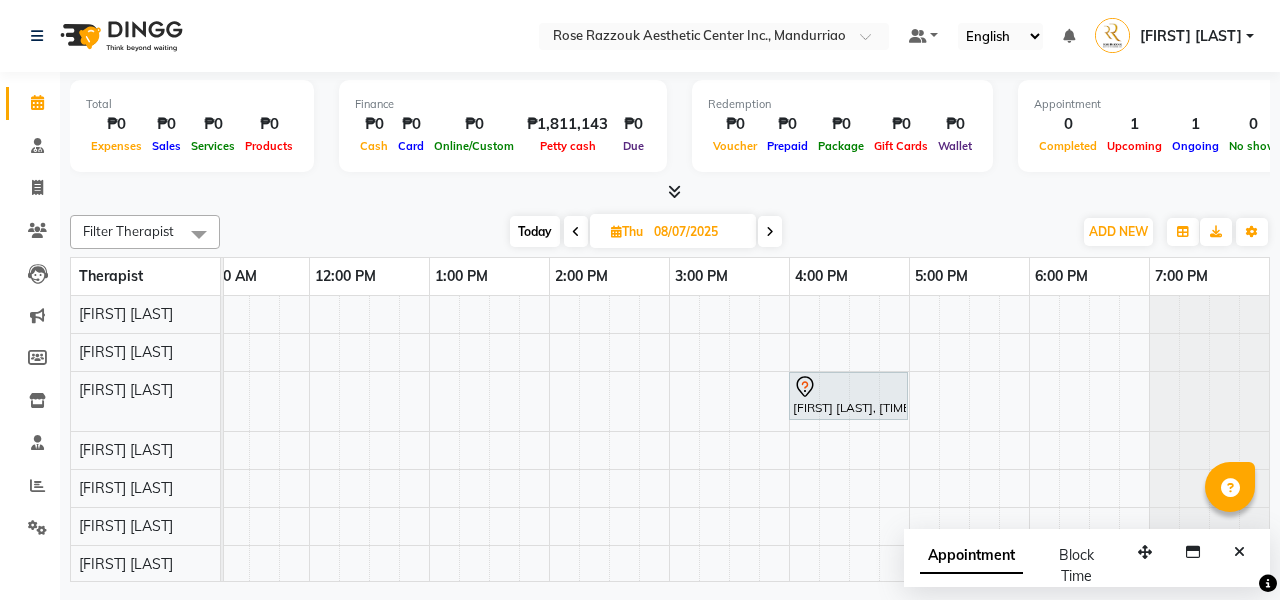 click on "Today" at bounding box center [535, 231] 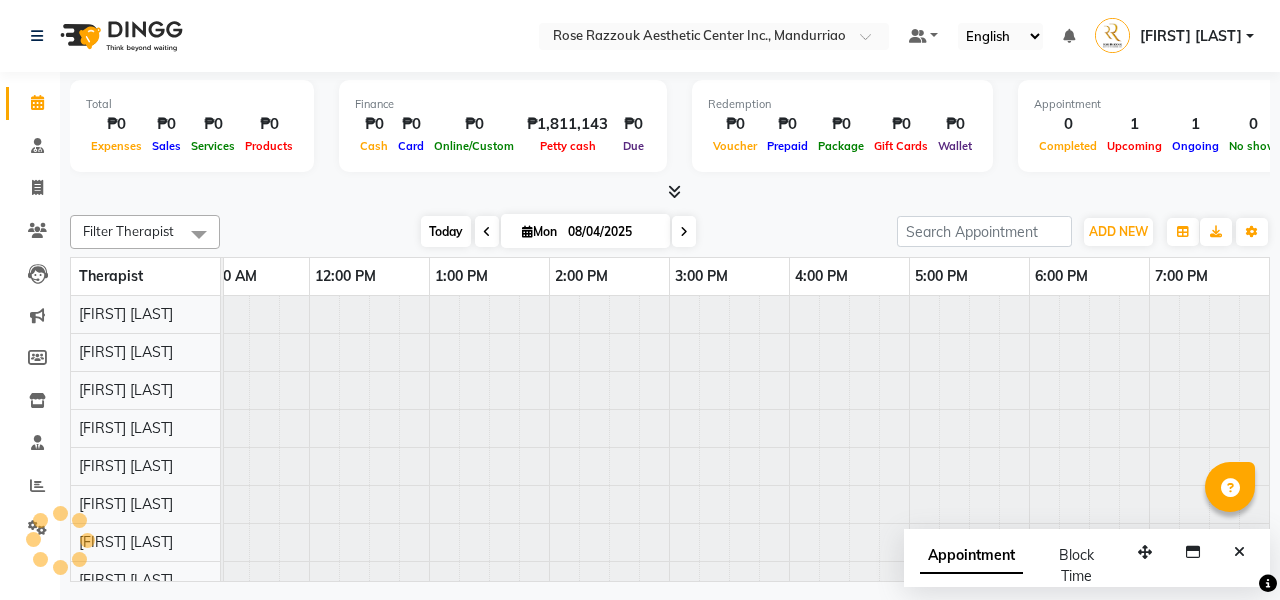 scroll, scrollTop: 0, scrollLeft: 0, axis: both 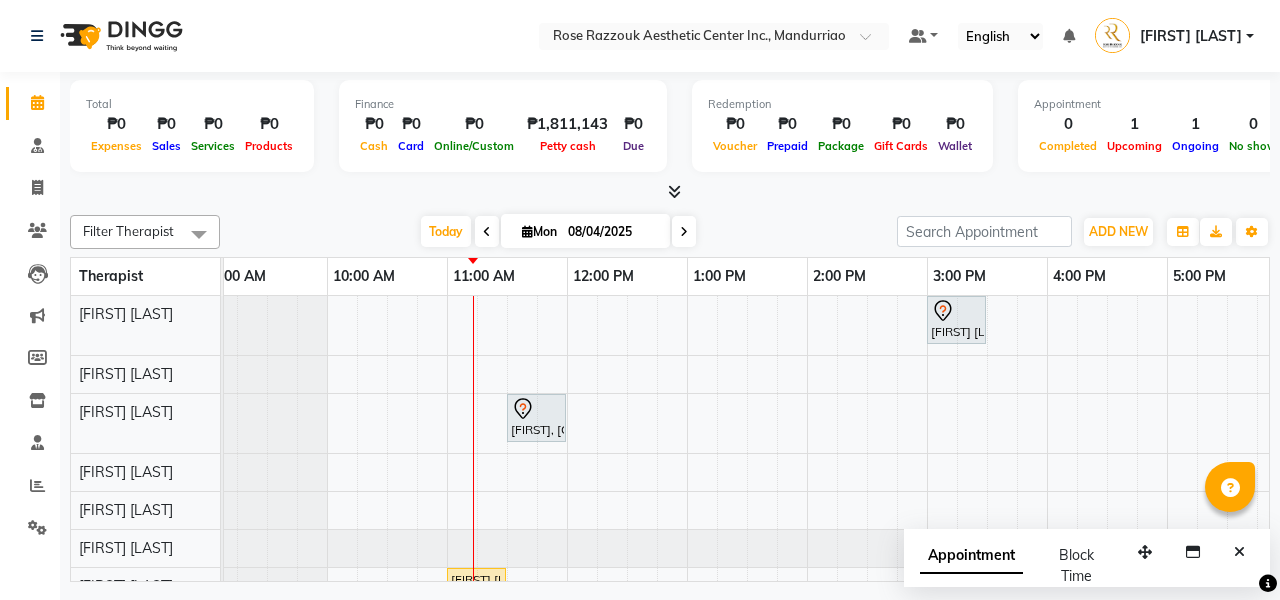 click at bounding box center [684, 232] 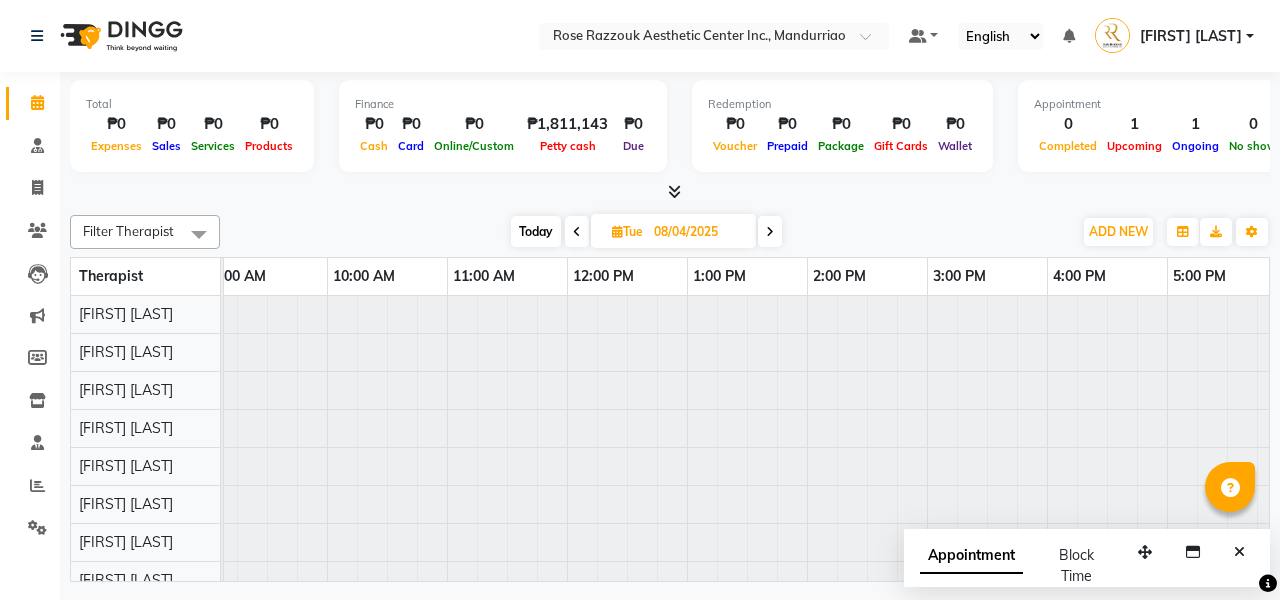 type on "08/05/2025" 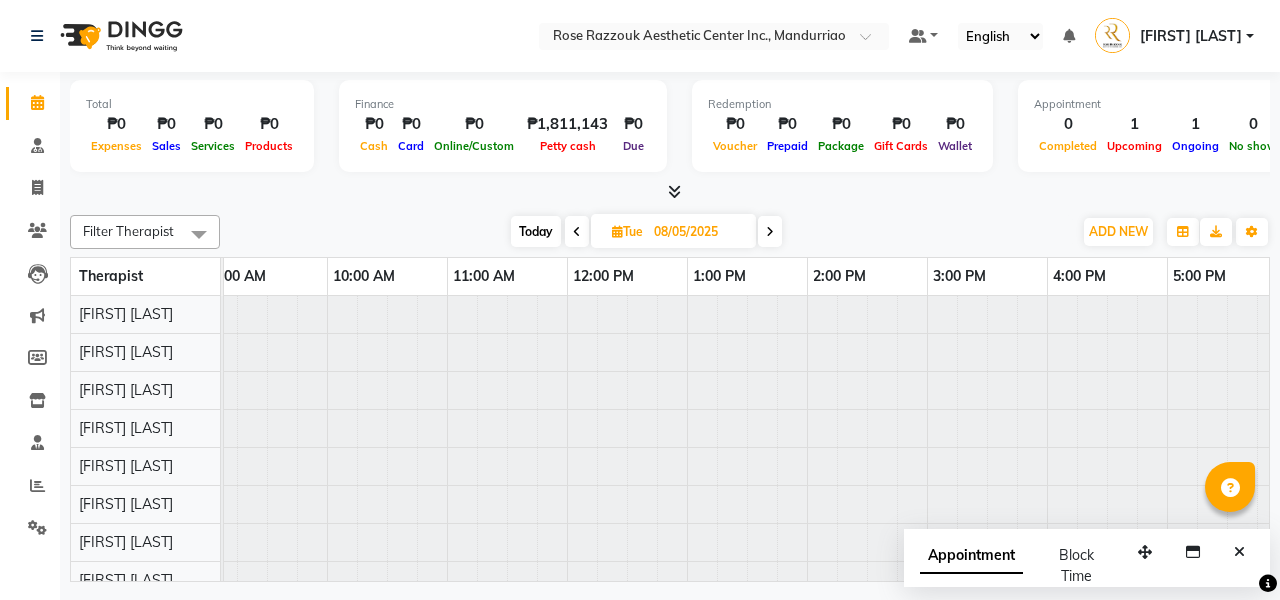 scroll, scrollTop: 0, scrollLeft: 0, axis: both 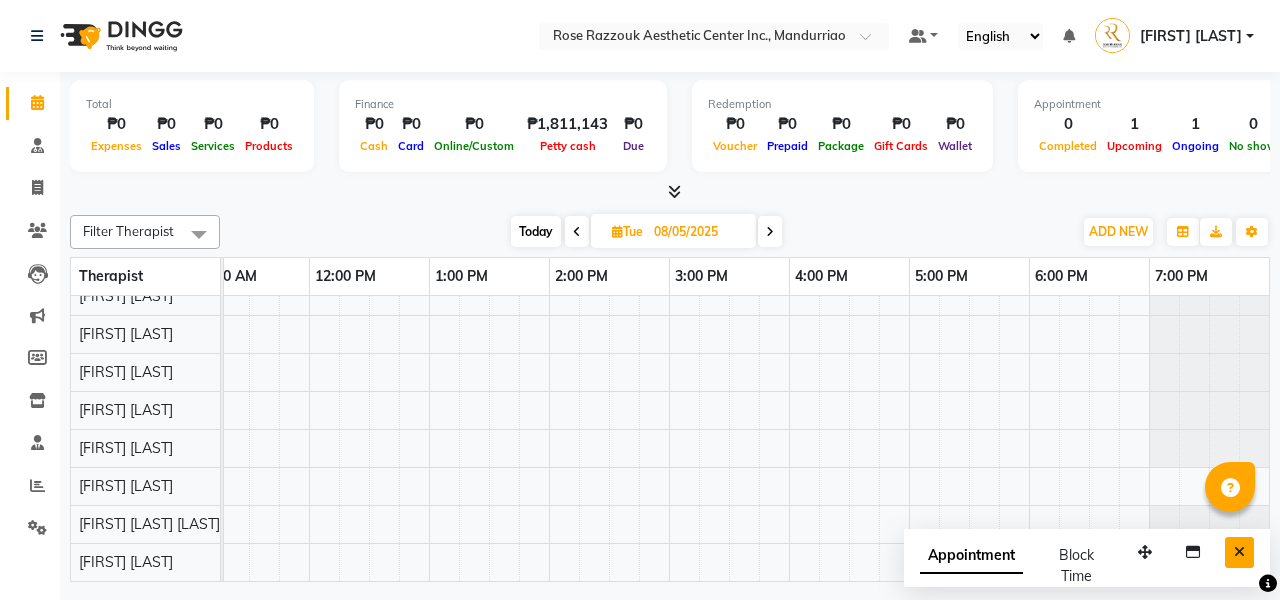 click at bounding box center (1239, 552) 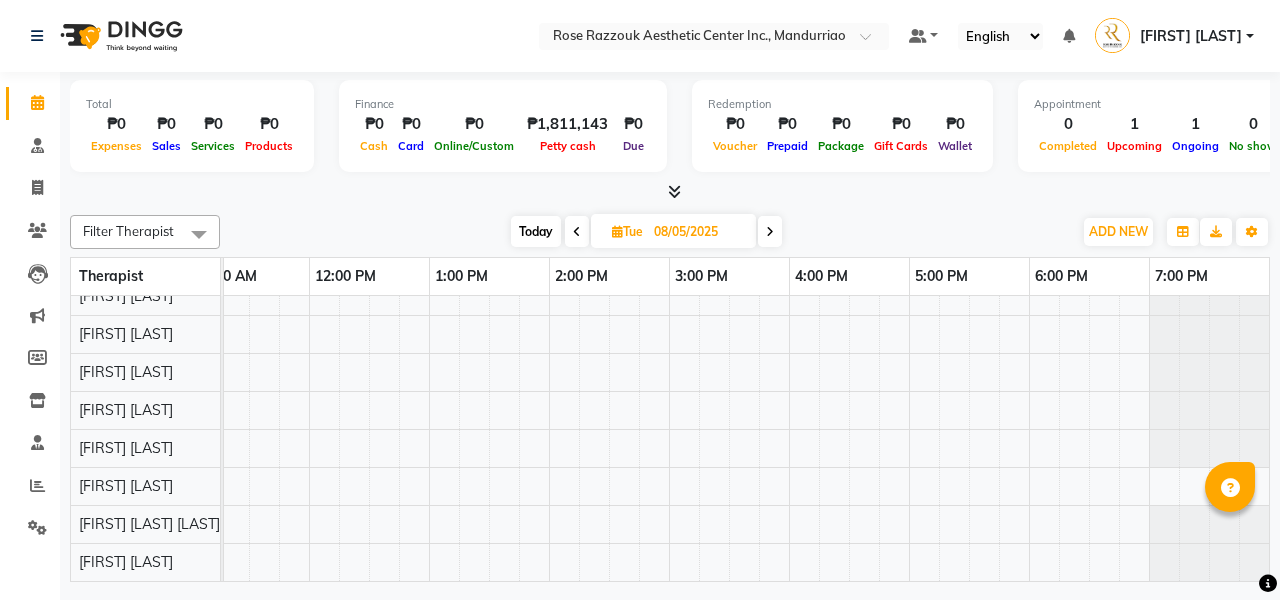 click on "[FIRST] [LAST], [TIME]-[TIME], [SERVICE] - [SERVICE]" at bounding box center (609, 380) 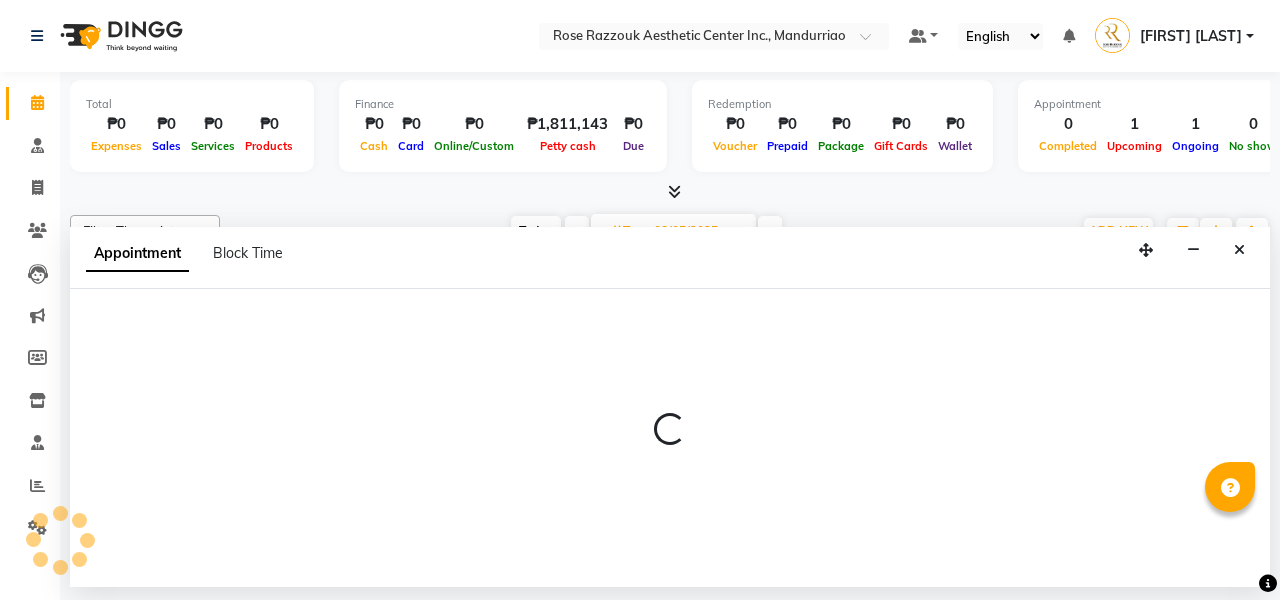 select on "50718" 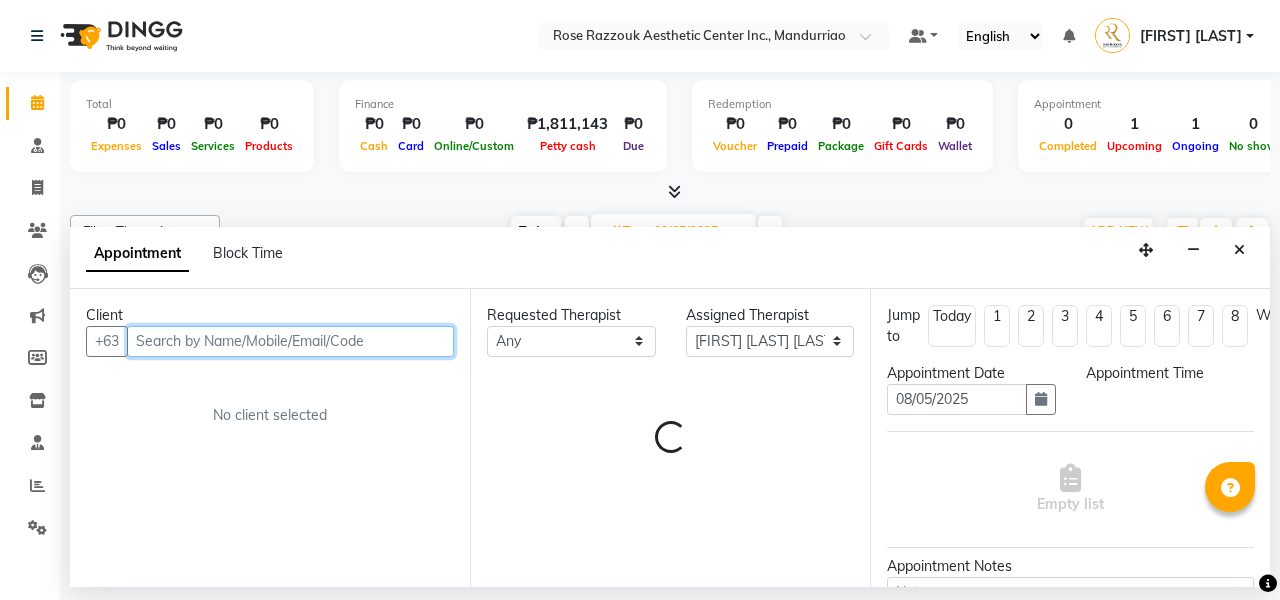 select on "990" 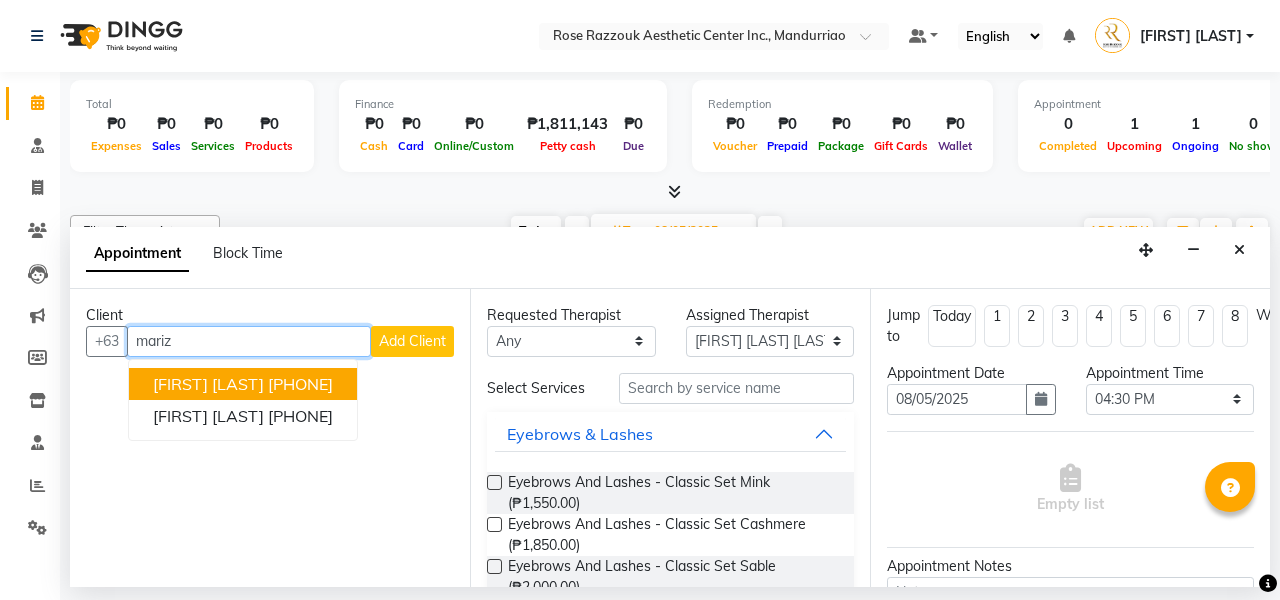 click on "[FIRST] [LAST] [PHONE]" at bounding box center [243, 384] 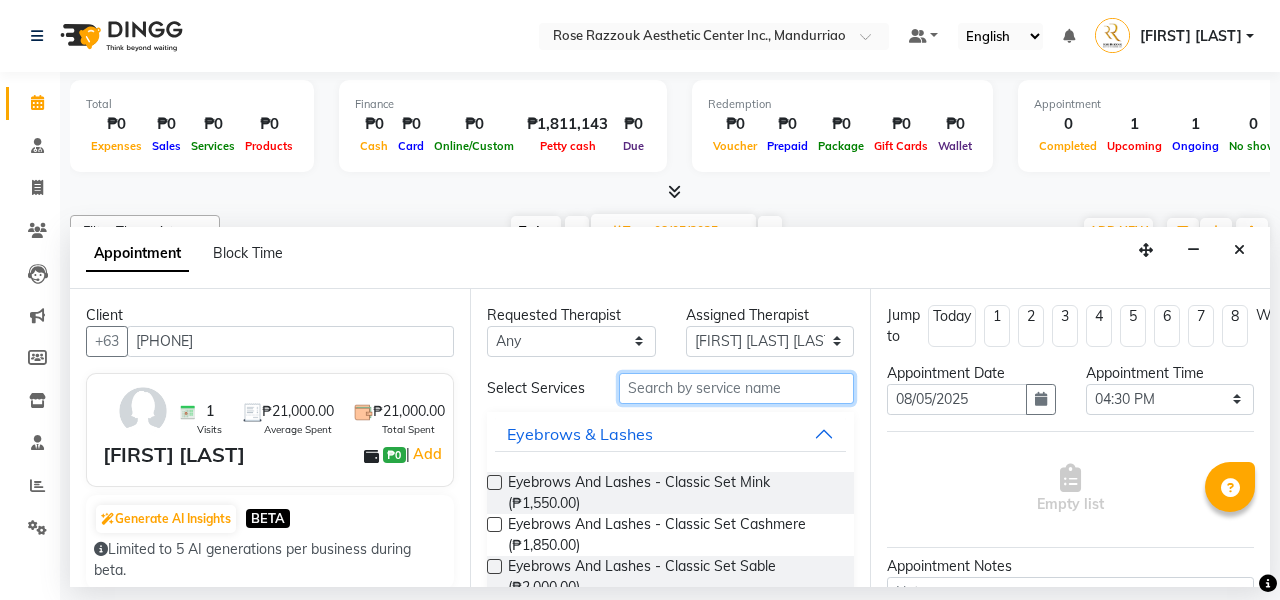 click at bounding box center (736, 388) 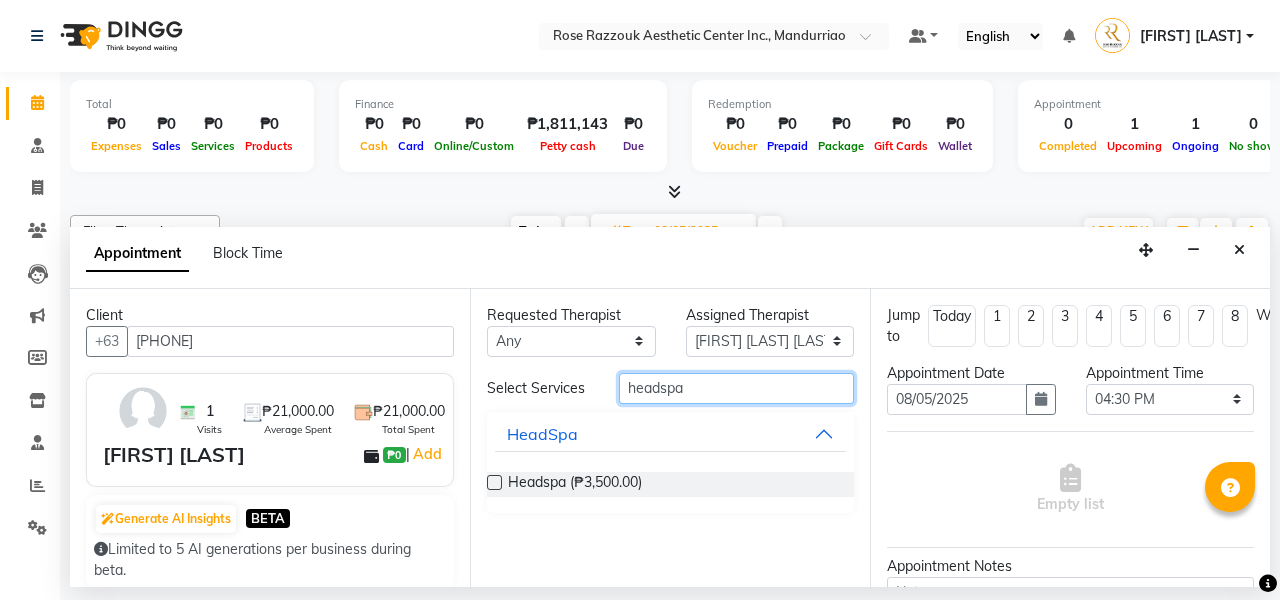 type on "headspa" 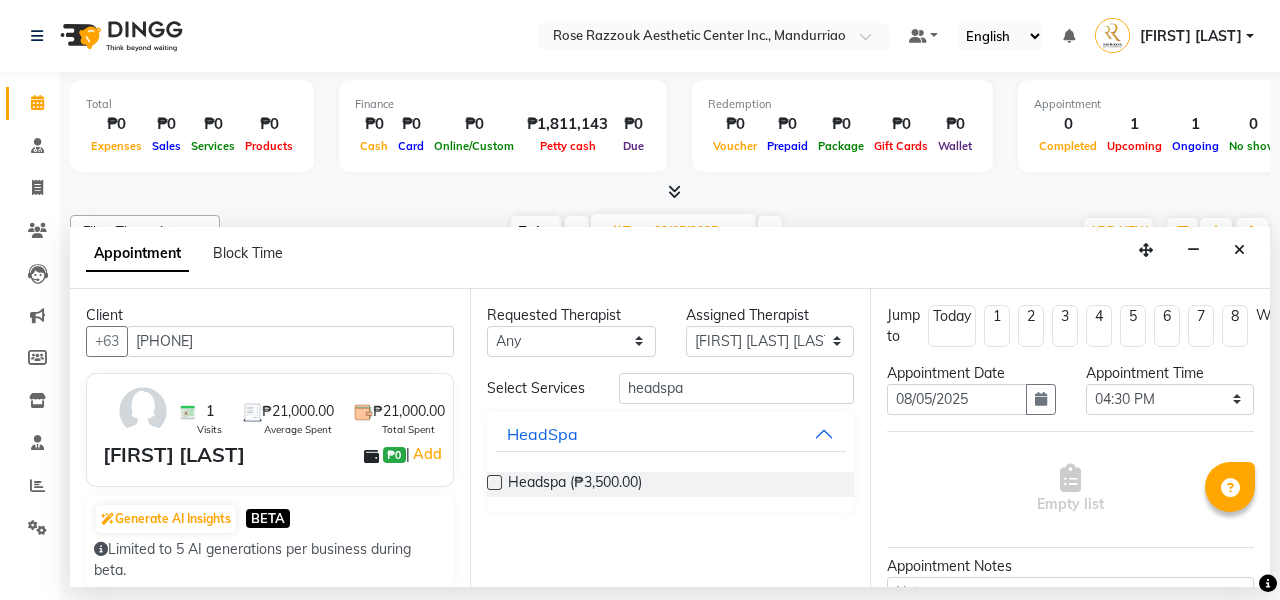 click at bounding box center (494, 482) 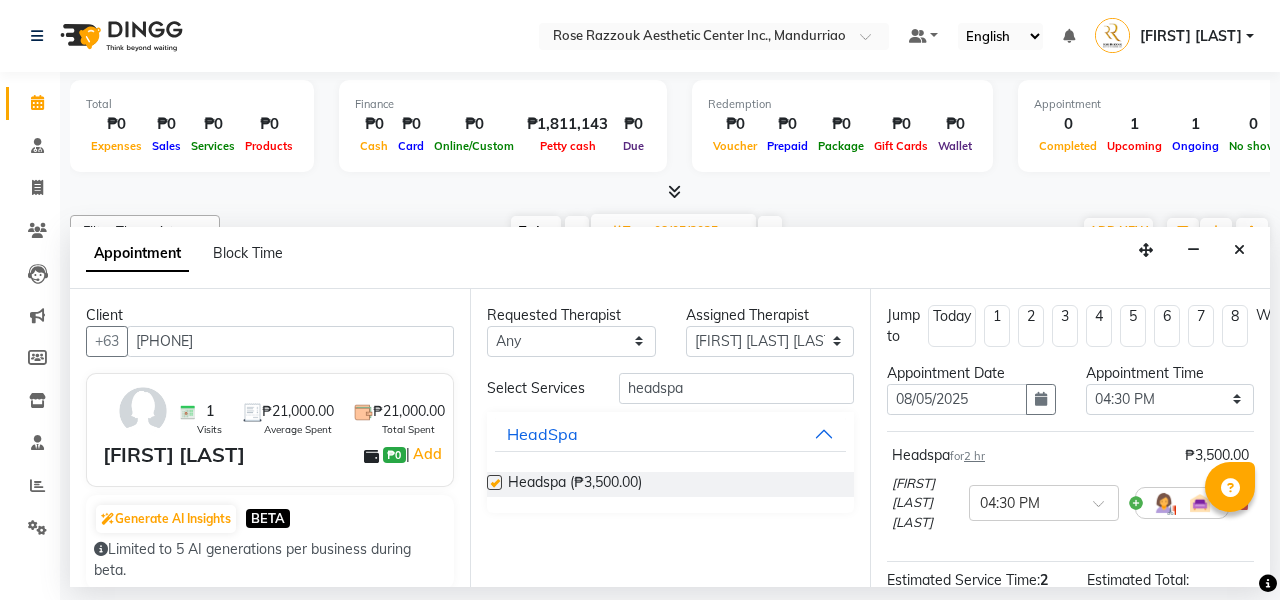 checkbox on "false" 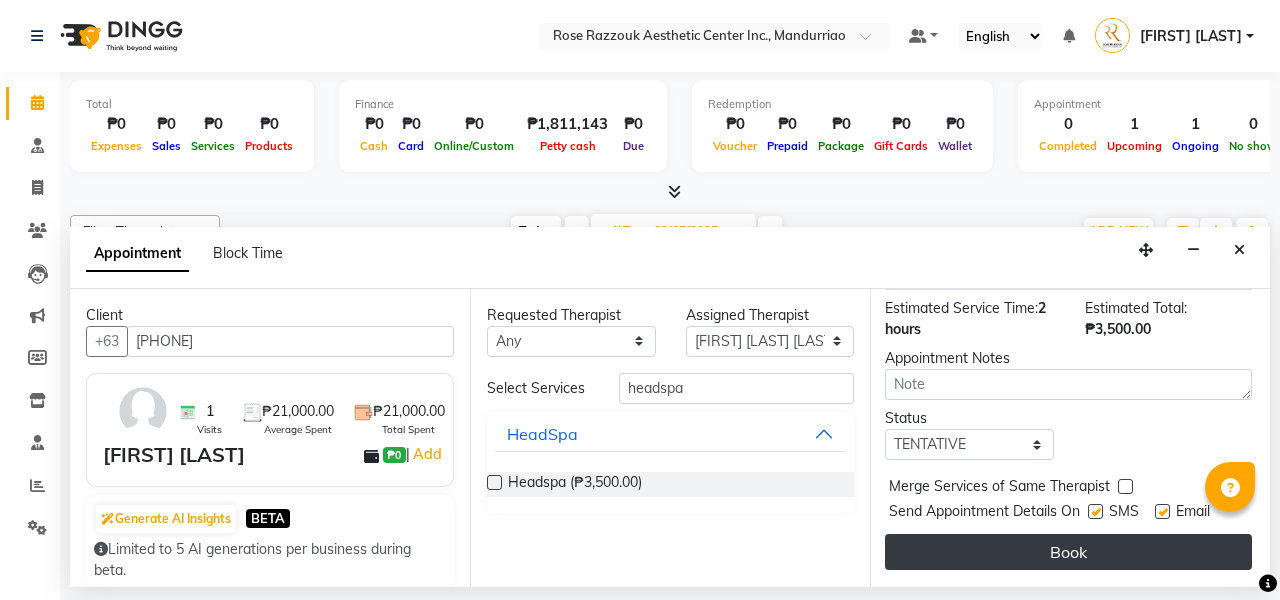 scroll, scrollTop: 270, scrollLeft: 2, axis: both 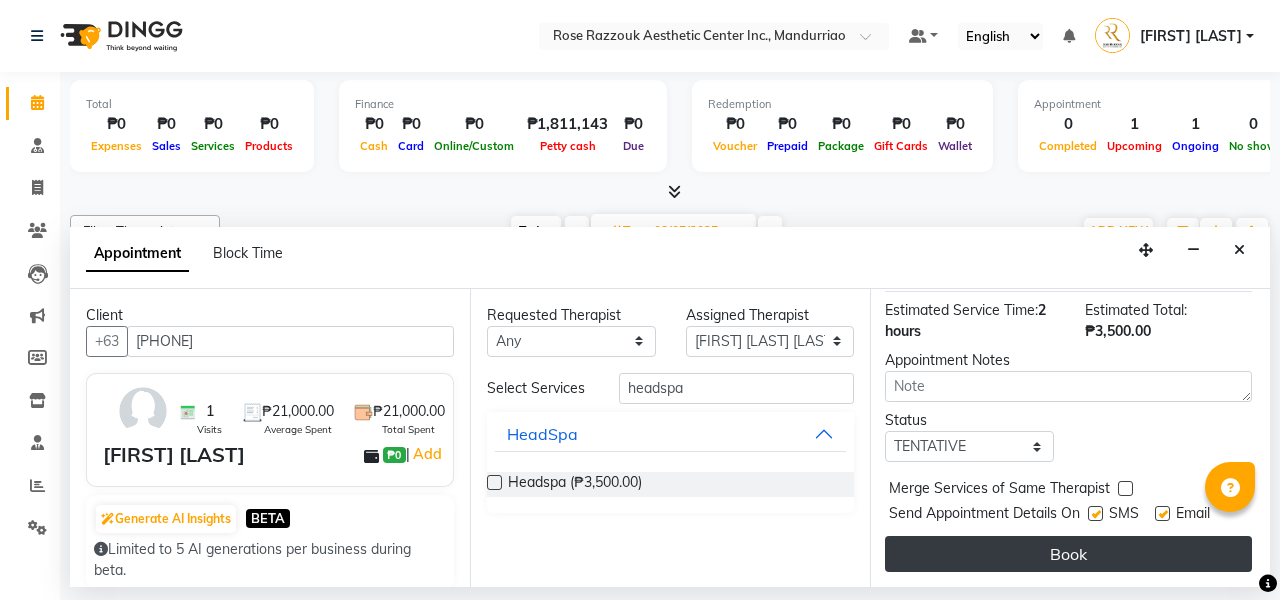 click on "Book" at bounding box center [1068, 554] 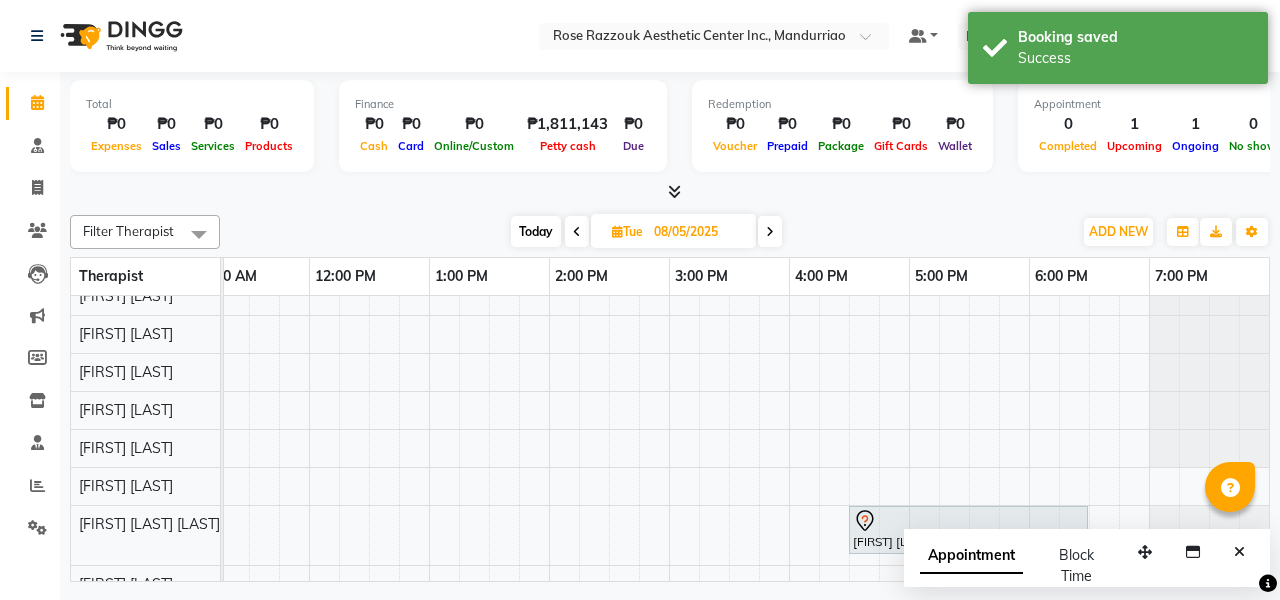 click on "Today" at bounding box center (536, 231) 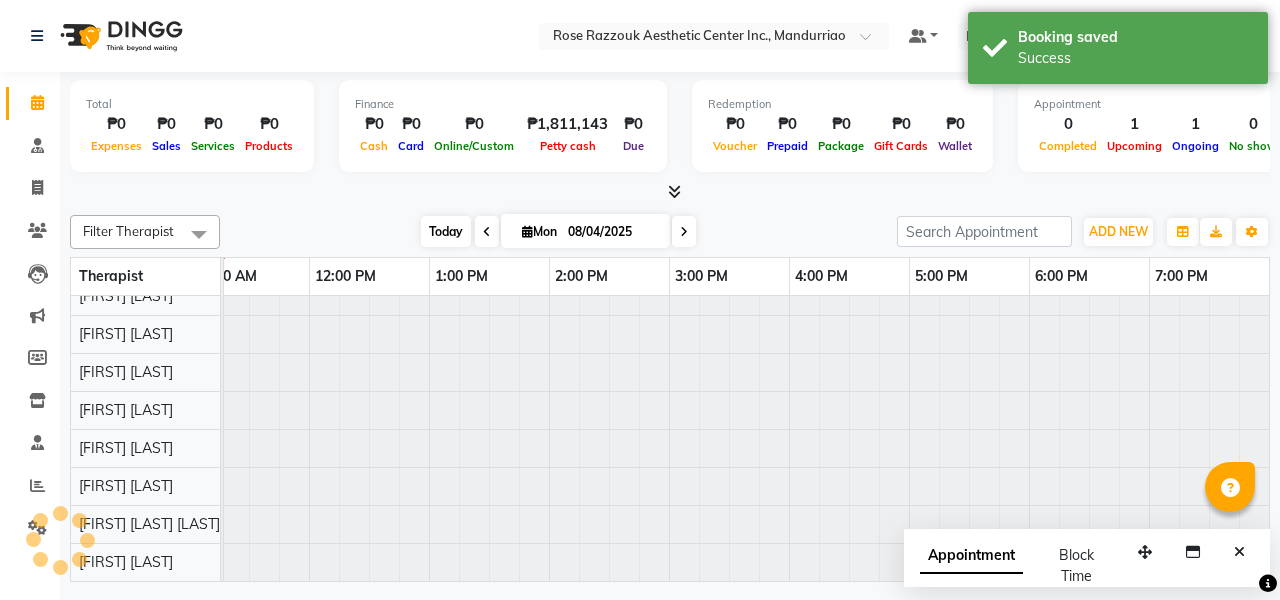 scroll, scrollTop: 0, scrollLeft: 0, axis: both 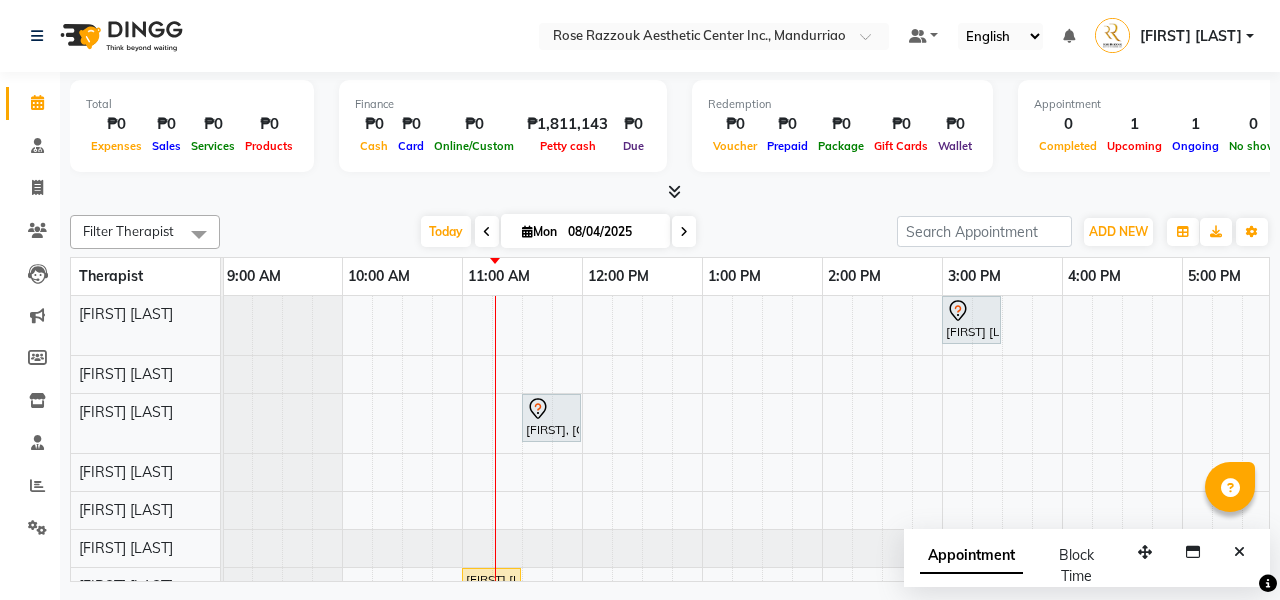 click on "[FIRST] [LAST], [CODE][NUMBER], [TIME]-[TIME], [SERVICE] [SERVICE] [FIRST] [LAST], [CODE][NUMBER], [TIME]-[TIME], [SERVICE]" at bounding box center [882, 507] 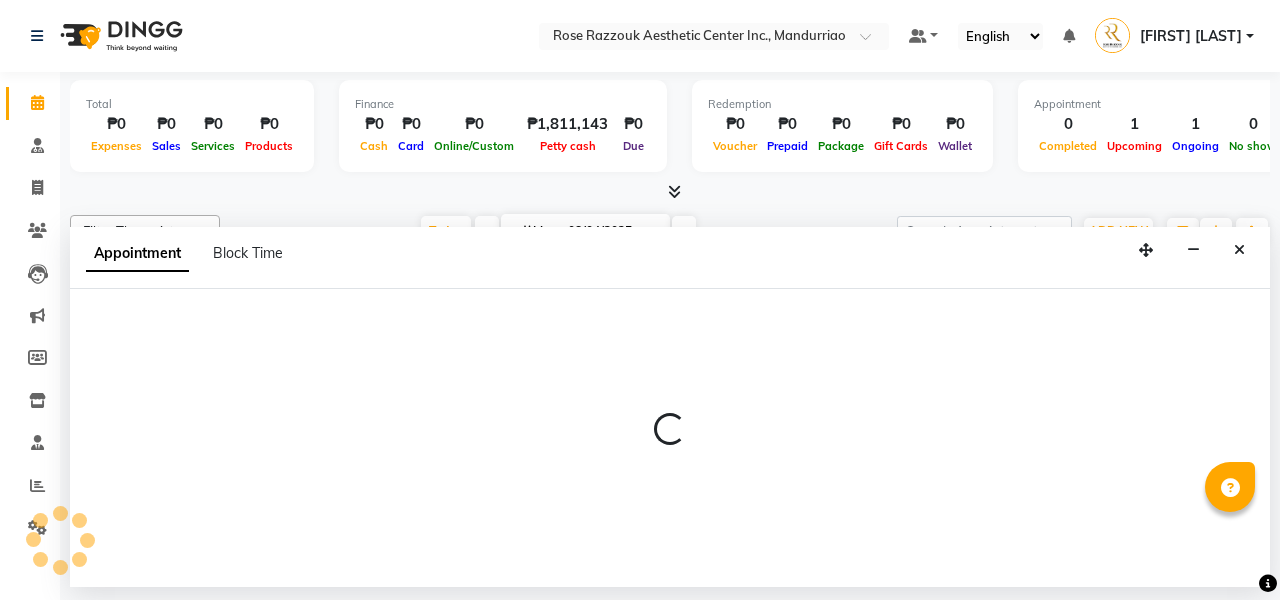 select on "46409" 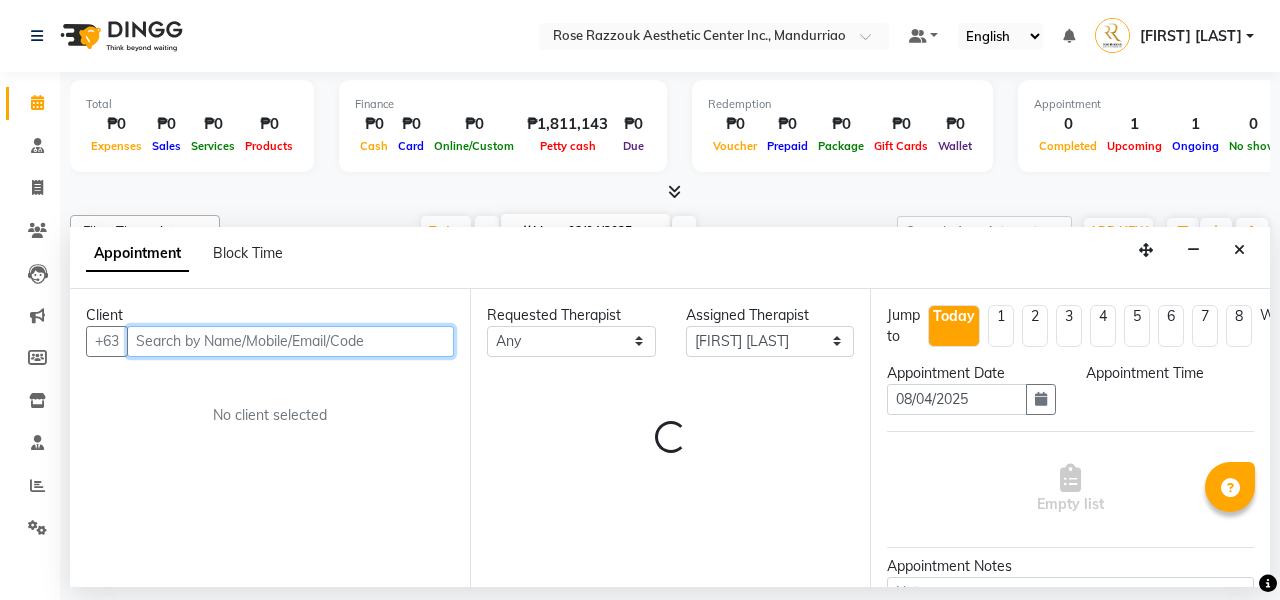 select on "765" 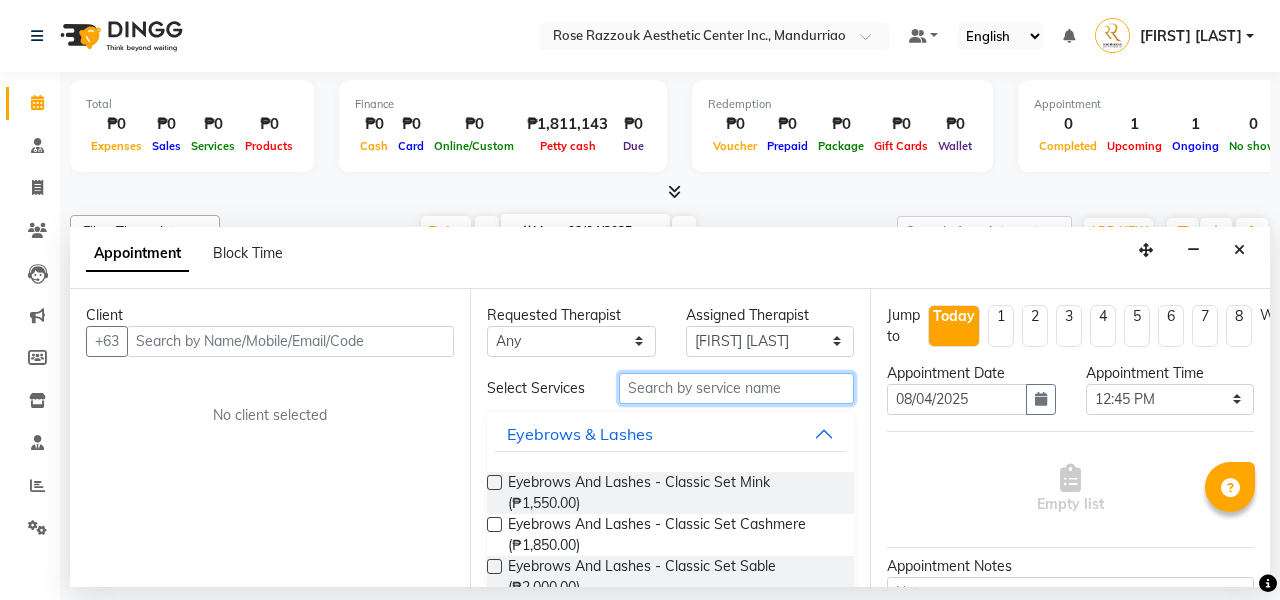 click at bounding box center [736, 388] 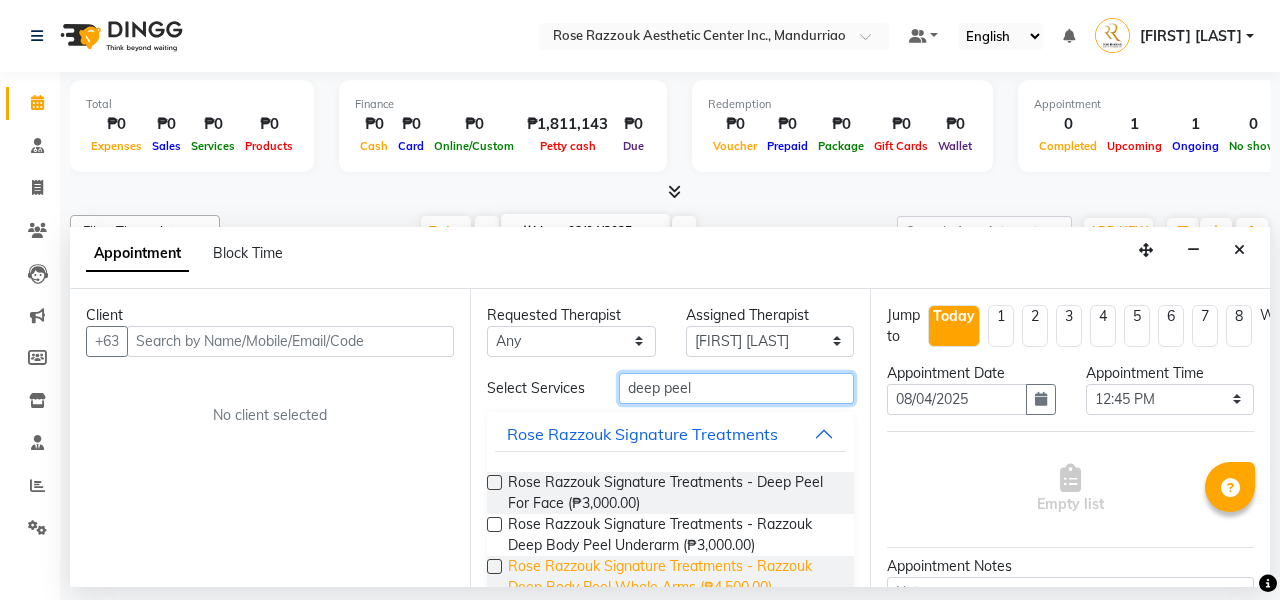 scroll, scrollTop: 0, scrollLeft: 0, axis: both 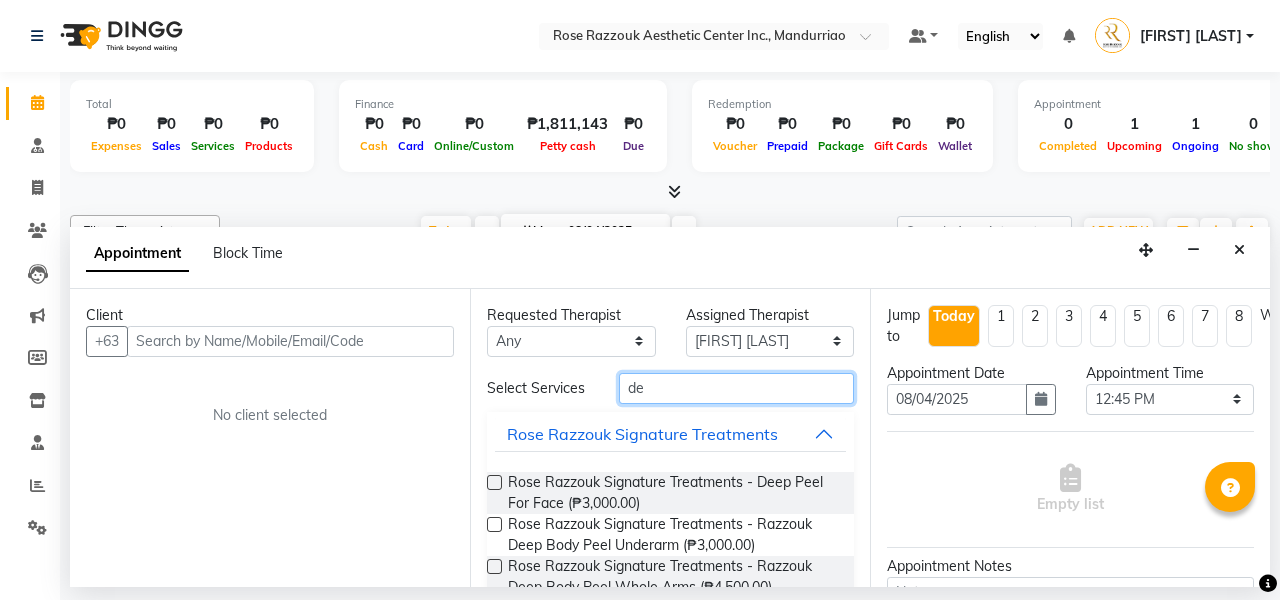 type on "d" 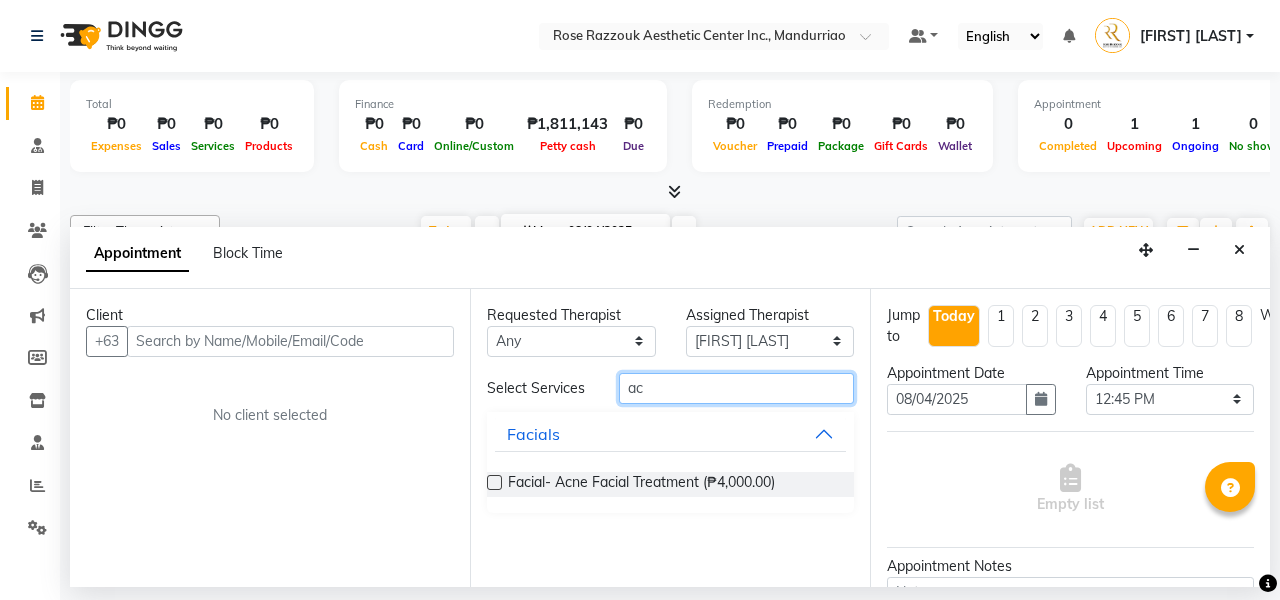 type on "a" 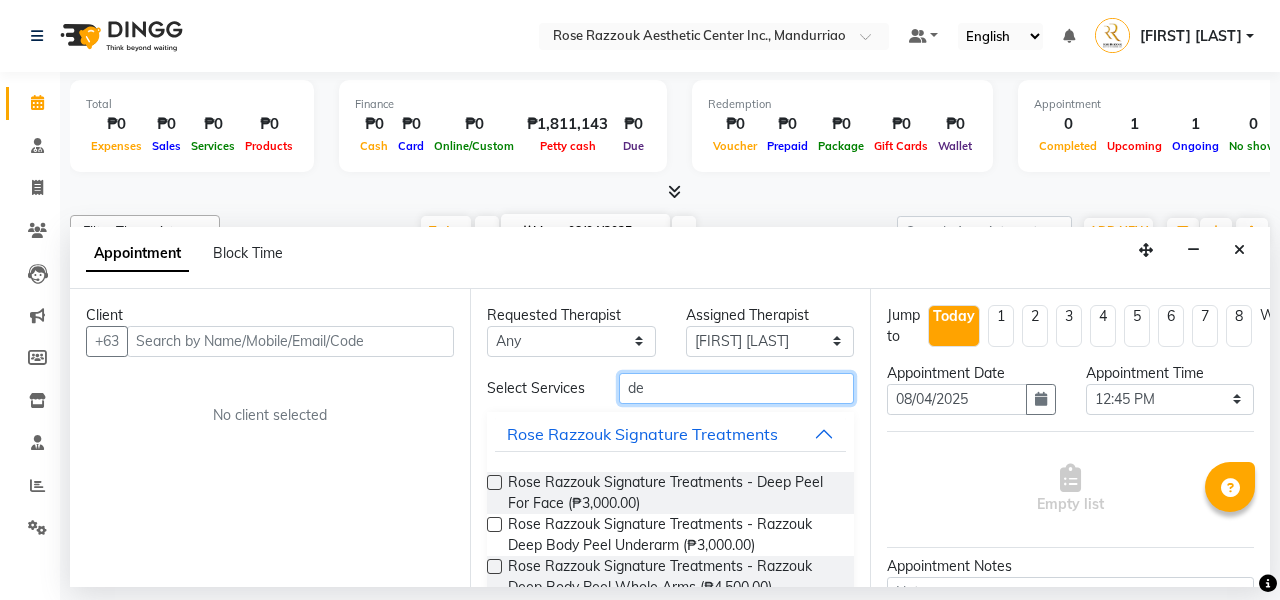 type on "d" 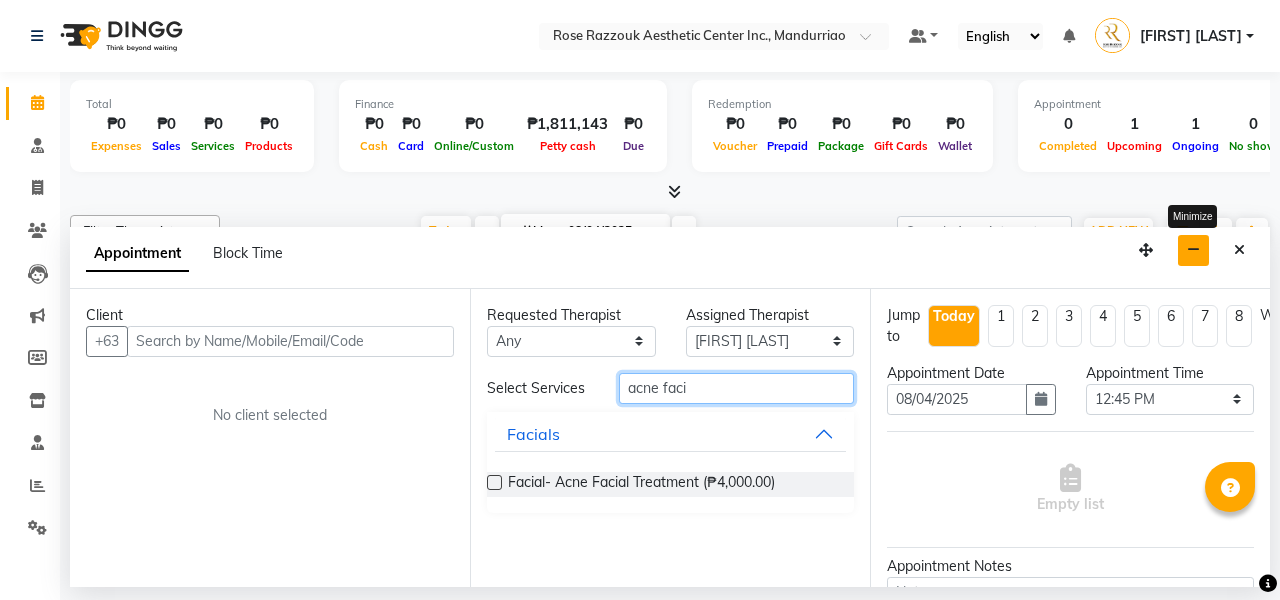 type on "acne faci" 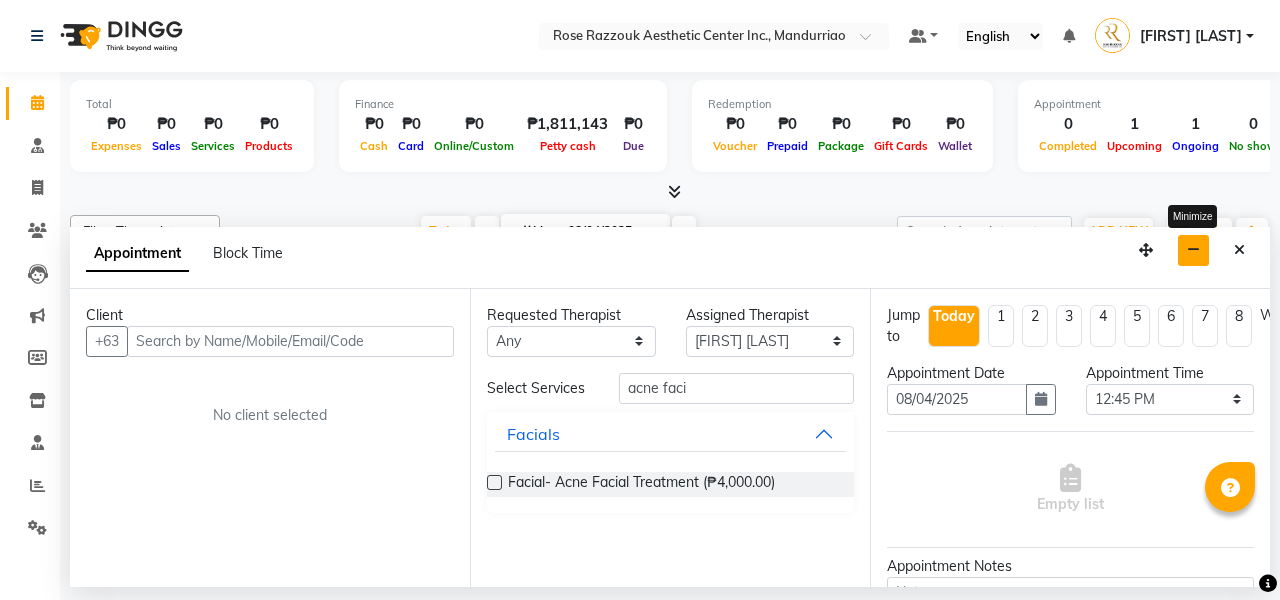 click at bounding box center (1193, 250) 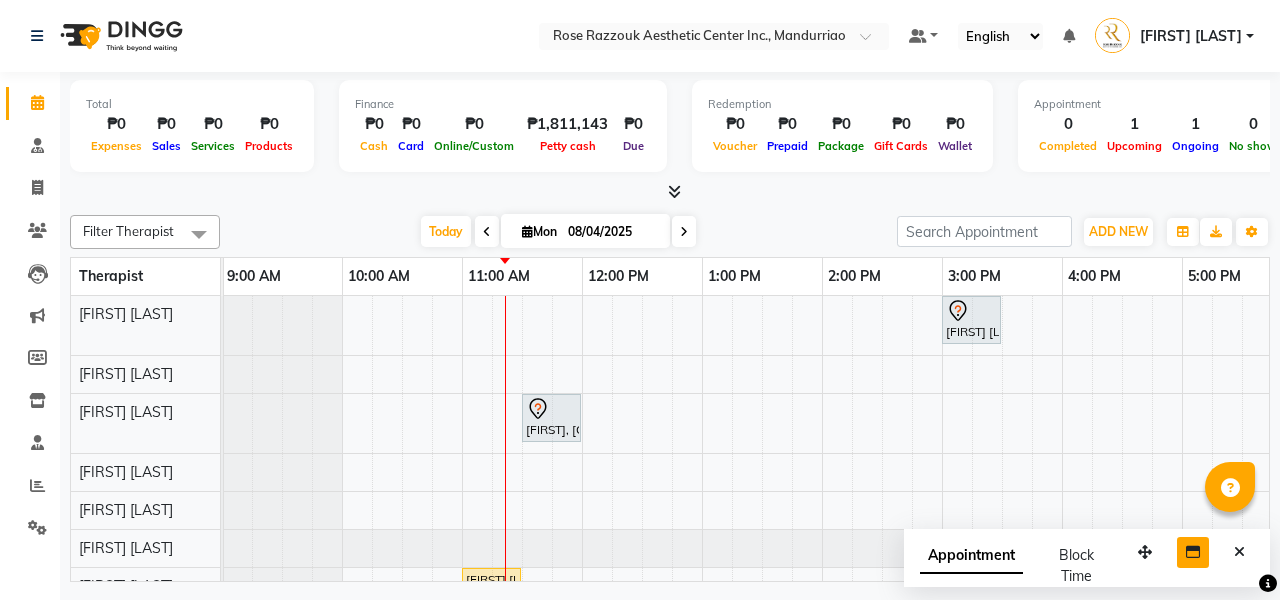 scroll, scrollTop: 70, scrollLeft: 3, axis: both 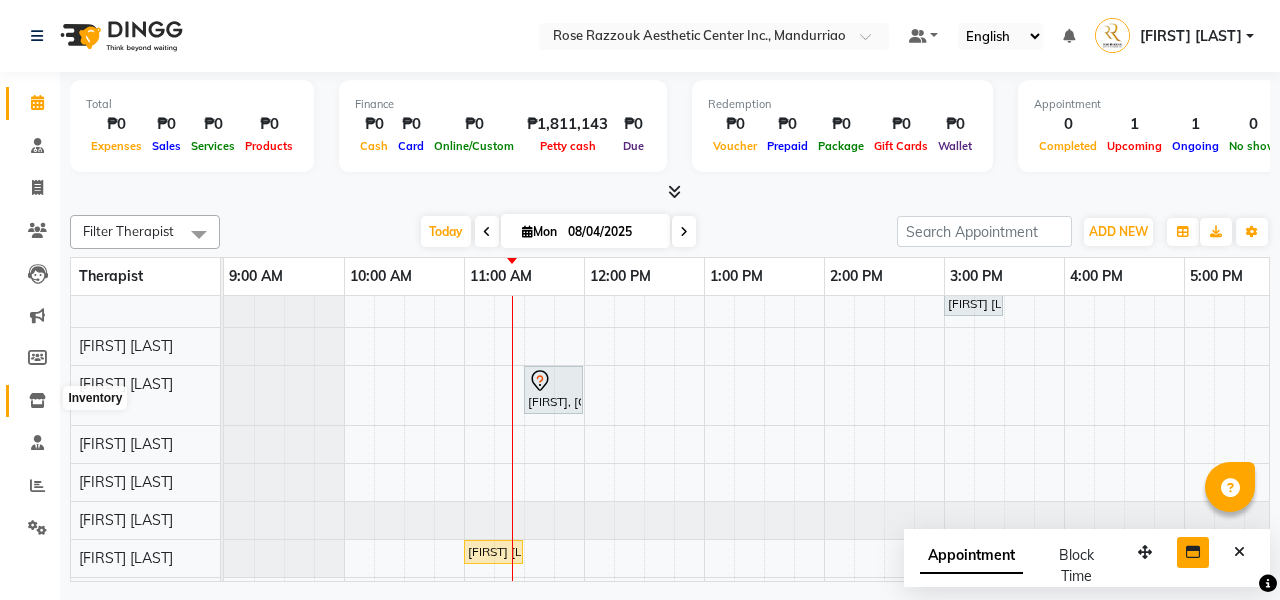 click 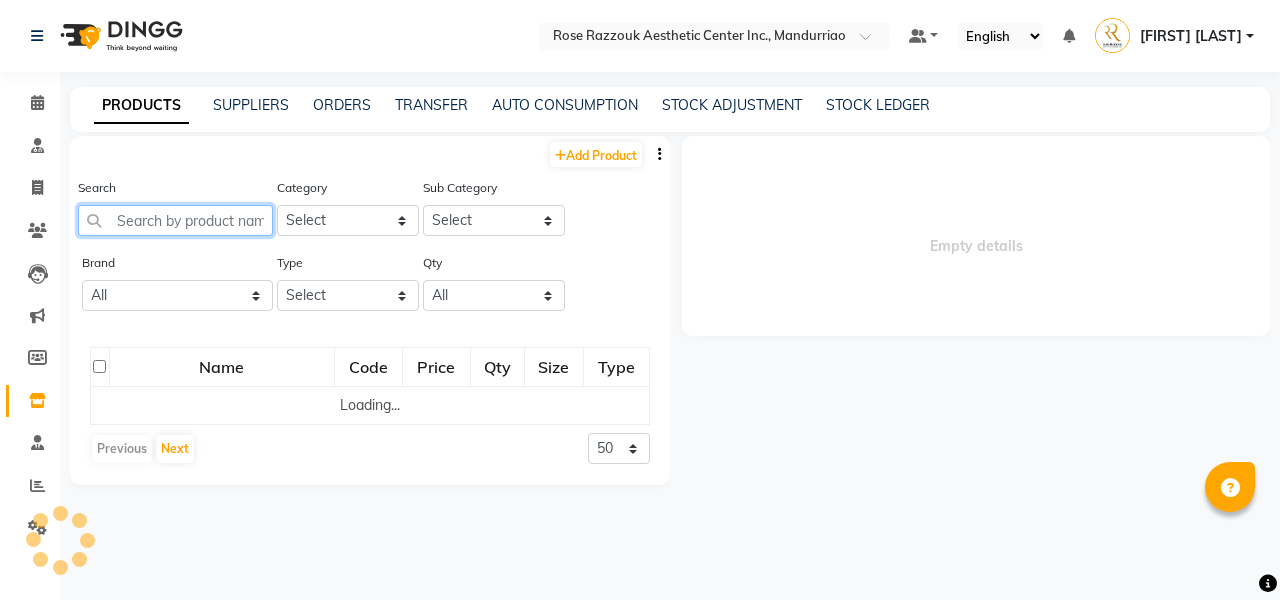click 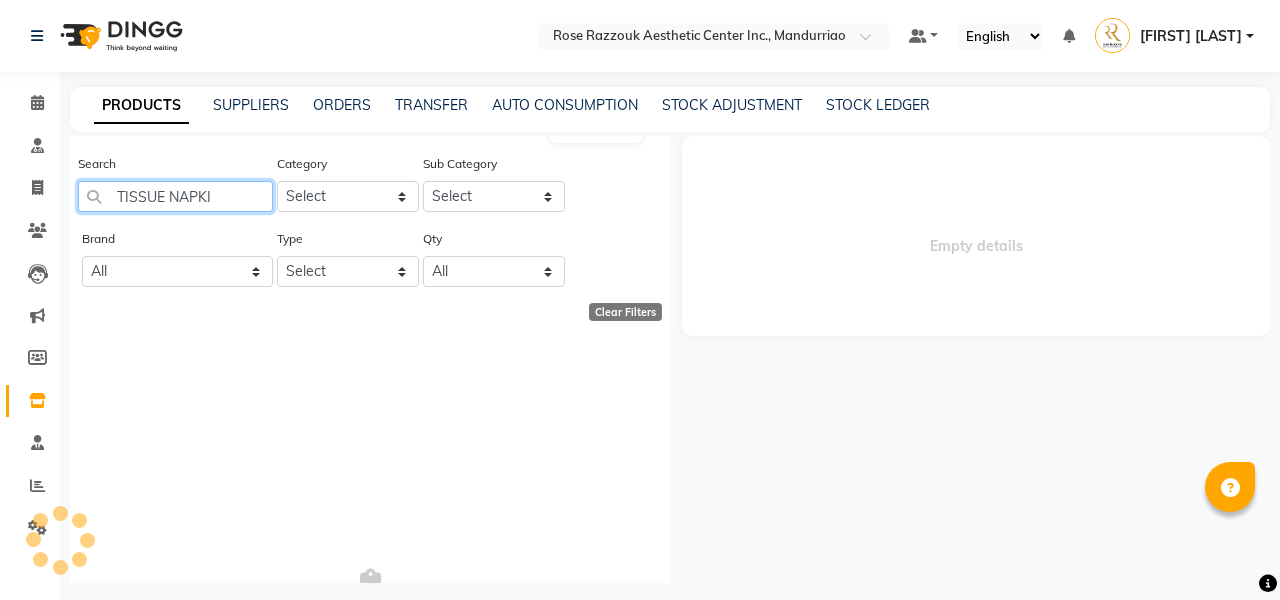 scroll, scrollTop: 0, scrollLeft: 0, axis: both 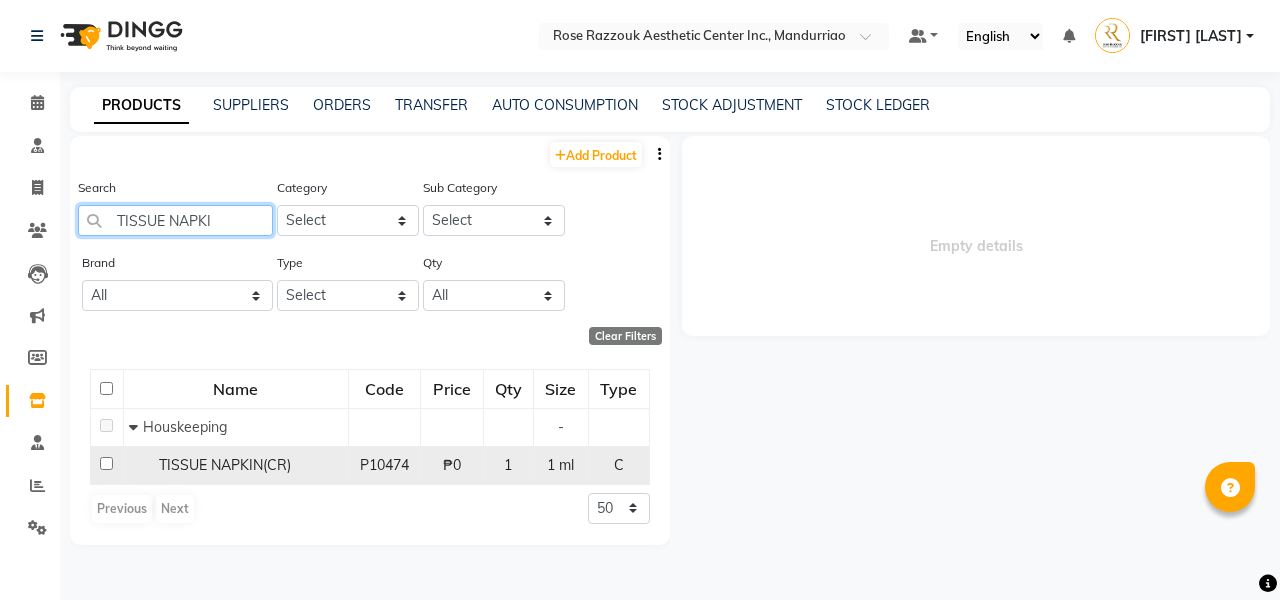 type on "TISSUE NAPKI" 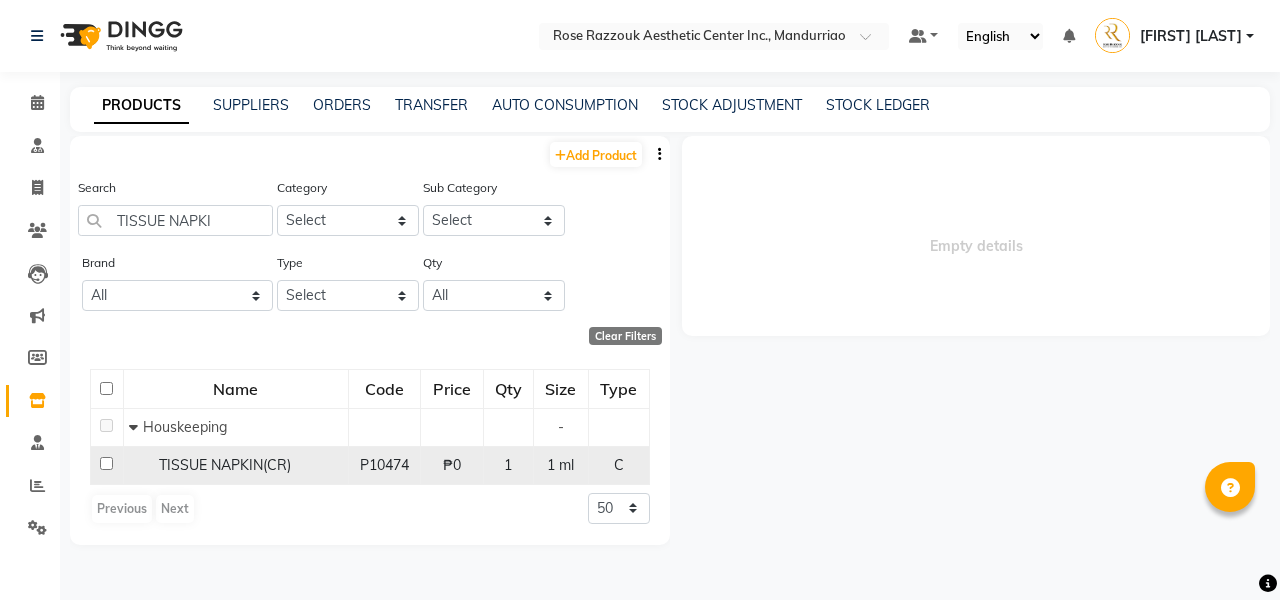 click 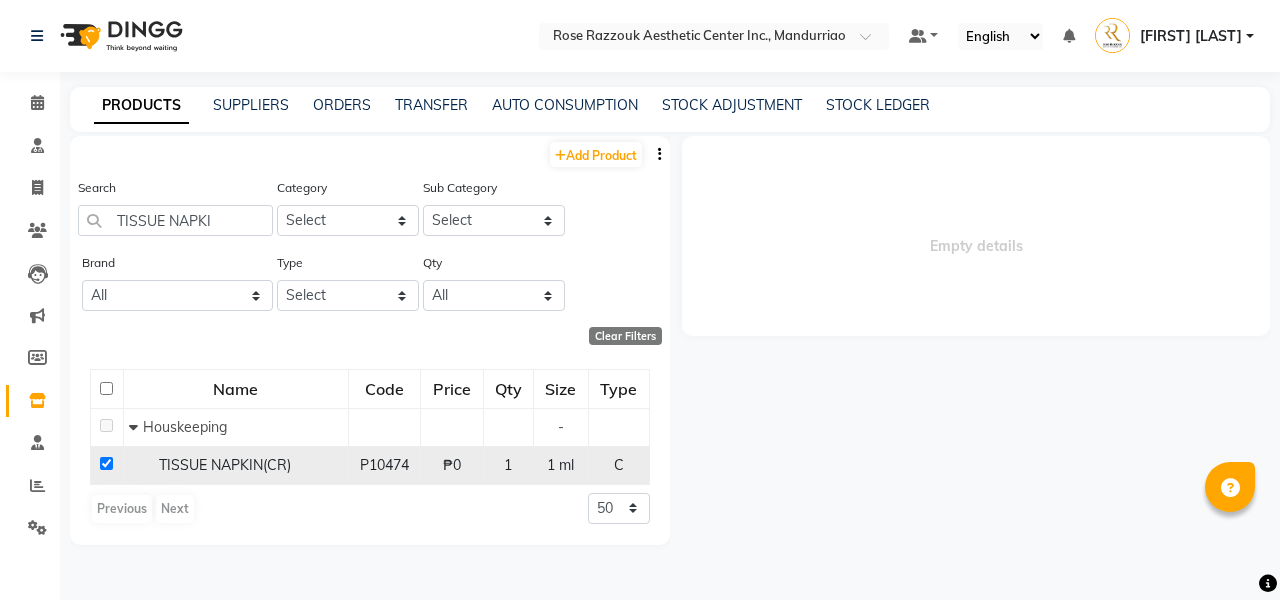 checkbox on "true" 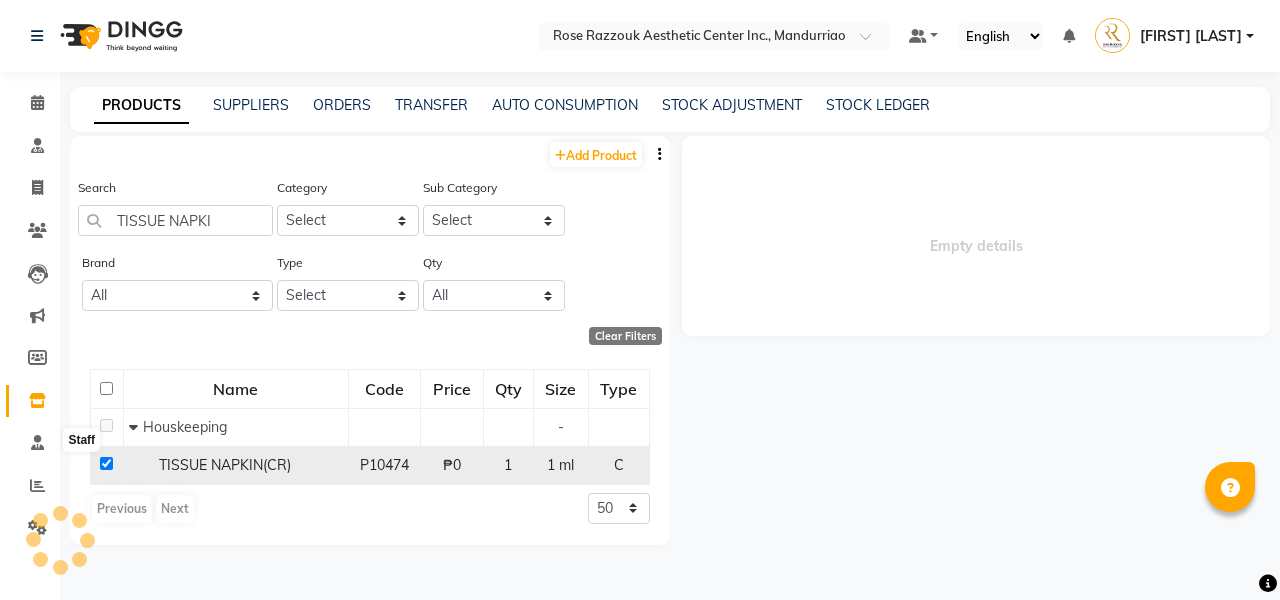 select 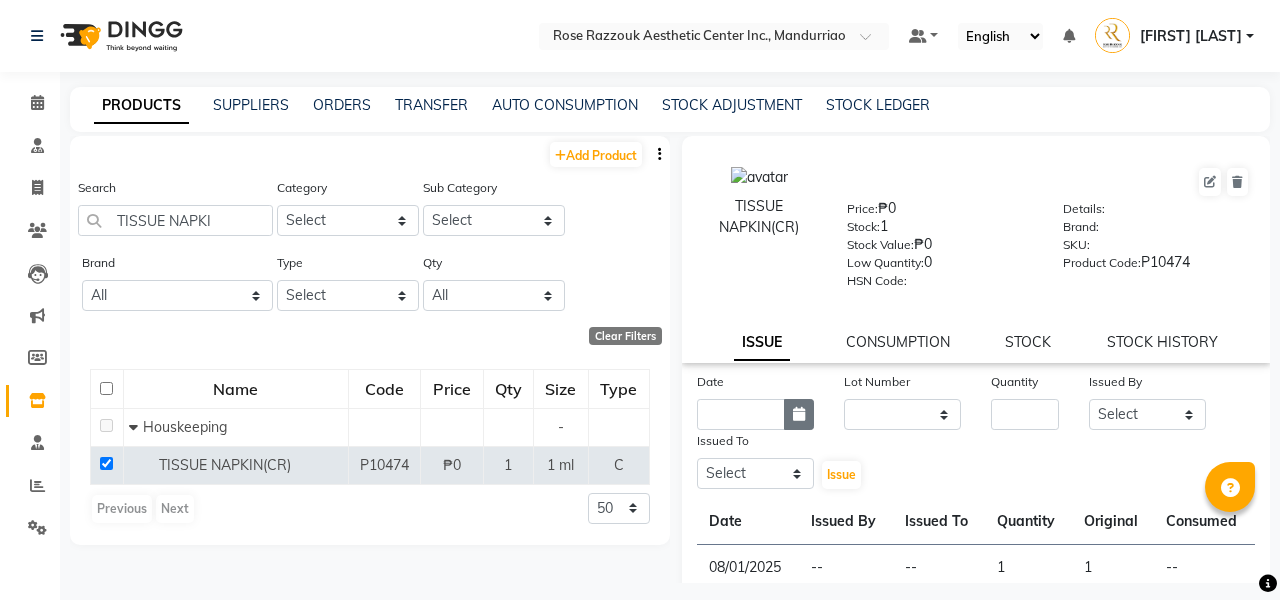 click 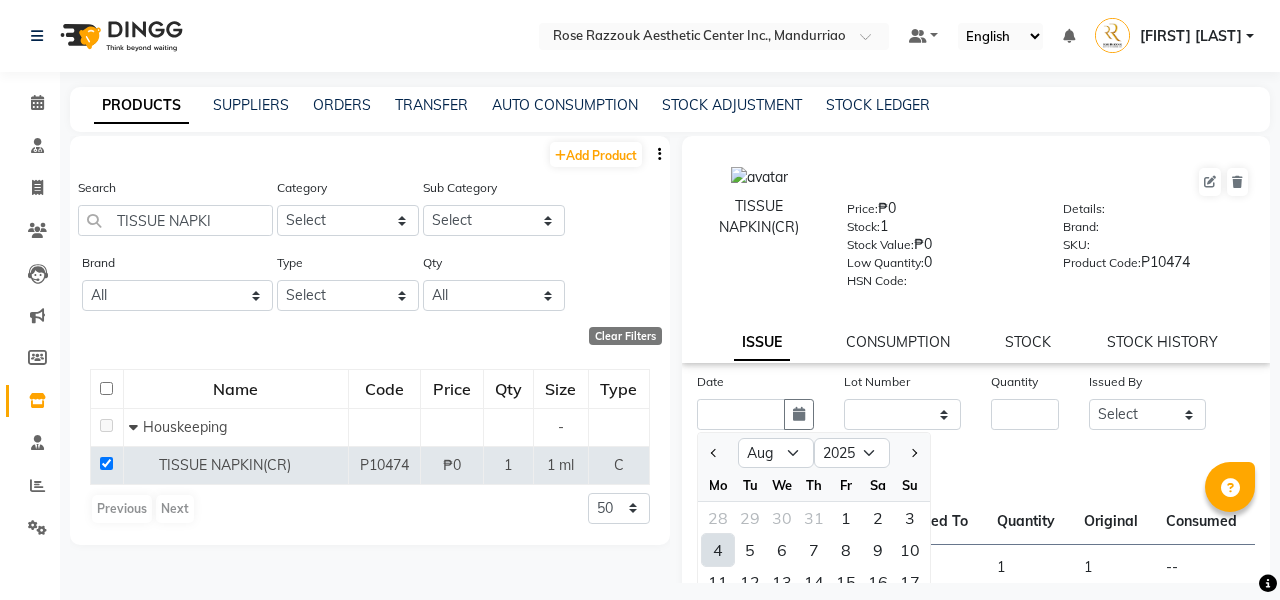 click on "4" 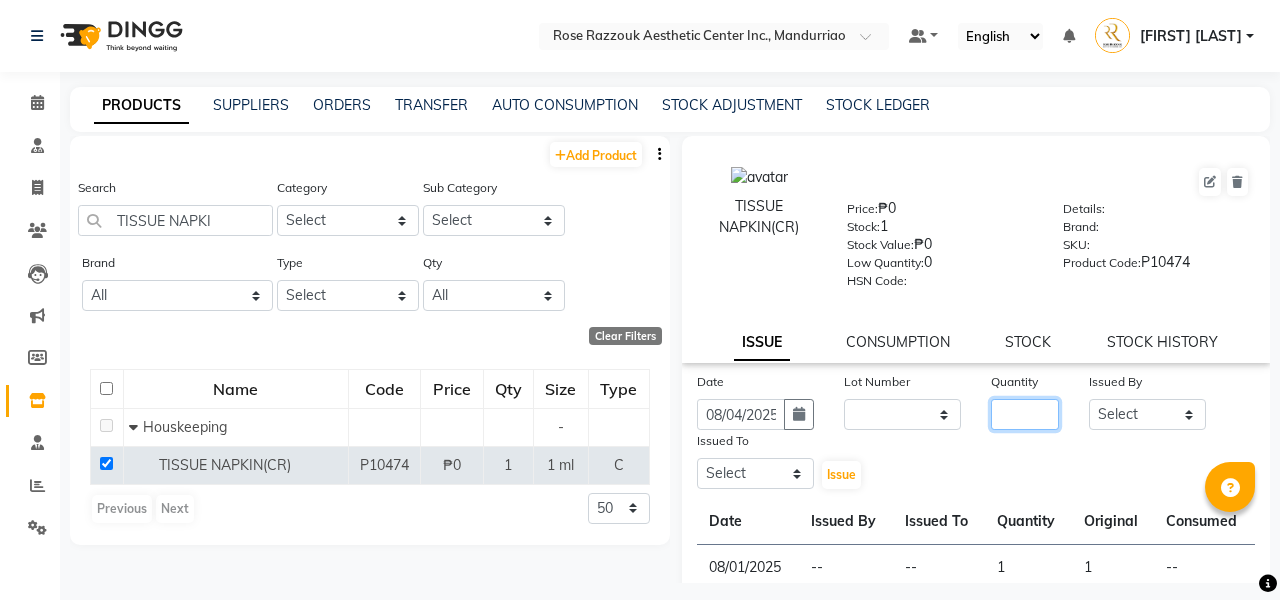 click 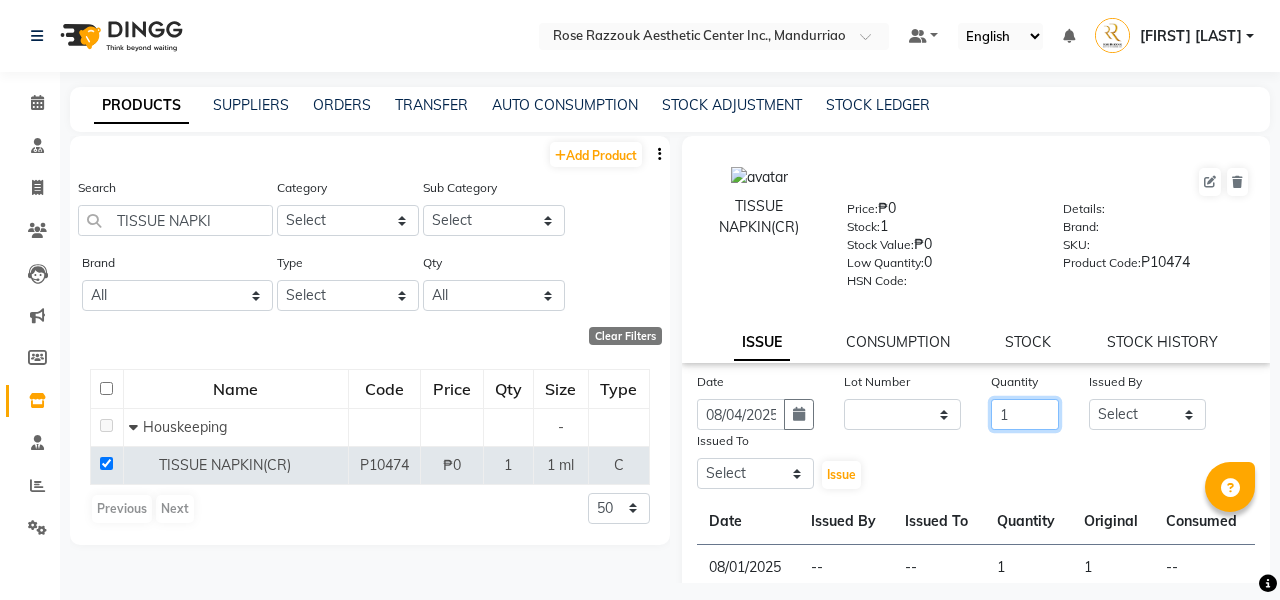 type on "1" 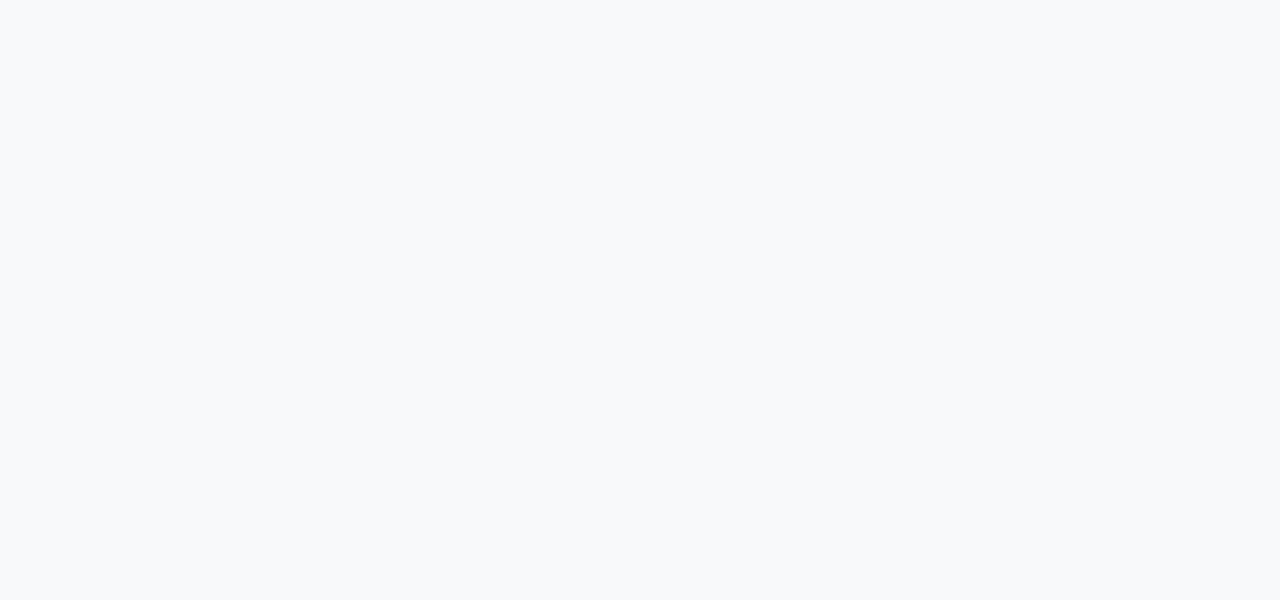 scroll, scrollTop: 0, scrollLeft: 0, axis: both 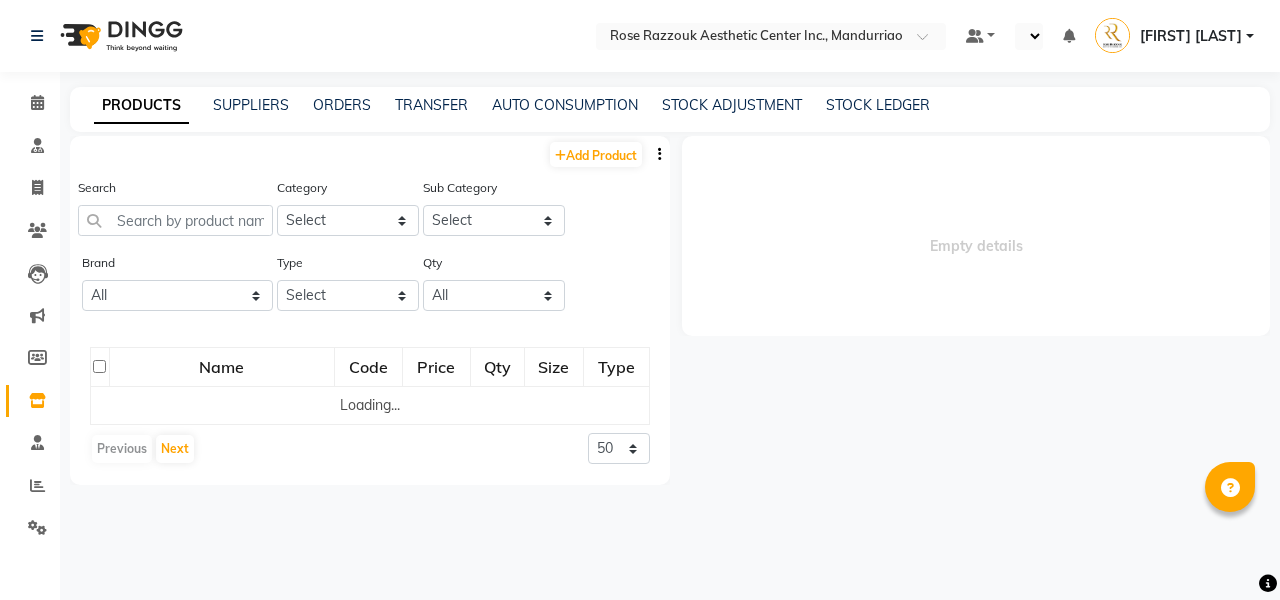 select on "en" 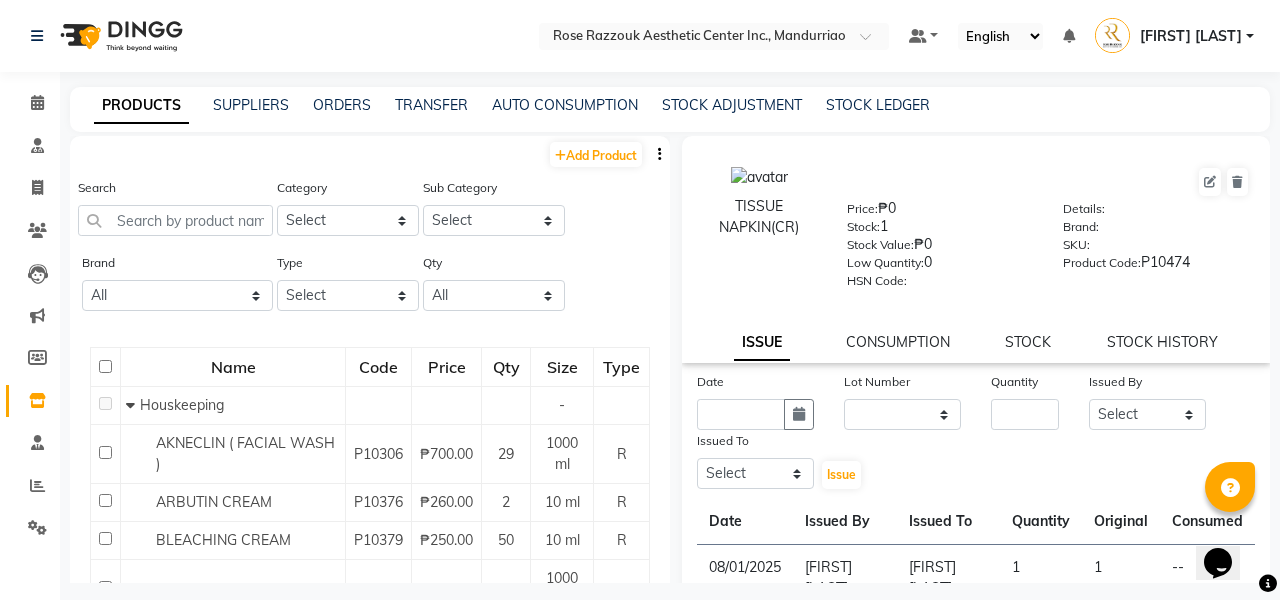 scroll, scrollTop: 0, scrollLeft: 0, axis: both 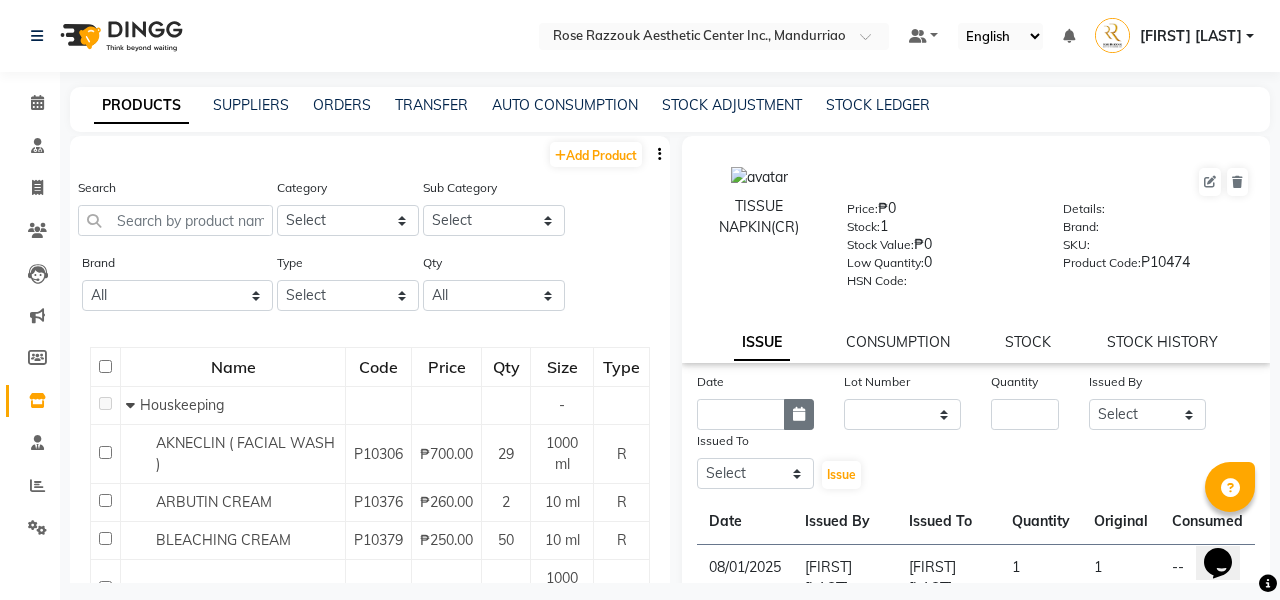 click 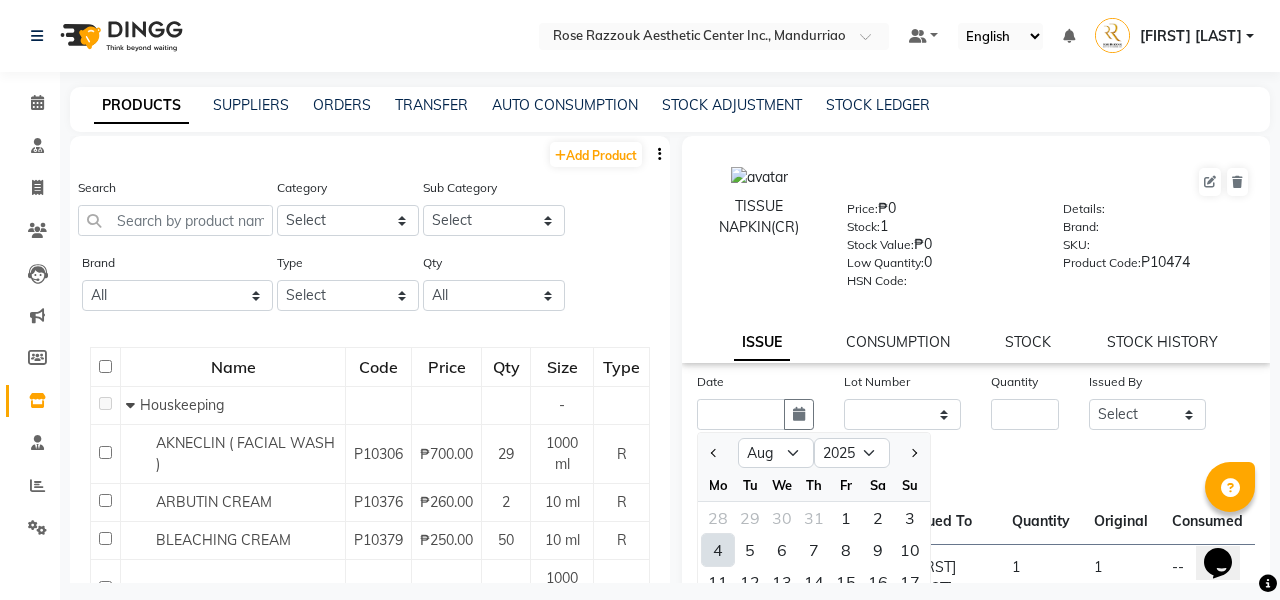 click on "4" 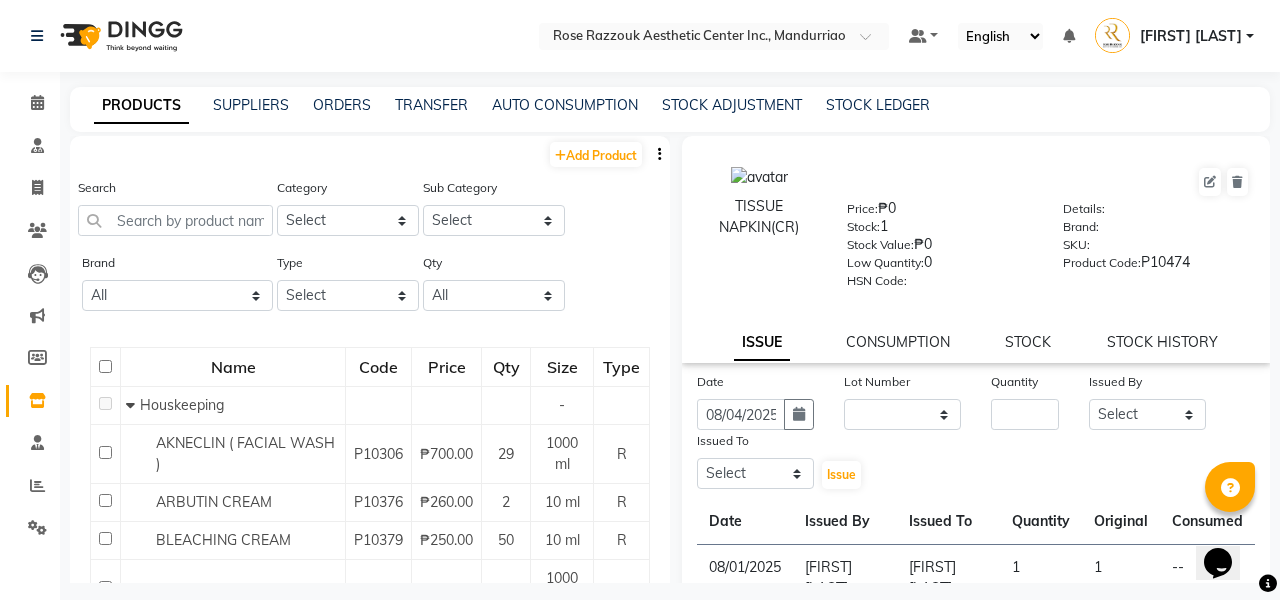 click on "Date 08/04/2025 Lot Number None Quantity Issued By Select APRIL JOY GUILLERMO CIARA SHAYNE FLORES EZRA JOHN LIEZL GAROTE OPOLENCIA MABELL DELA PENA MA. FAITH NICANOR MARY GRACE DORIN  MILIESSA KIRSTIE ESCANLAR MOREEN JOY CASTOR NELIA MONES  Oscar Razzouk PRINCESS KATE ALARIN  RETCHEL MUYA  Rj Isabelle Reyes Rose Ann Dee Razzouk SUZANNE TABLAZON Issued To Select APRIL JOY GUILLERMO CIARA SHAYNE FLORES EZRA JOHN LIEZL GAROTE OPOLENCIA MABELL DELA PENA MA. FAITH NICANOR MARY GRACE DORIN  MILIESSA KIRSTIE ESCANLAR MOREEN JOY CASTOR NELIA MONES  Oscar Razzouk PRINCESS KATE ALARIN  RETCHEL MUYA  Rj Isabelle Reyes Rose Ann Dee Razzouk SUZANNE TABLAZON  Issue" 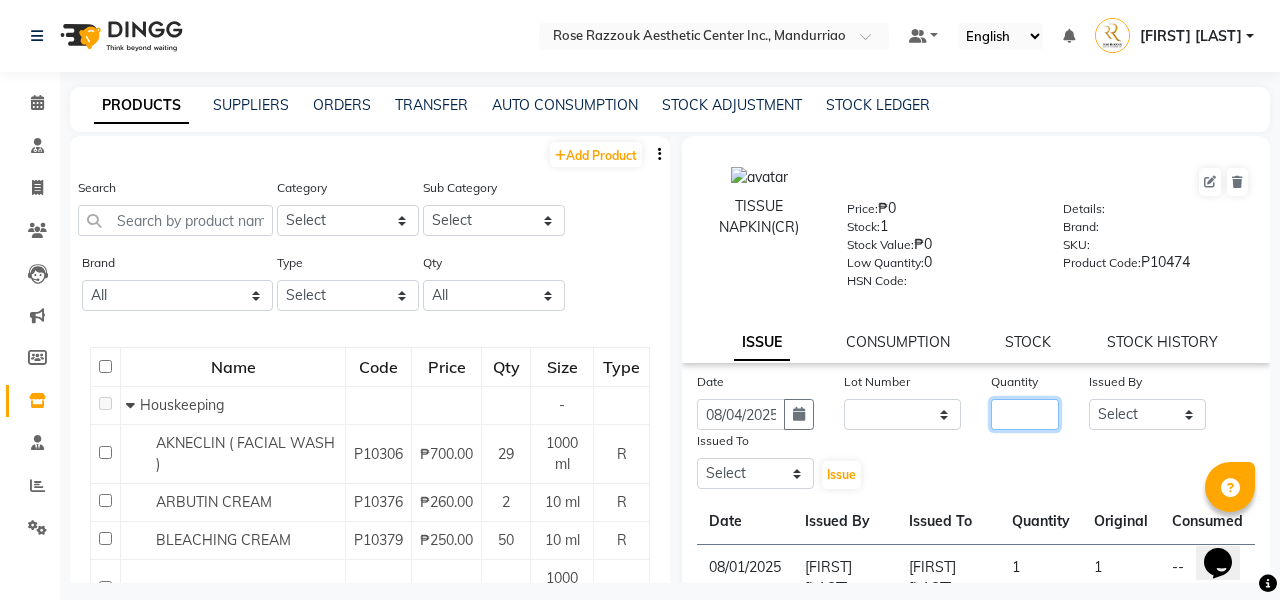 click 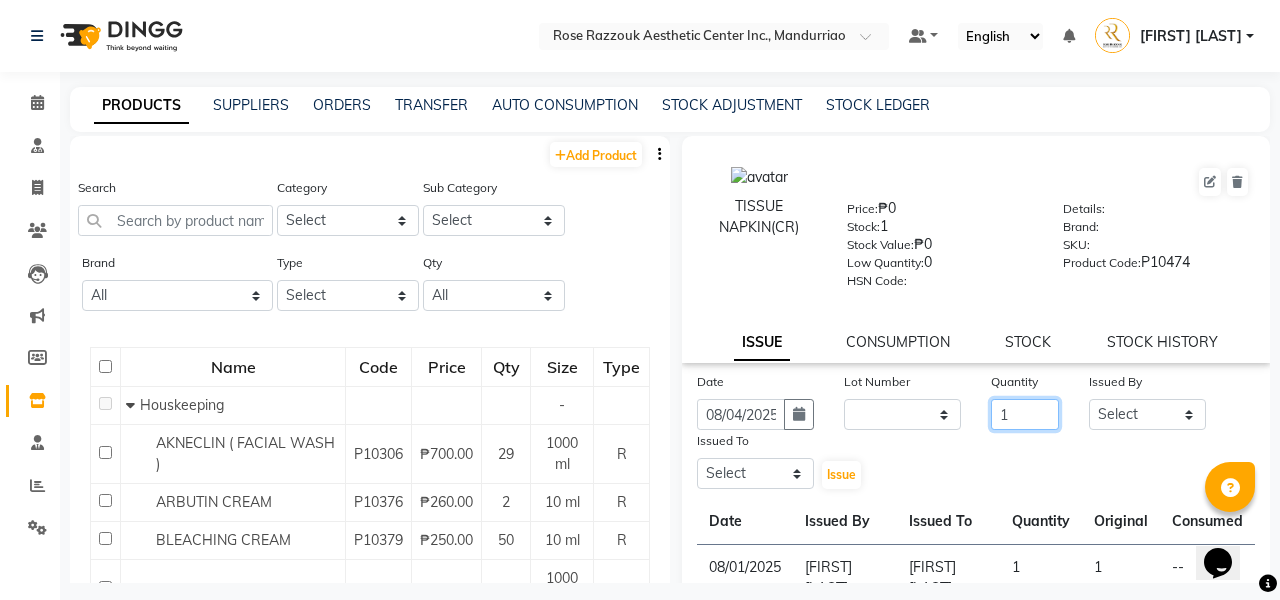 type on "1" 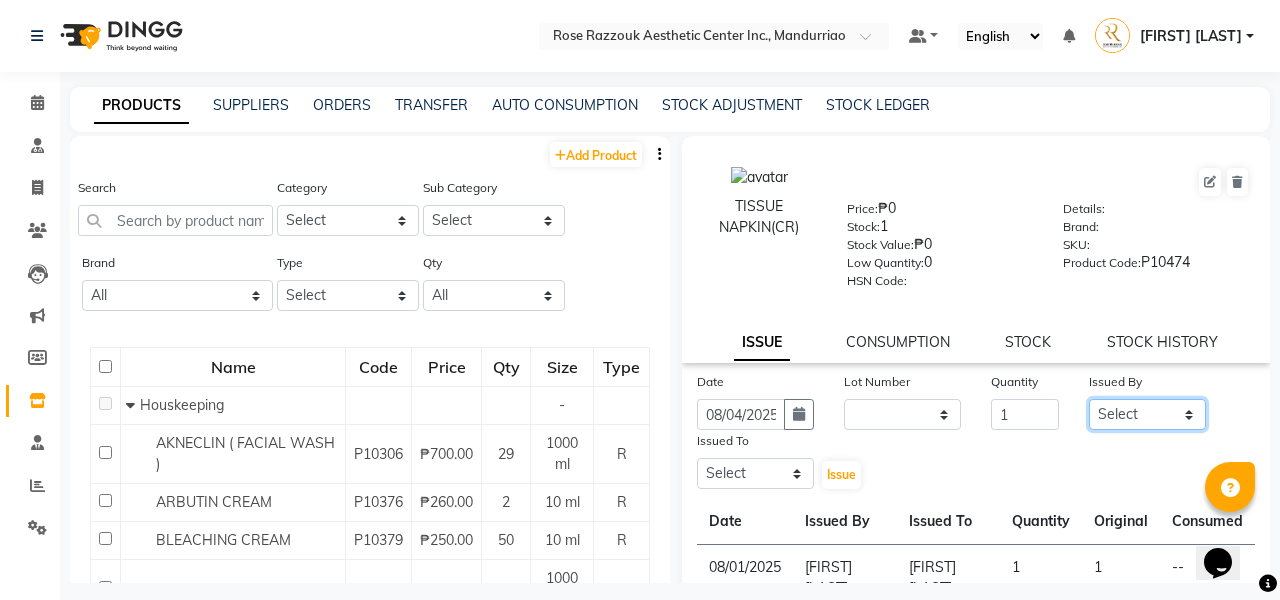 select on "50265" 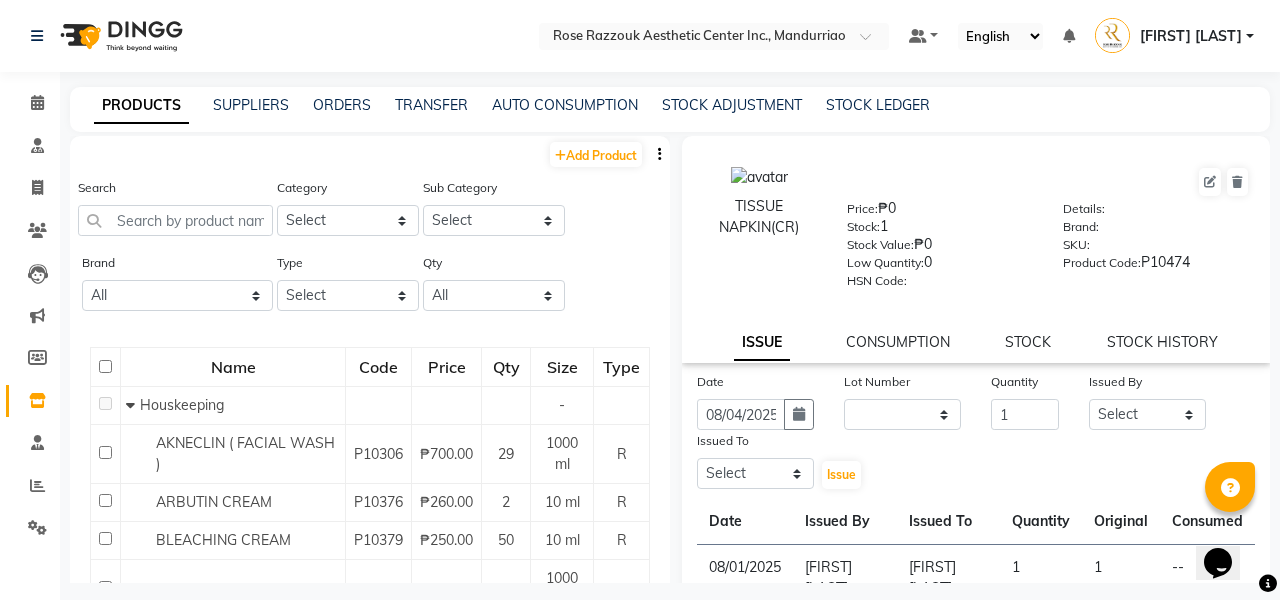 click on "Issued To Select APRIL JOY GUILLERMO CIARA SHAYNE FLORES EZRA JOHN LIEZL GAROTE OPOLENCIA MABELL DELA PENA MA. FAITH NICANOR MARY GRACE DORIN  MILIESSA KIRSTIE ESCANLAR MOREEN JOY CASTOR NELIA MONES  Oscar Razzouk PRINCESS KATE ALARIN  RETCHEL MUYA  Rj Isabelle Reyes Rose Ann Dee Razzouk SUZANNE TABLAZON" 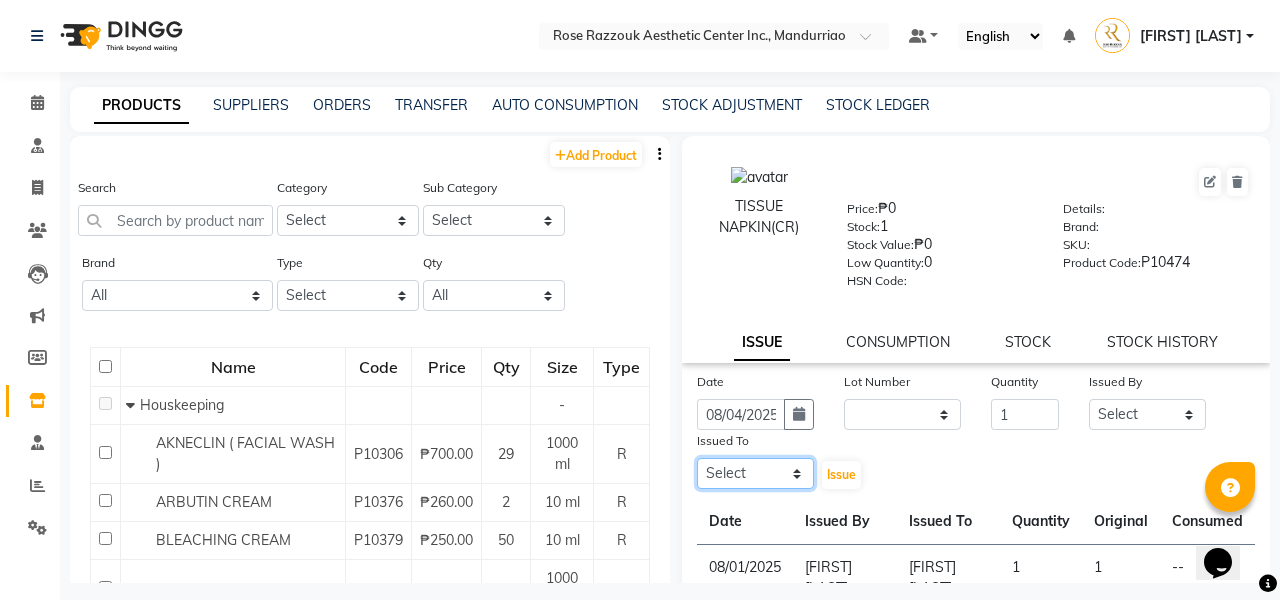 select on "46222" 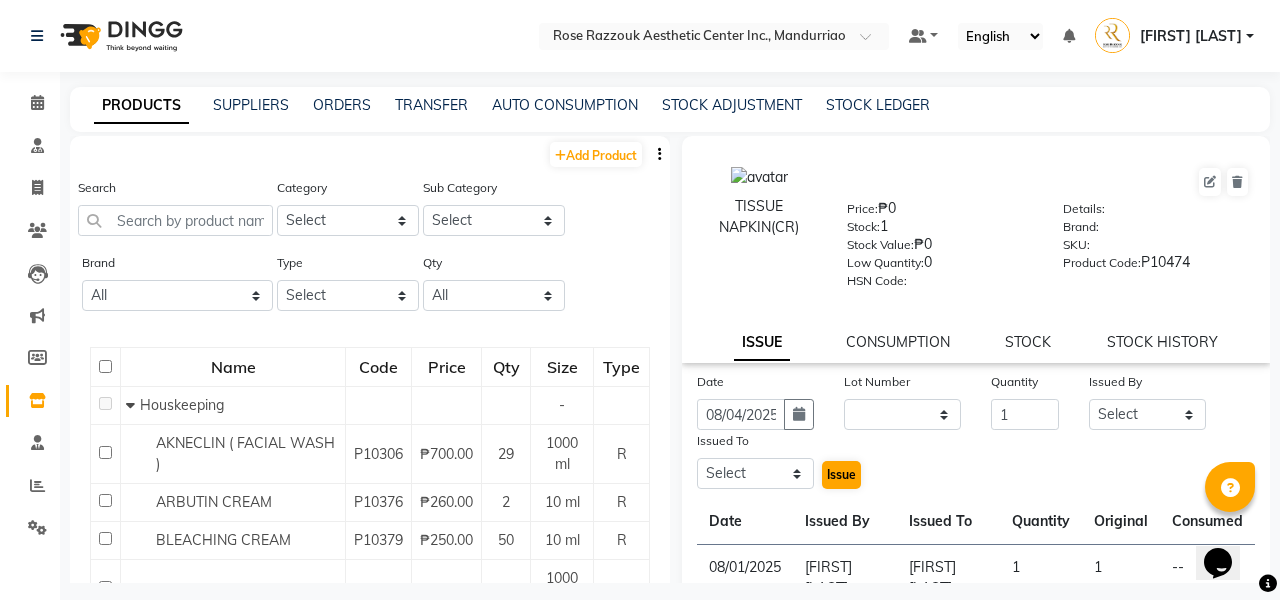 click on "Issue" 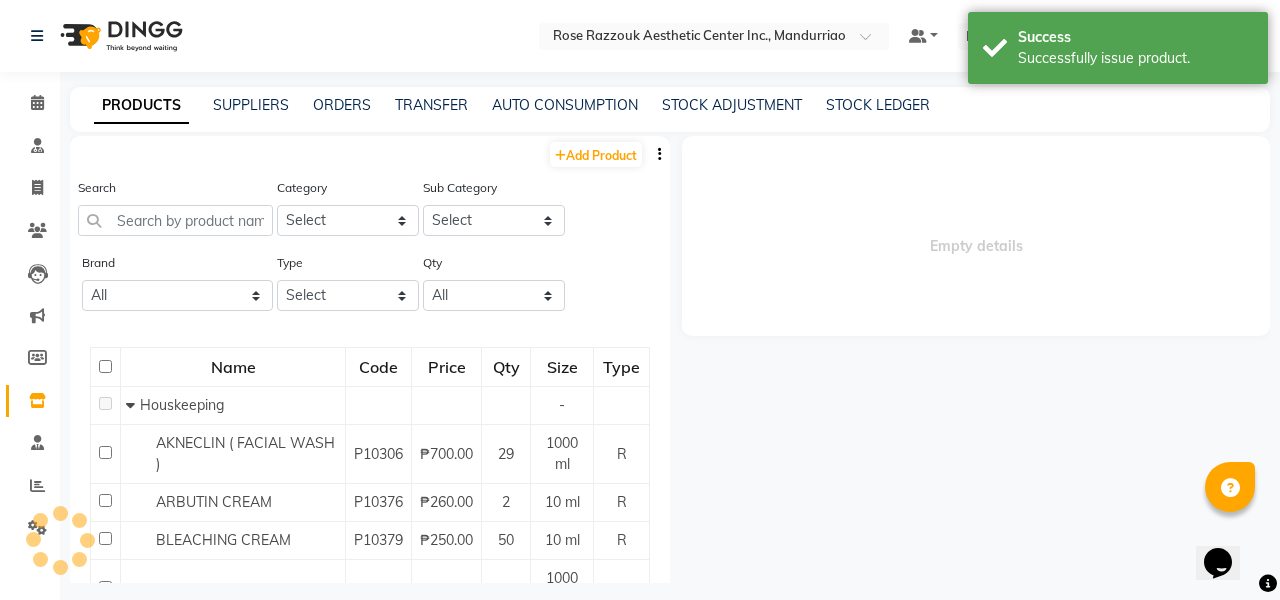 select 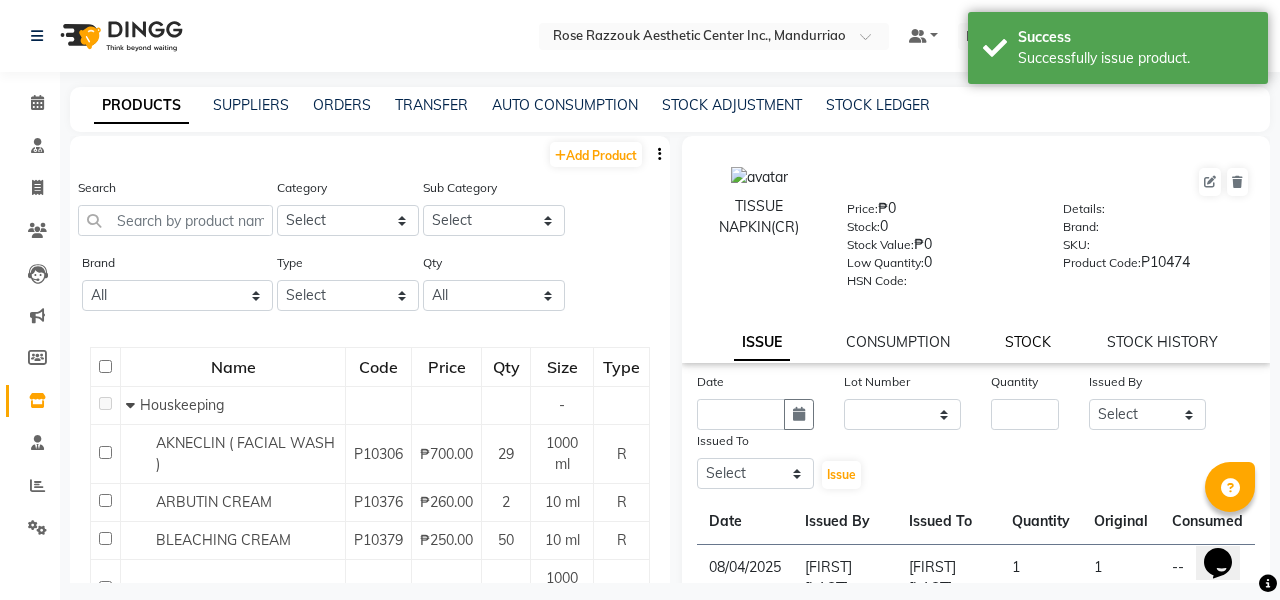 click on "STOCK" 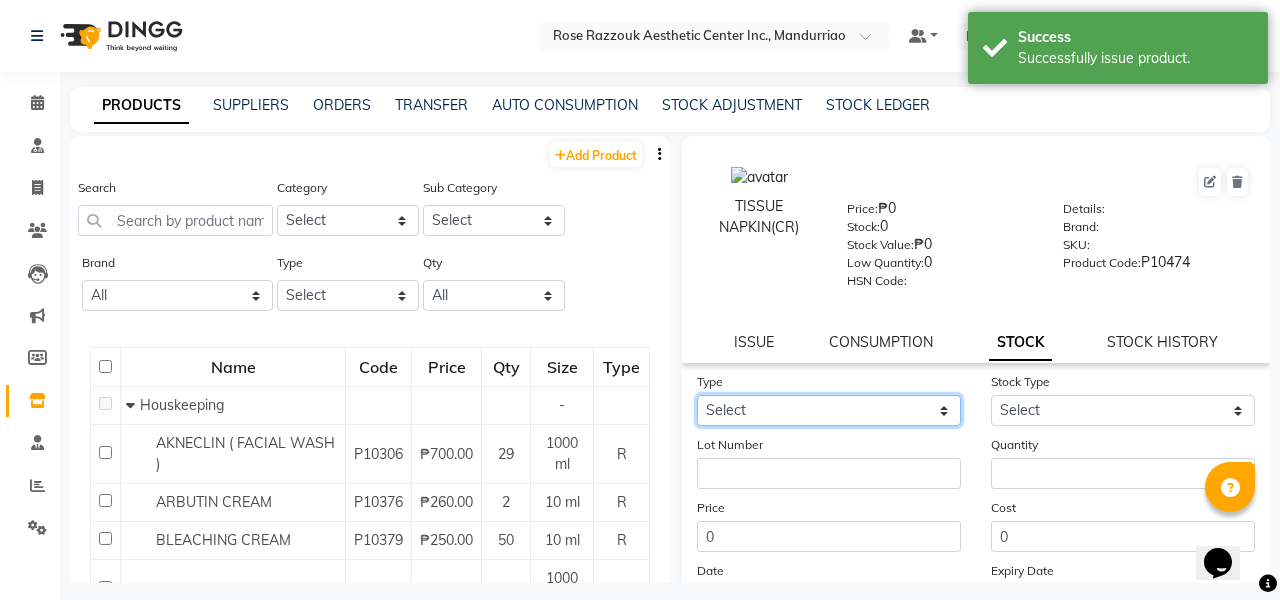 select on "in" 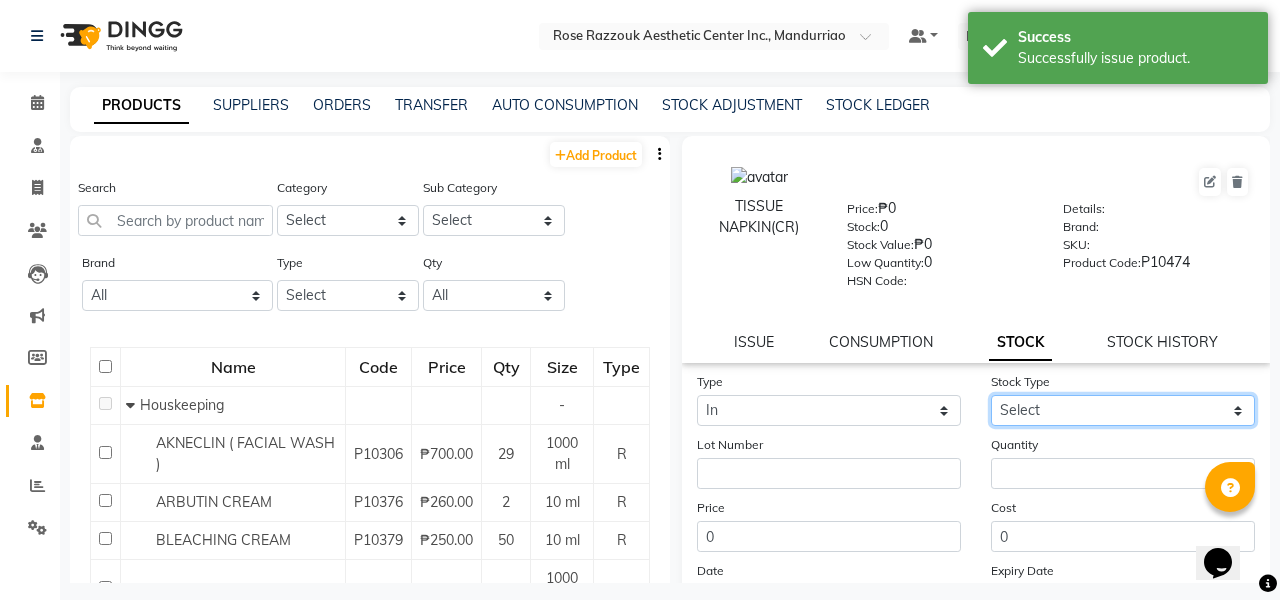 select on "new stock" 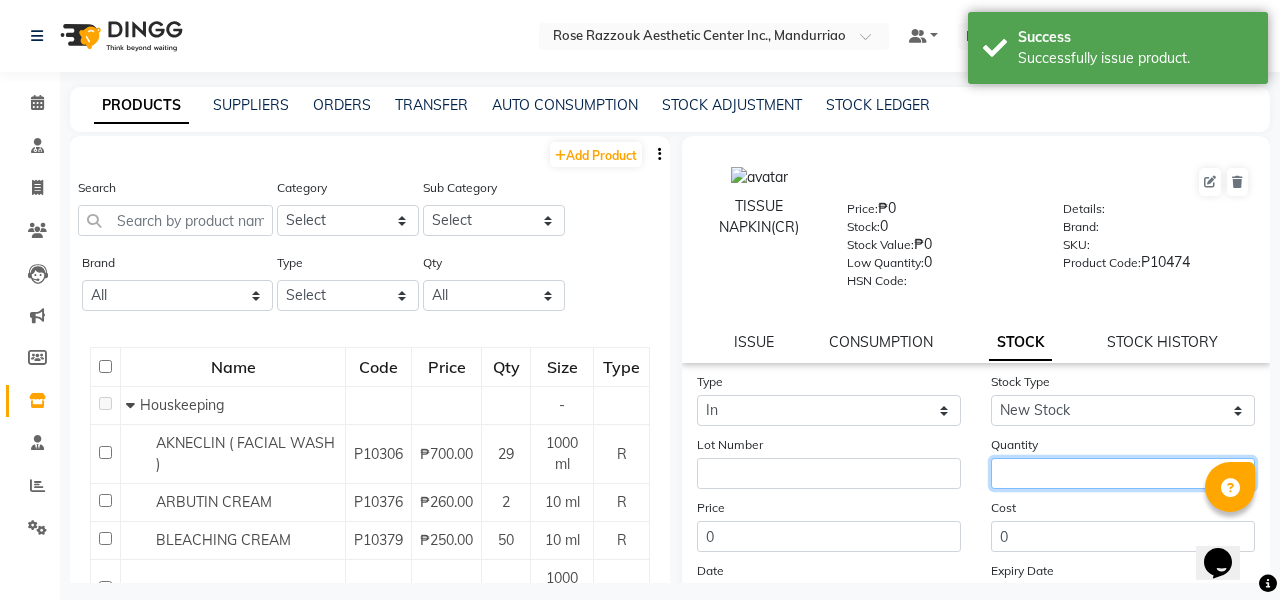 click 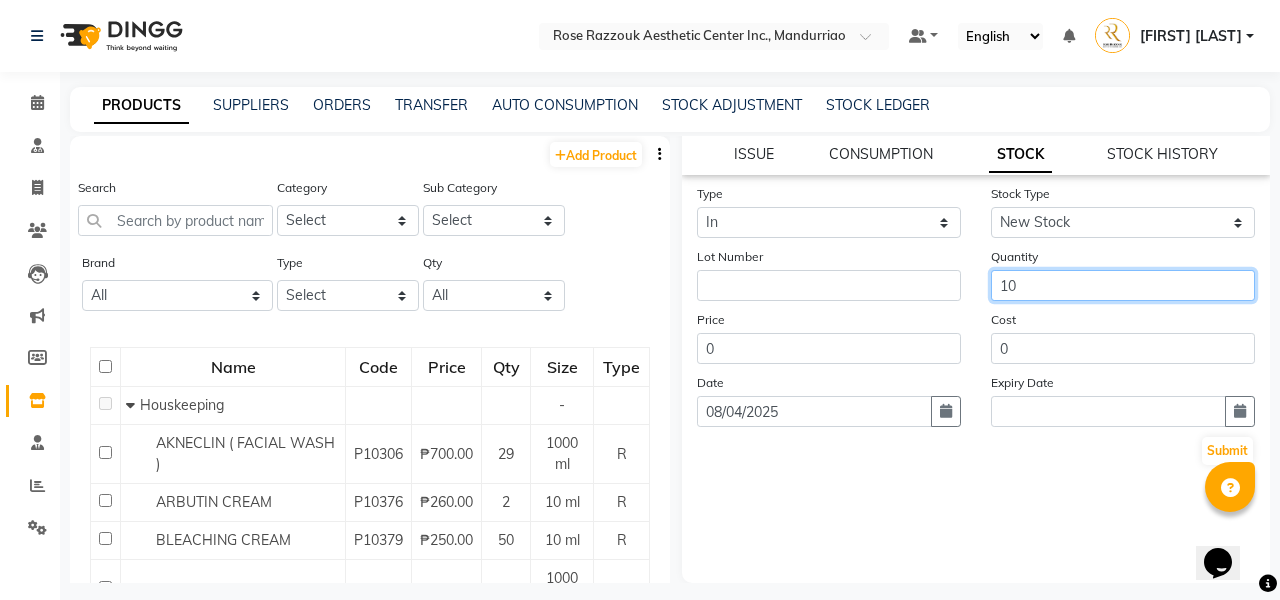 scroll, scrollTop: 188, scrollLeft: 0, axis: vertical 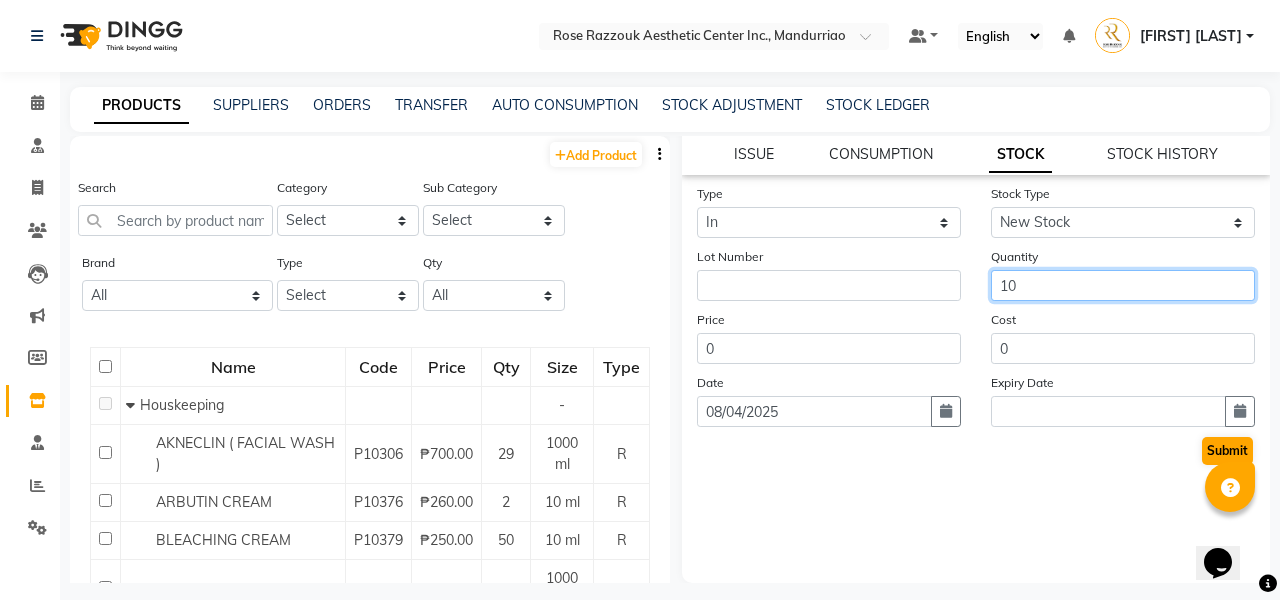 type on "10" 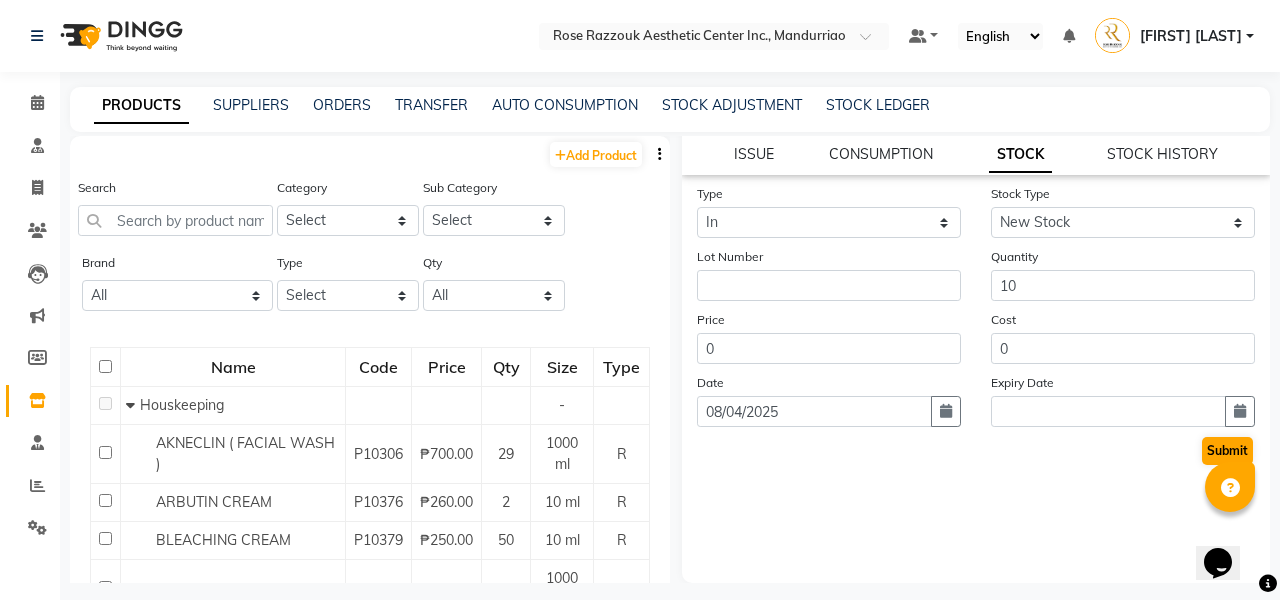 click on "Submit" 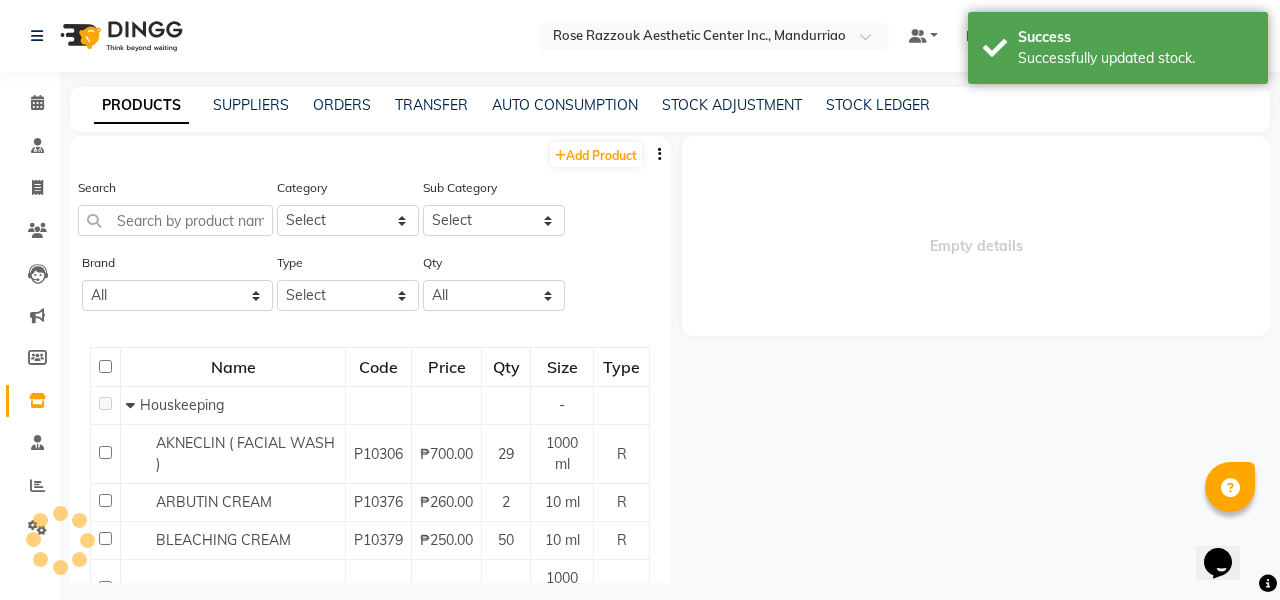 scroll, scrollTop: 0, scrollLeft: 0, axis: both 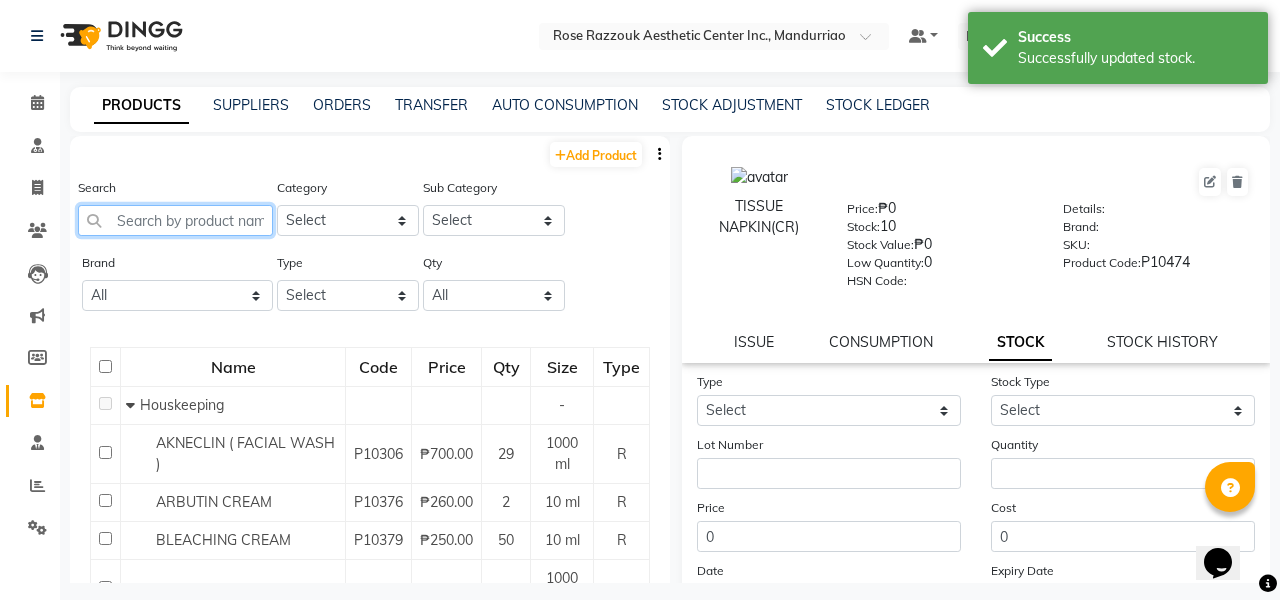 click 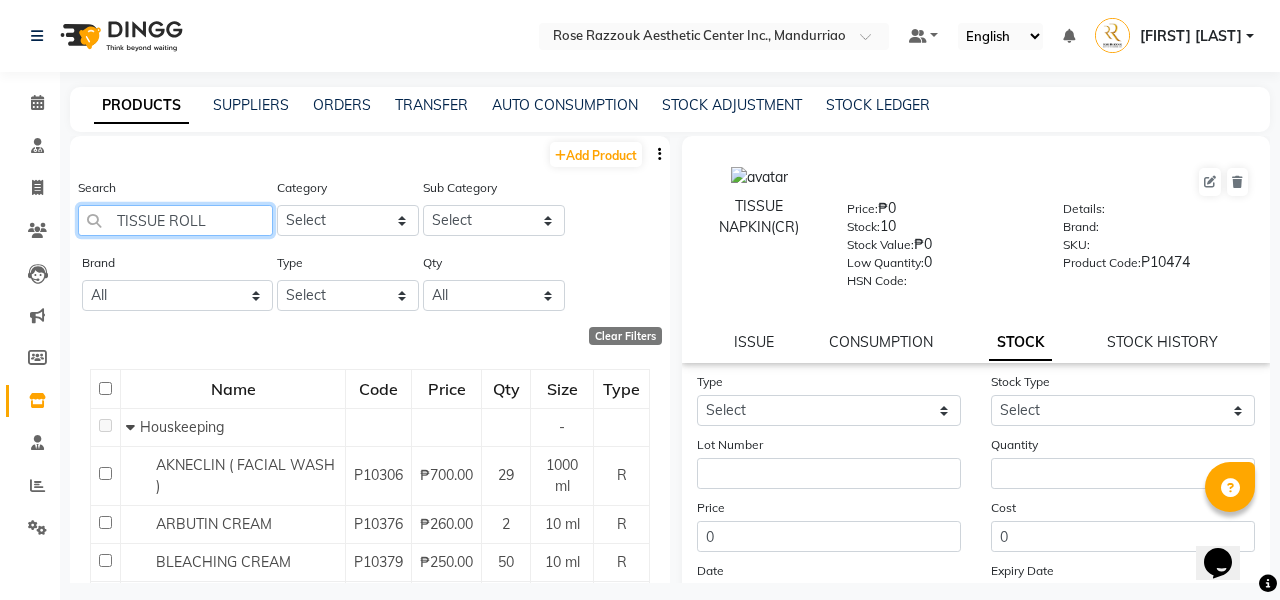click on "TISSUE ROLL" 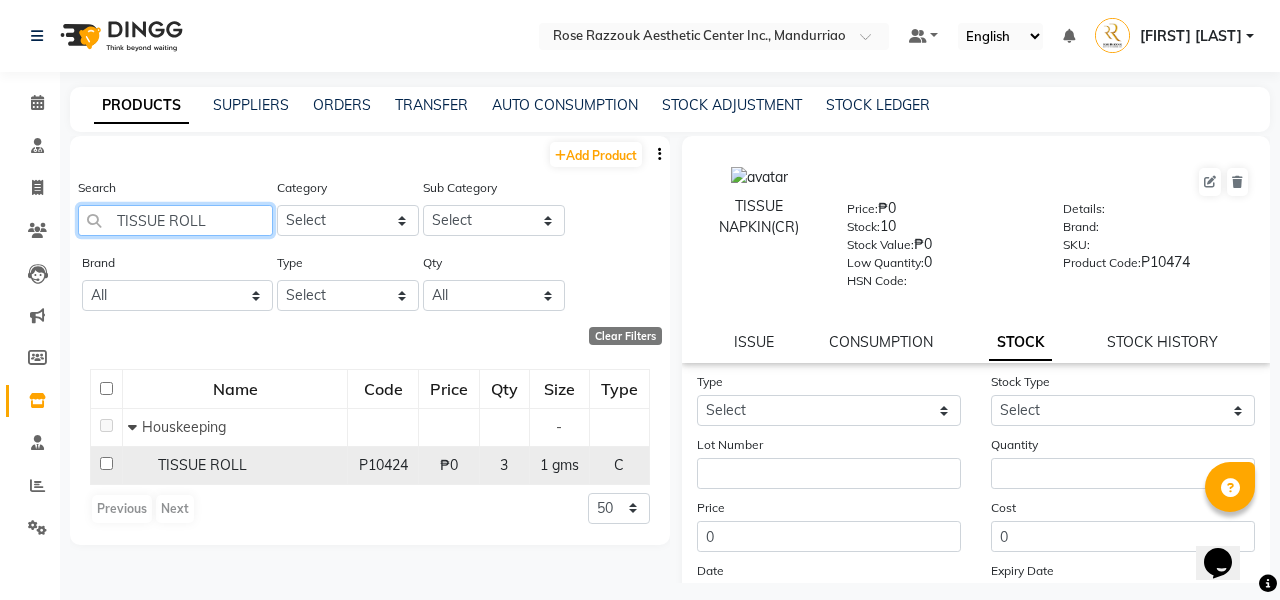 type on "TISSUE ROLL" 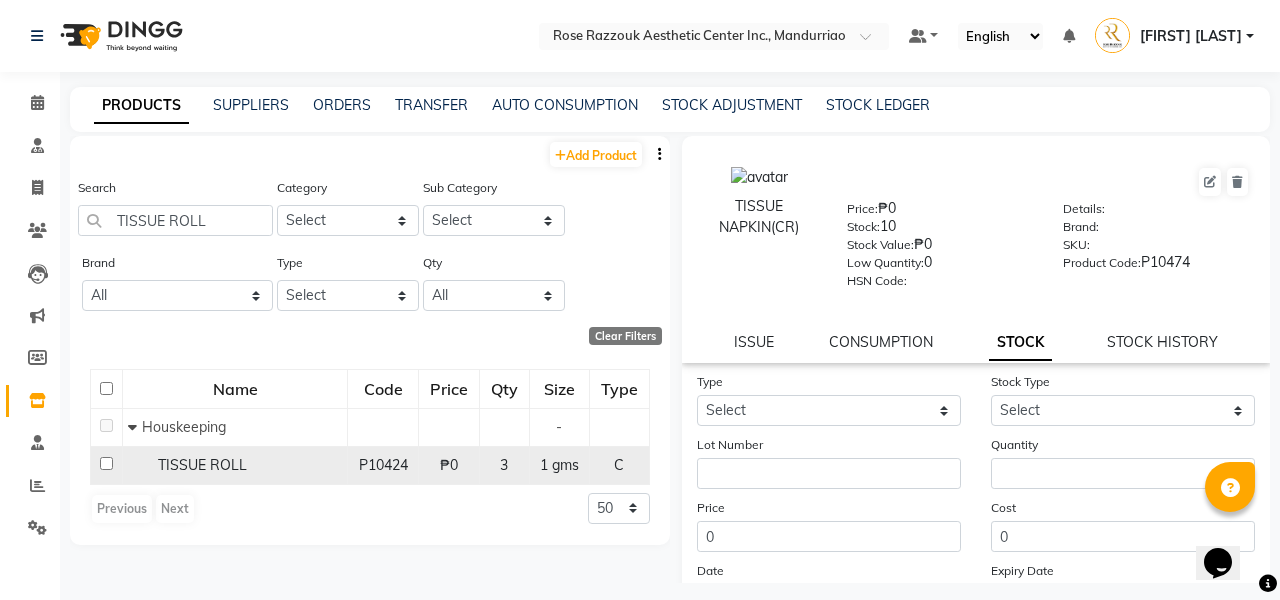 click 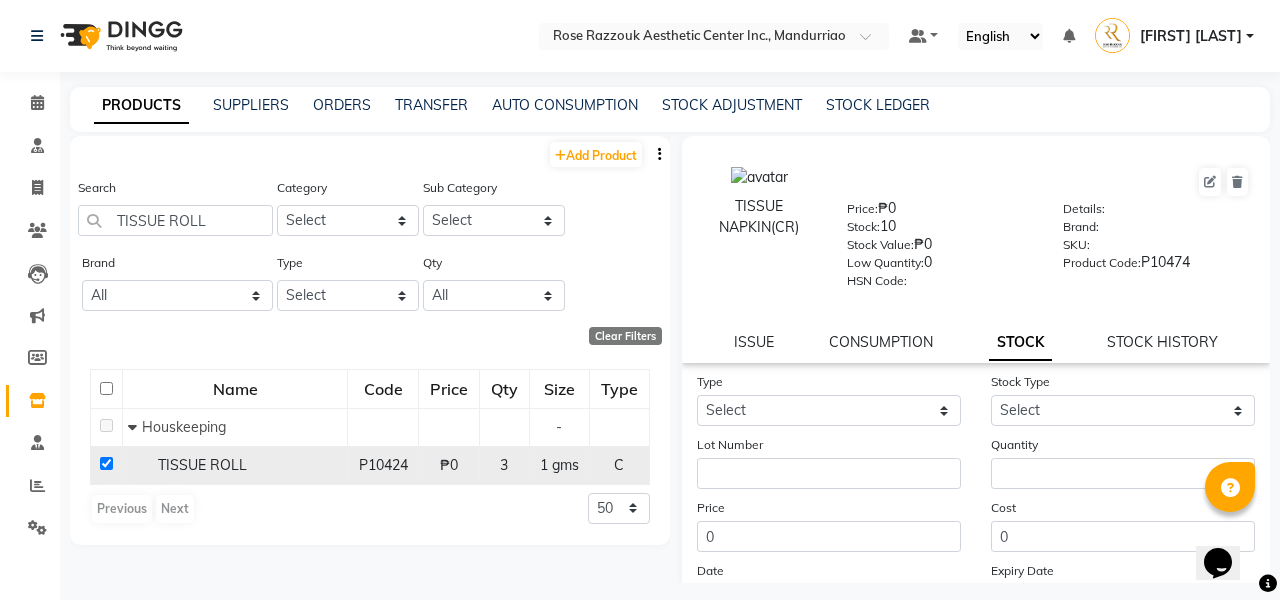 checkbox on "true" 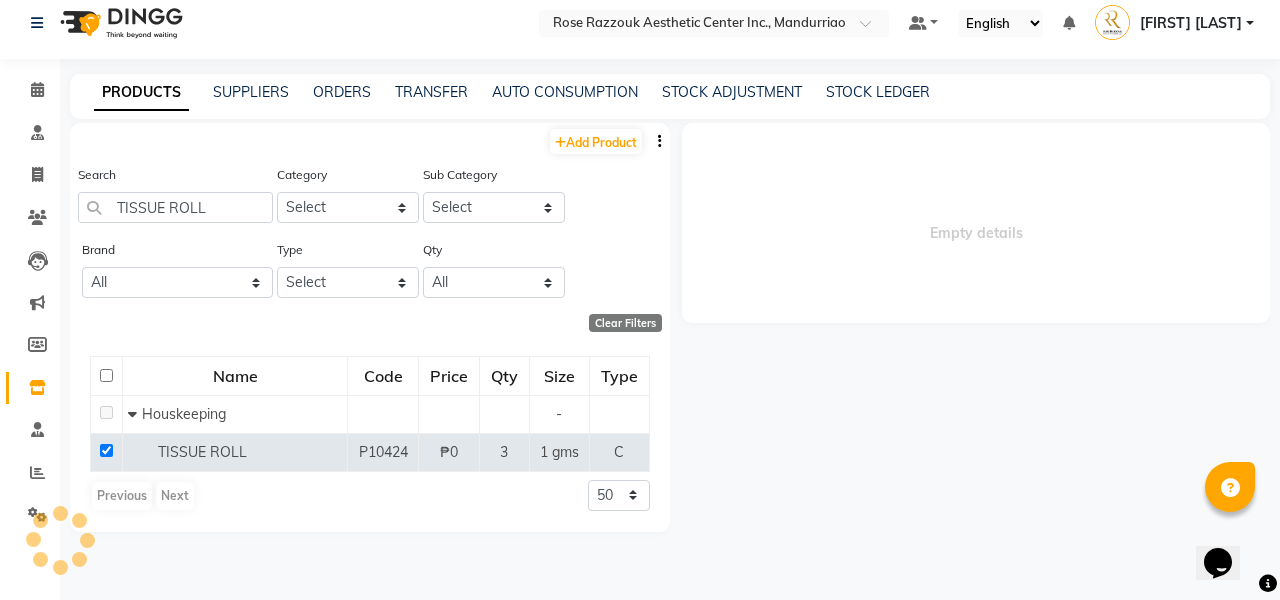 scroll, scrollTop: 13, scrollLeft: 0, axis: vertical 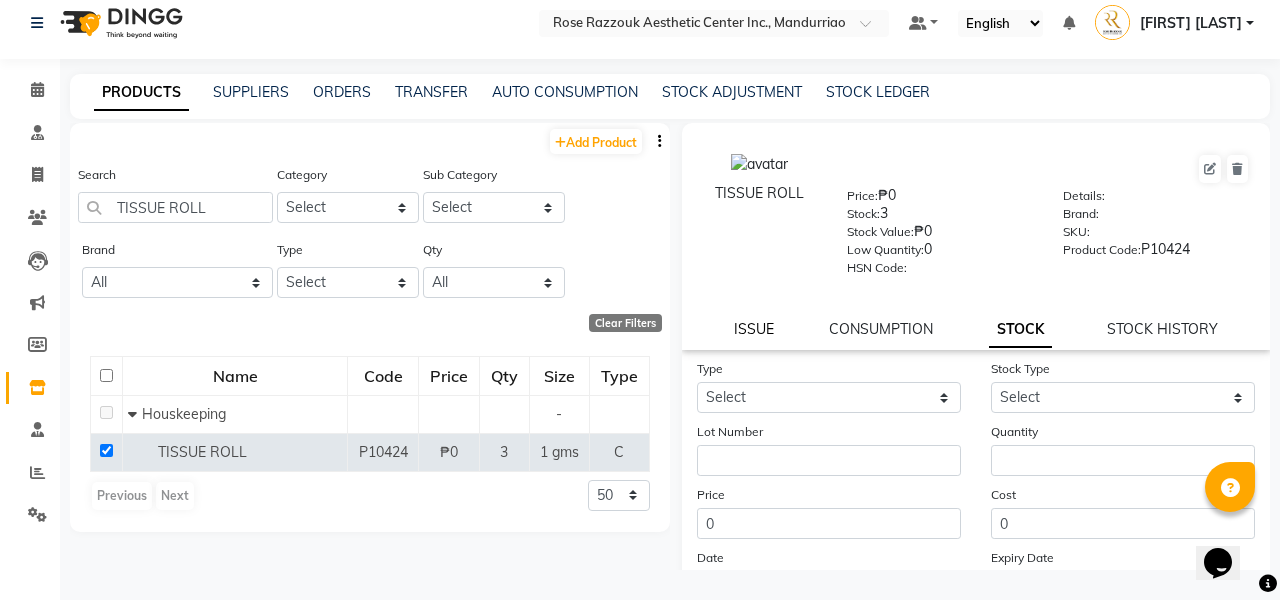 click on "ISSUE" 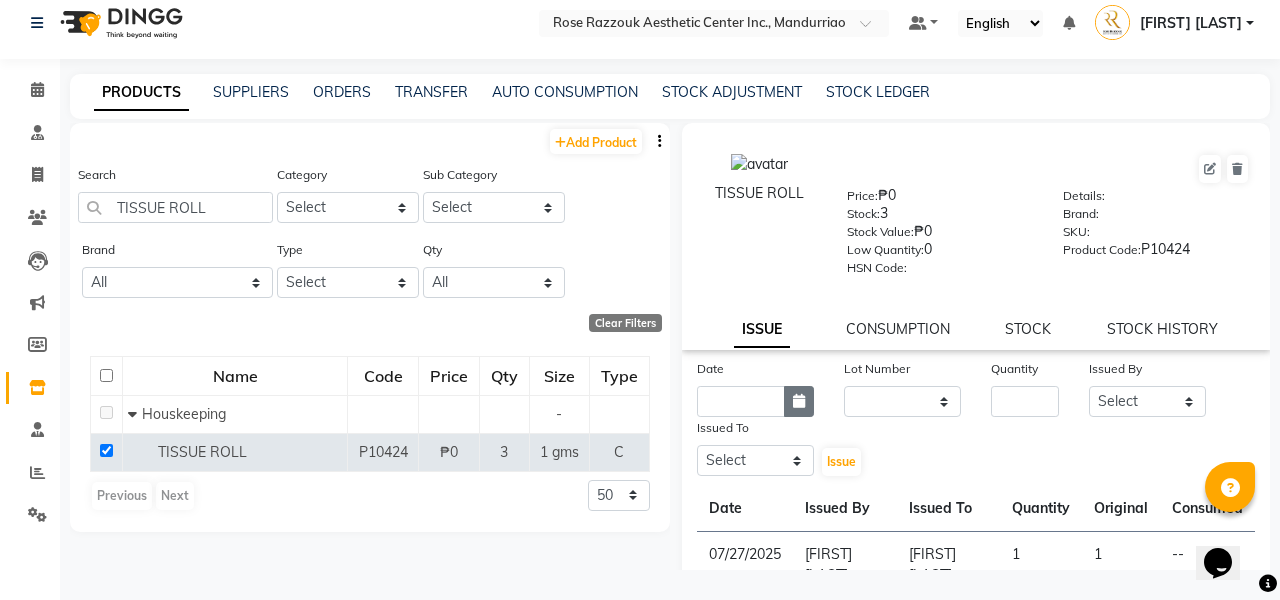 click 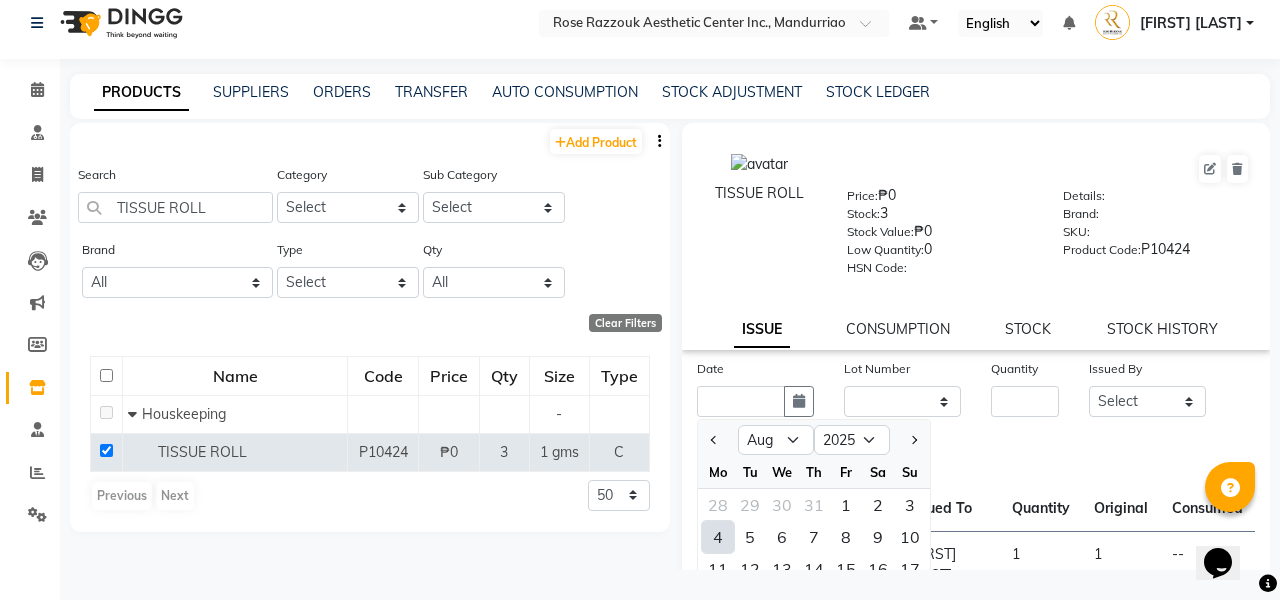 click on "4" 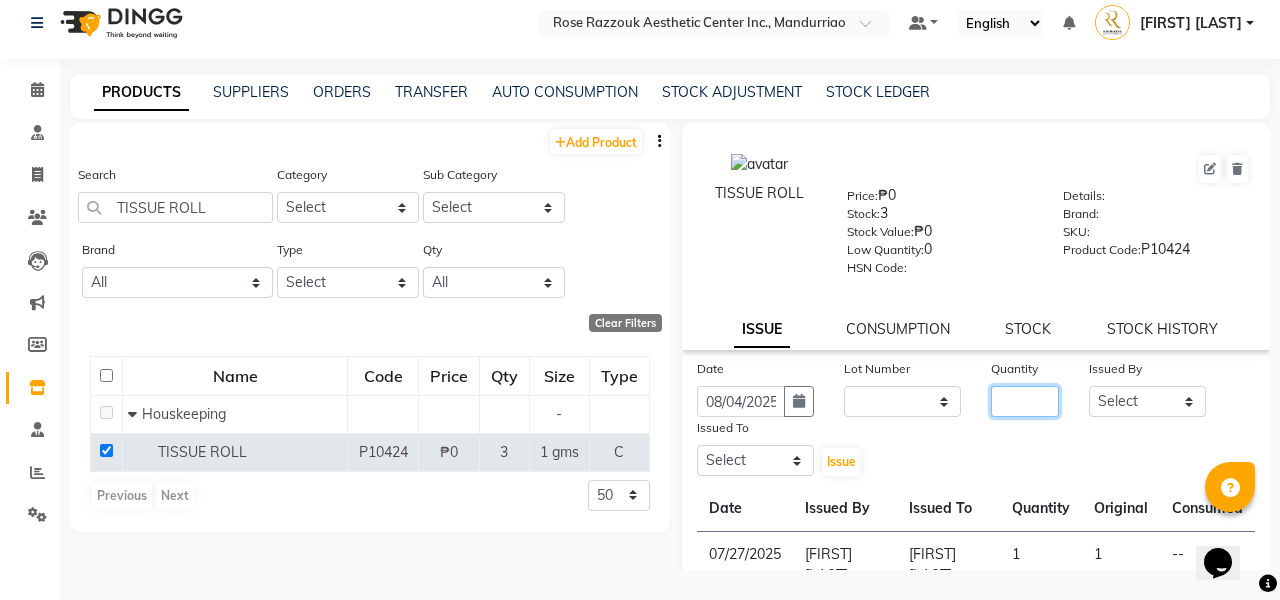 click 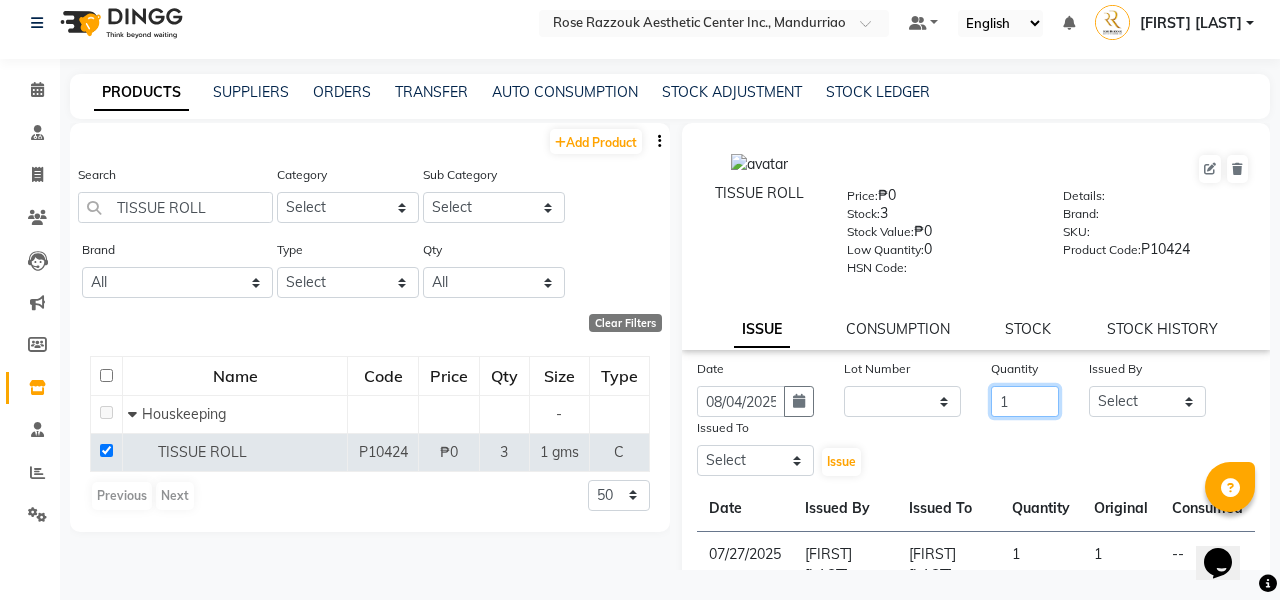 type on "1" 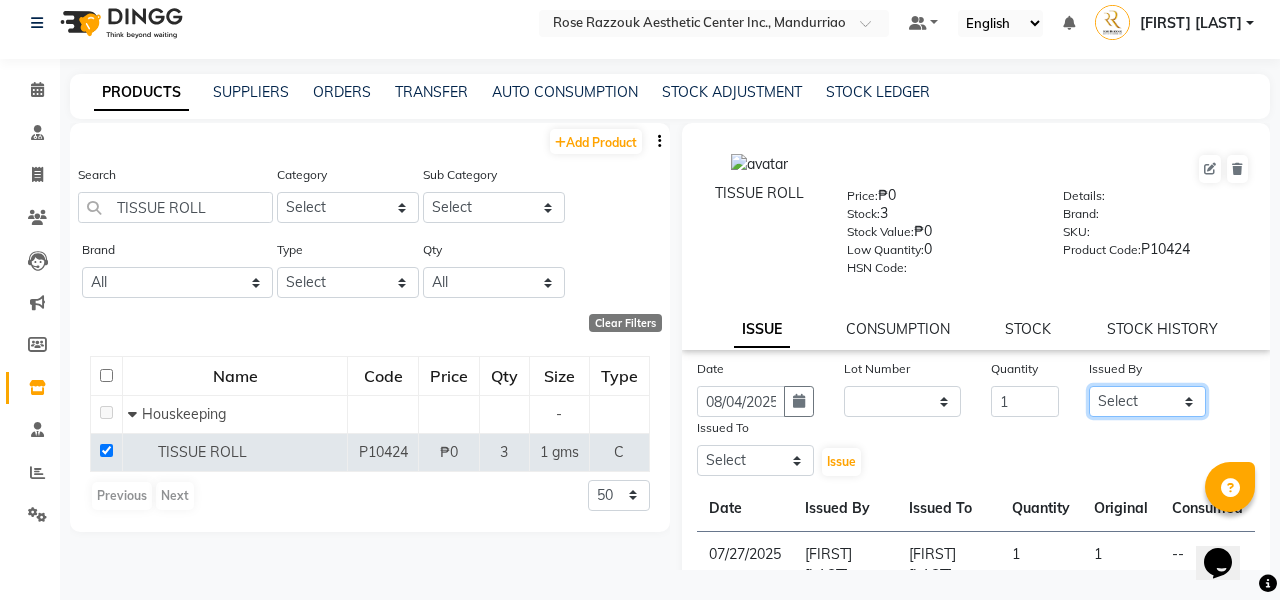select on "50265" 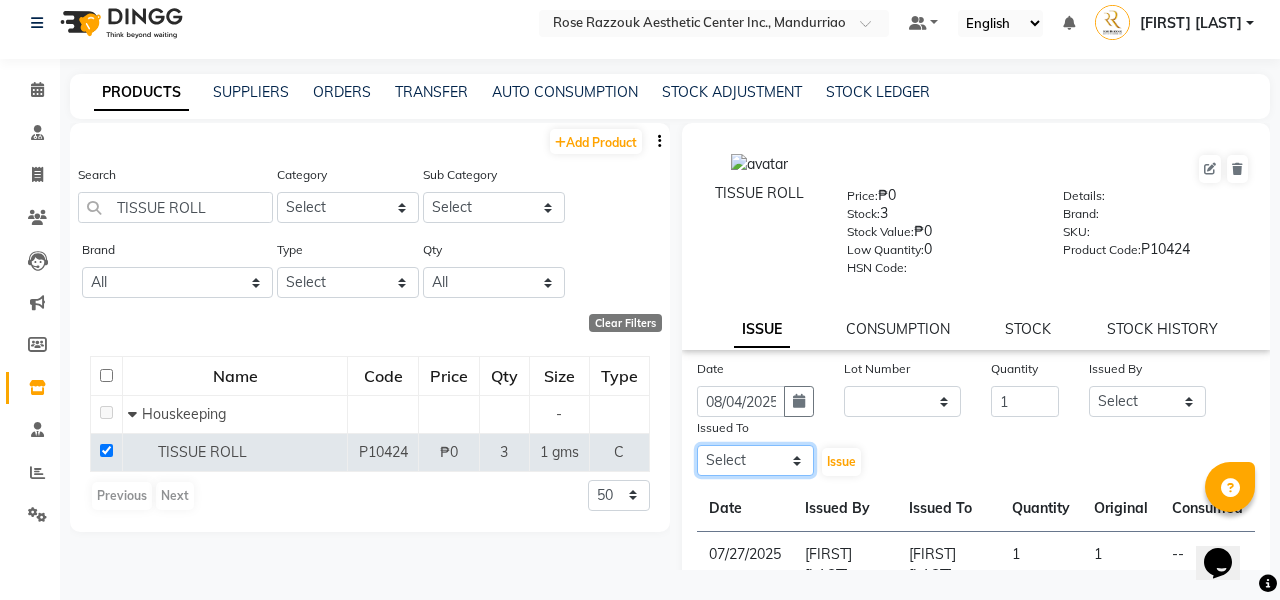 select on "[POSTAL_CODE]" 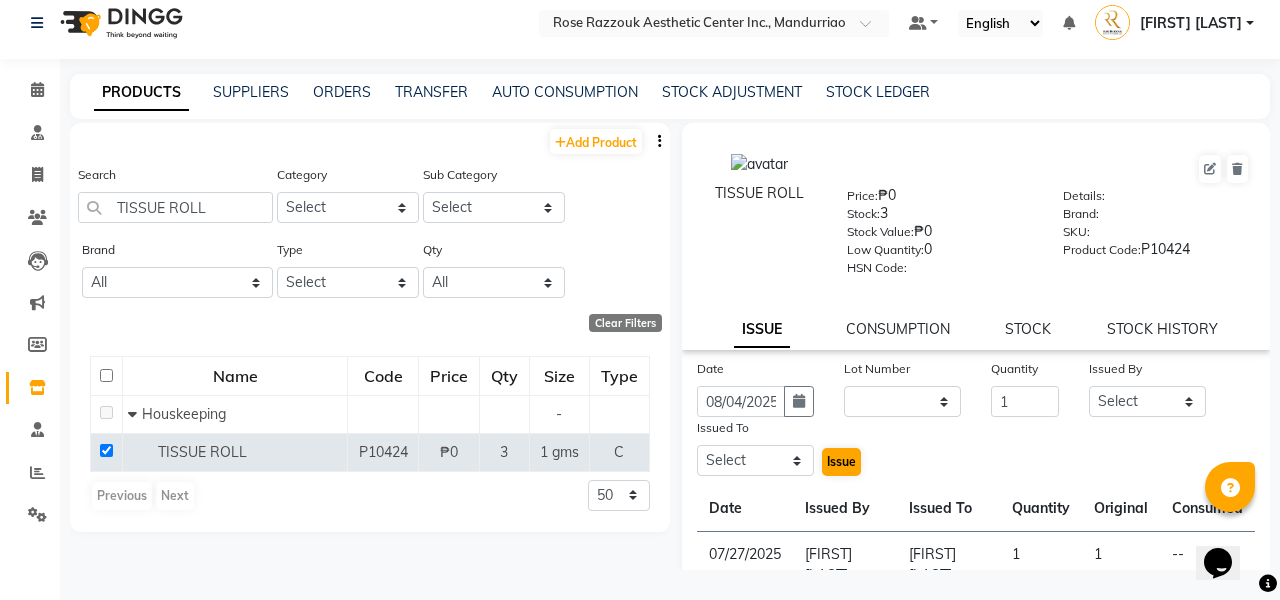 click on "Issue" 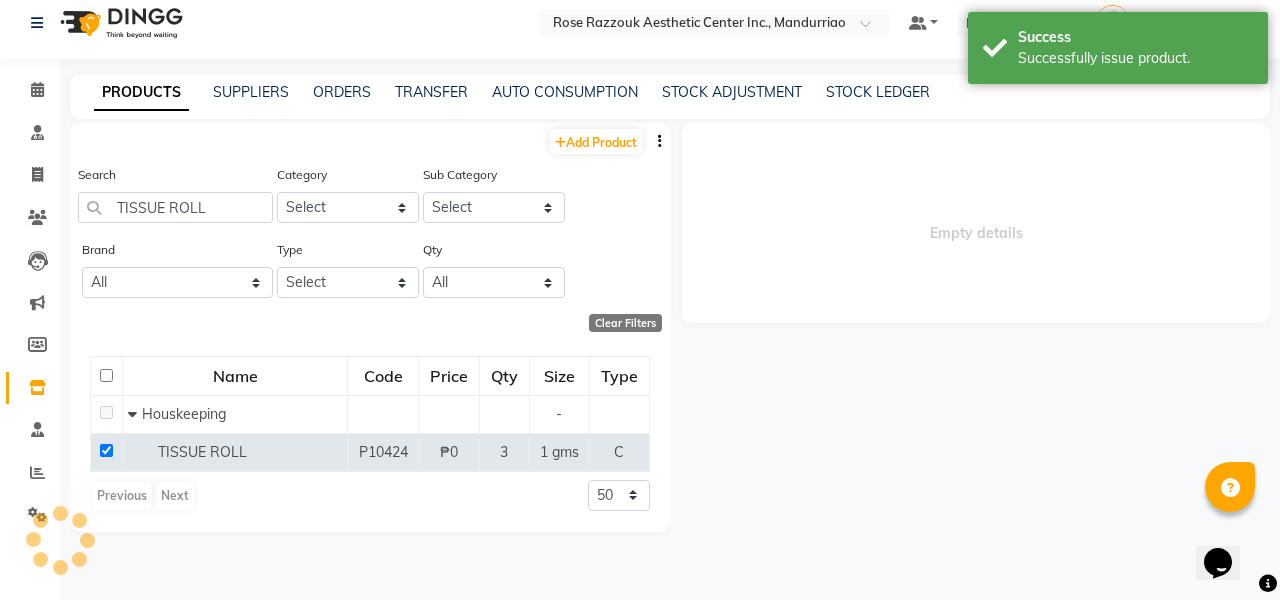 select 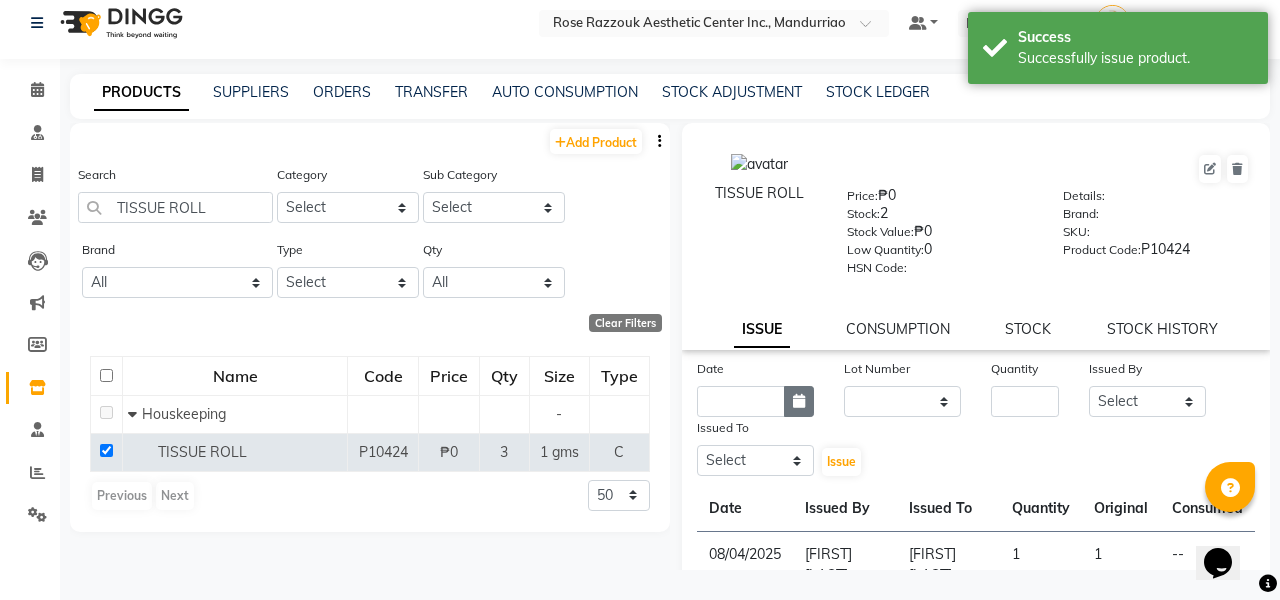 click 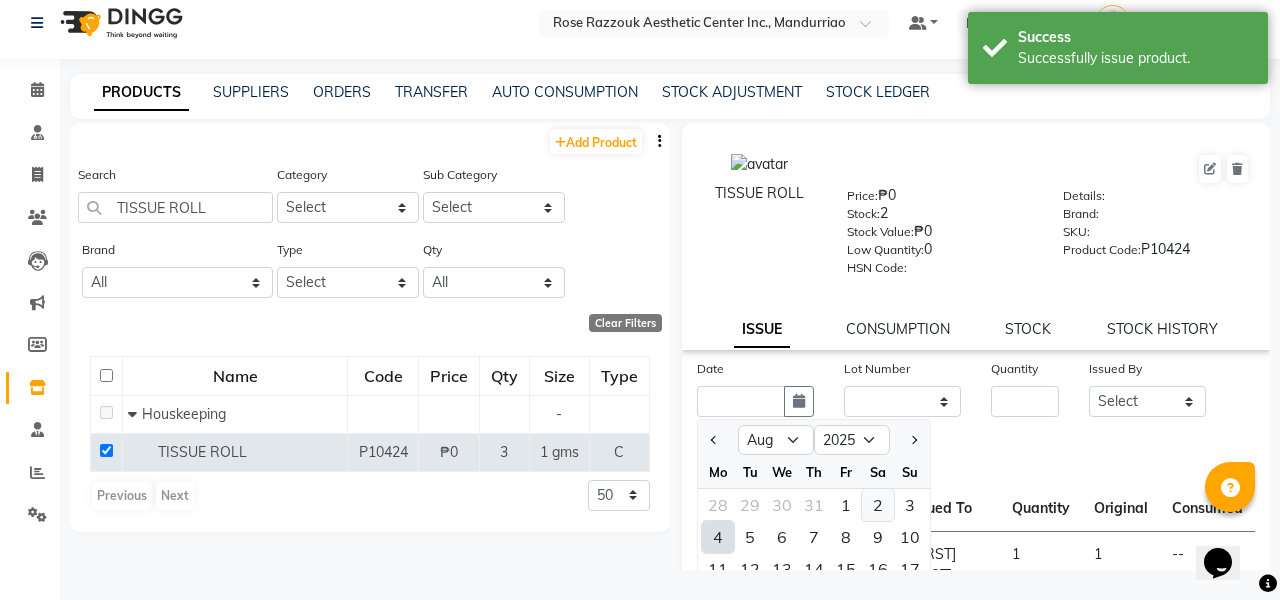 click on "2" 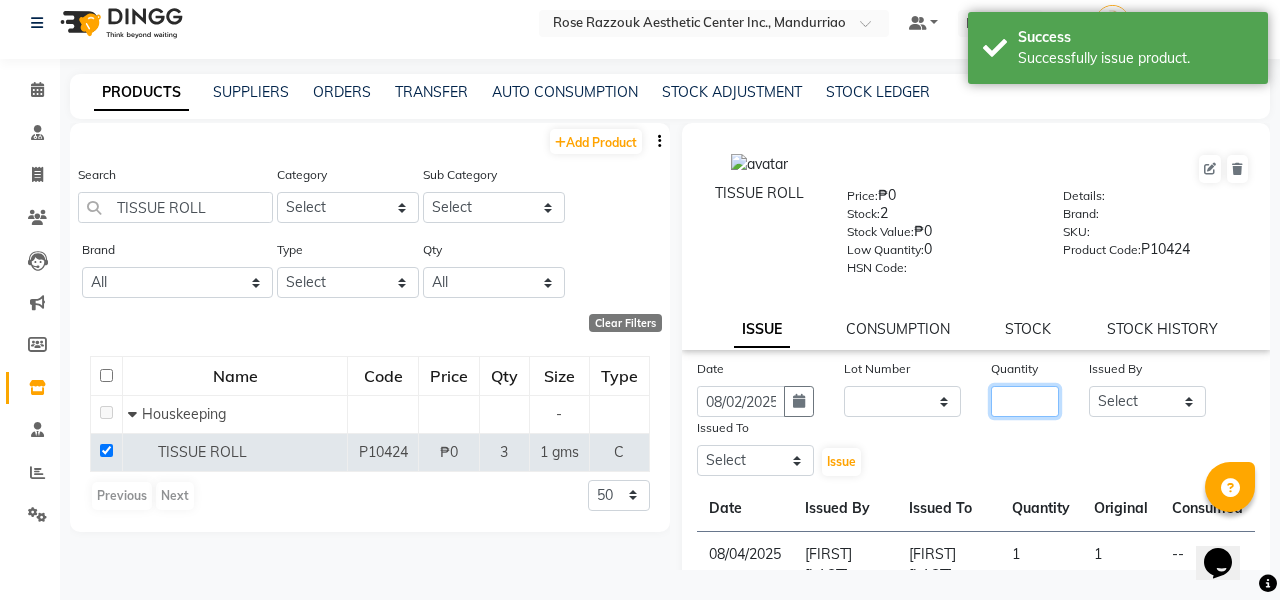 click 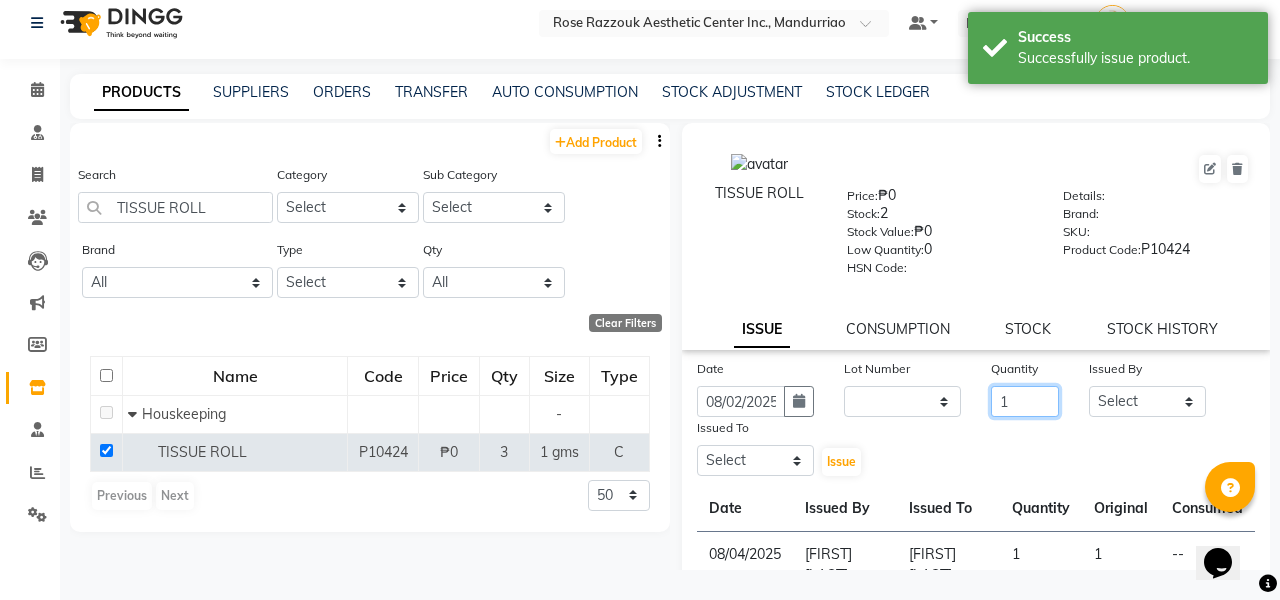 type on "1" 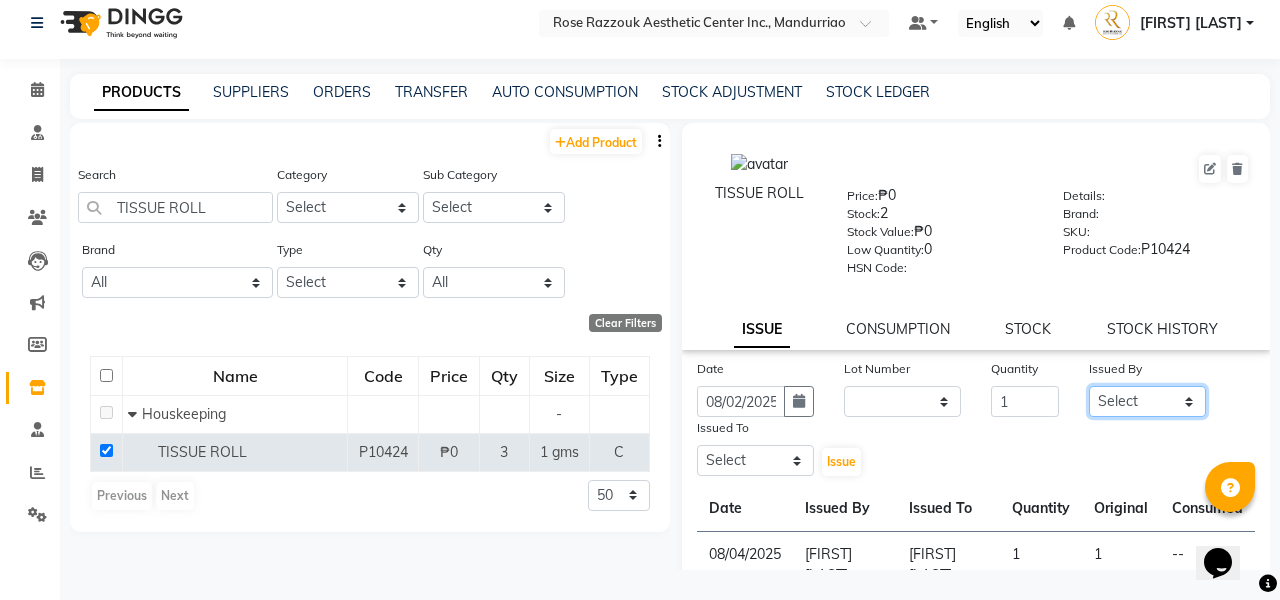 select on "50265" 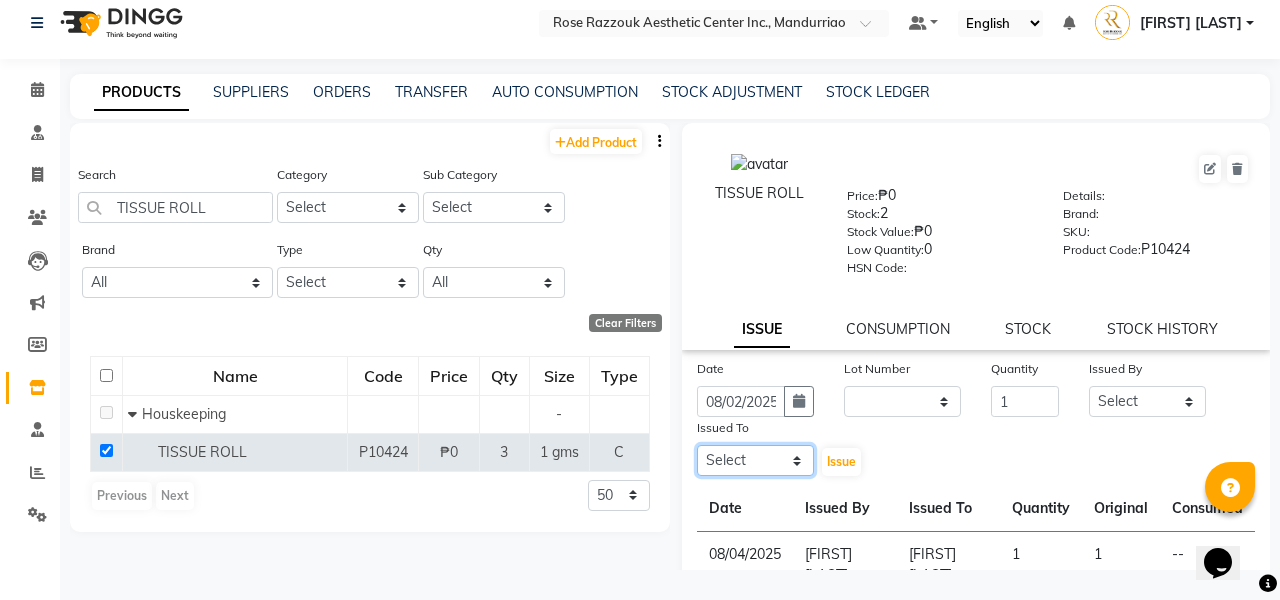 select on "46222" 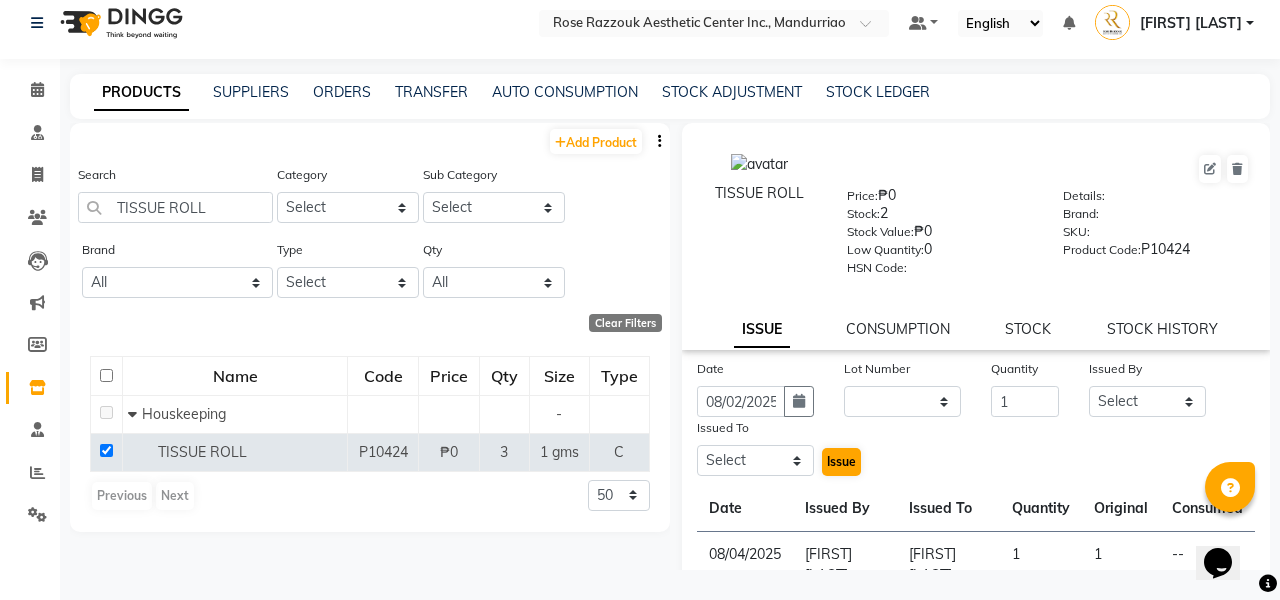 click on "Issue" 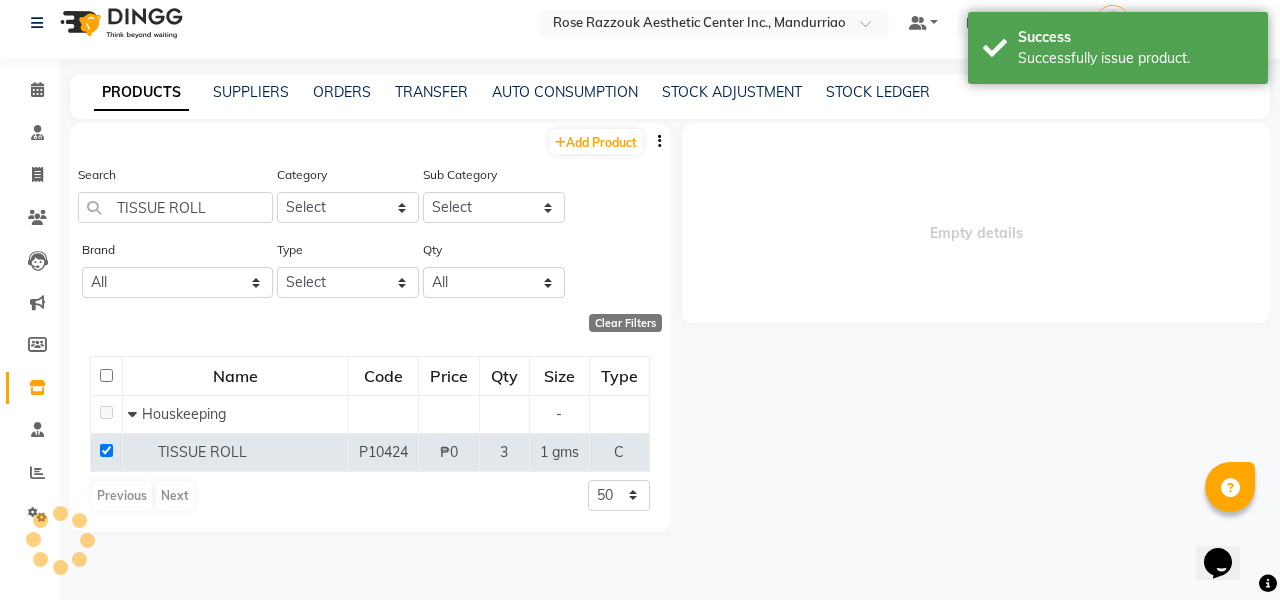 select 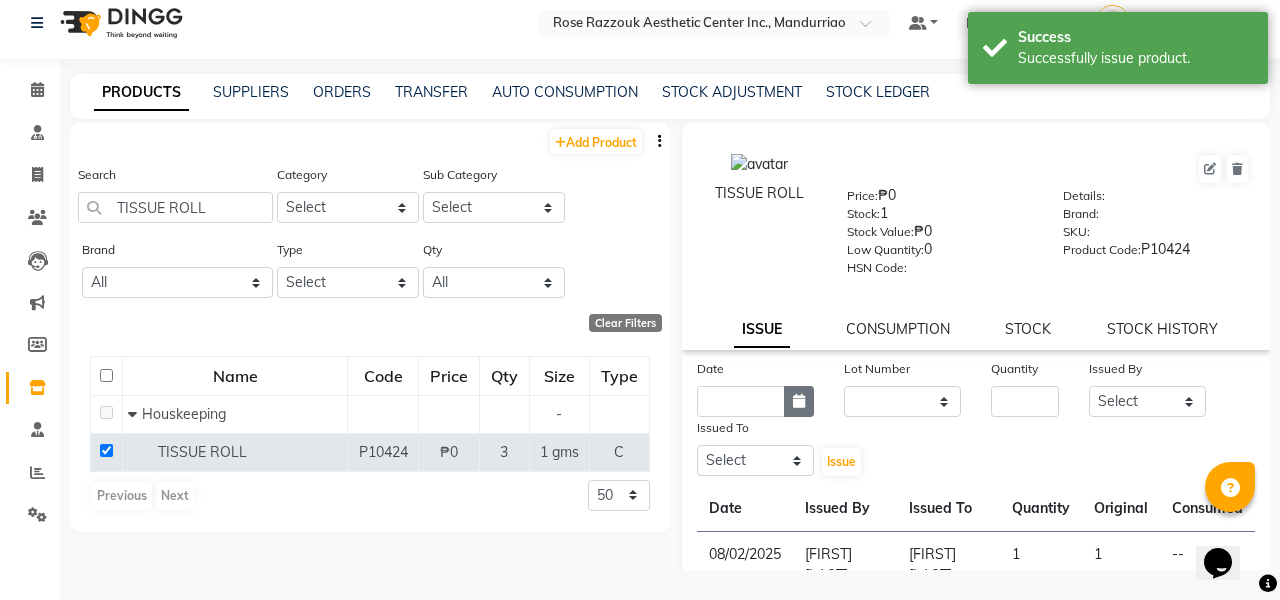 click 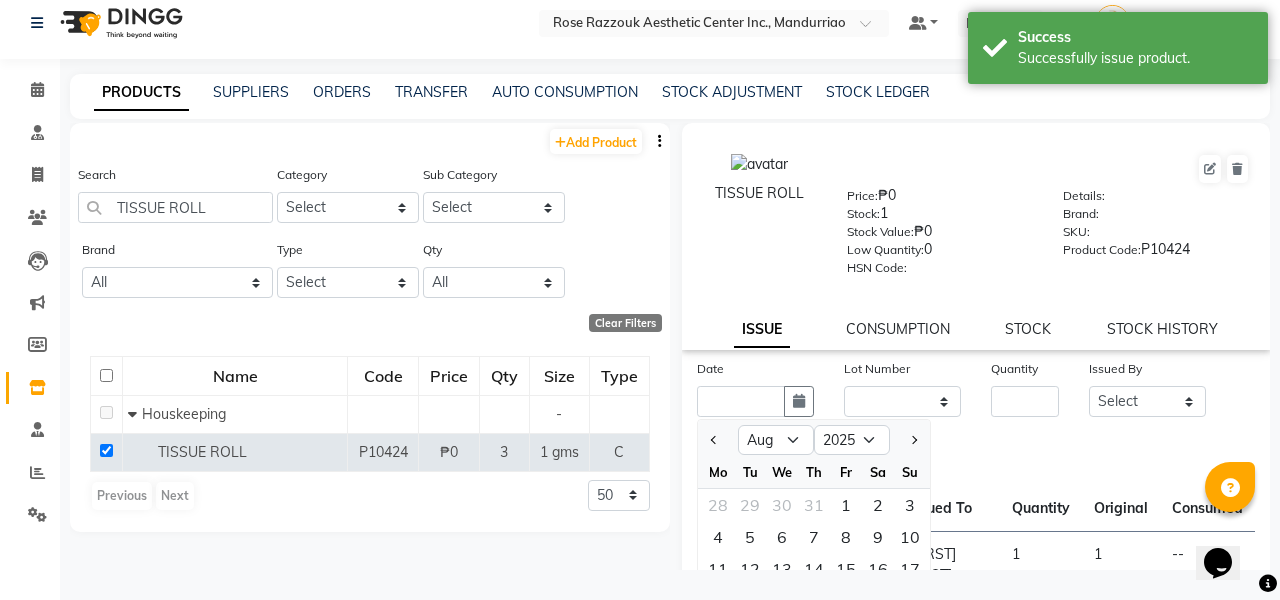 click on "Sa" 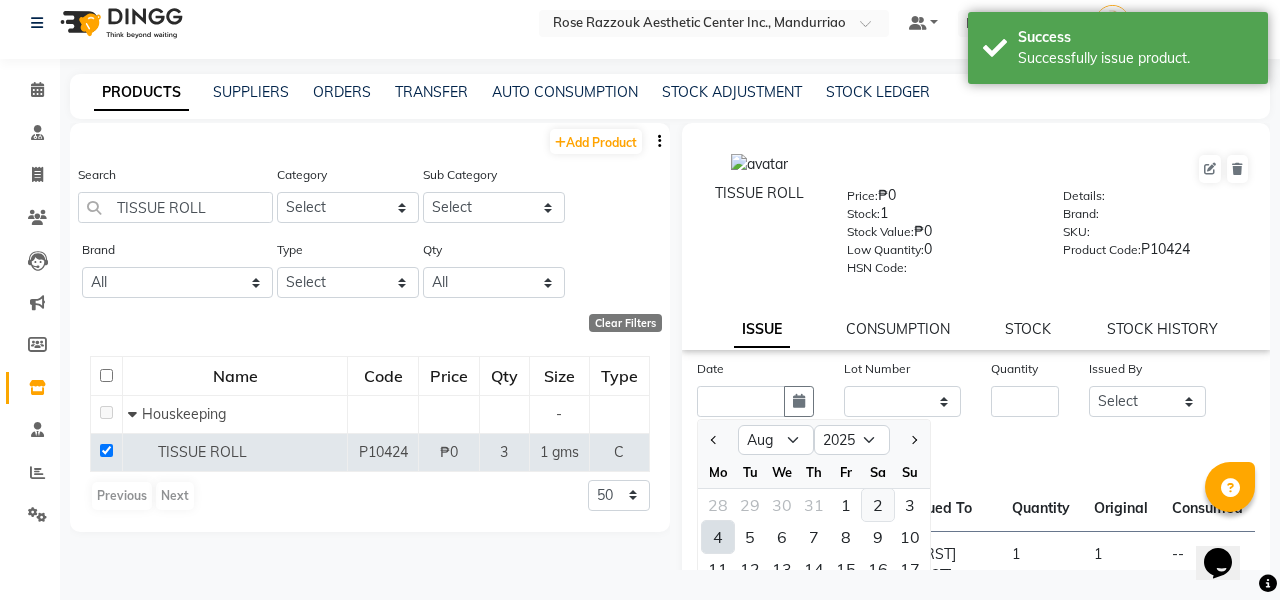 click on "2" 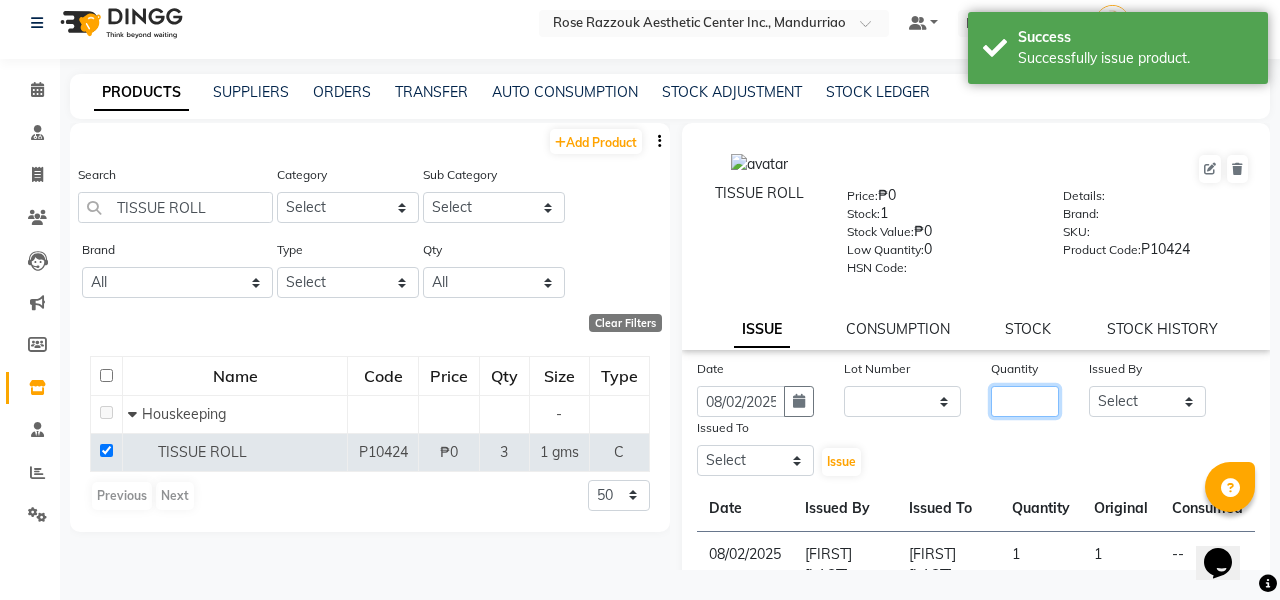 click 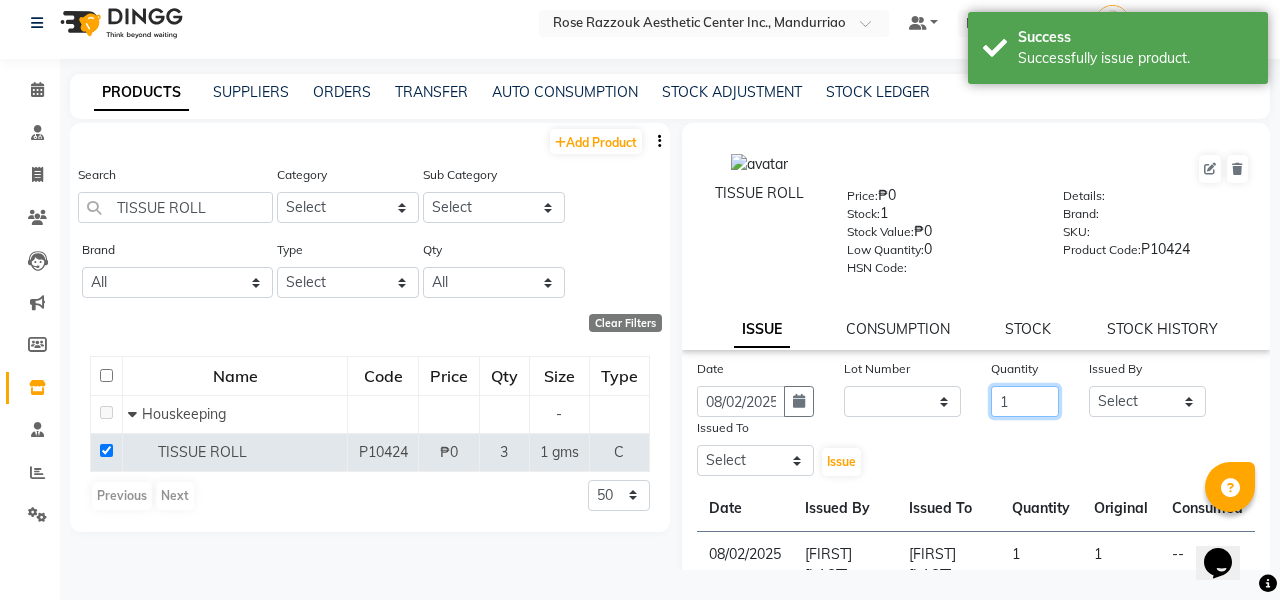 type on "1" 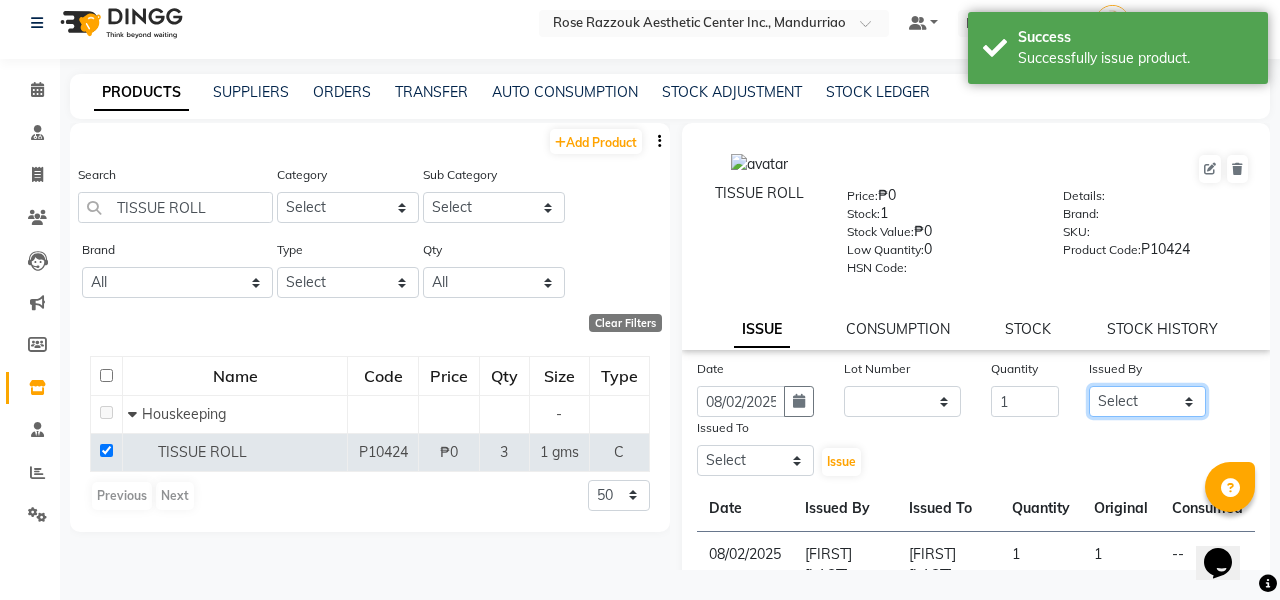 select on "50265" 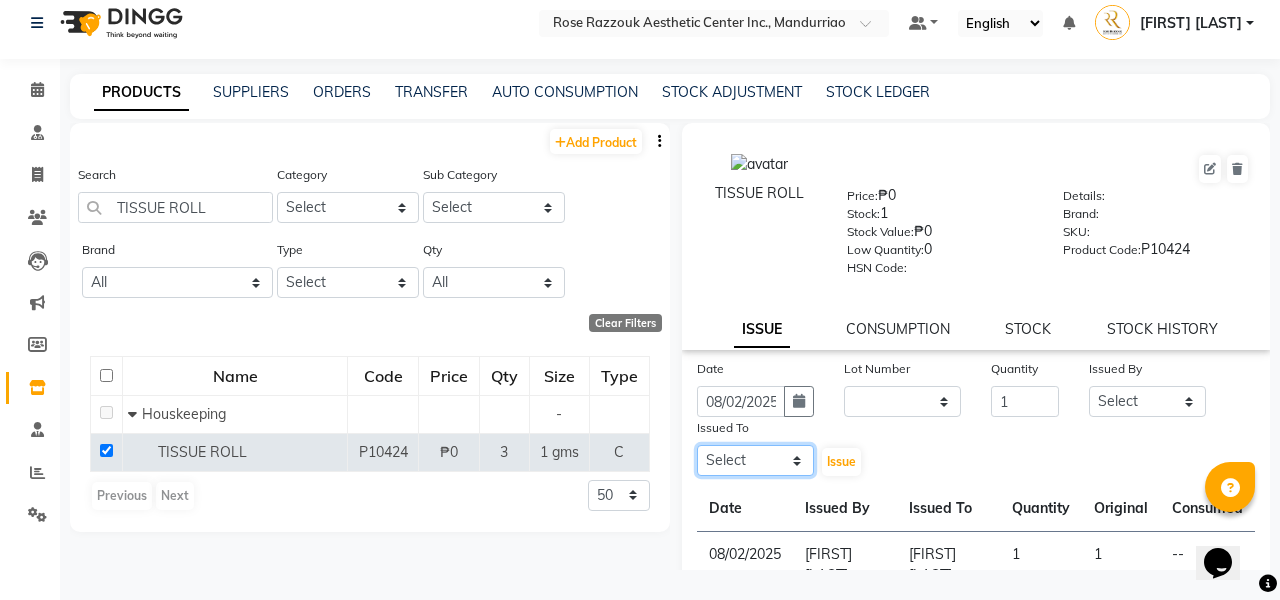select on "46409" 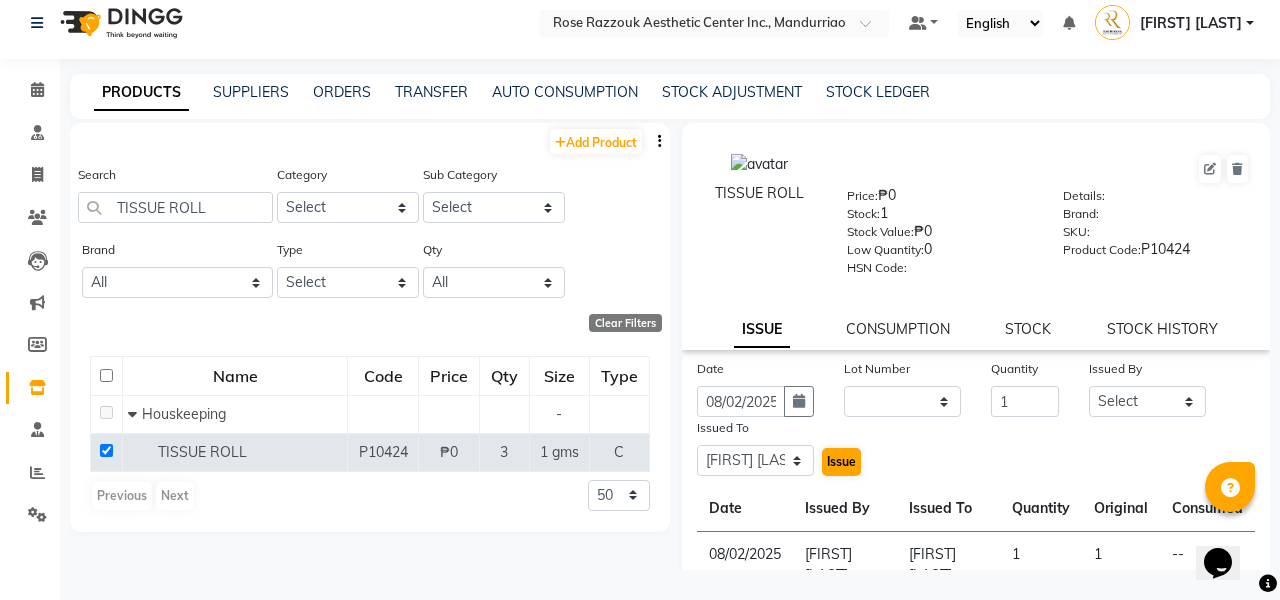 click on "Issue" 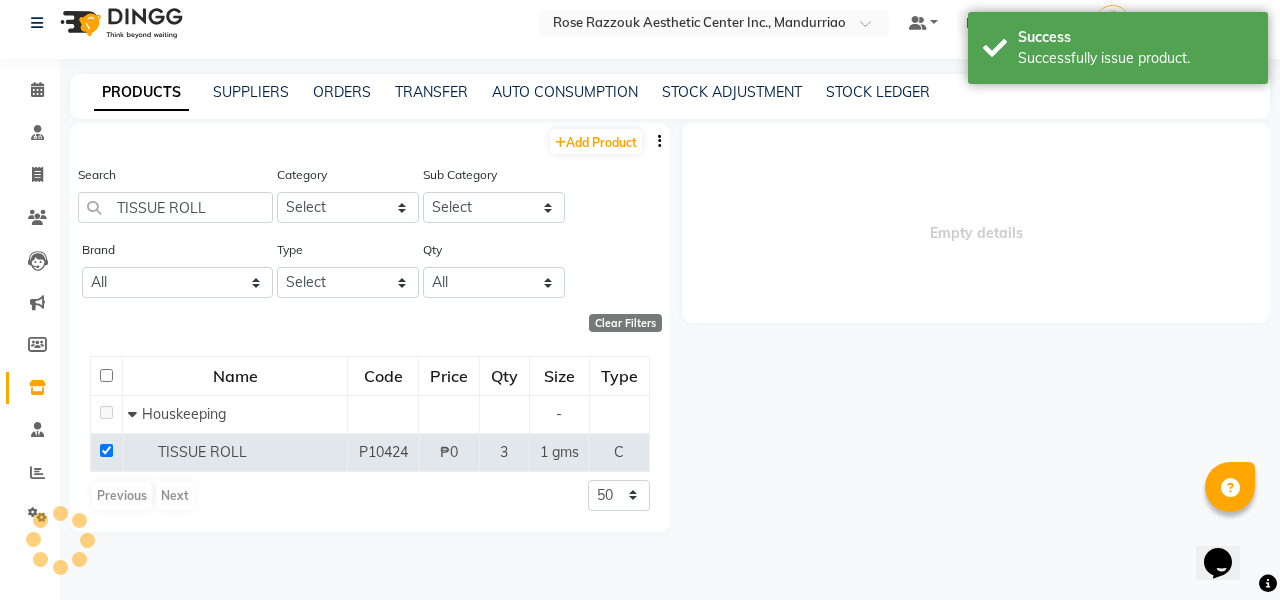 select 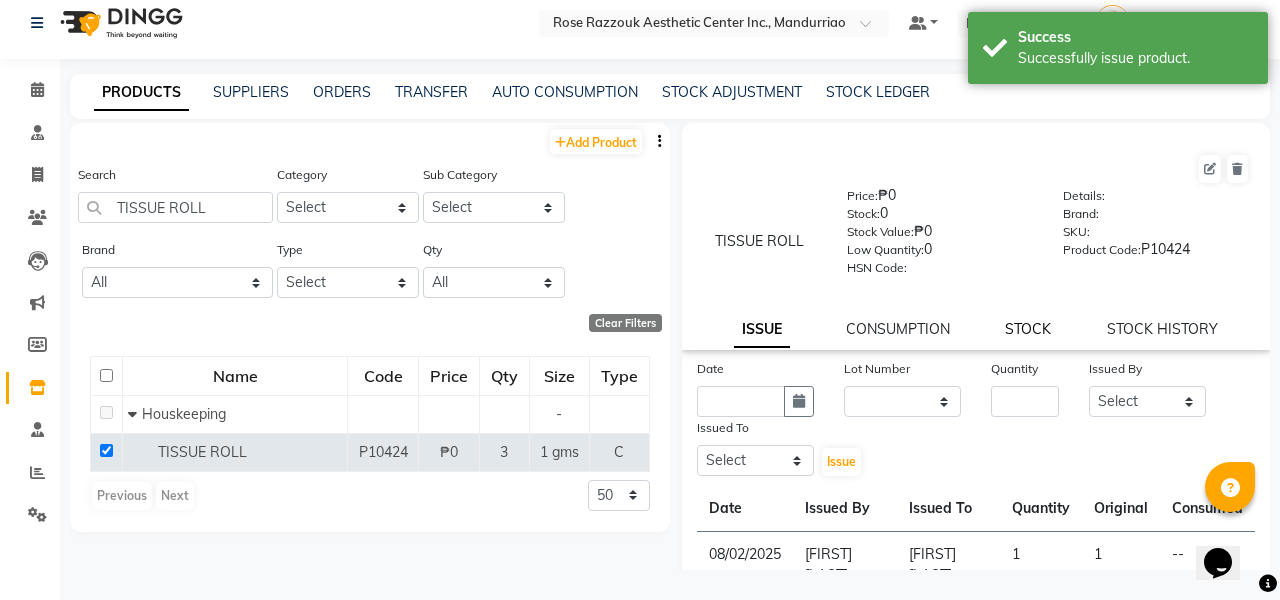 click on "STOCK" 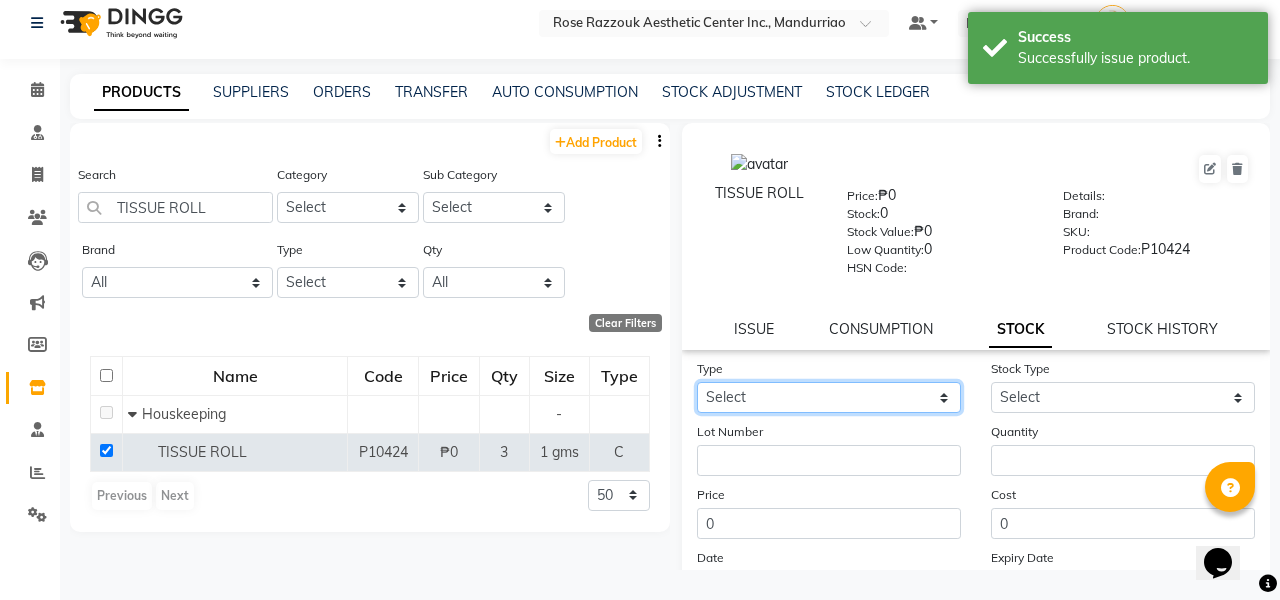 select on "in" 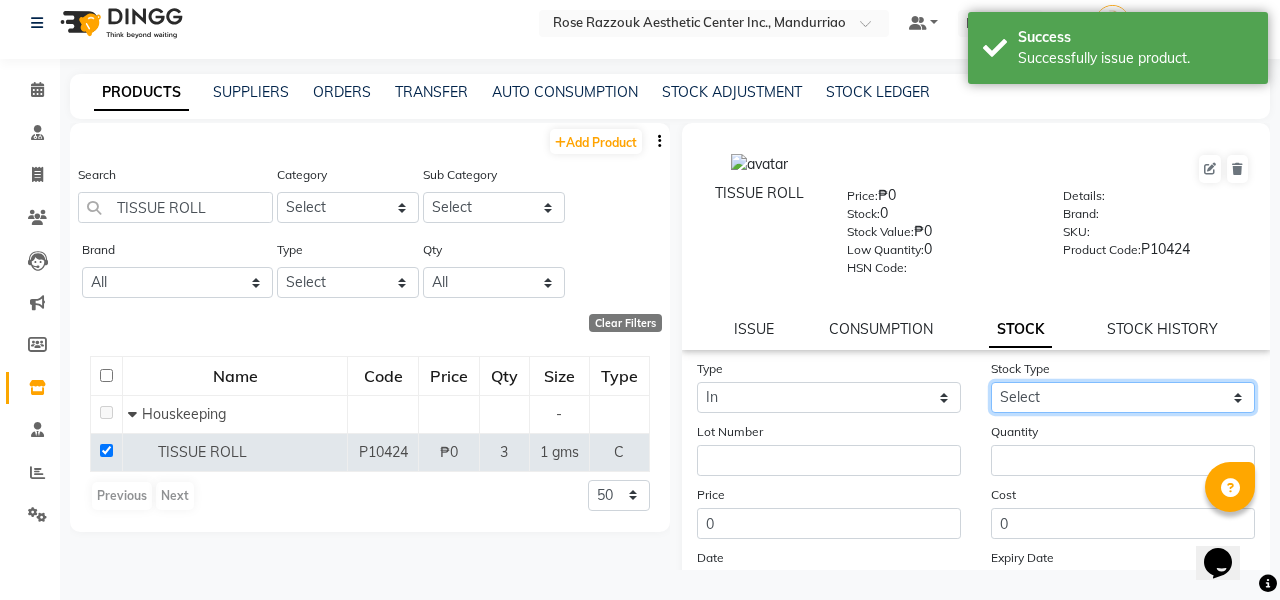 select on "new stock" 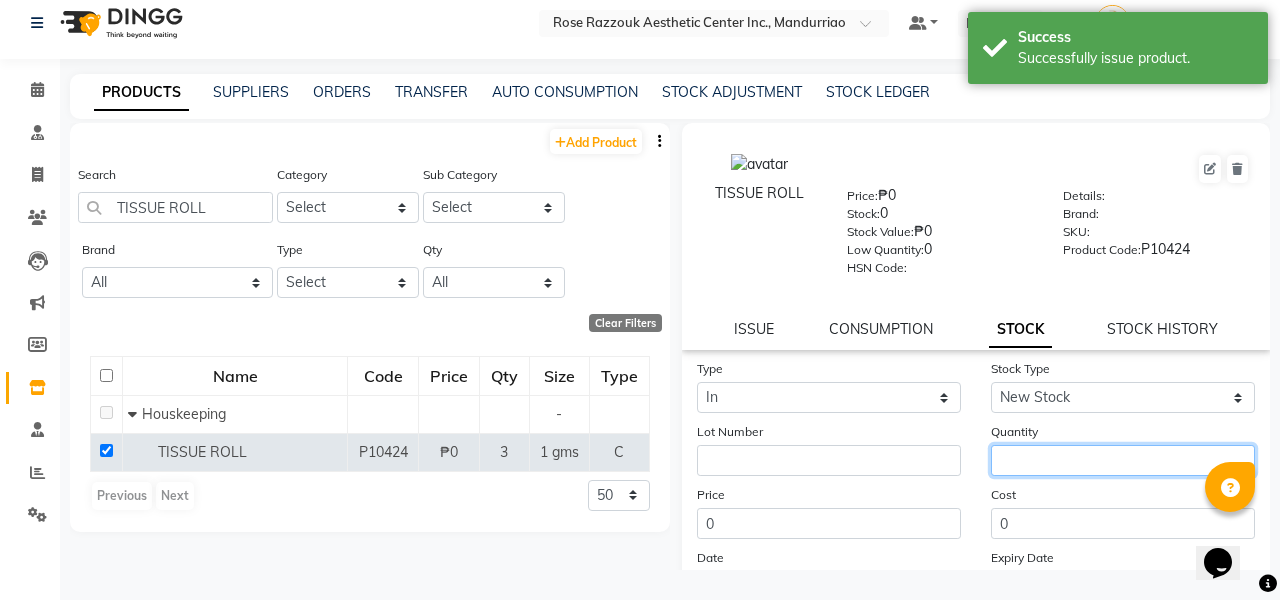 click 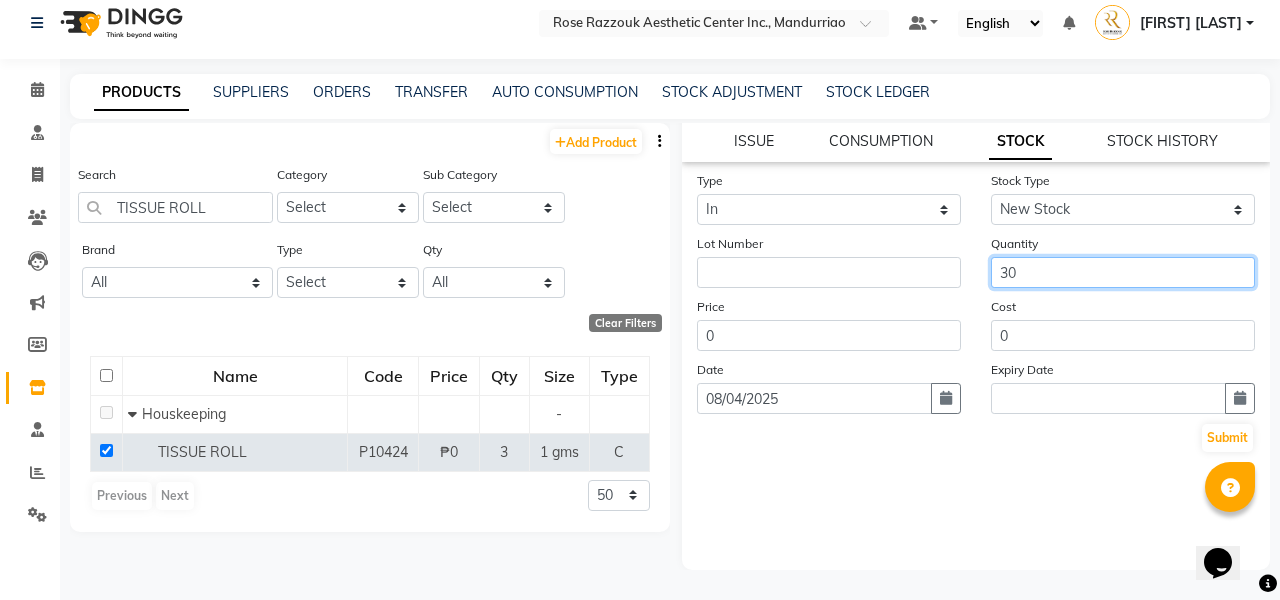 scroll, scrollTop: 188, scrollLeft: 0, axis: vertical 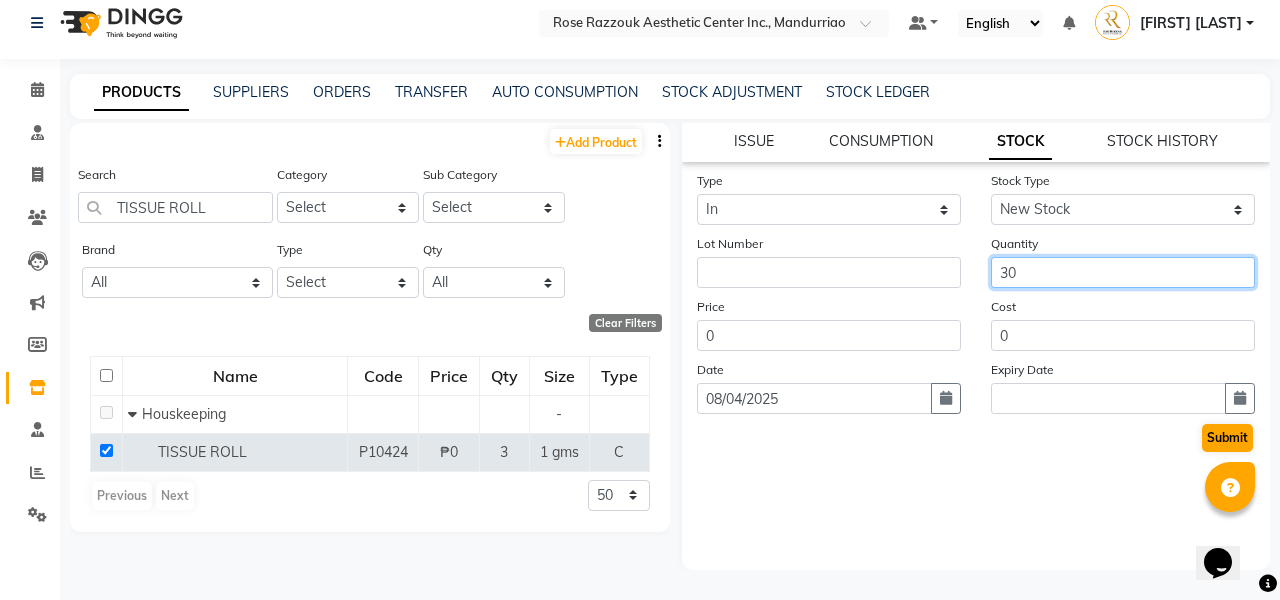 type on "30" 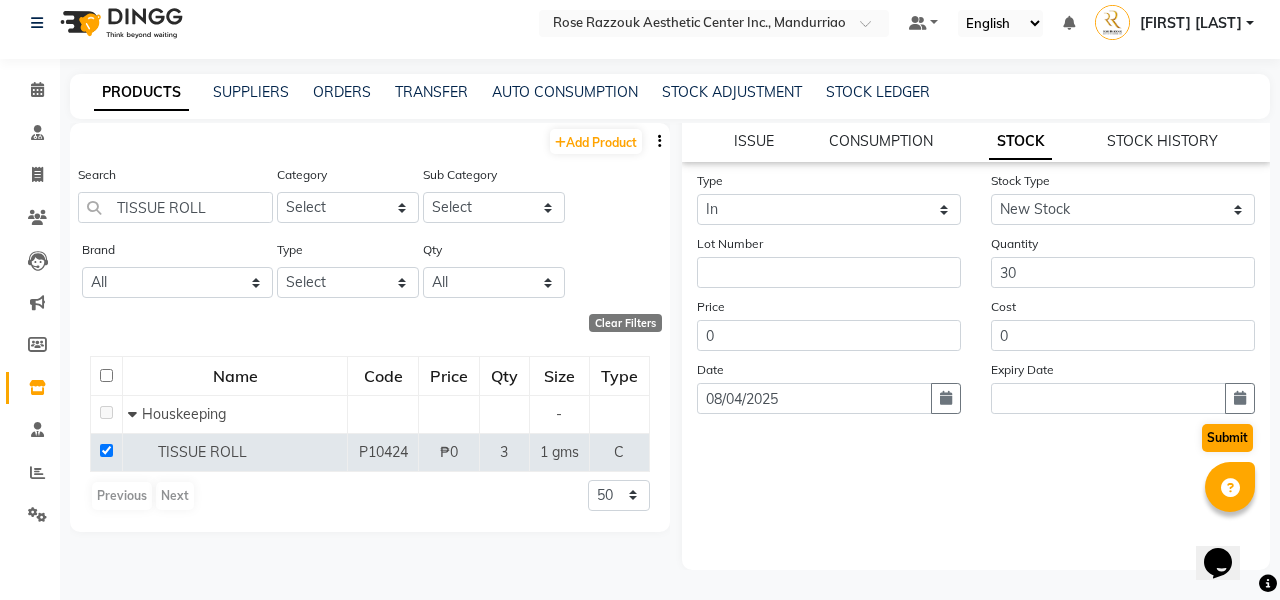 click on "Submit" 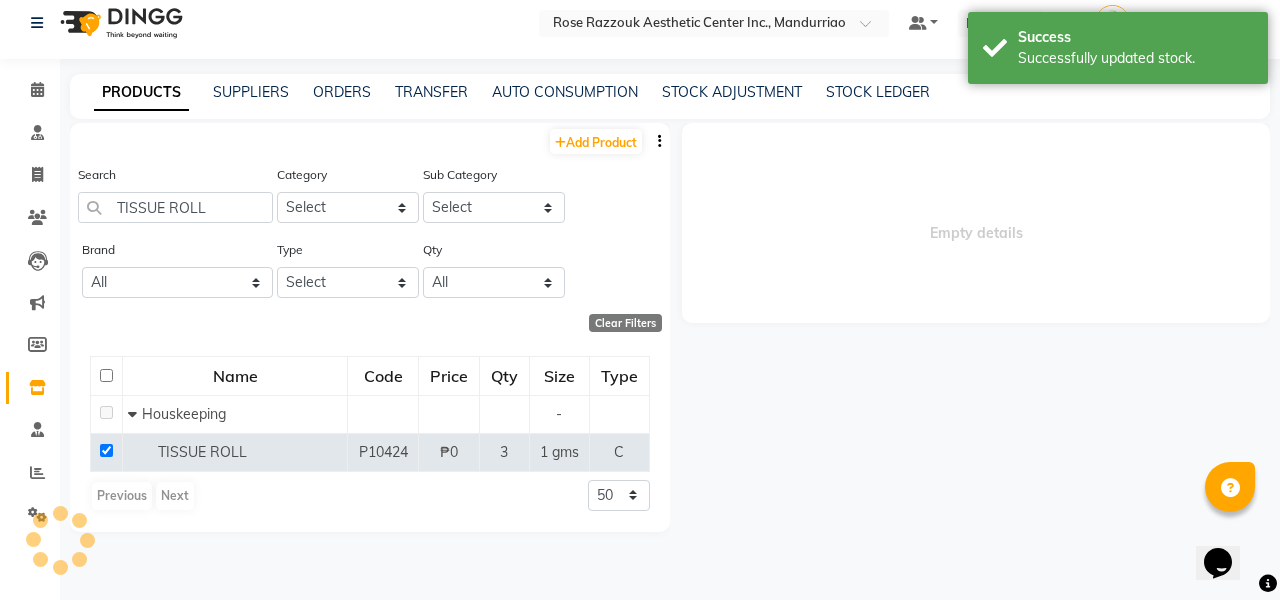 scroll, scrollTop: 0, scrollLeft: 0, axis: both 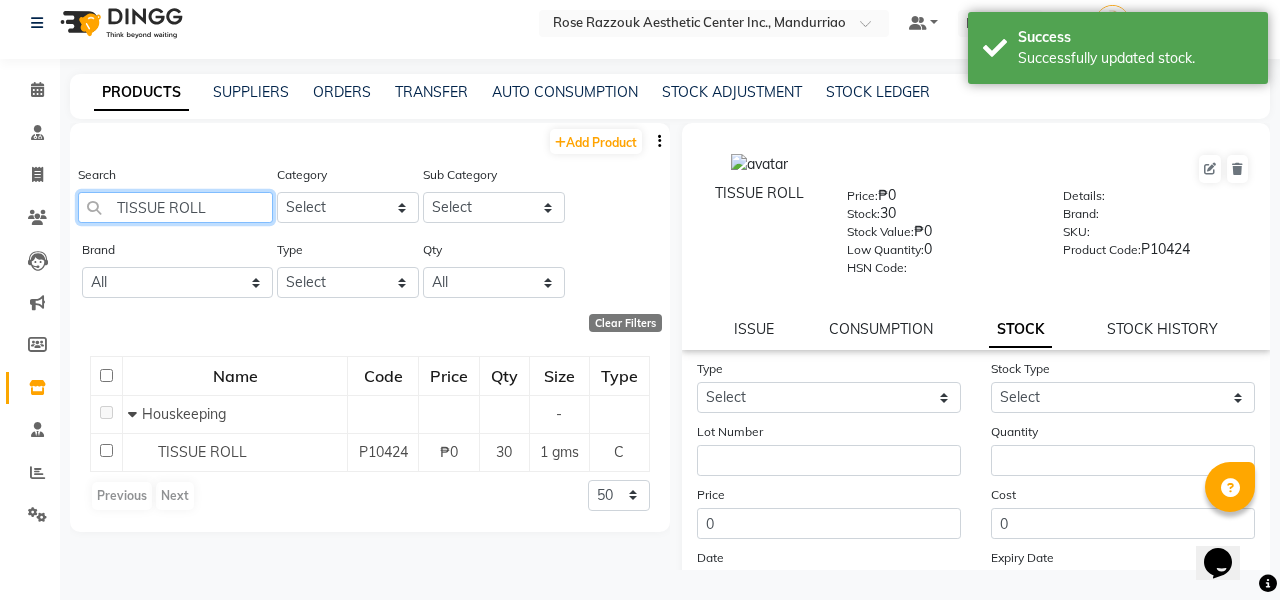click on "TISSUE ROLL" 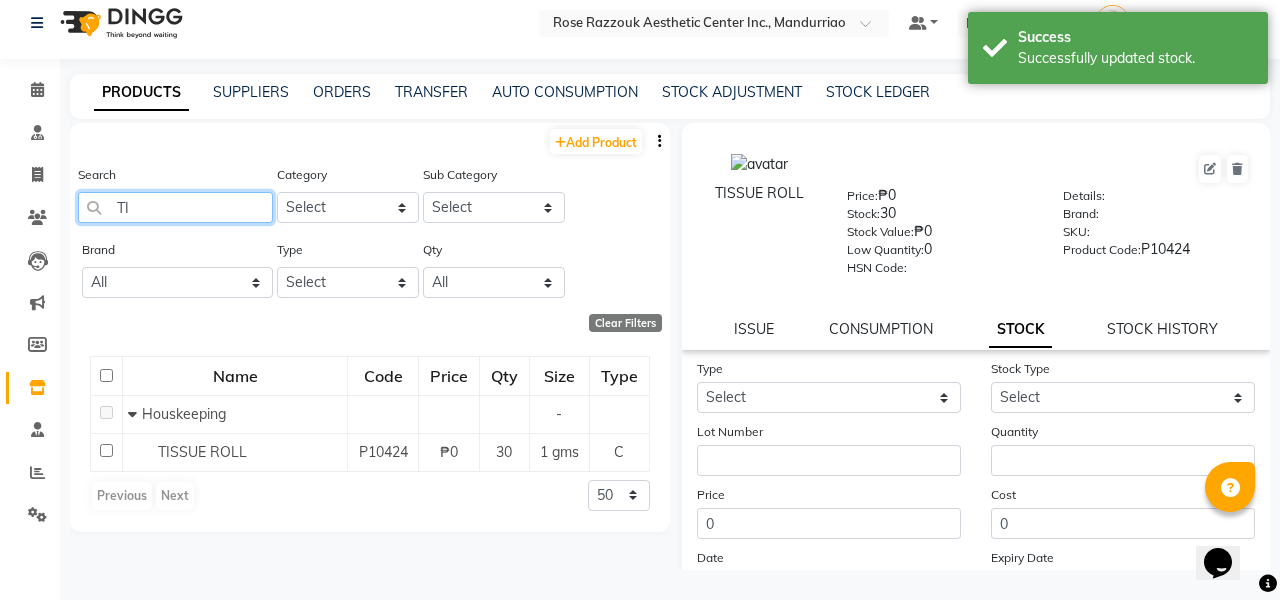 type on "T" 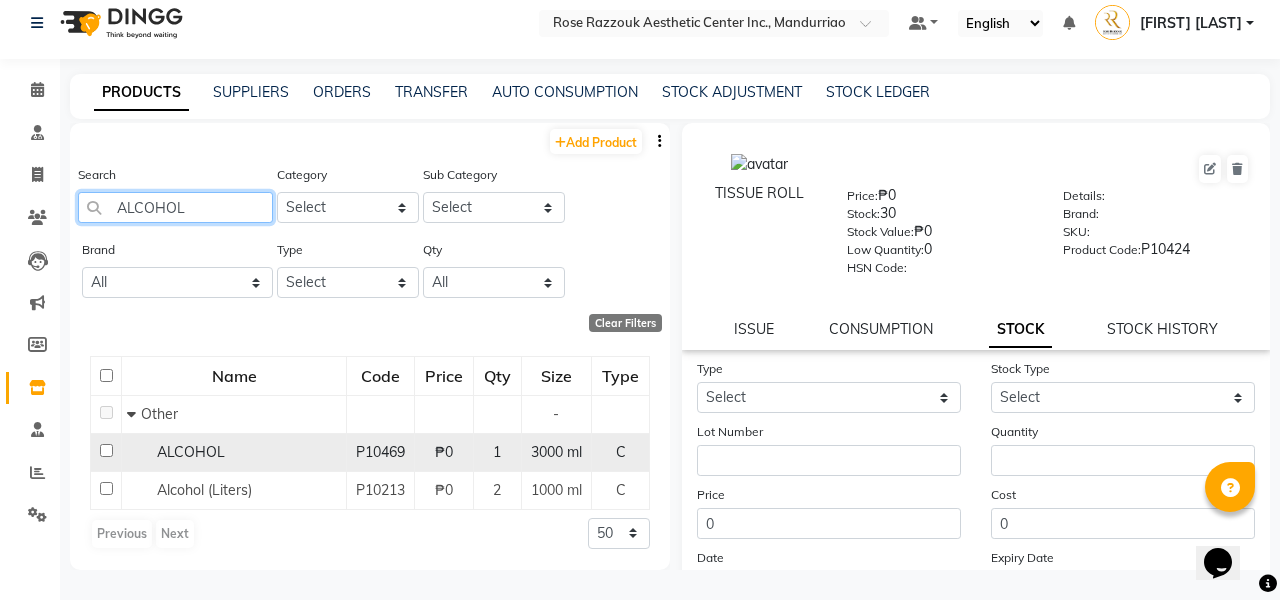 type on "ALCOHOL" 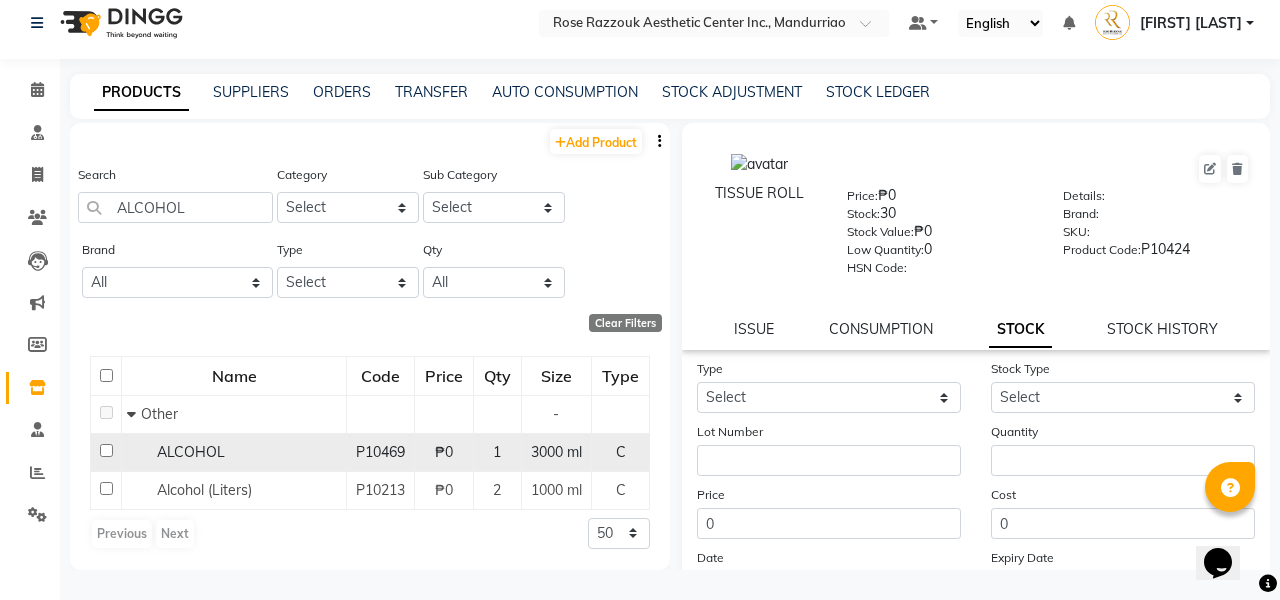 click 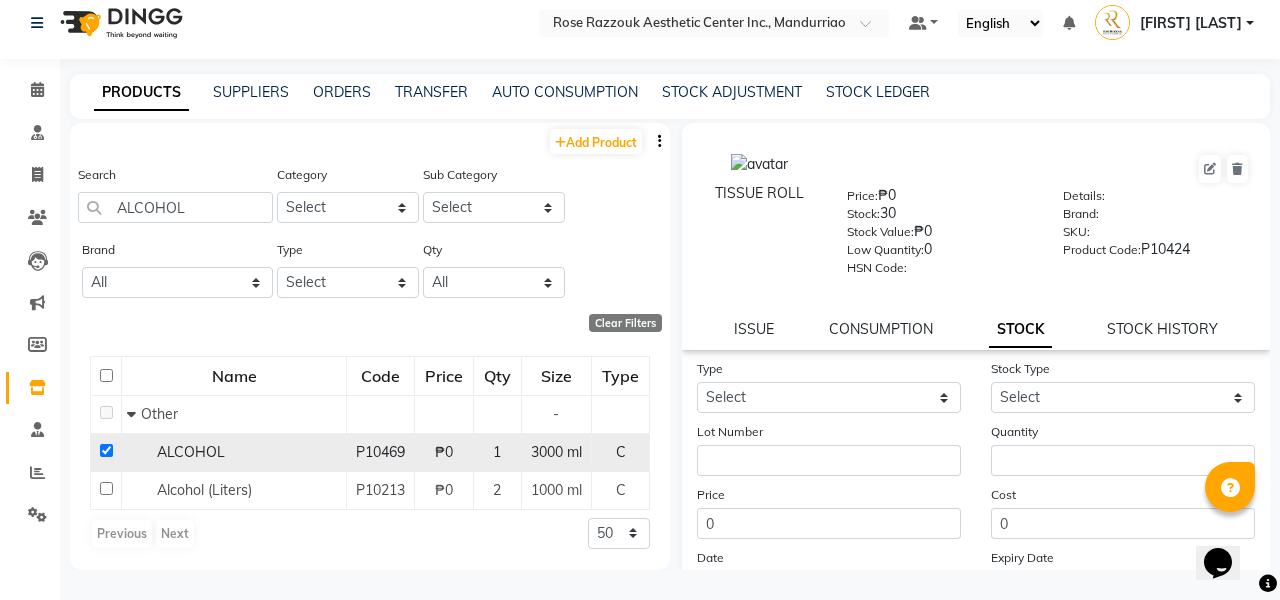 checkbox on "true" 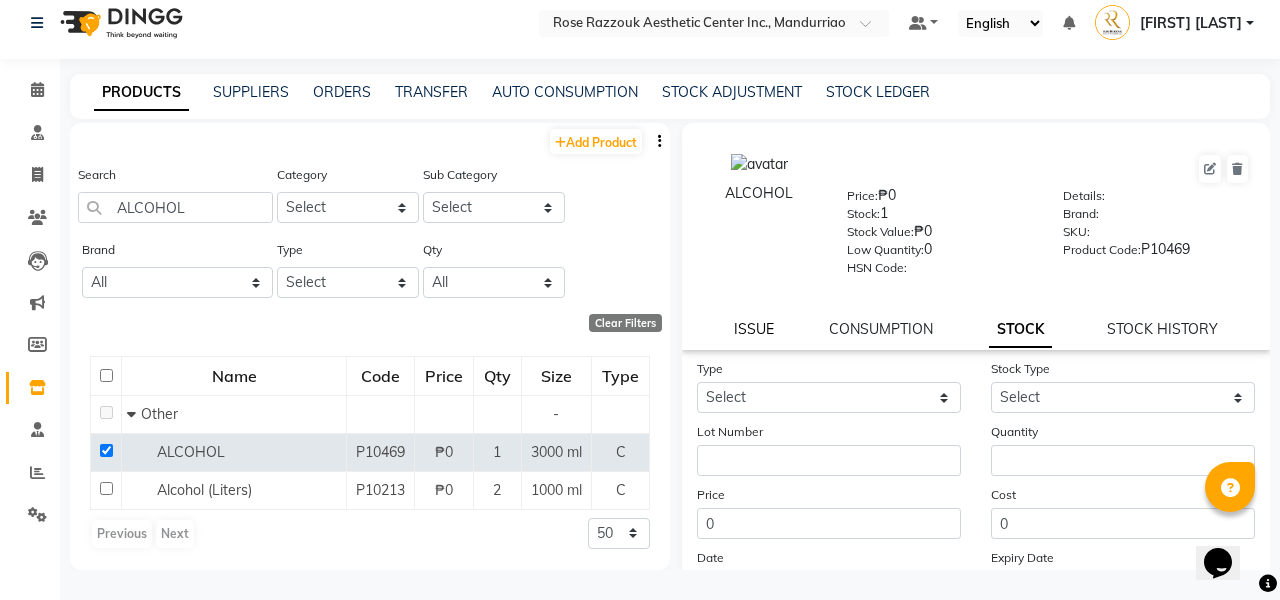 click on "ISSUE" 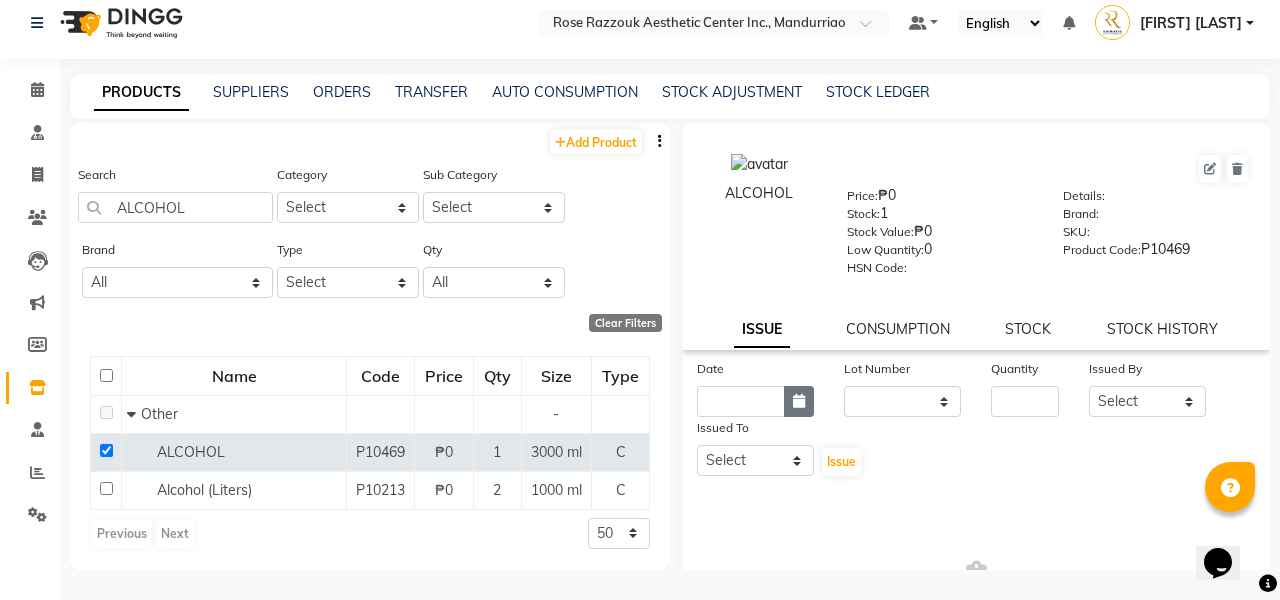 click 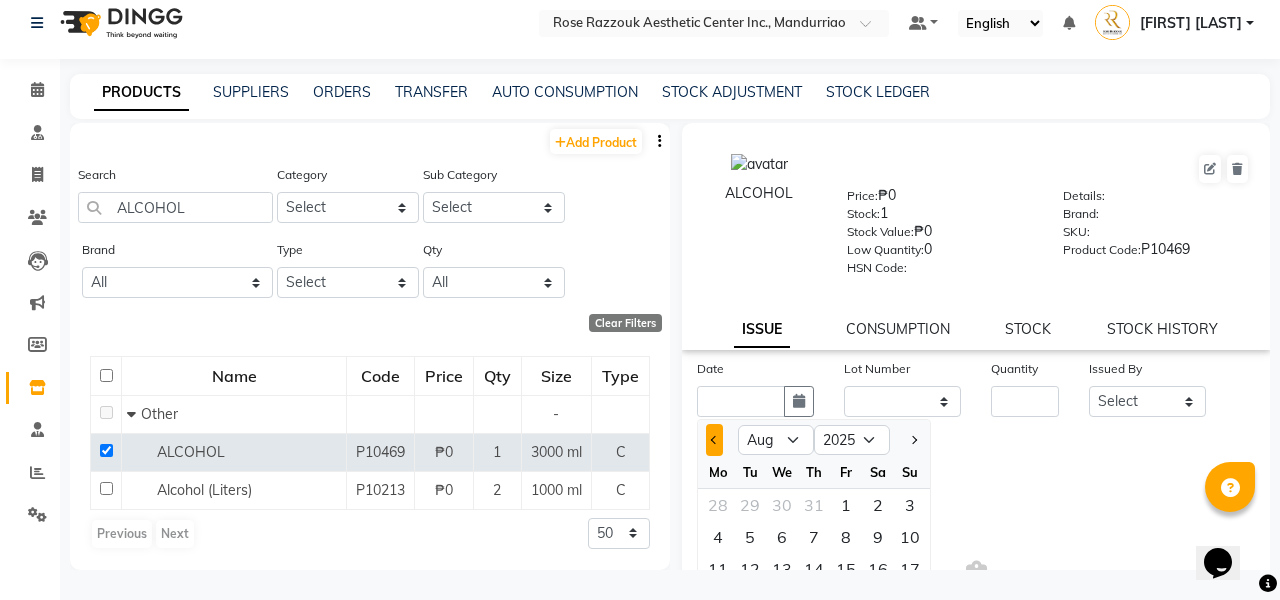 click 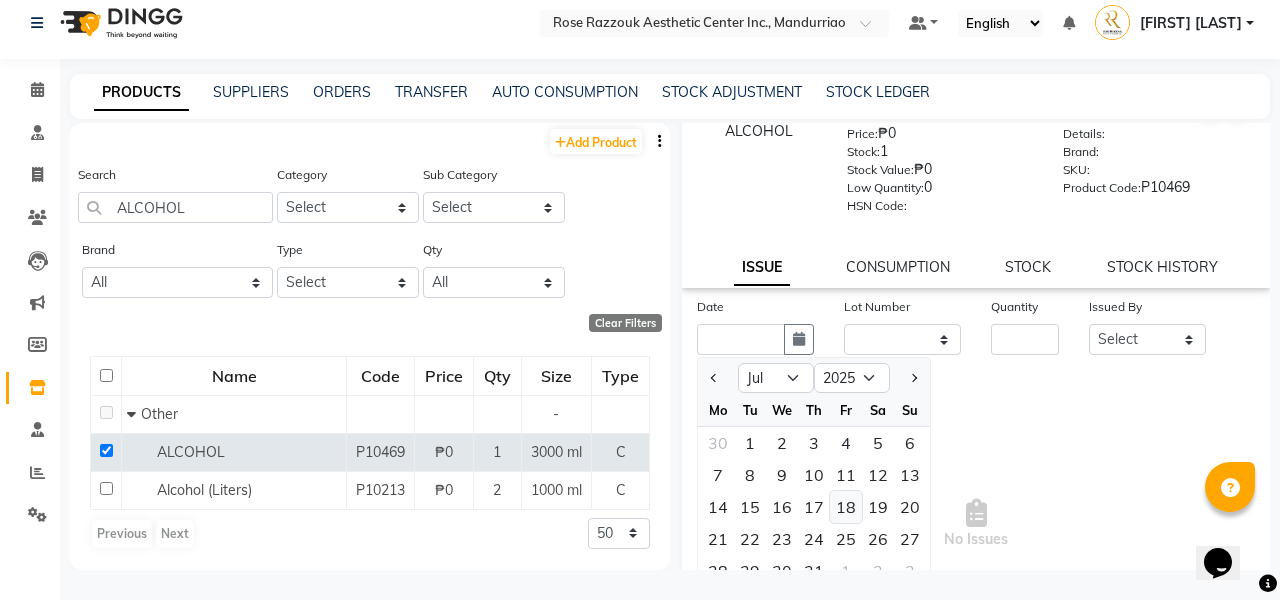 scroll, scrollTop: 85, scrollLeft: 0, axis: vertical 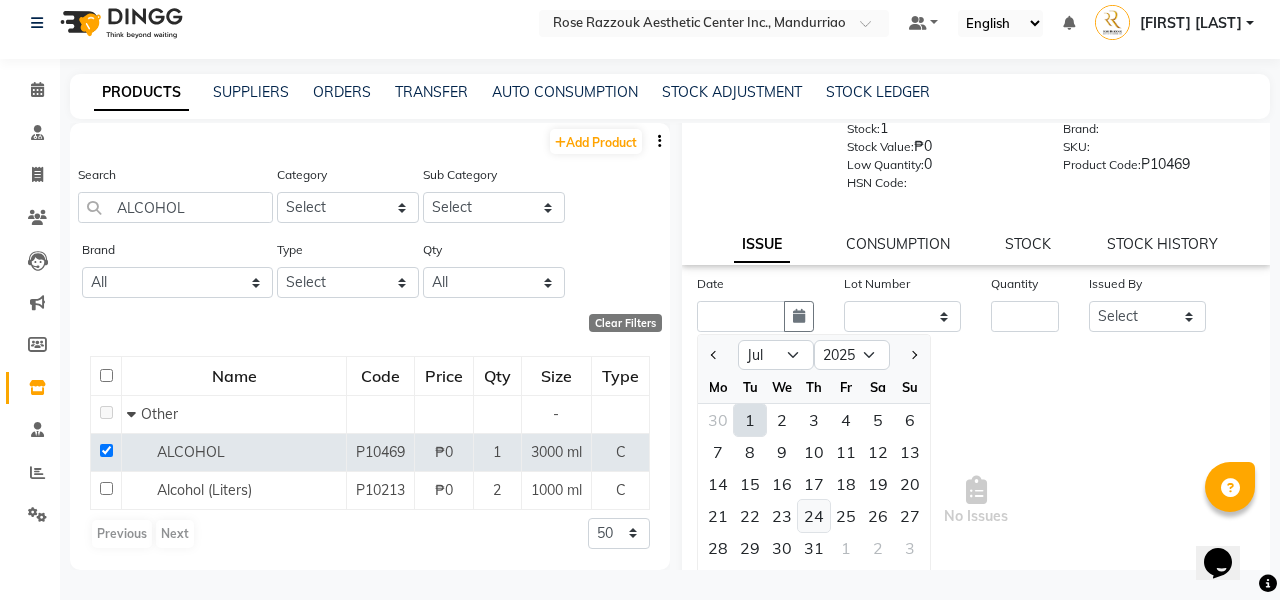 click on "24" 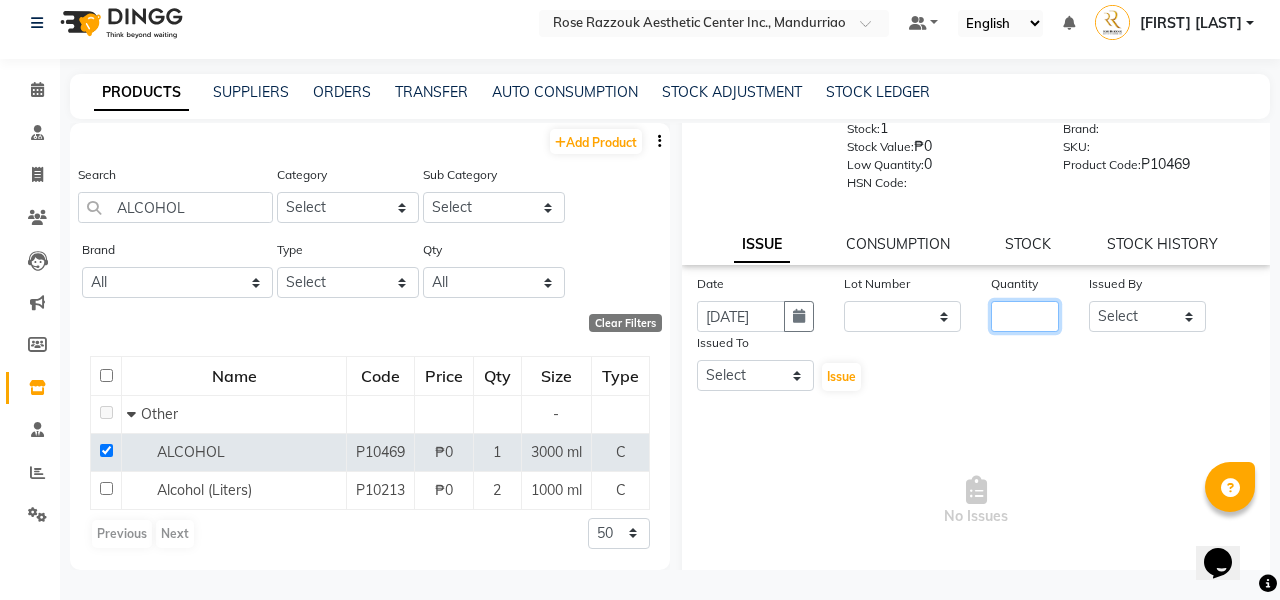 click 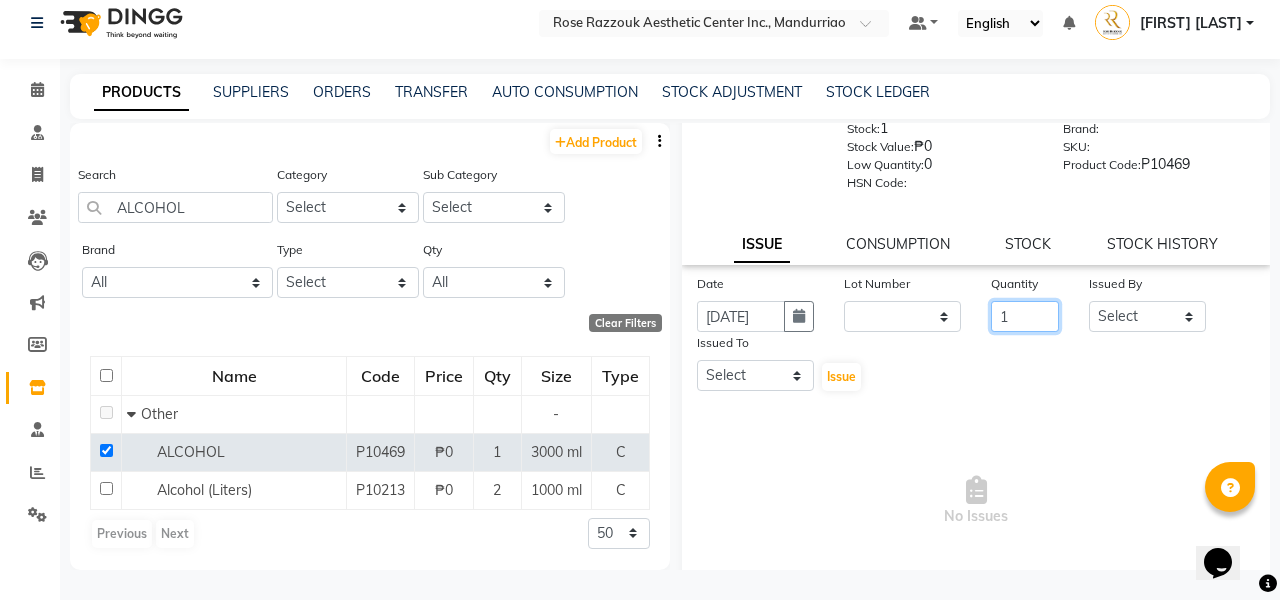 type on "1" 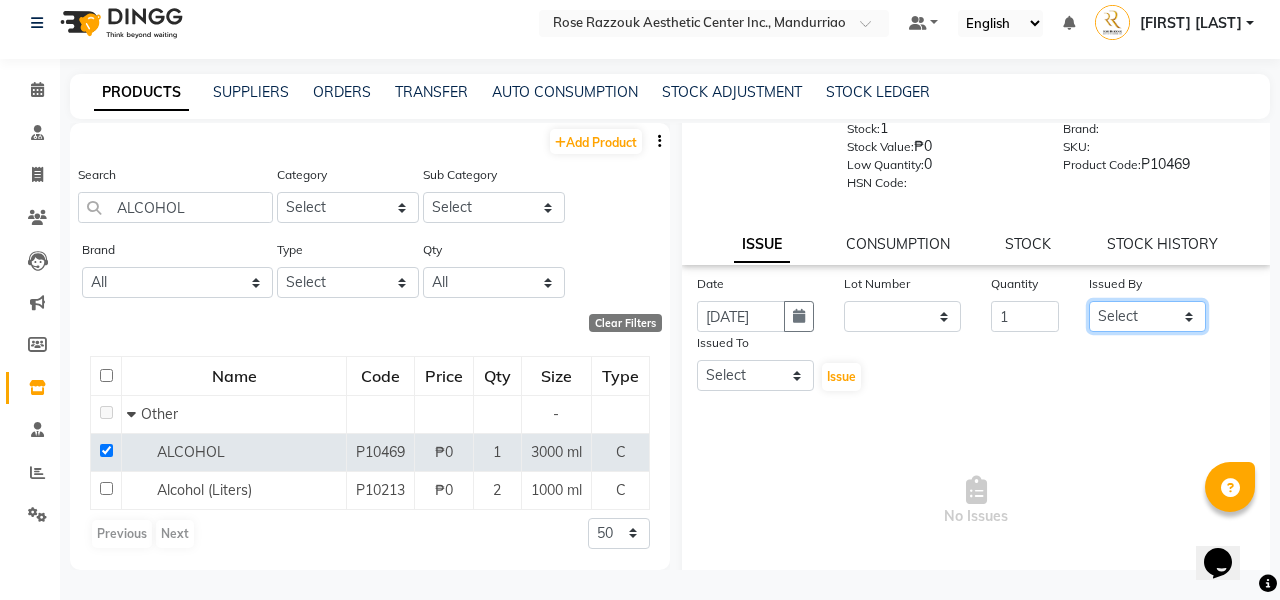 select on "50265" 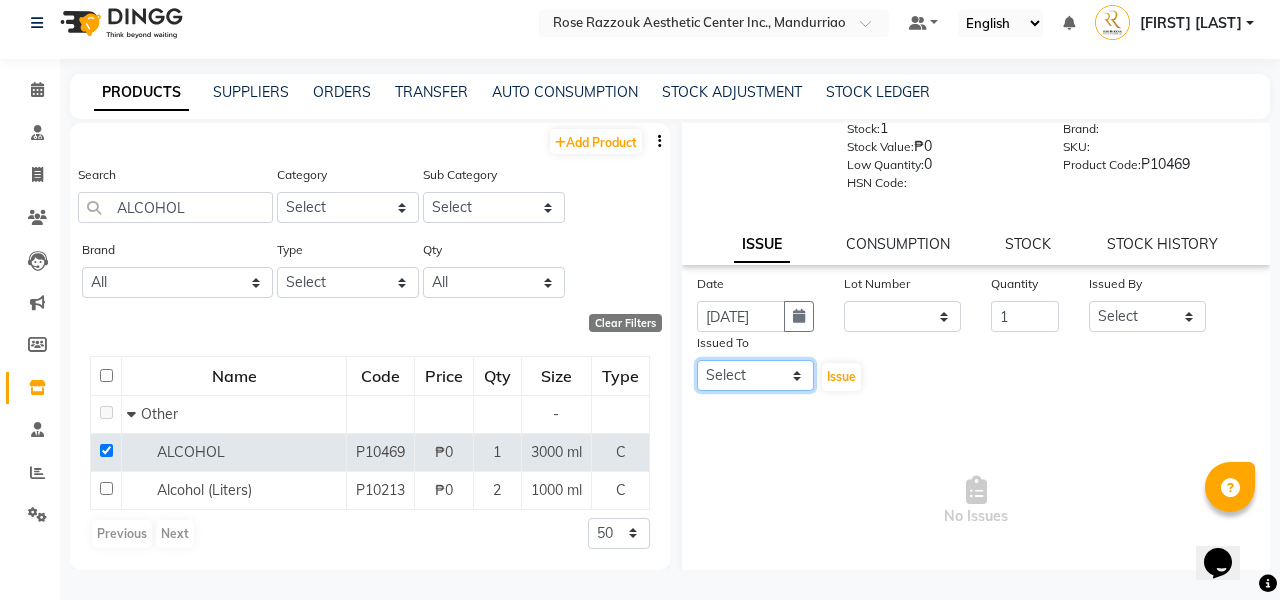 select on "50718" 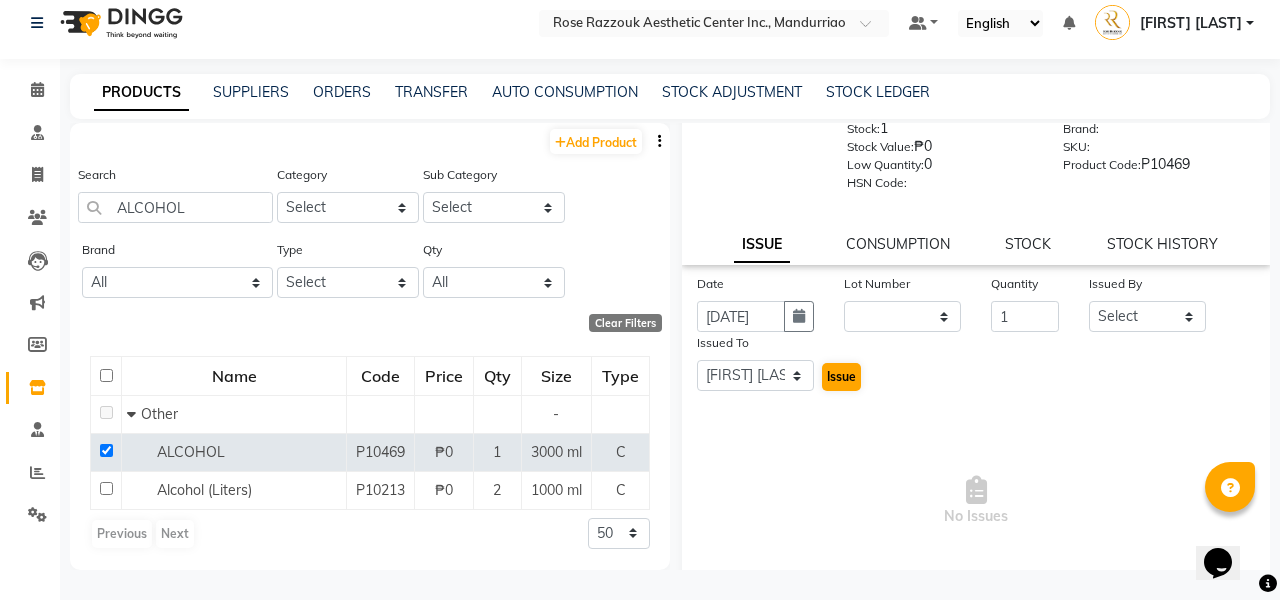 click on "Issue" 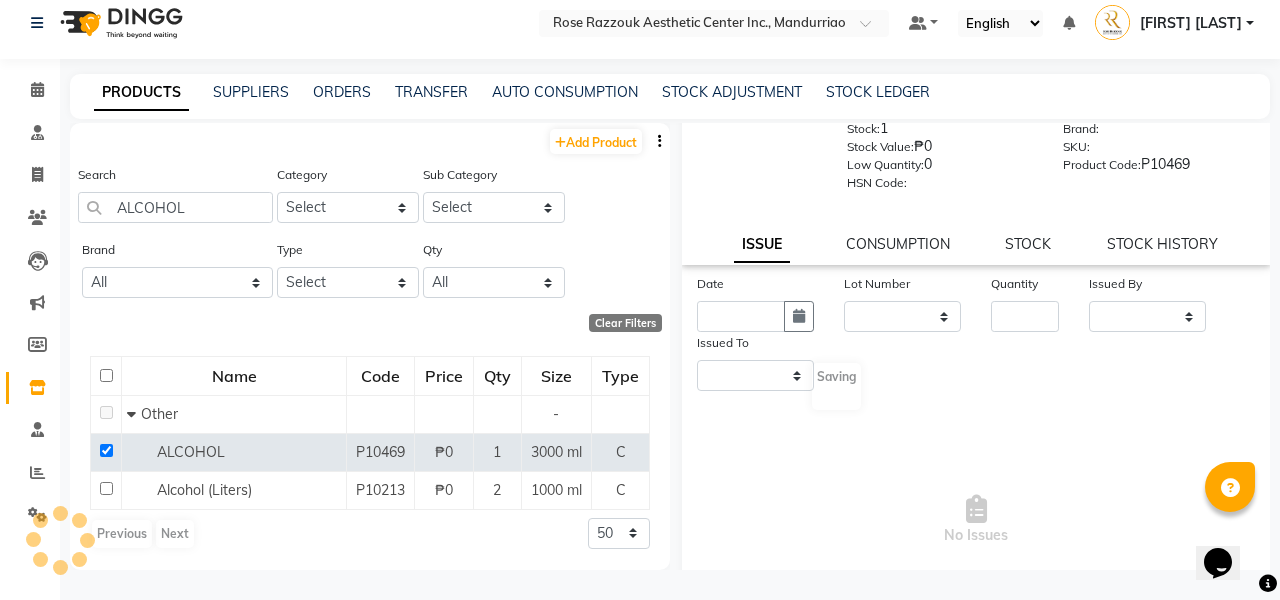 scroll, scrollTop: 0, scrollLeft: 0, axis: both 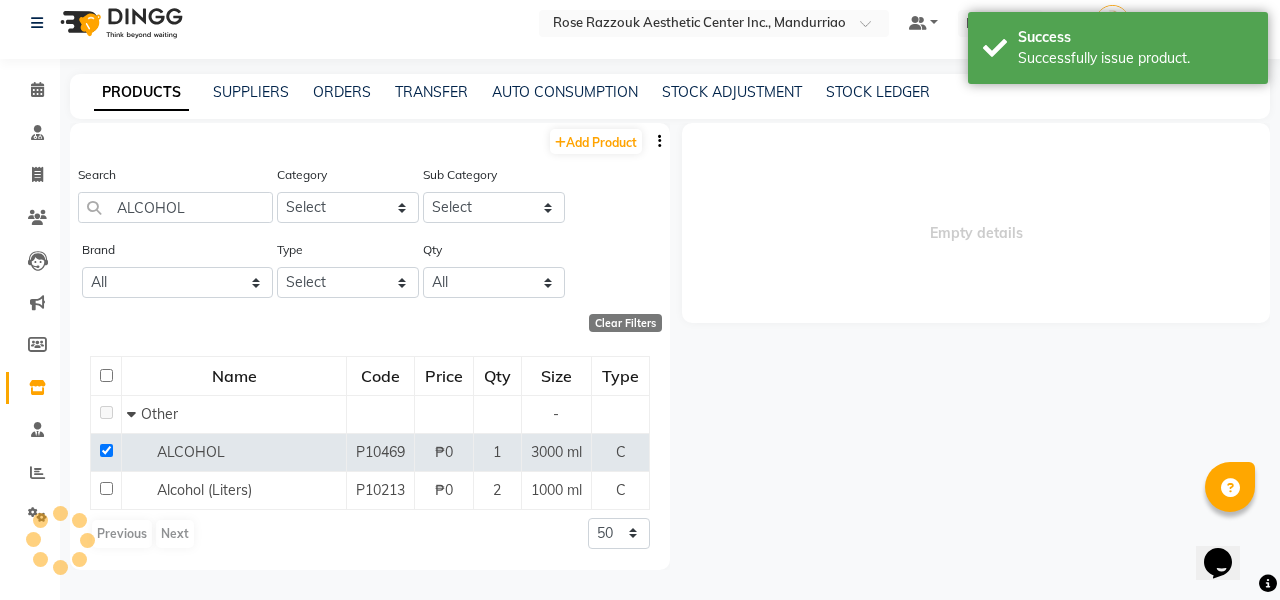 select 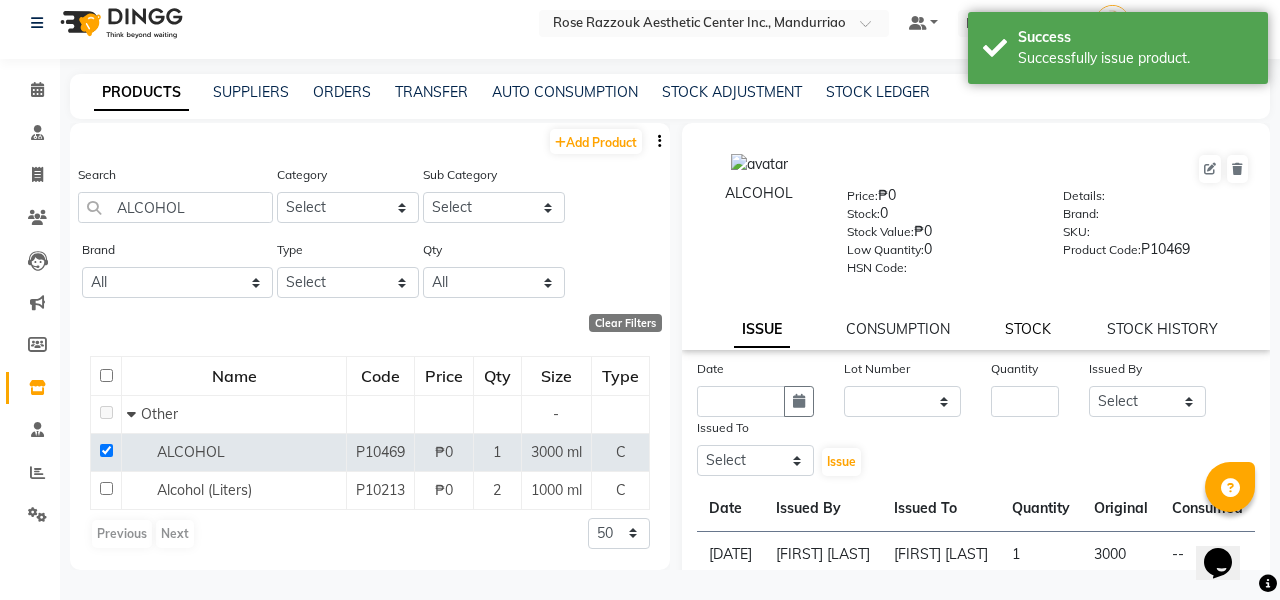 click on "STOCK" 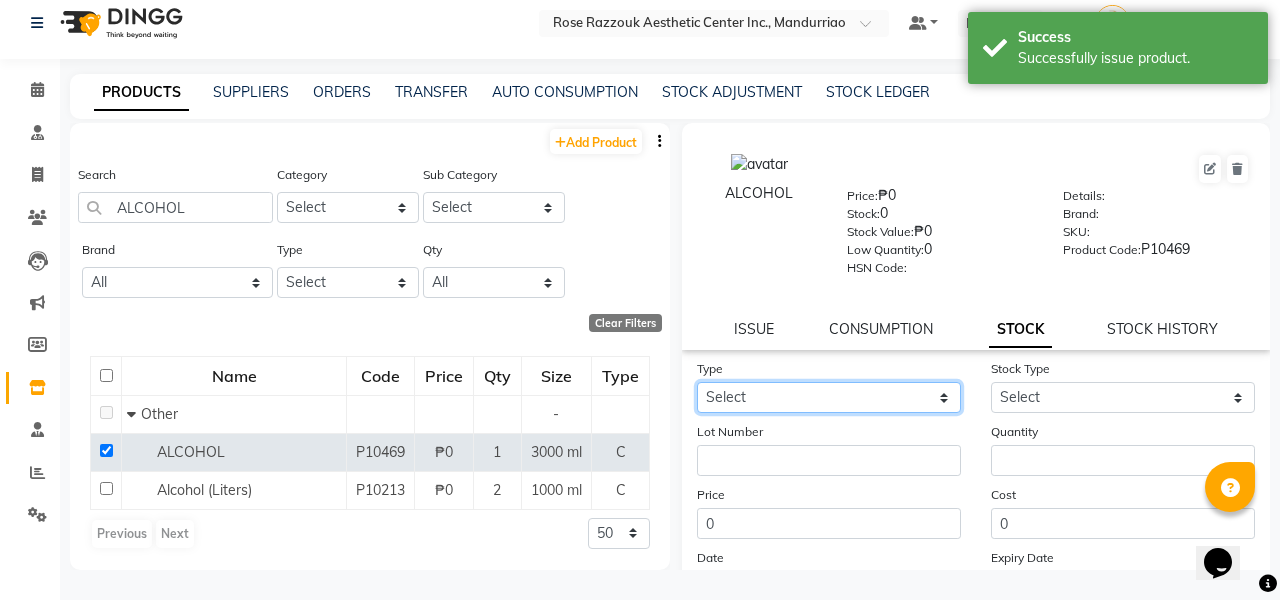 select on "in" 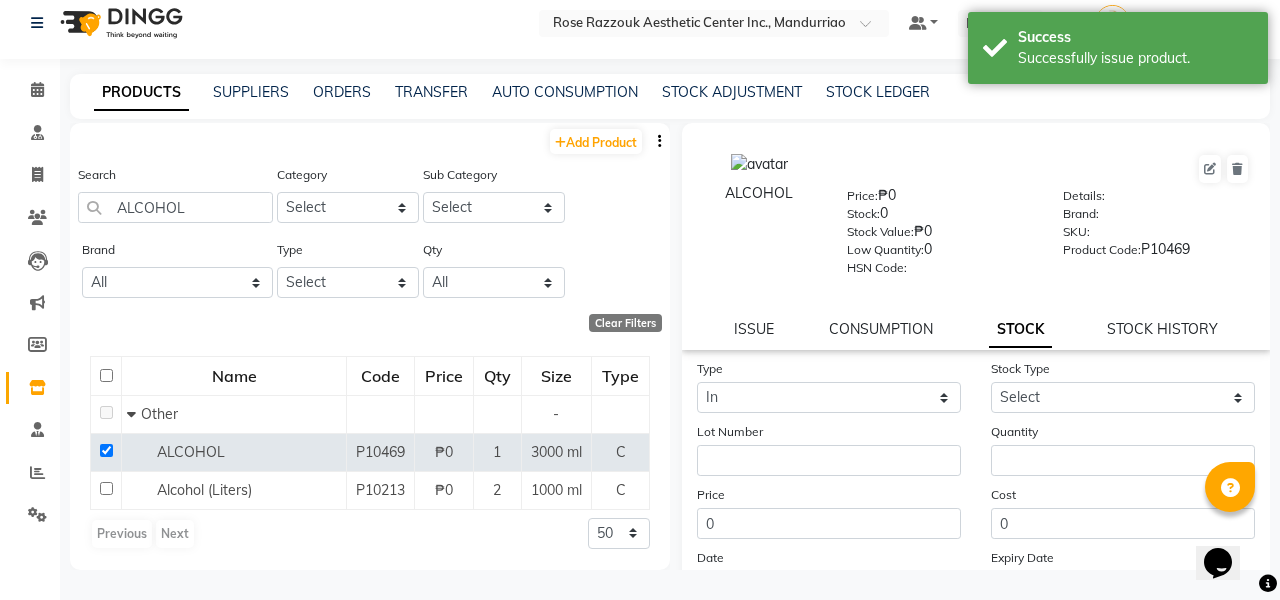 click on "Stock Type Select New Stock Adjustment Return Other" 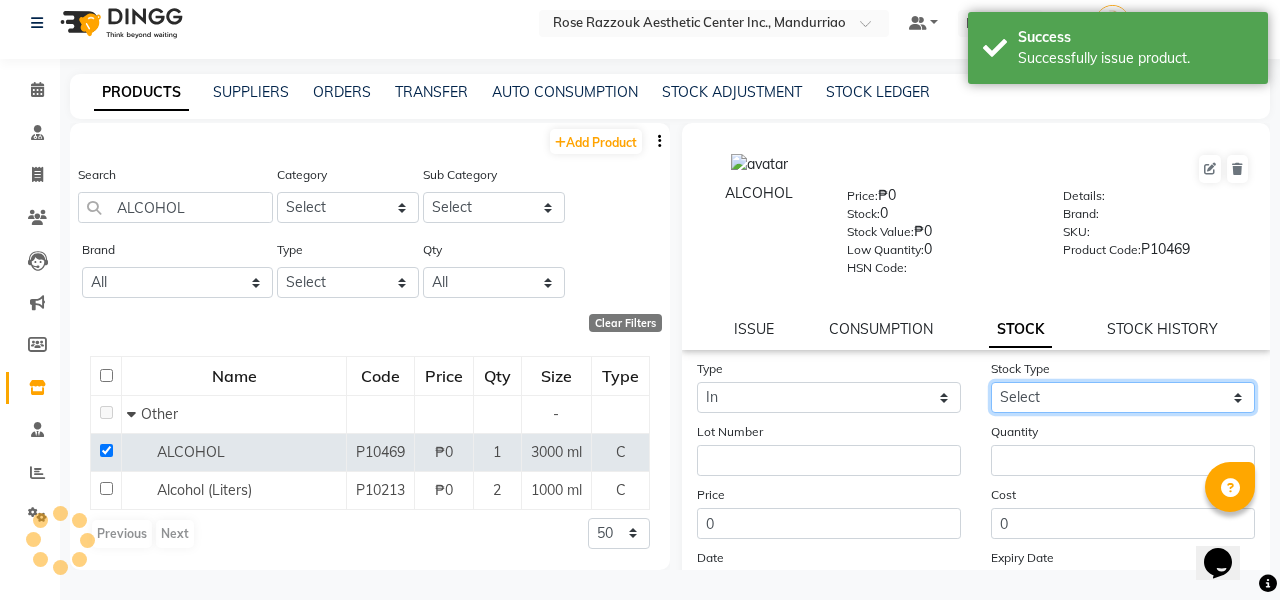 select on "new stock" 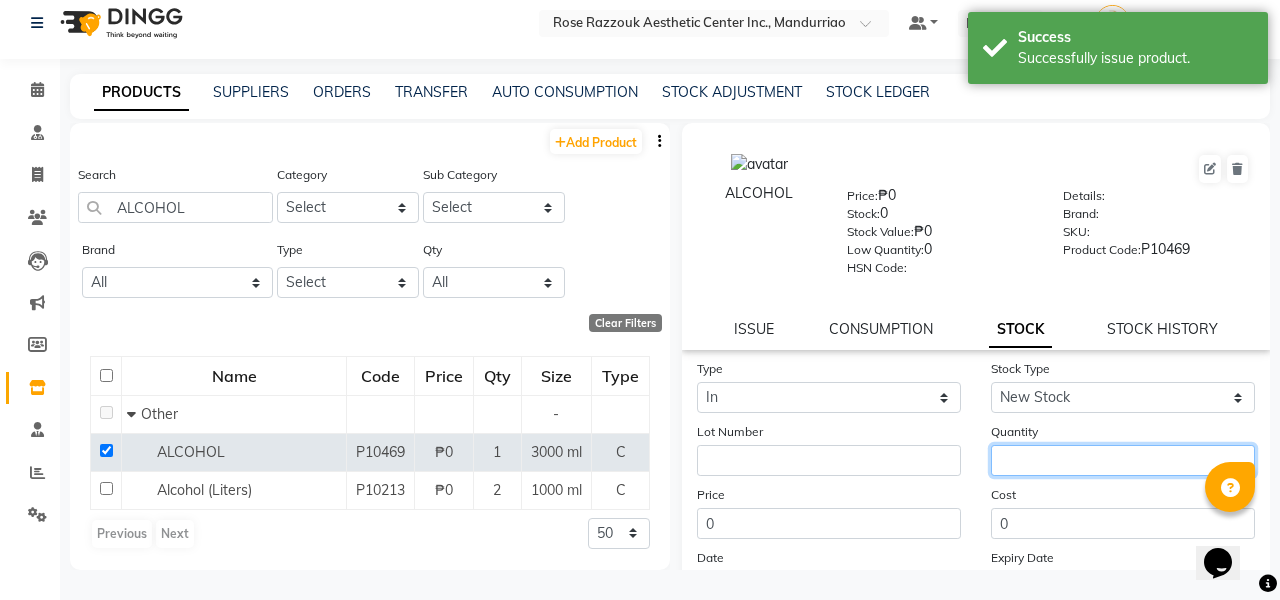 click 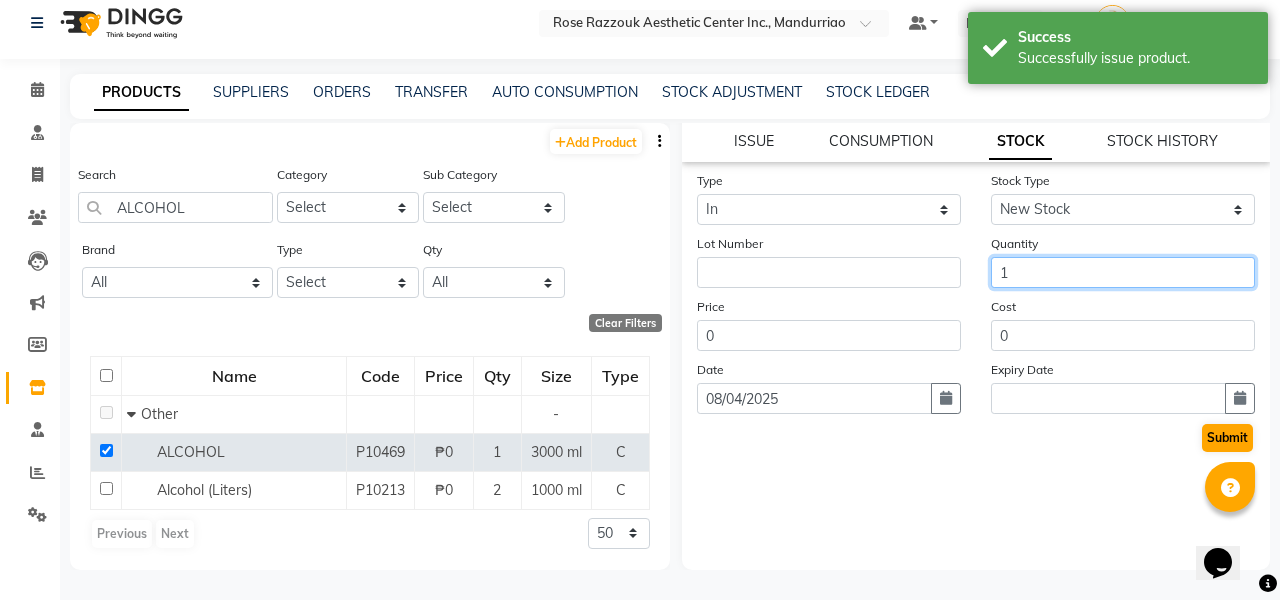 scroll, scrollTop: 188, scrollLeft: 0, axis: vertical 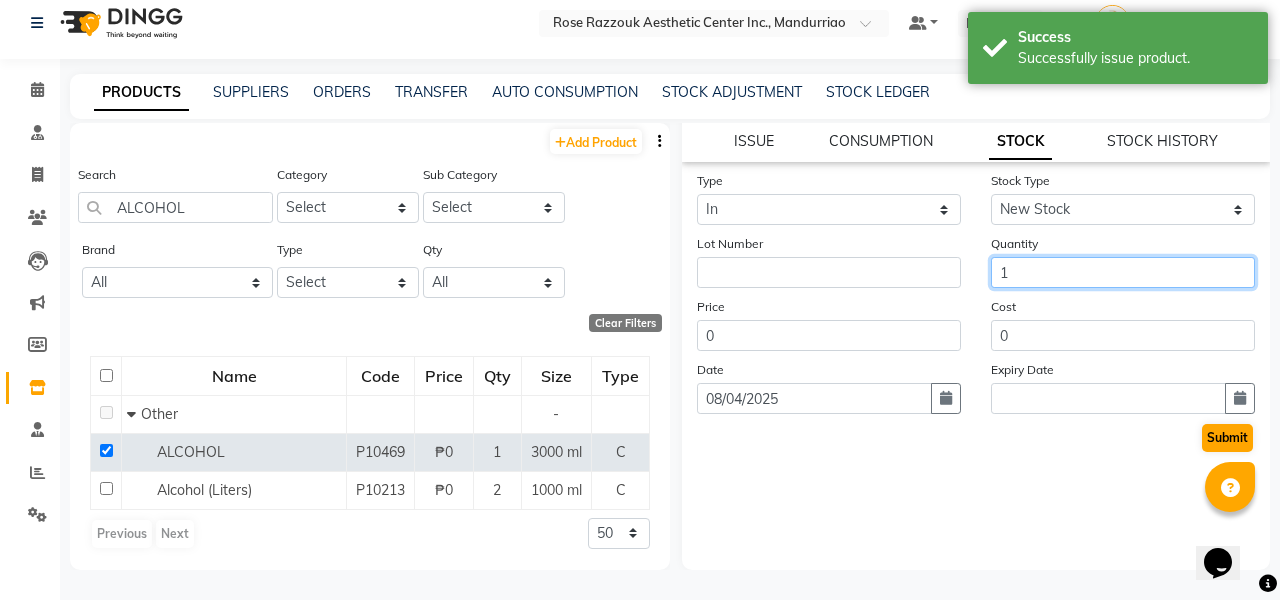type on "1" 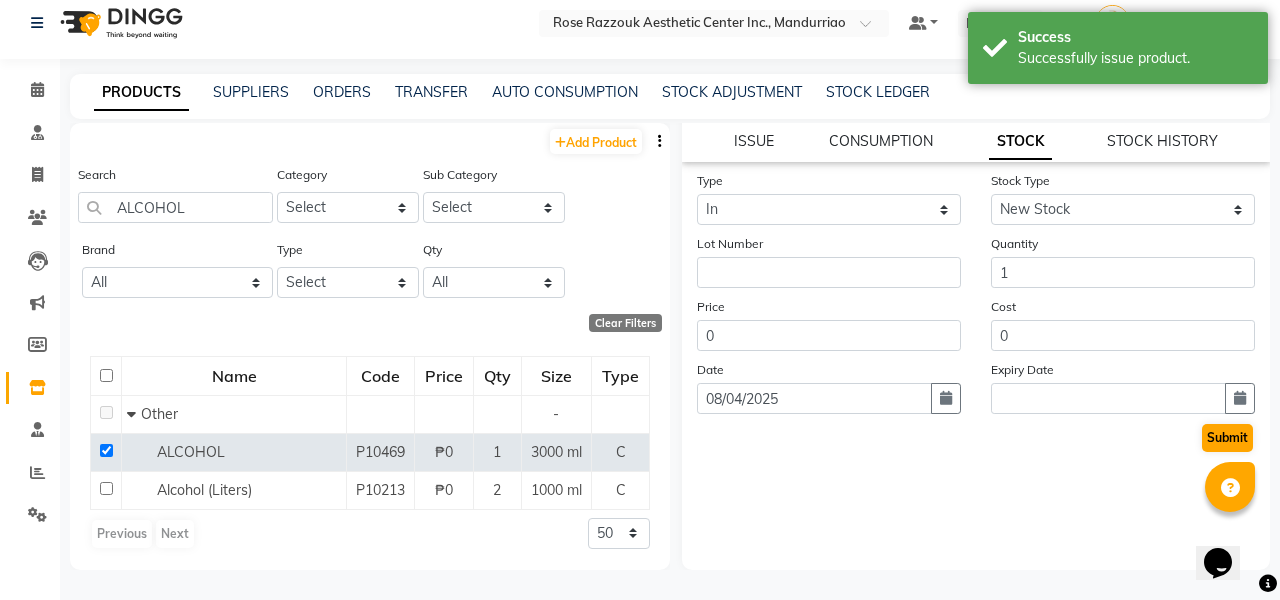 click on "Submit" 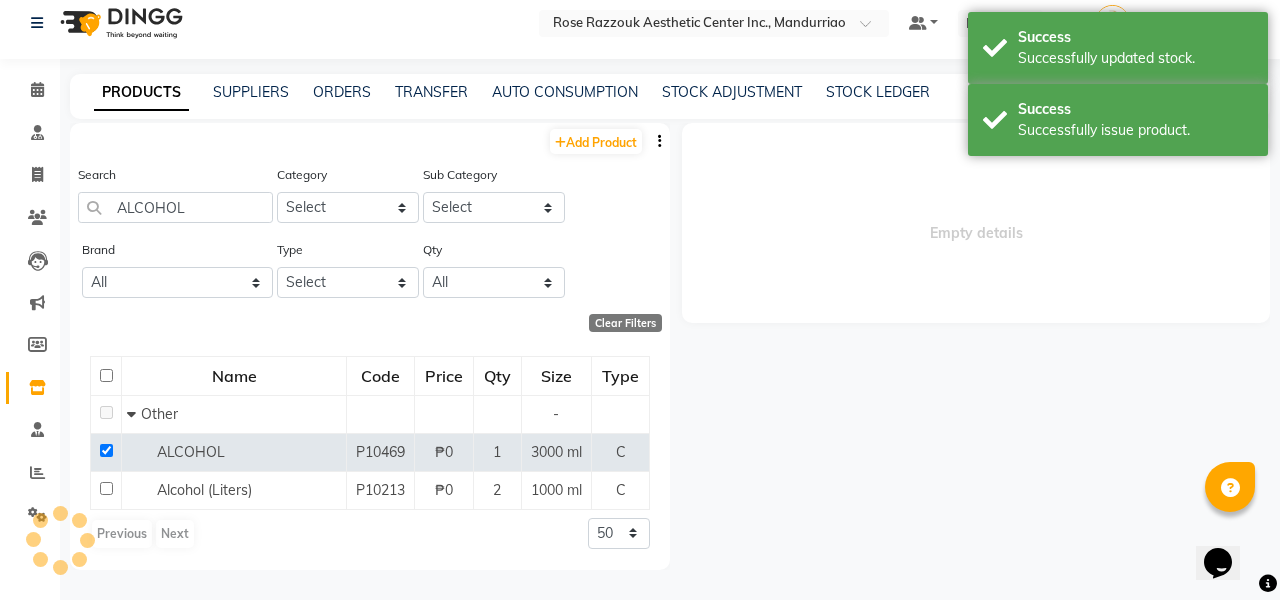 scroll, scrollTop: 0, scrollLeft: 0, axis: both 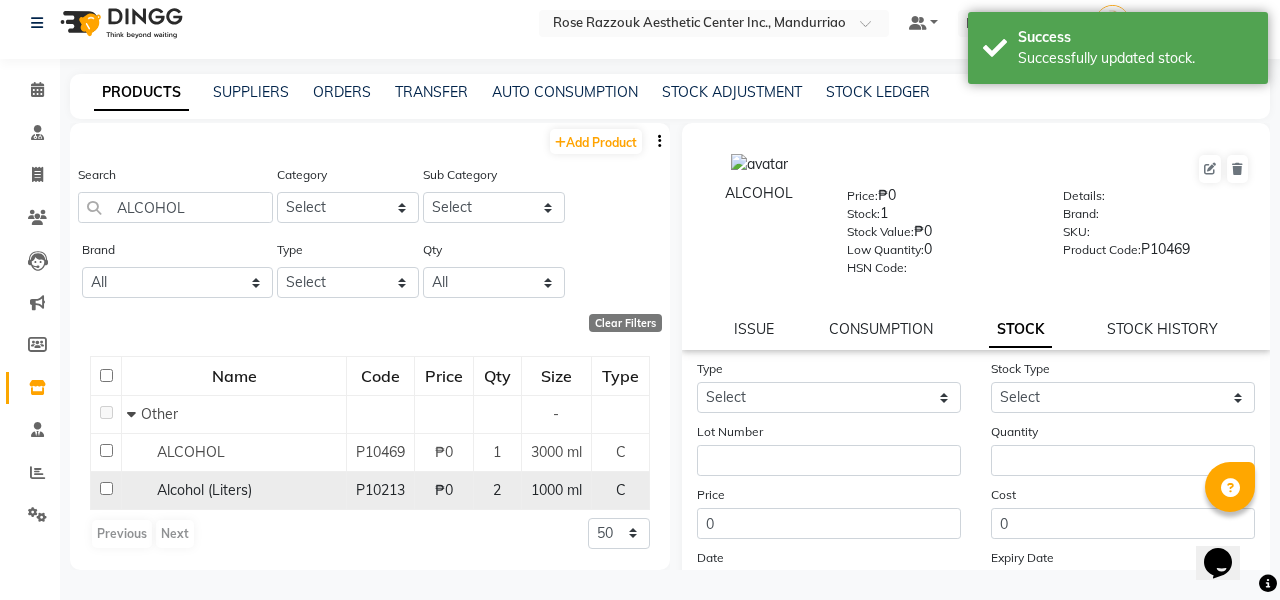 click 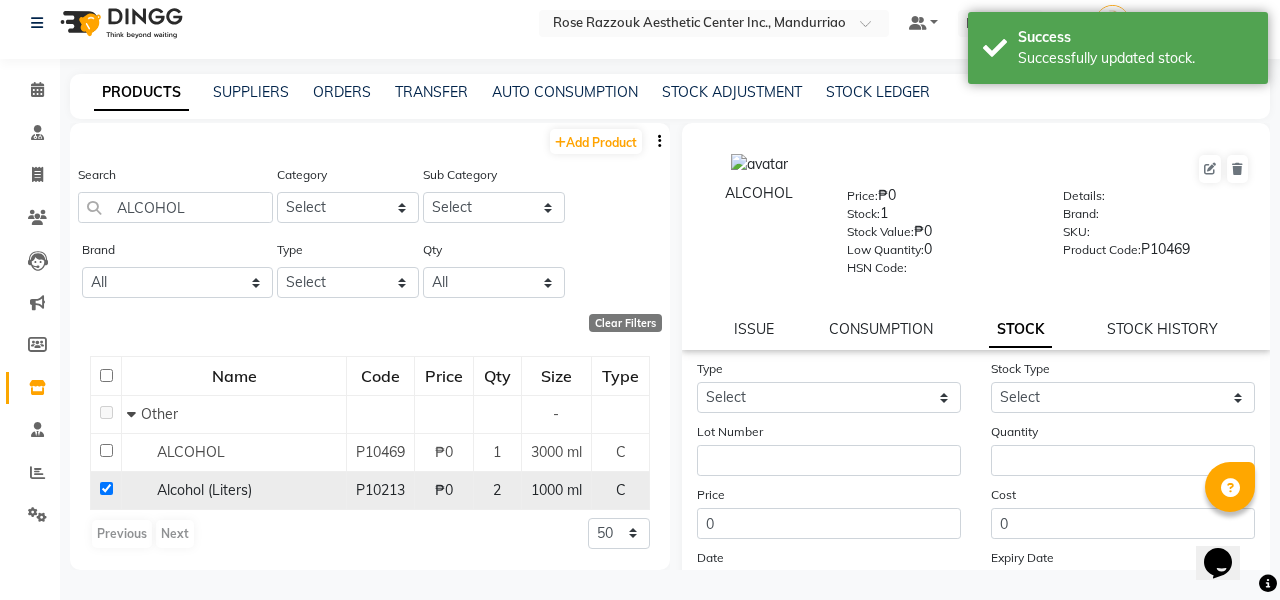 checkbox on "true" 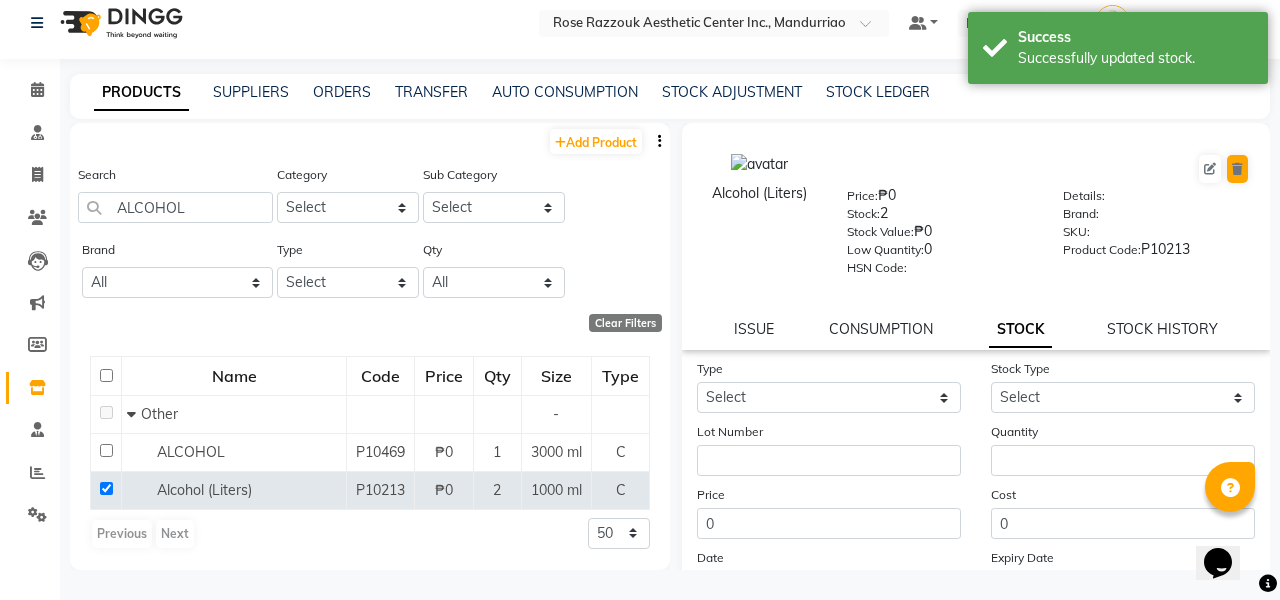 click 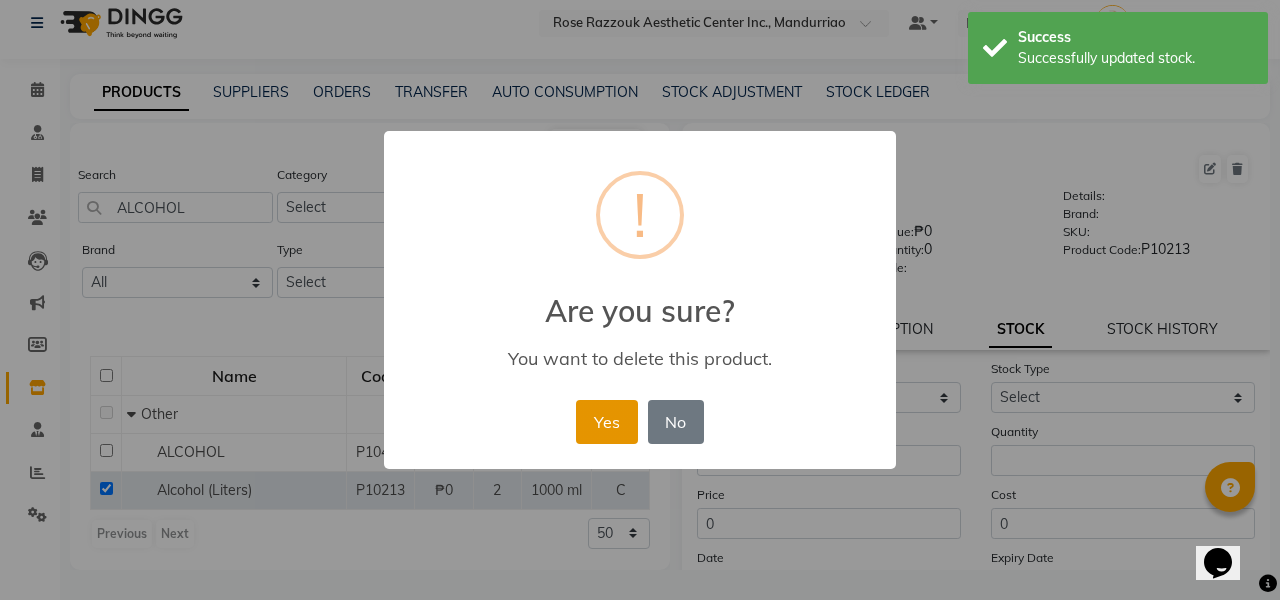 click on "Yes" at bounding box center (606, 422) 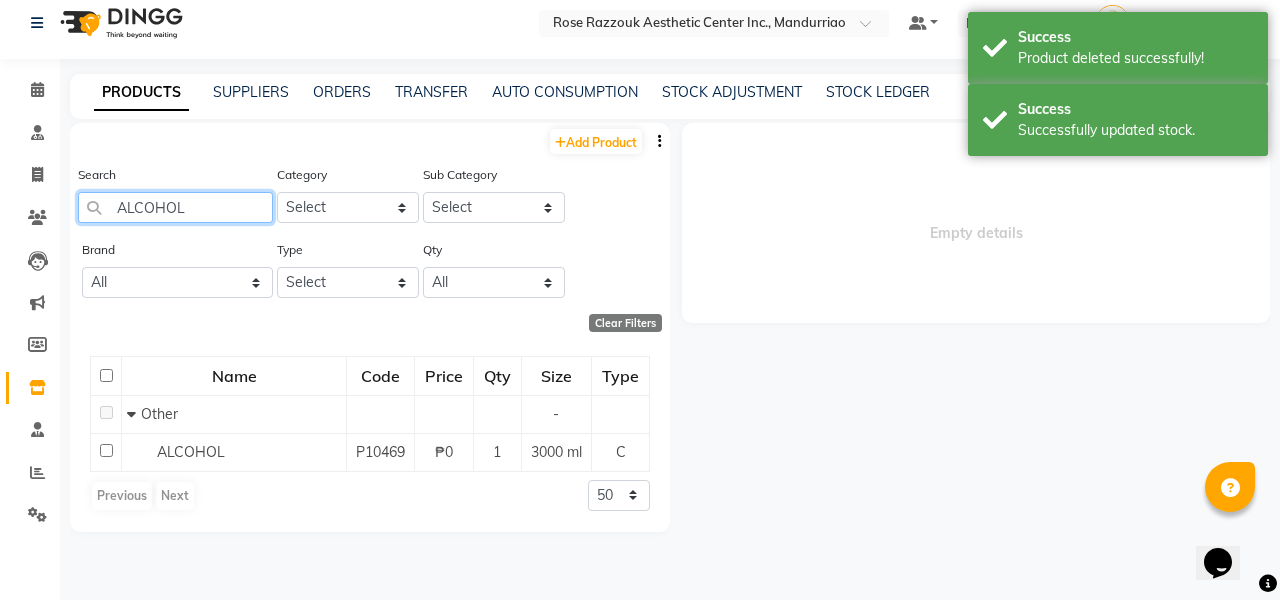 click on "ALCOHOL" 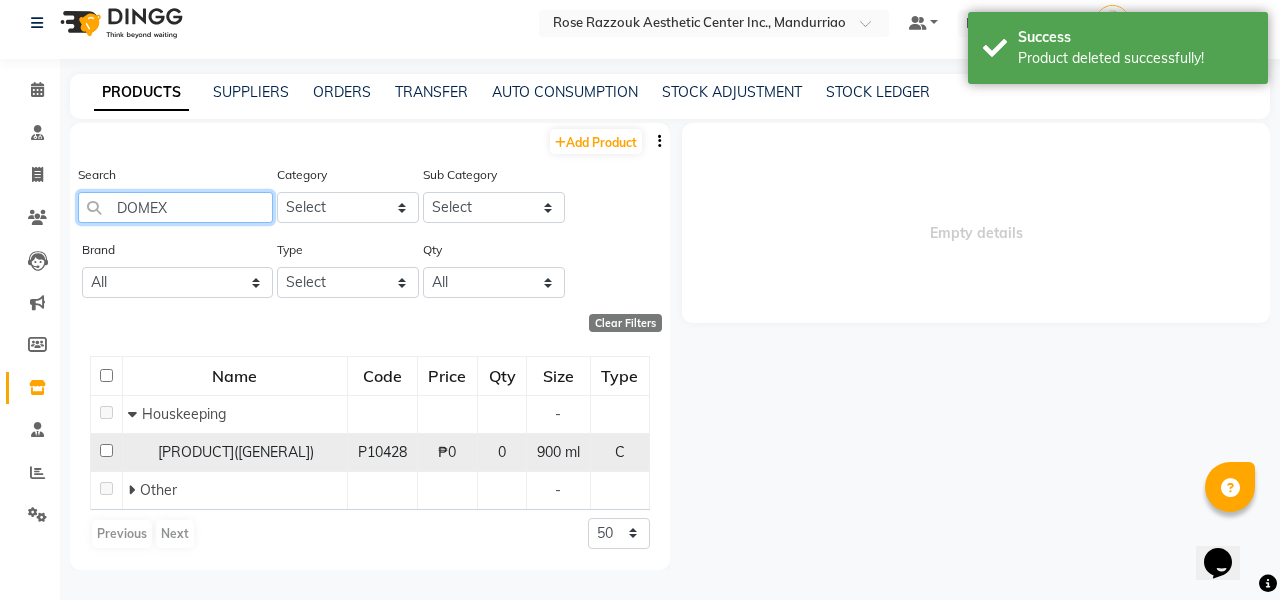 type on "DOMEX" 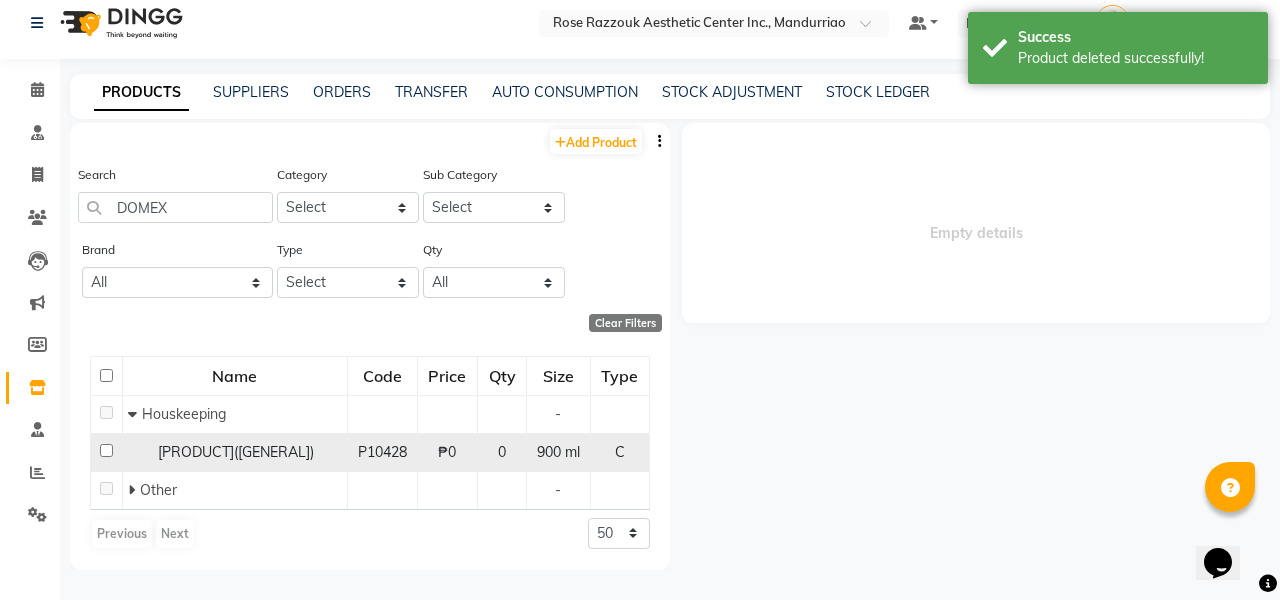 click 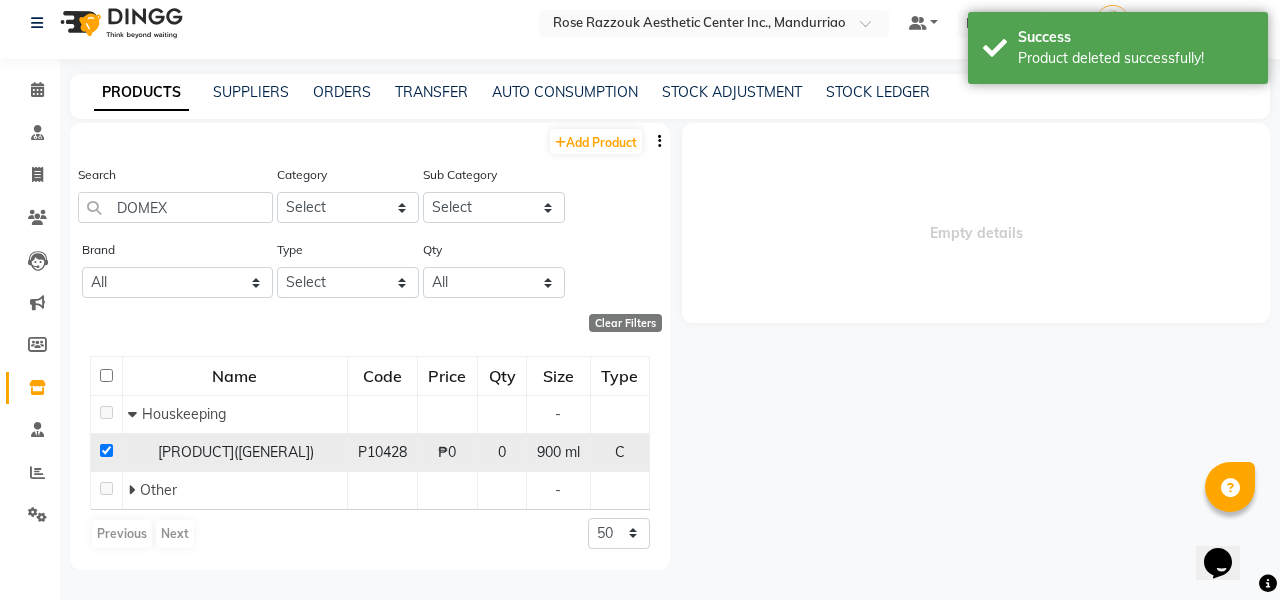 checkbox on "true" 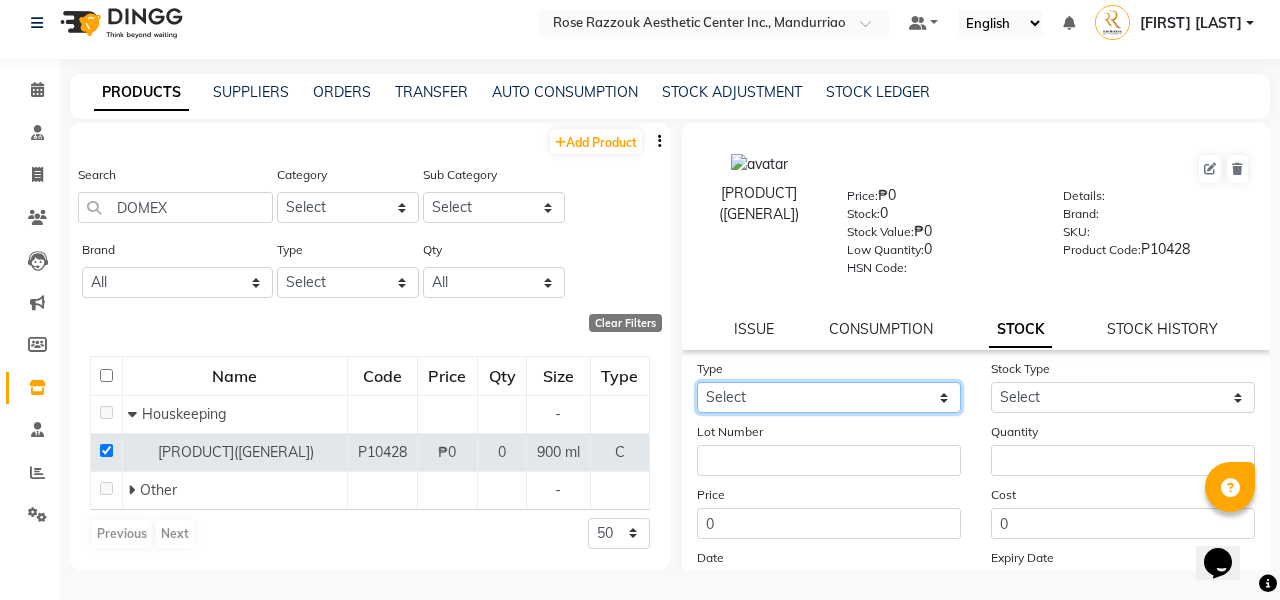select on "in" 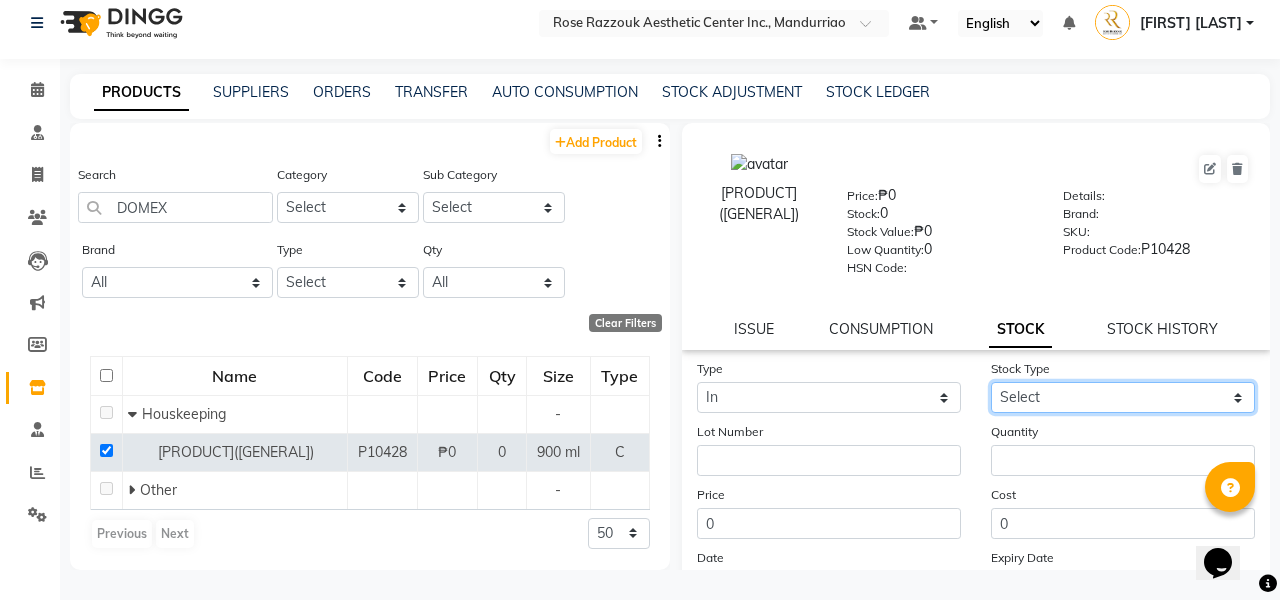 select on "new stock" 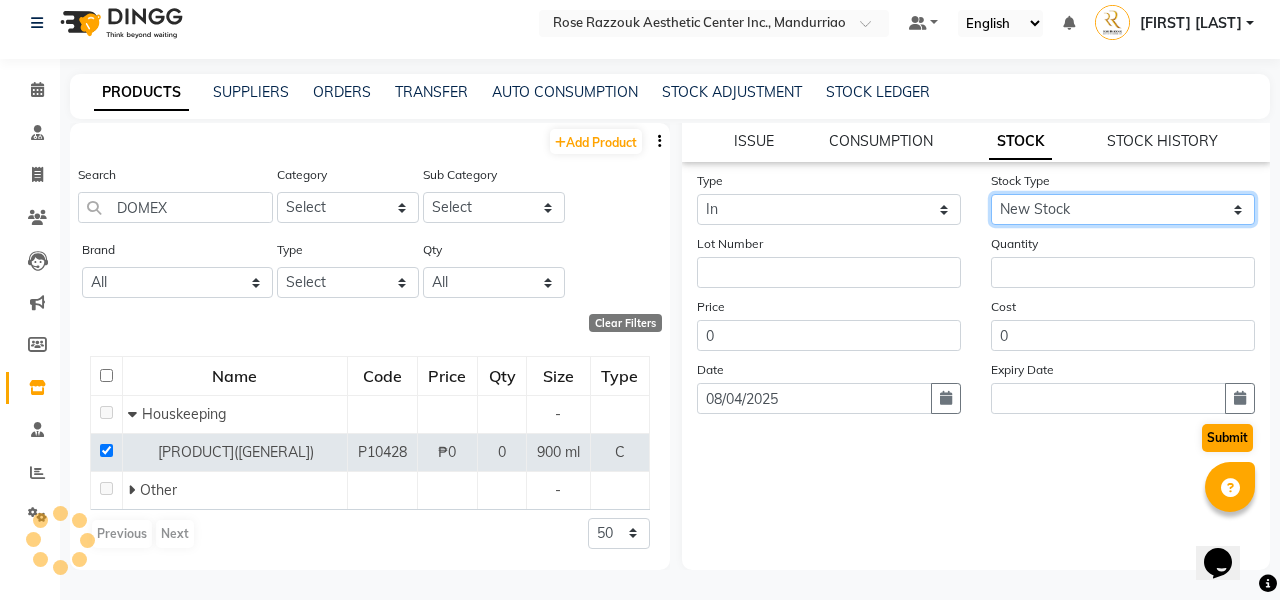 scroll, scrollTop: 207, scrollLeft: 0, axis: vertical 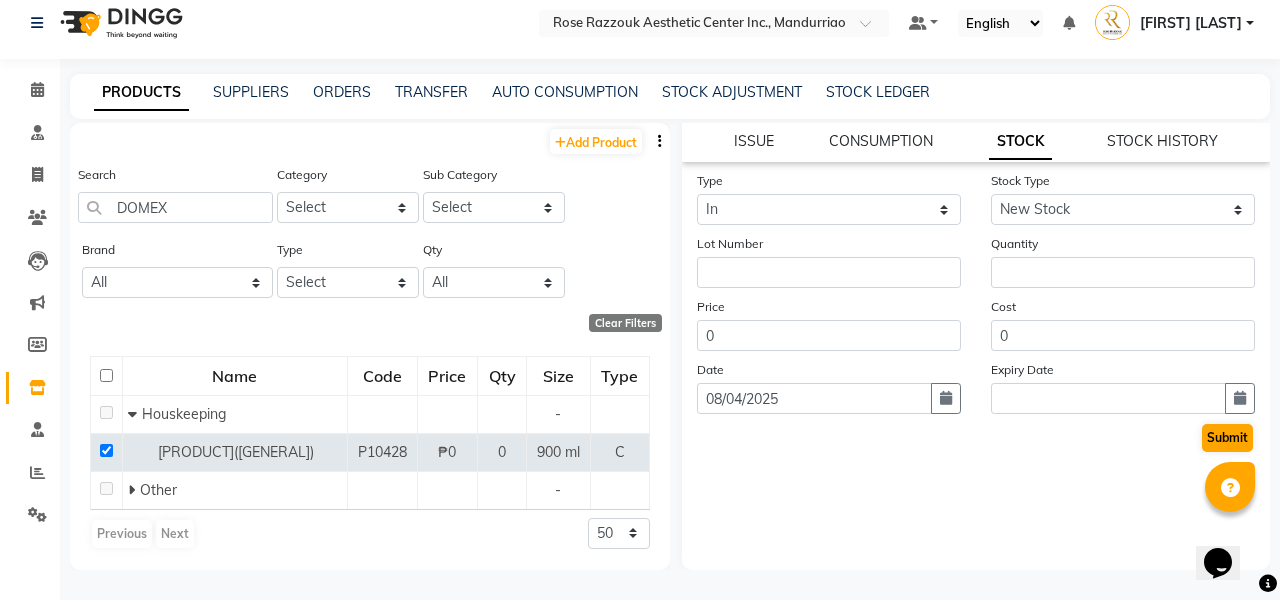 click on "Submit" 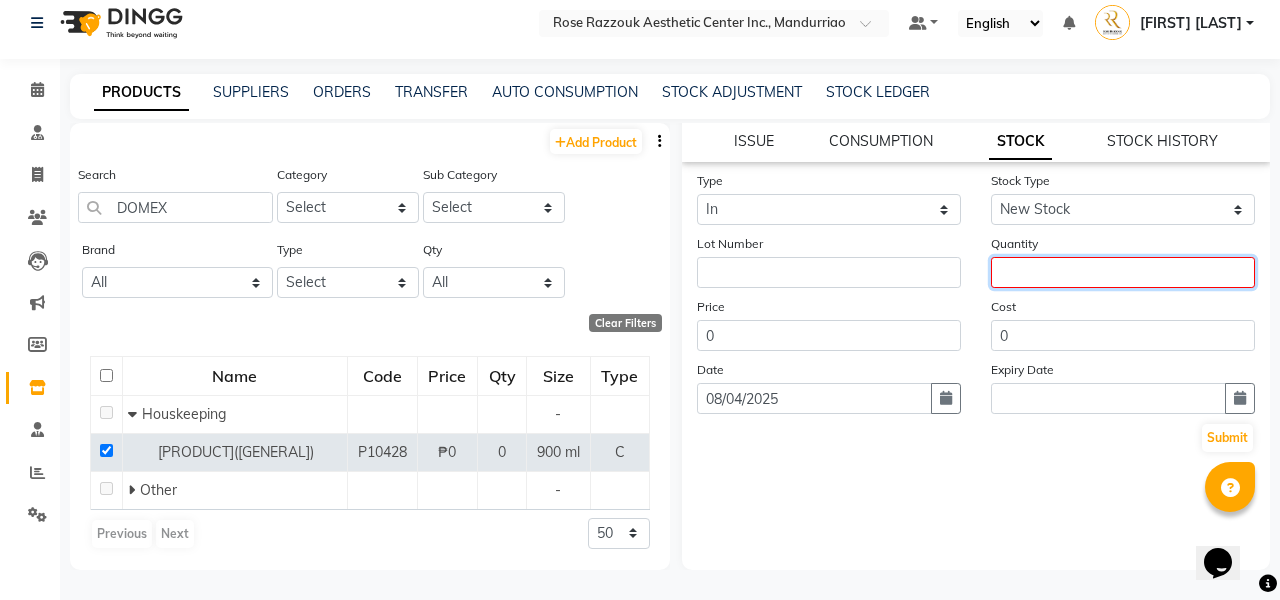 click 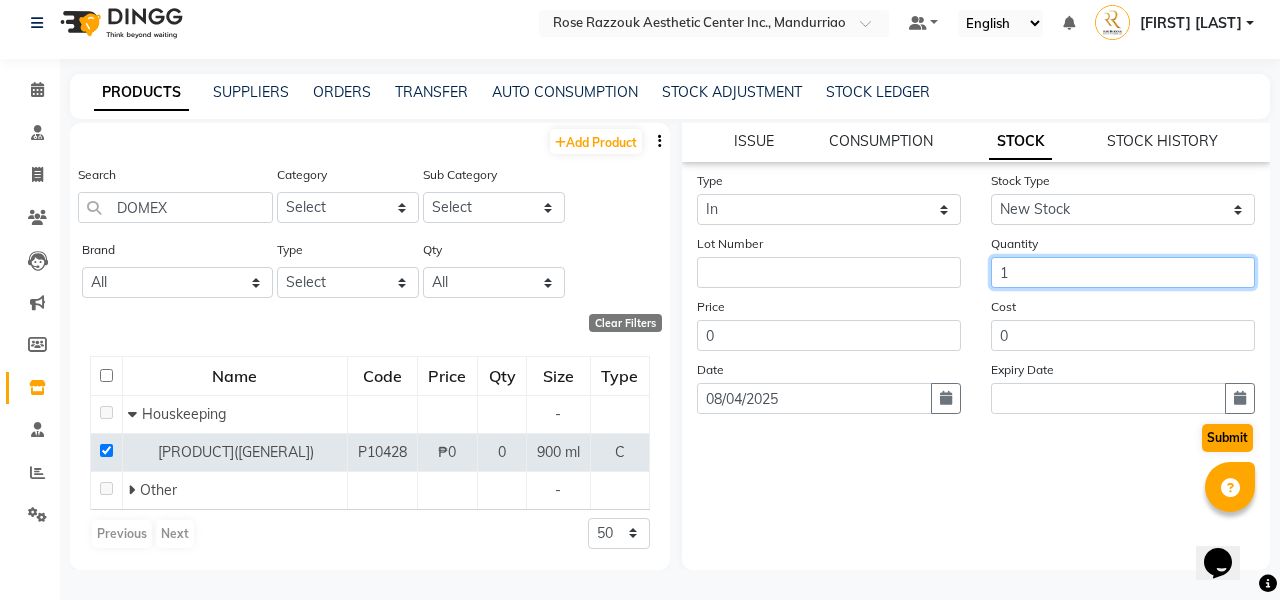 type on "1" 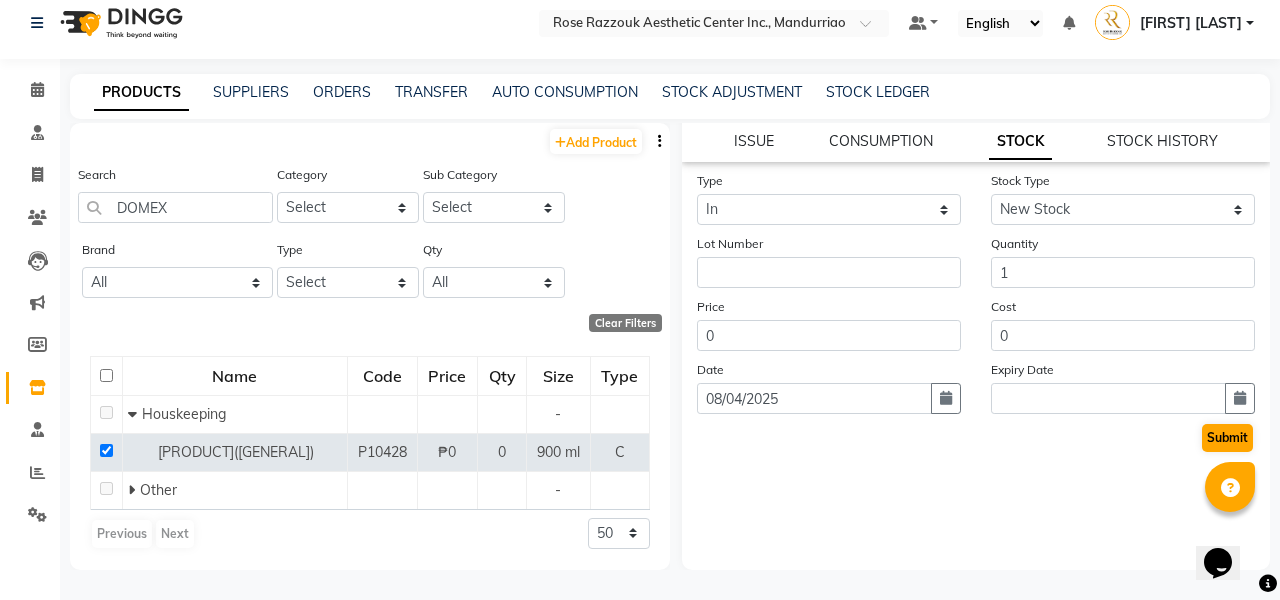 click on "Submit" 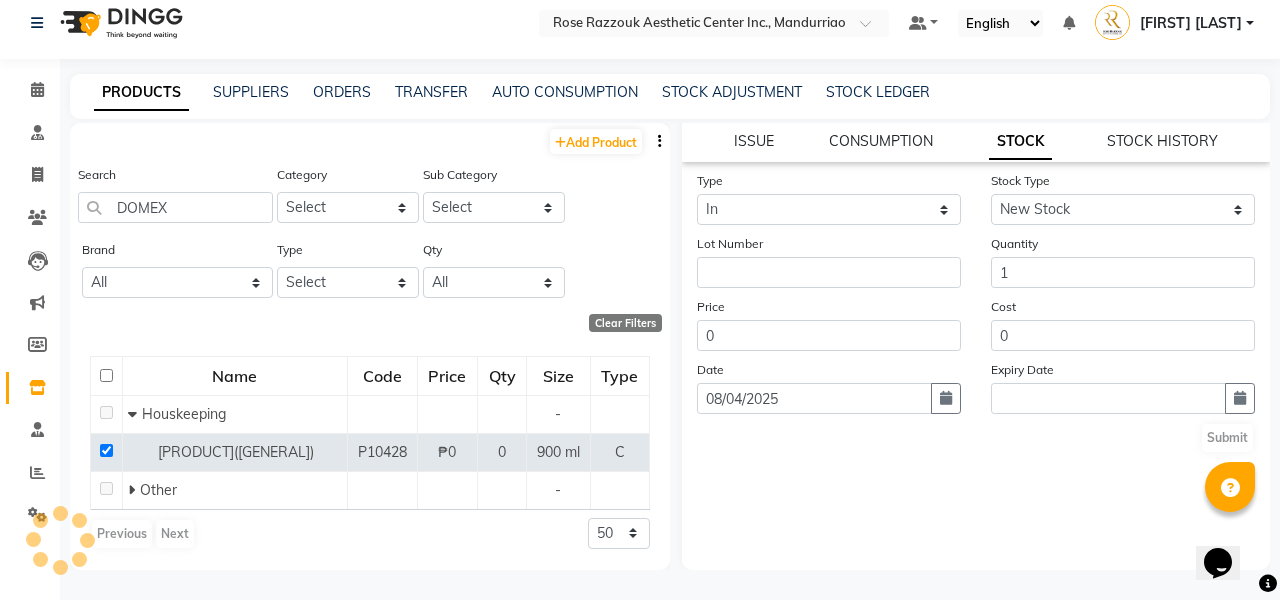 scroll, scrollTop: 0, scrollLeft: 0, axis: both 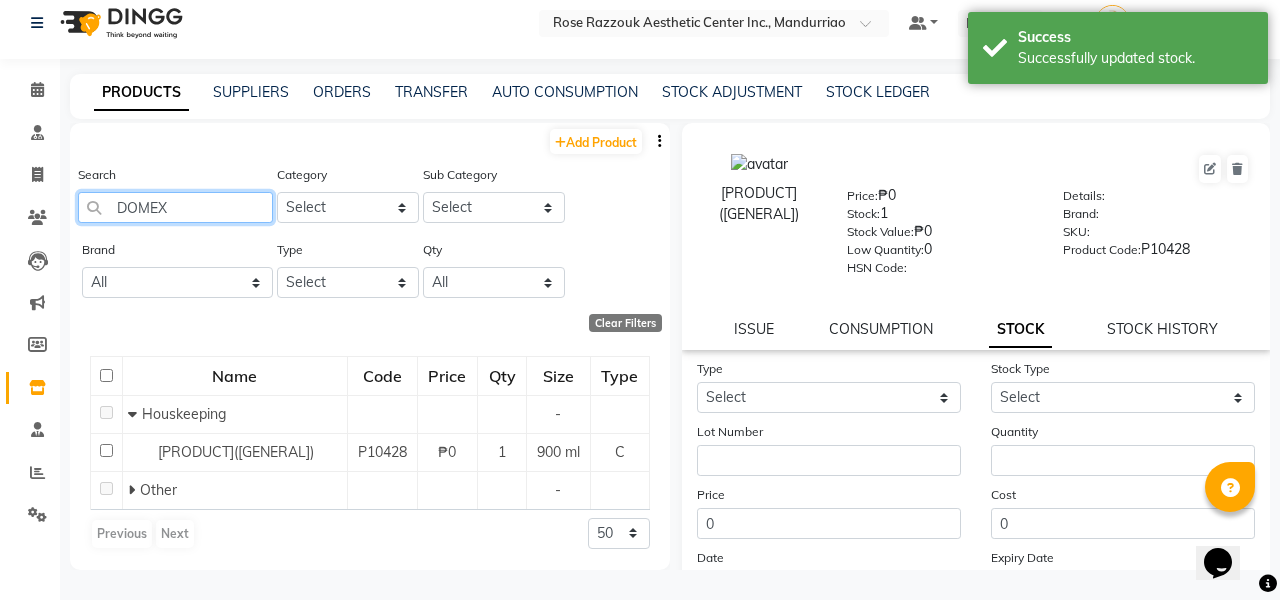 click on "DOMEX" 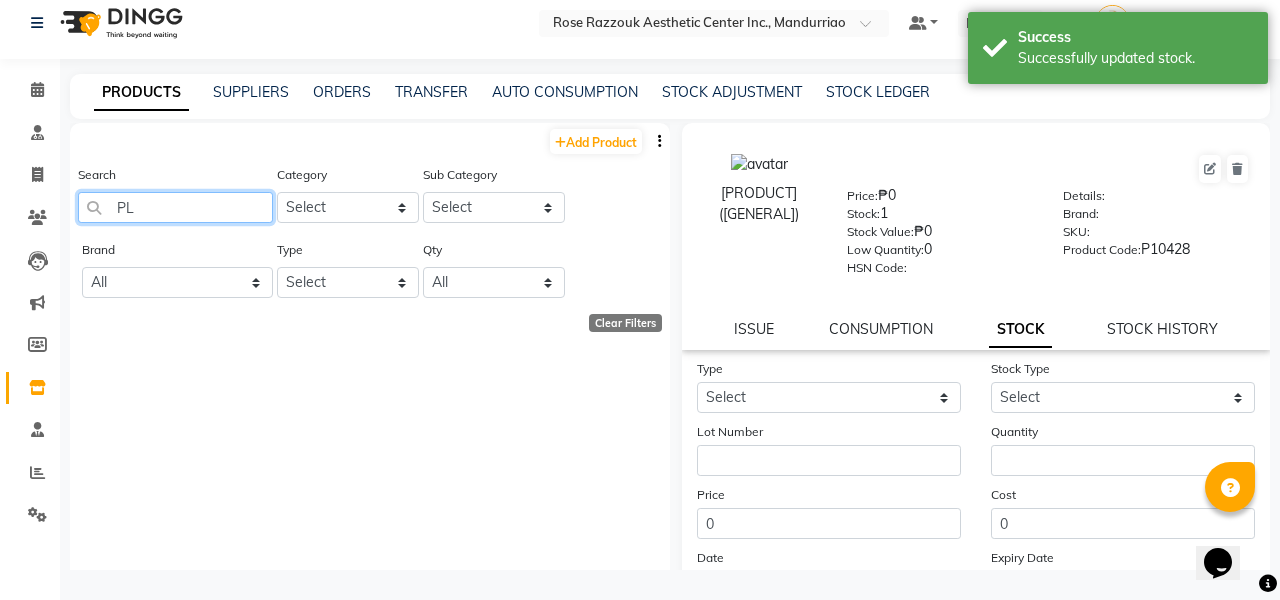 type on "P" 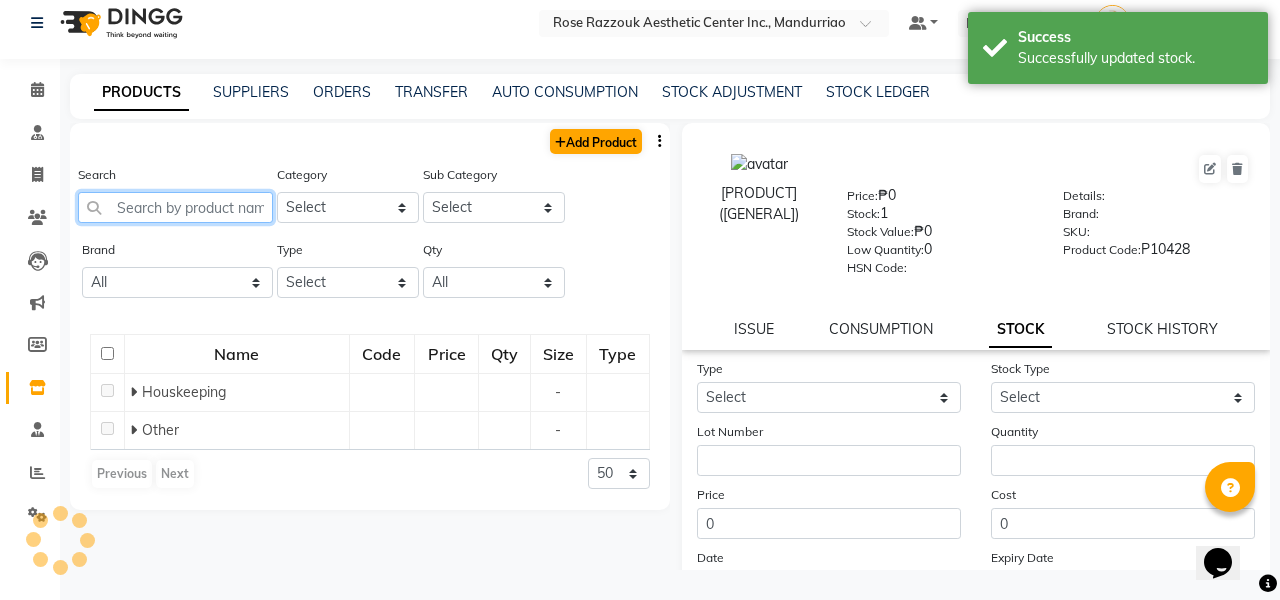 type 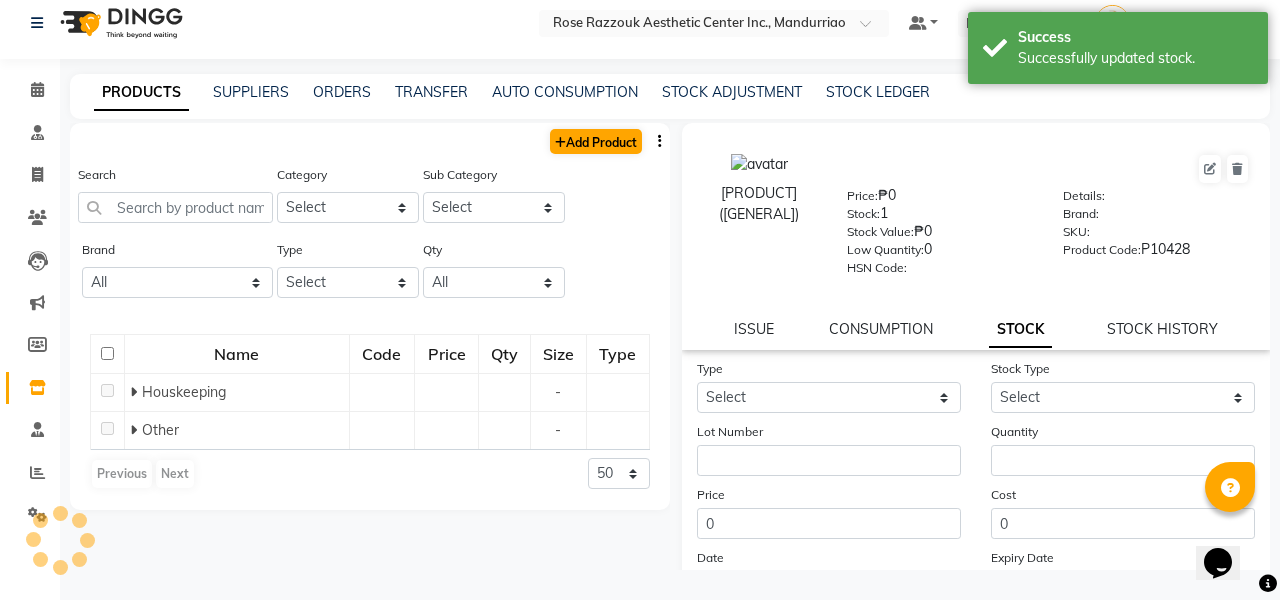 click on "Add Product" 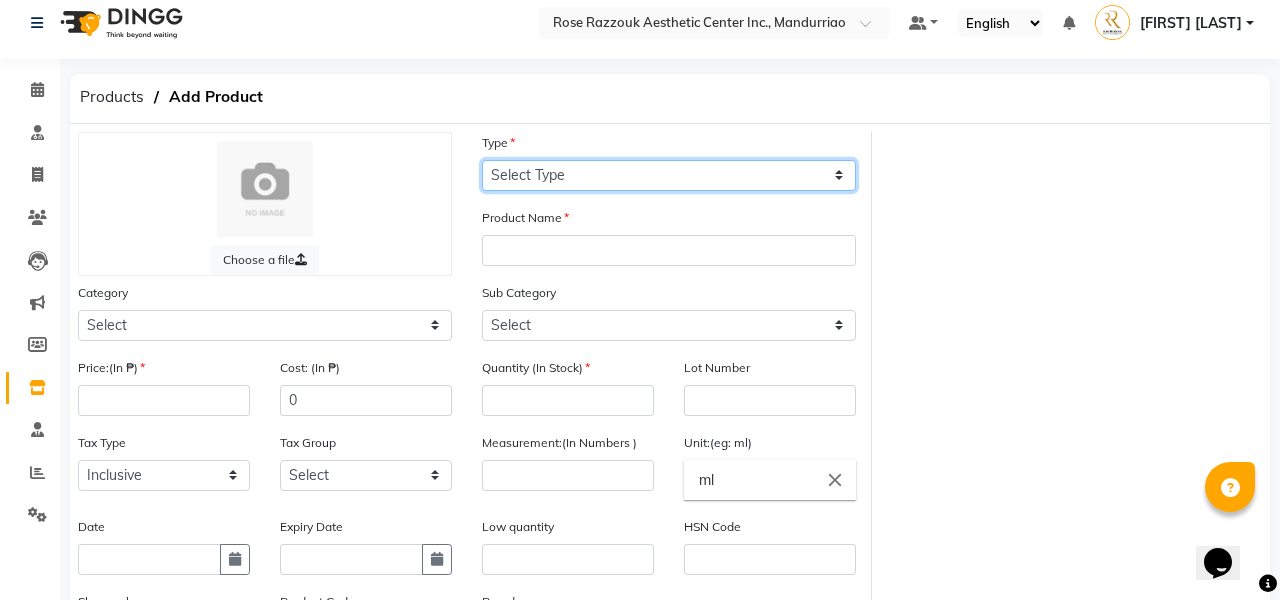 select on "C" 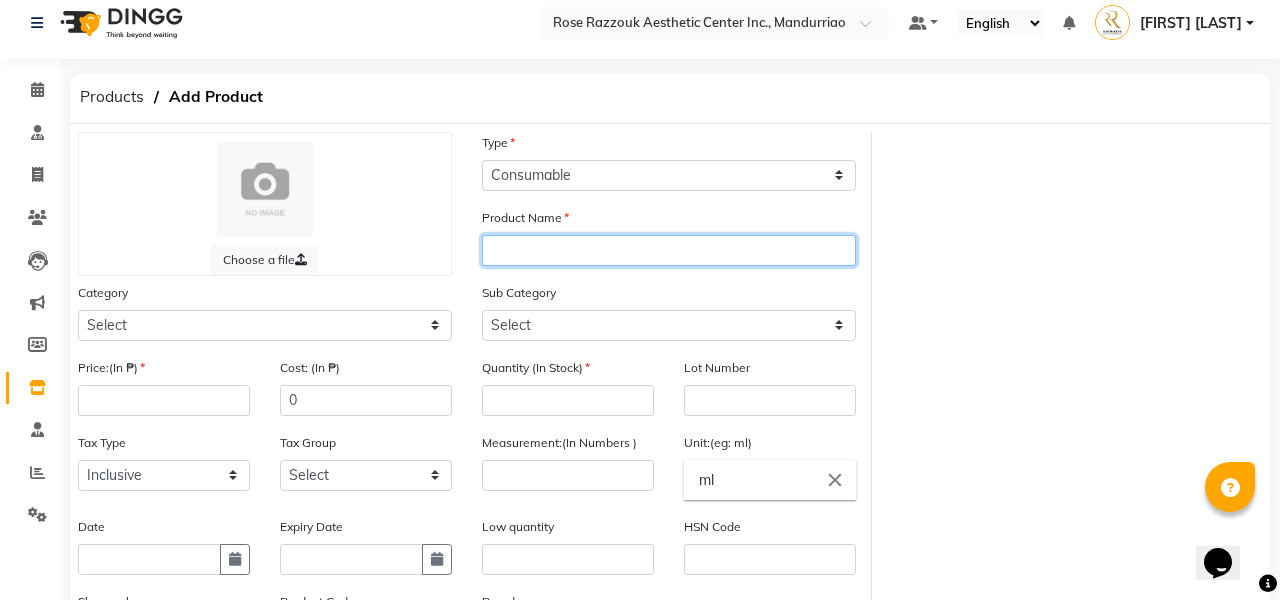 click 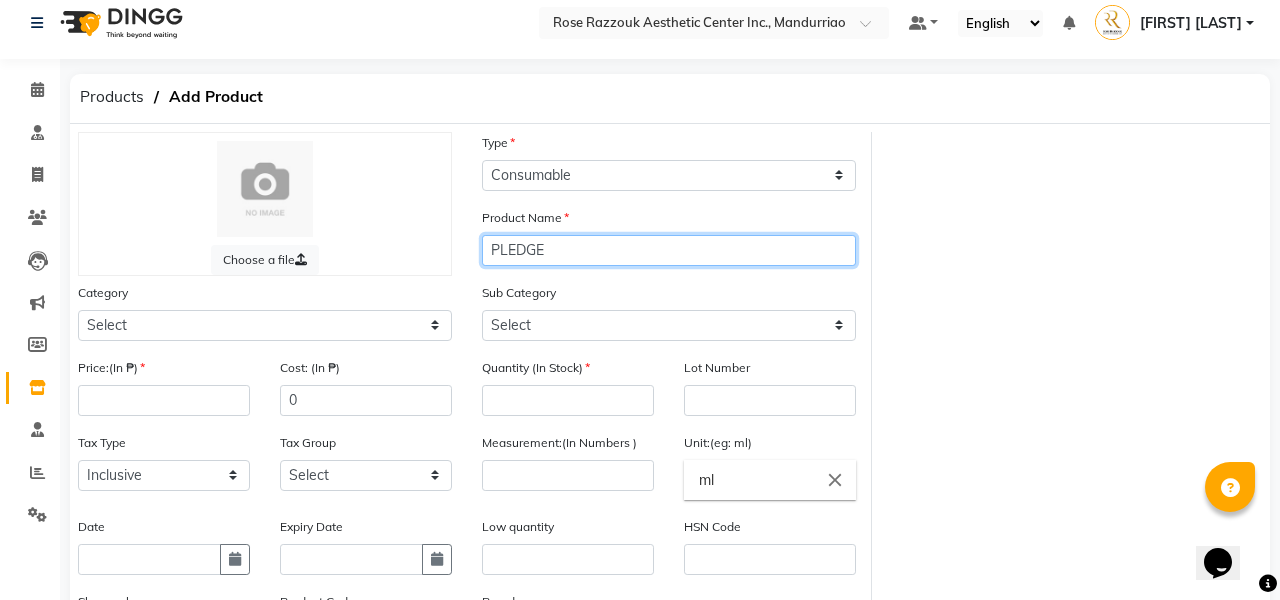type on "PLEDGE" 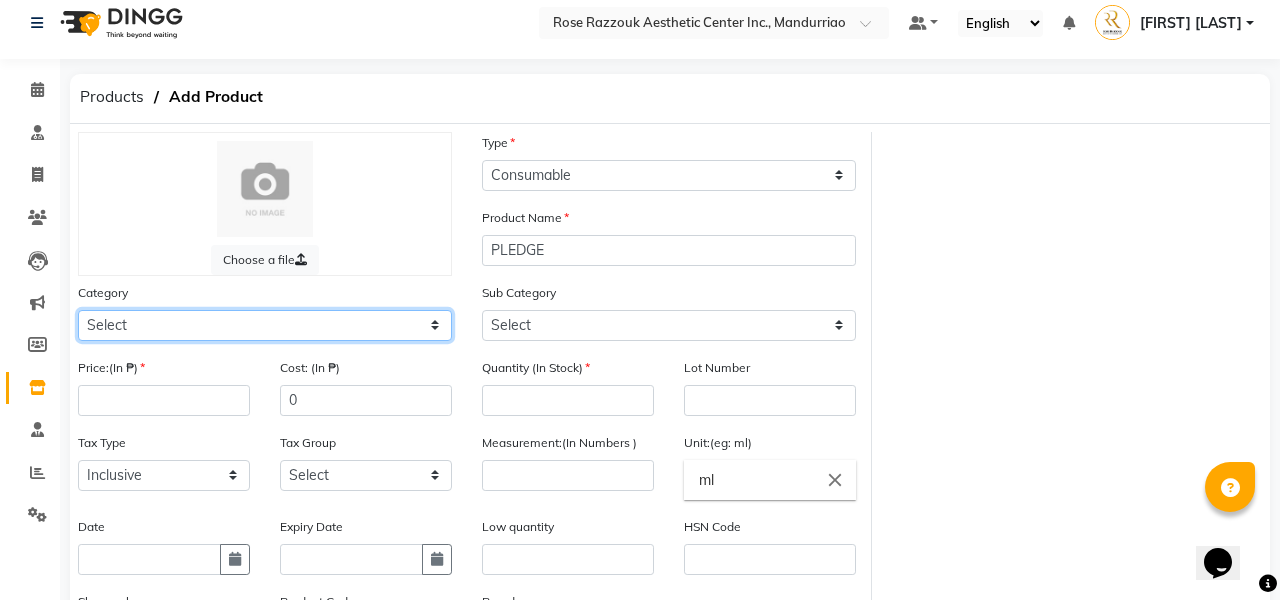 select on "1020615000" 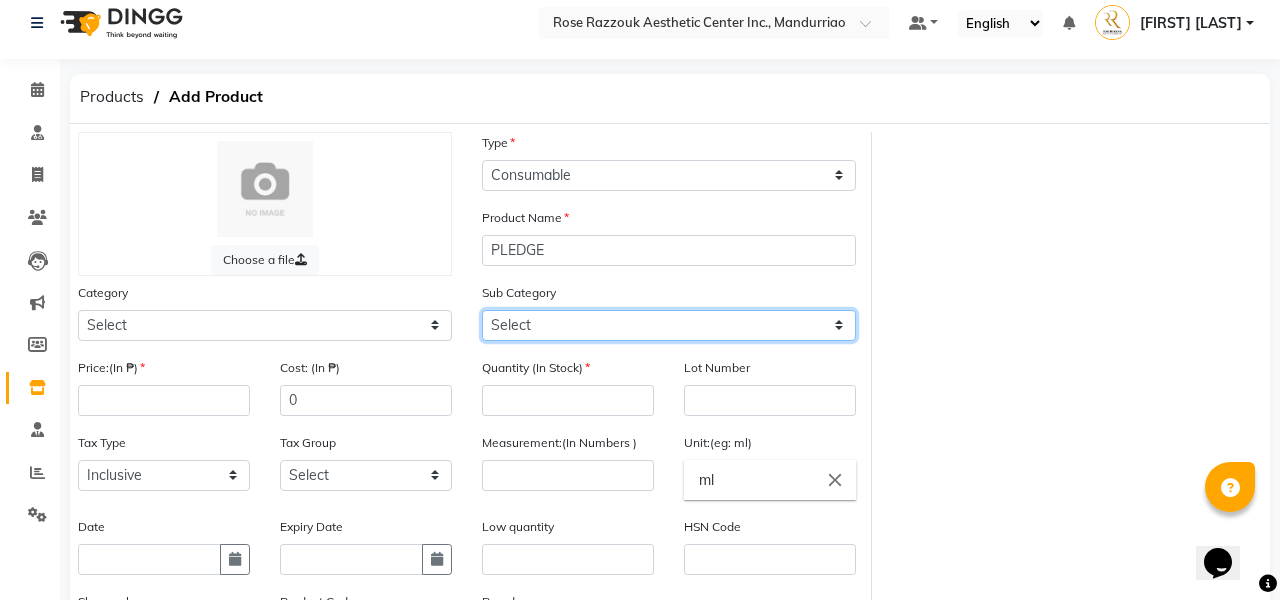select on "1020615001" 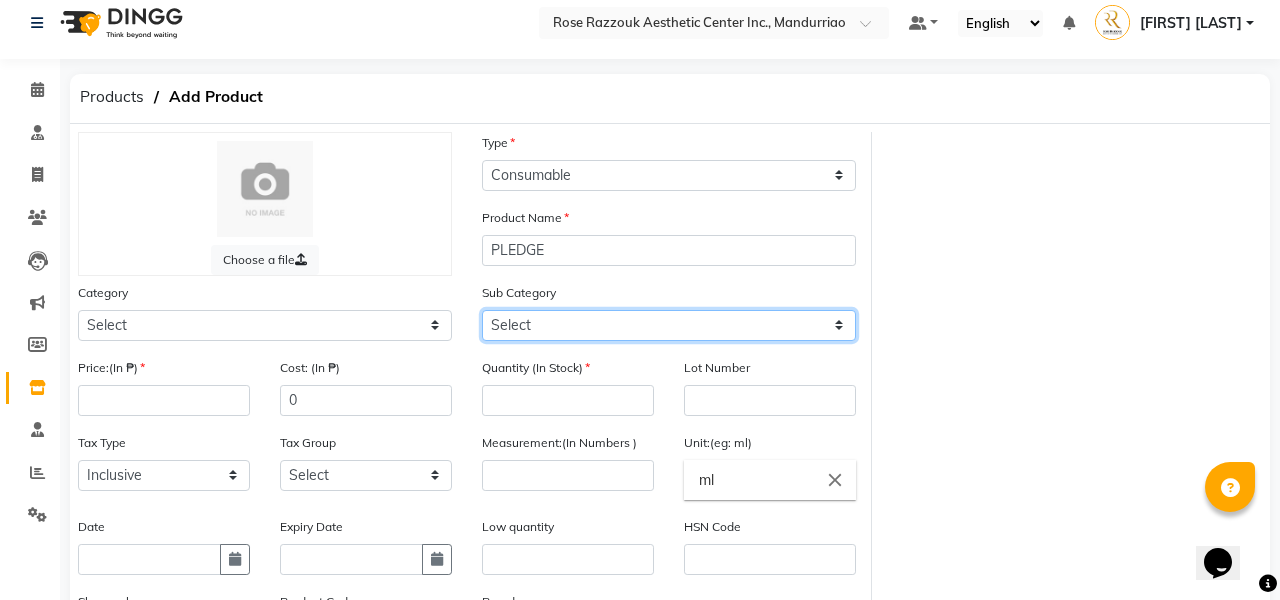 scroll, scrollTop: 121, scrollLeft: 0, axis: vertical 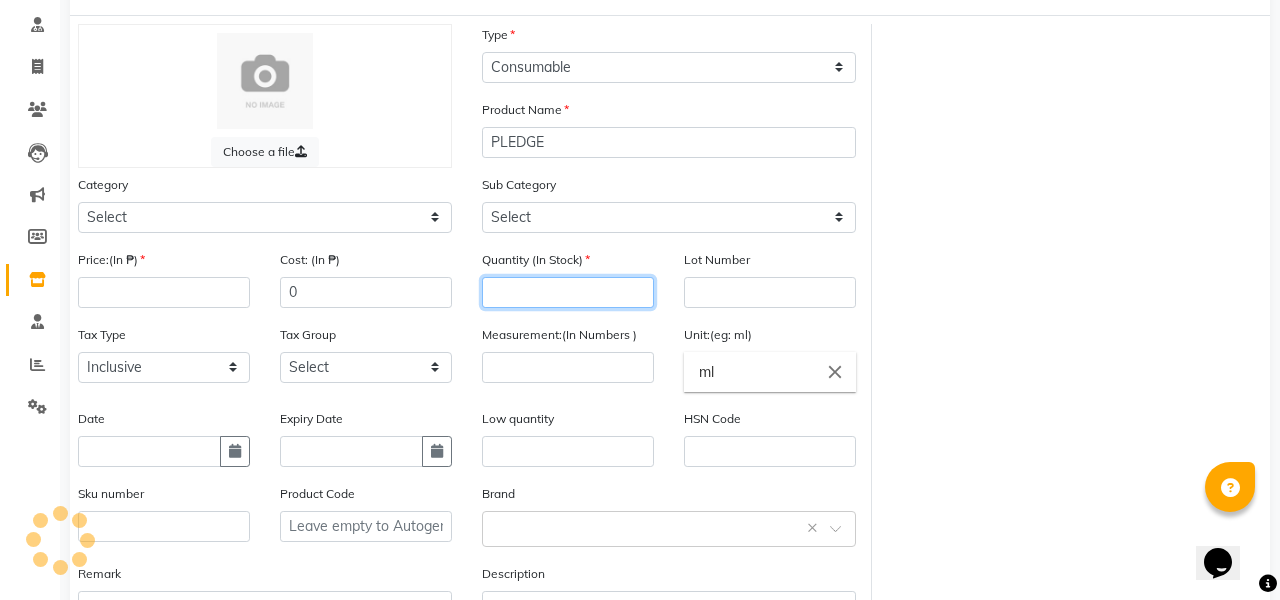 click 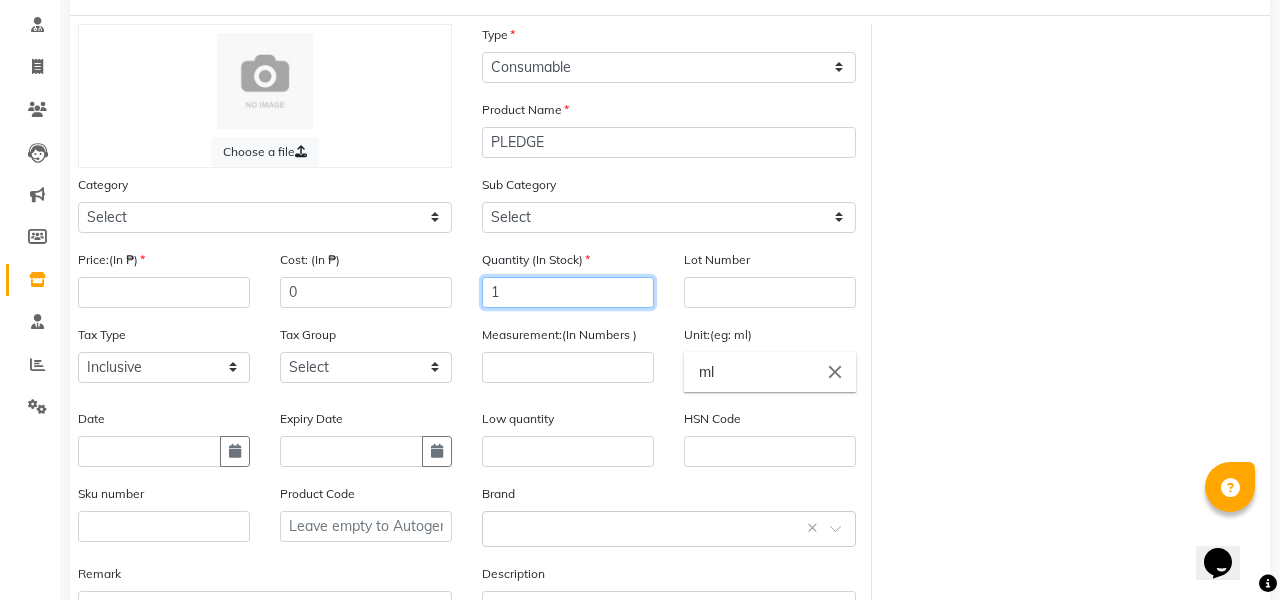 type on "1" 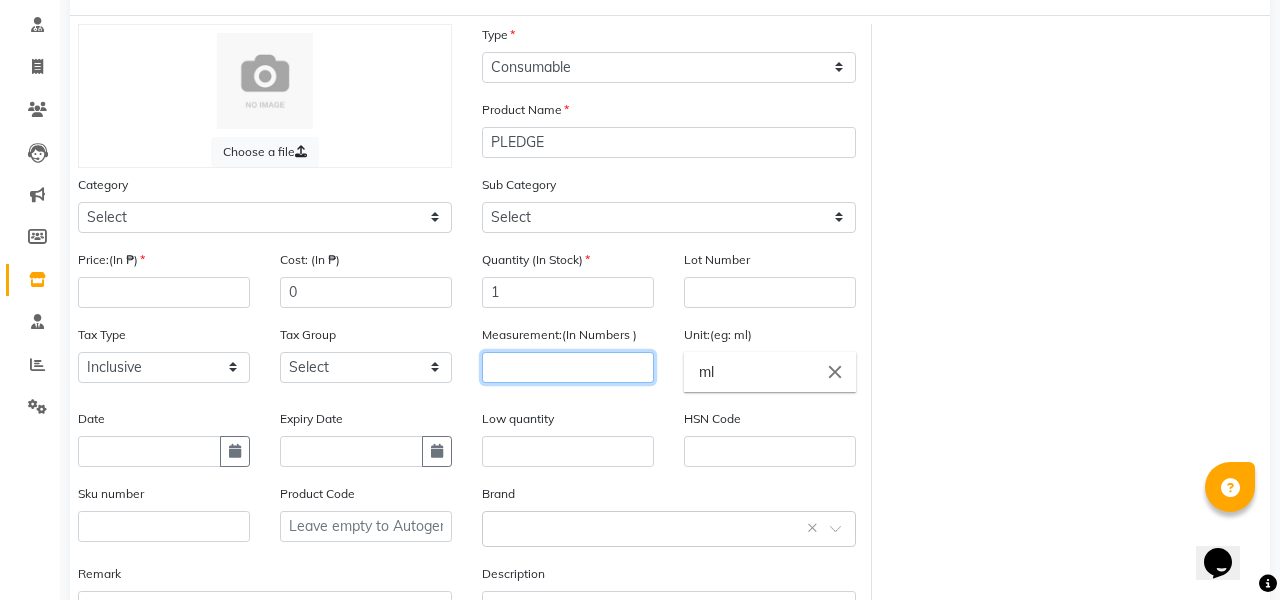 click 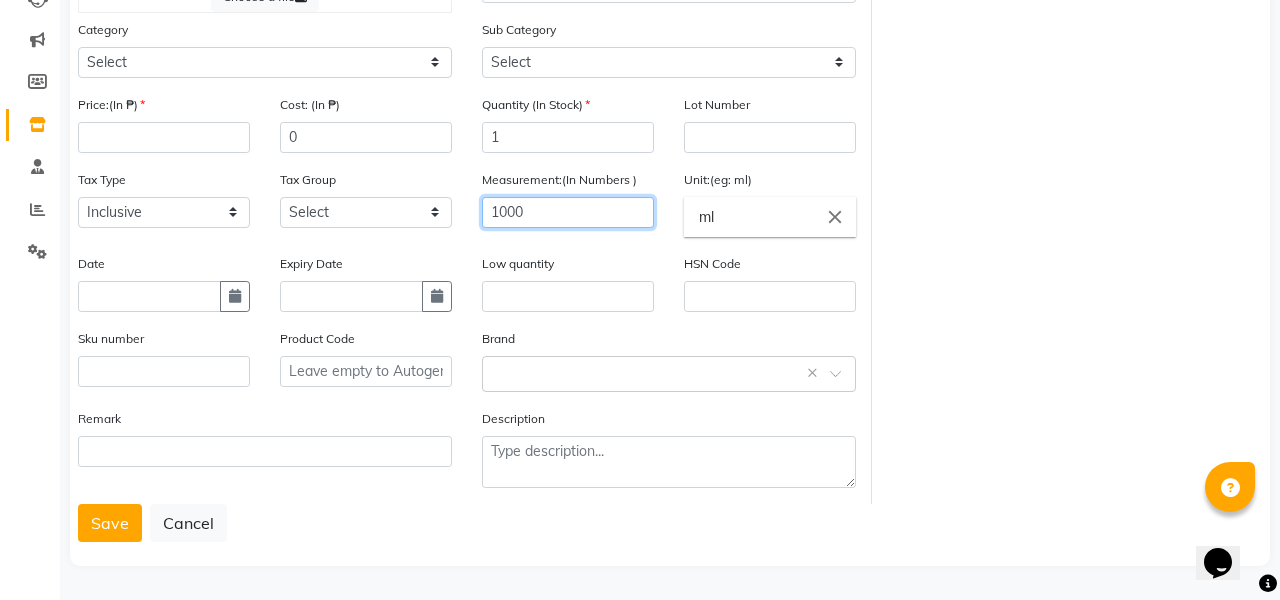 scroll, scrollTop: 276, scrollLeft: 0, axis: vertical 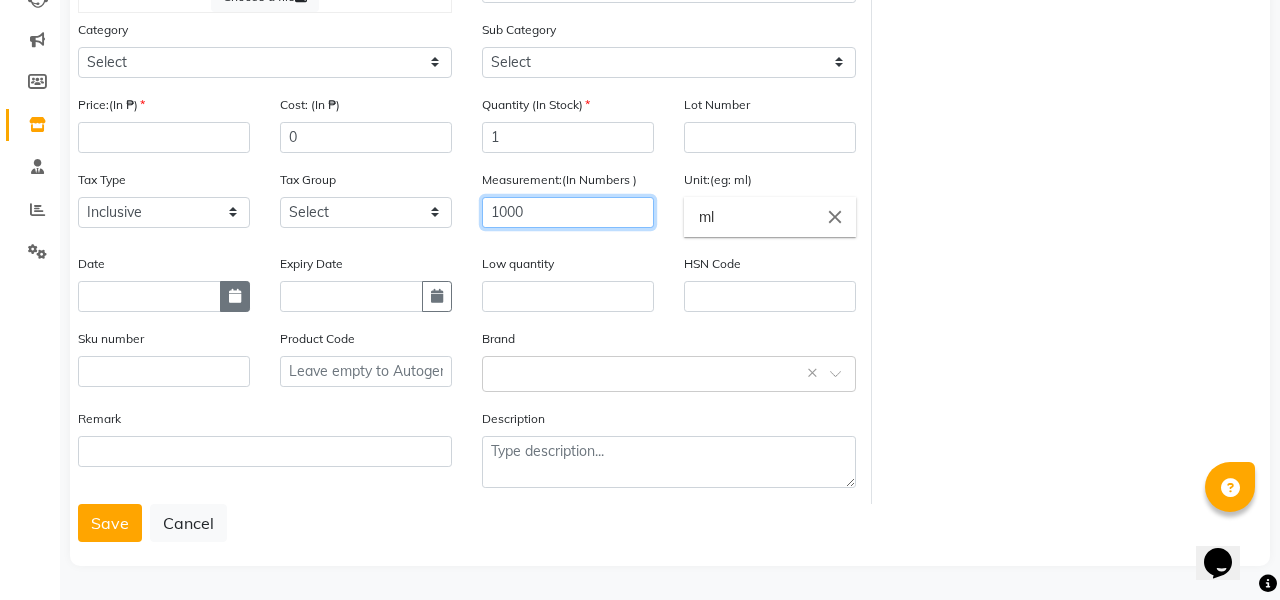 type on "1000" 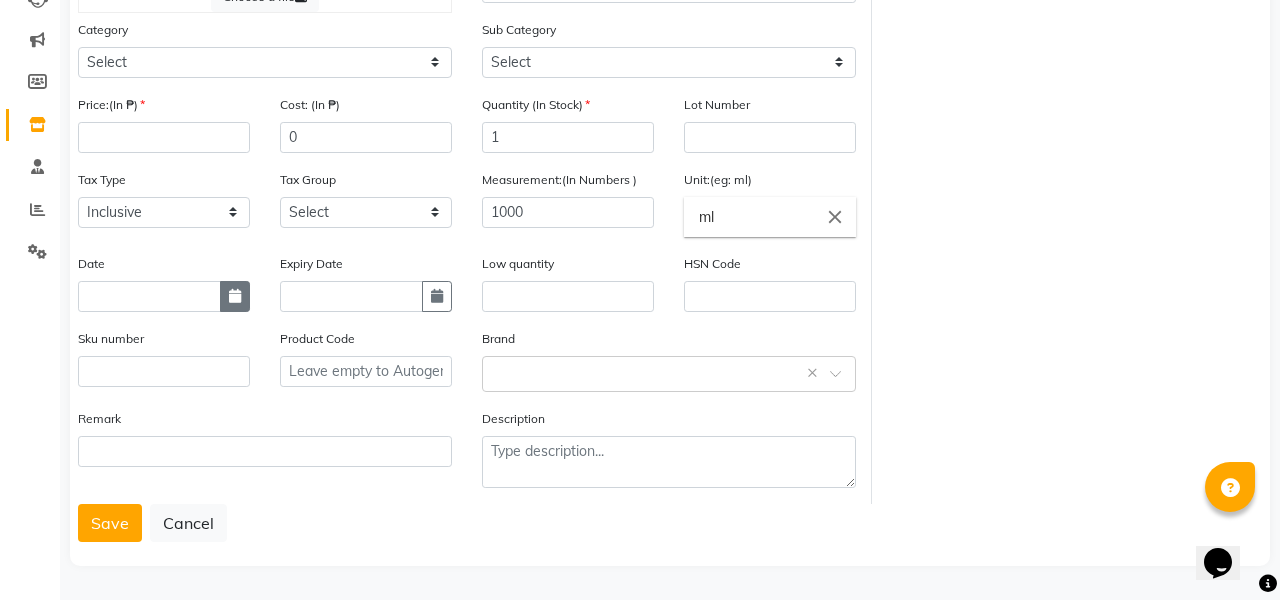 click 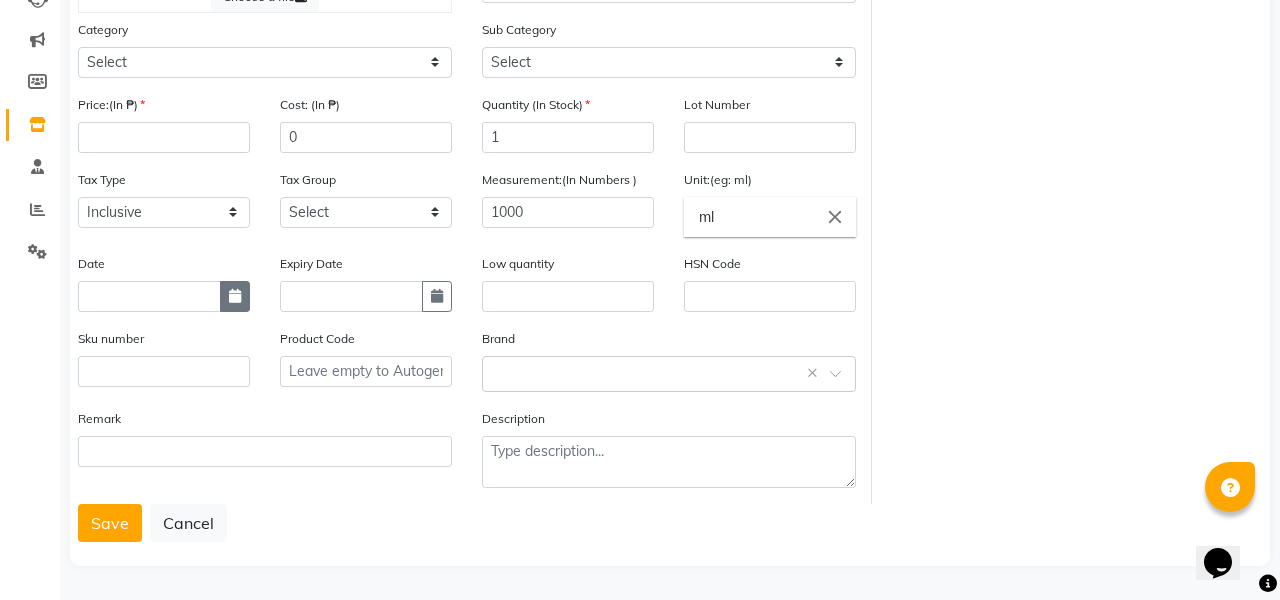 select on "8" 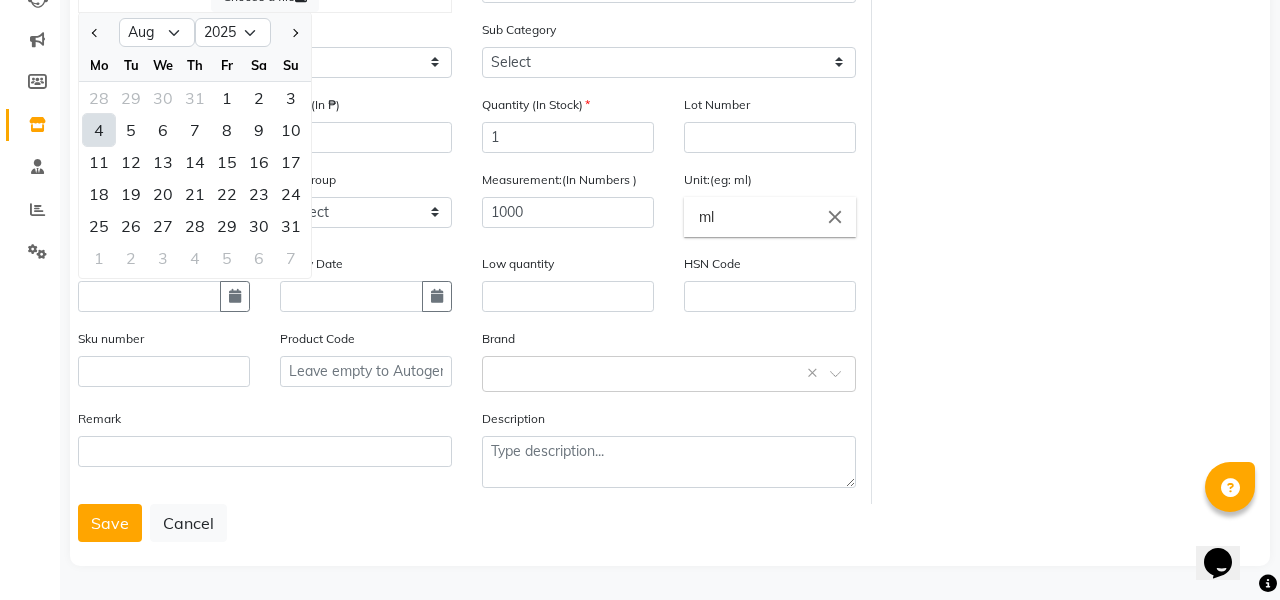 click on "4" 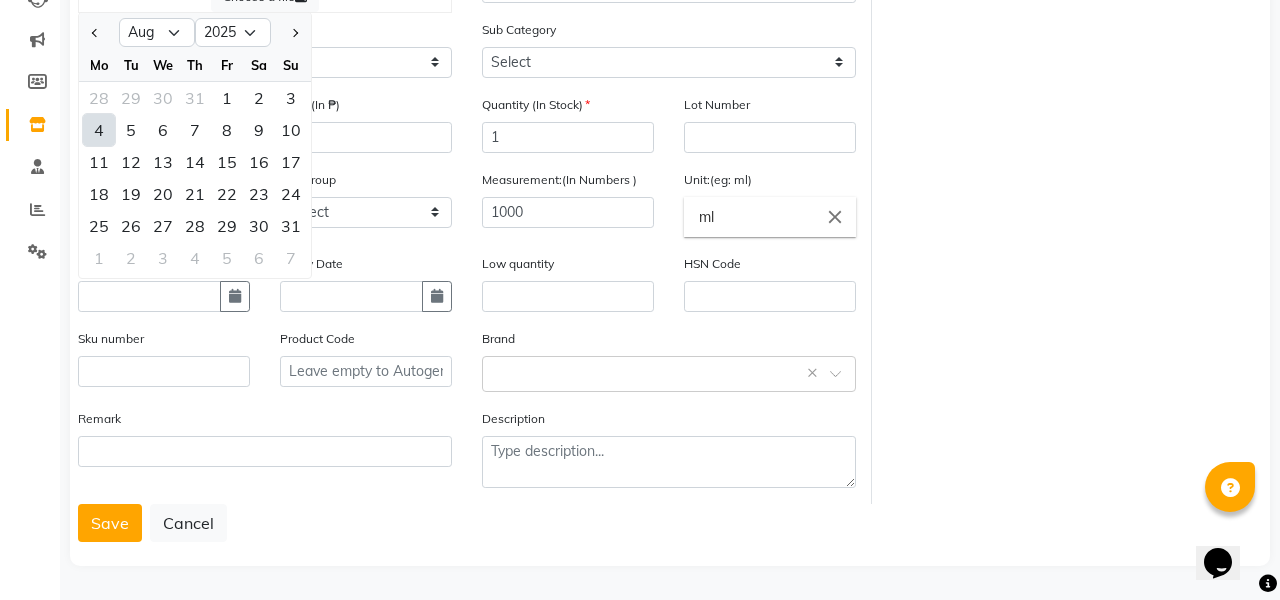 type on "08/04/2025" 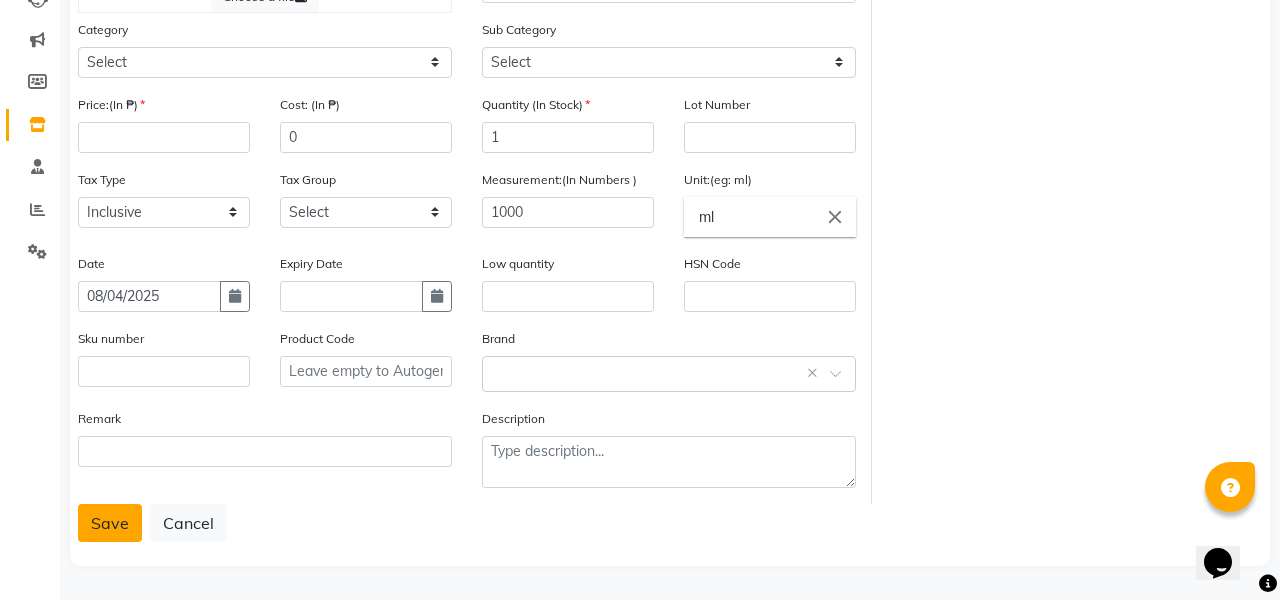 click on "Save" 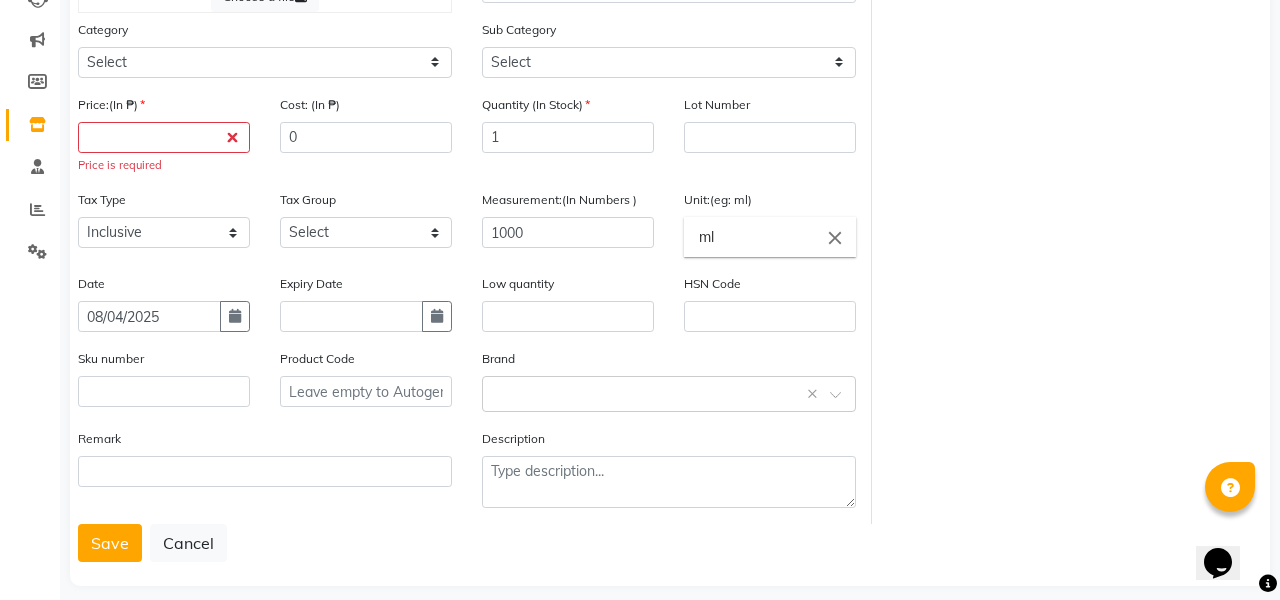 click on "Price:(In ₱) Price is required" 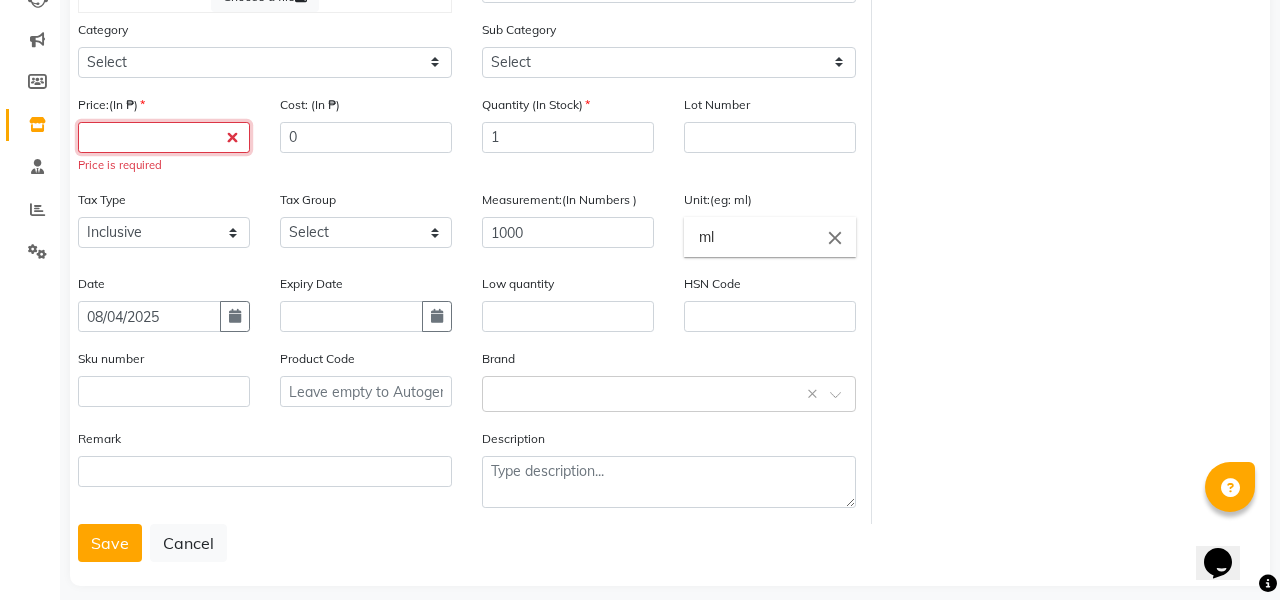 click 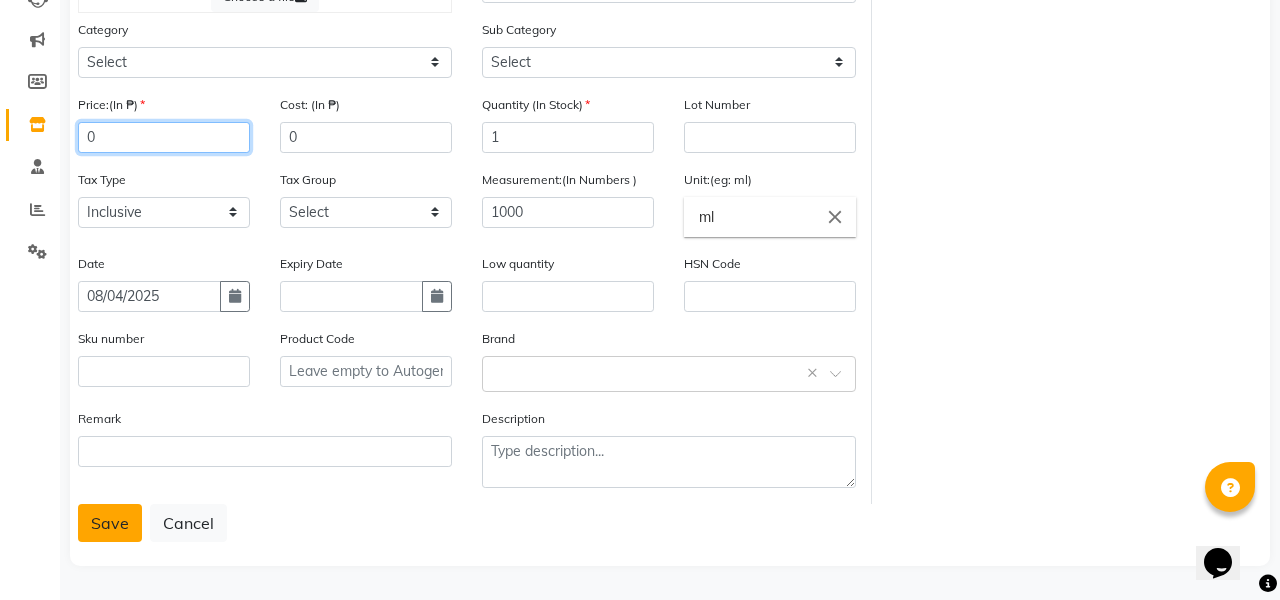 type on "0" 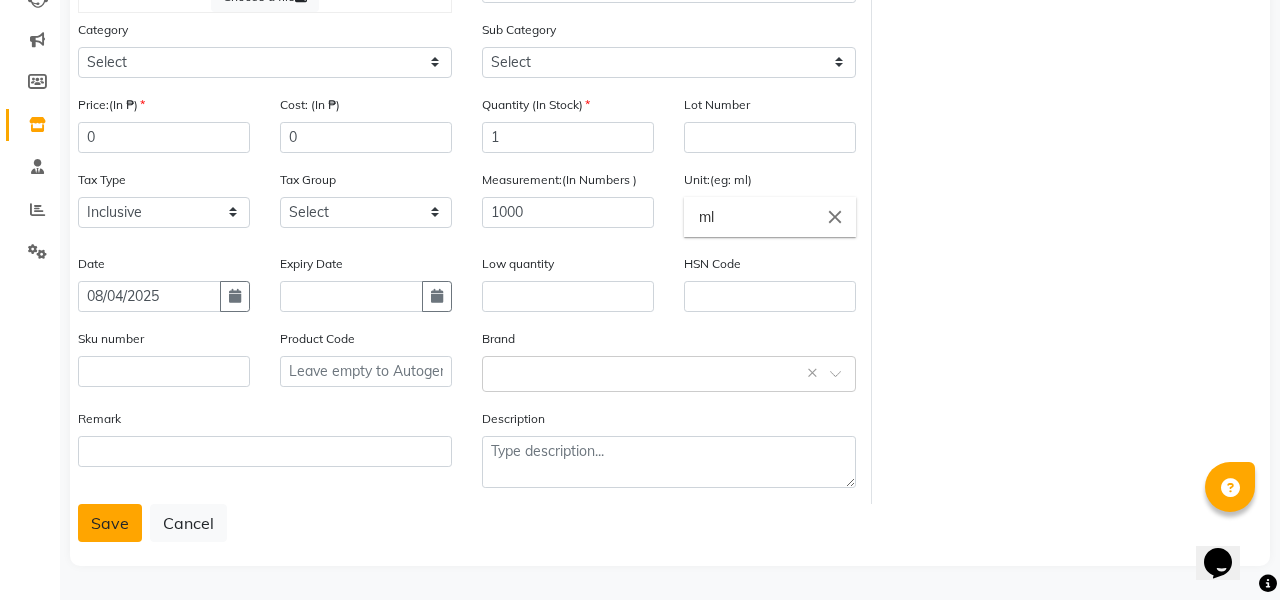click on "Save" 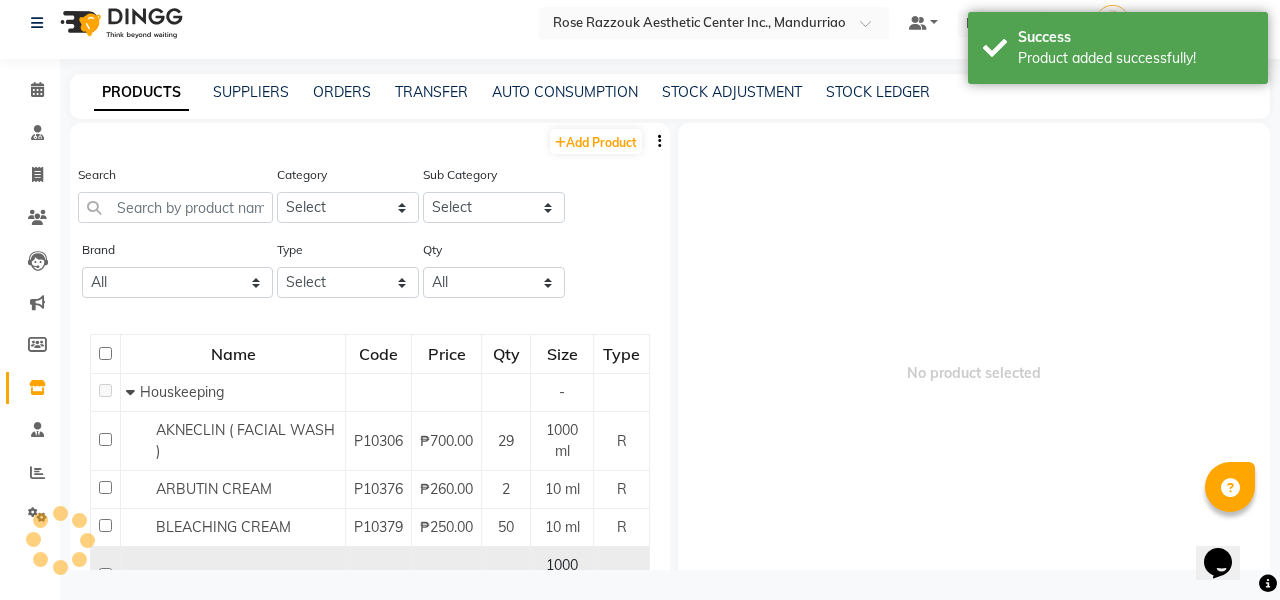 scroll, scrollTop: 13, scrollLeft: 0, axis: vertical 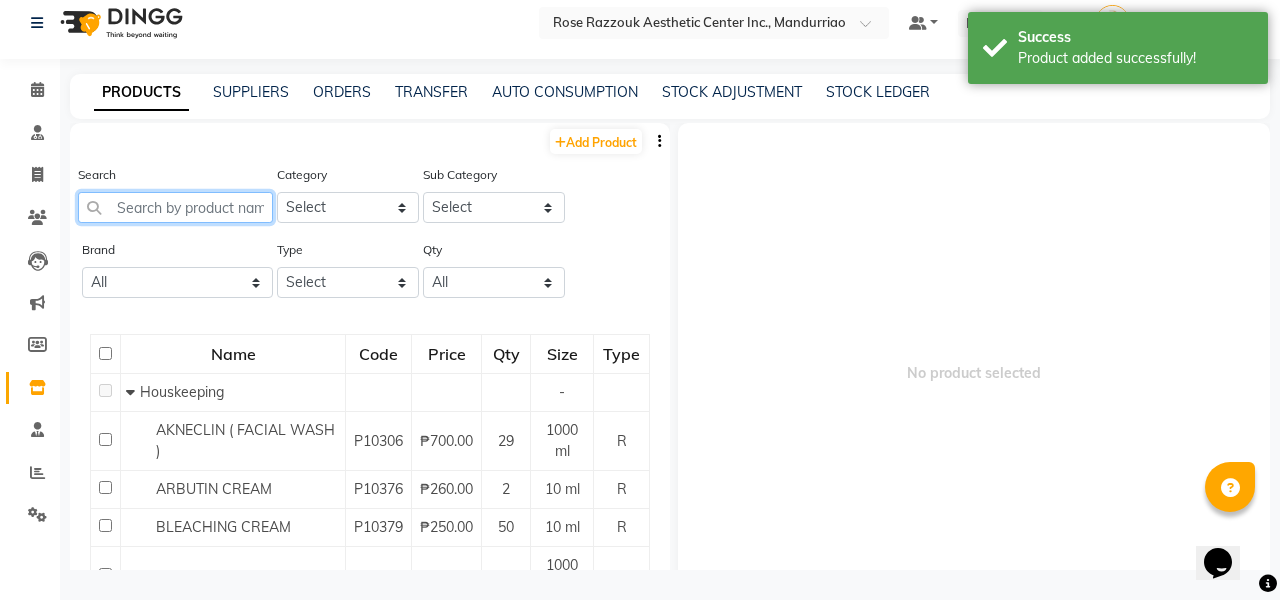 click 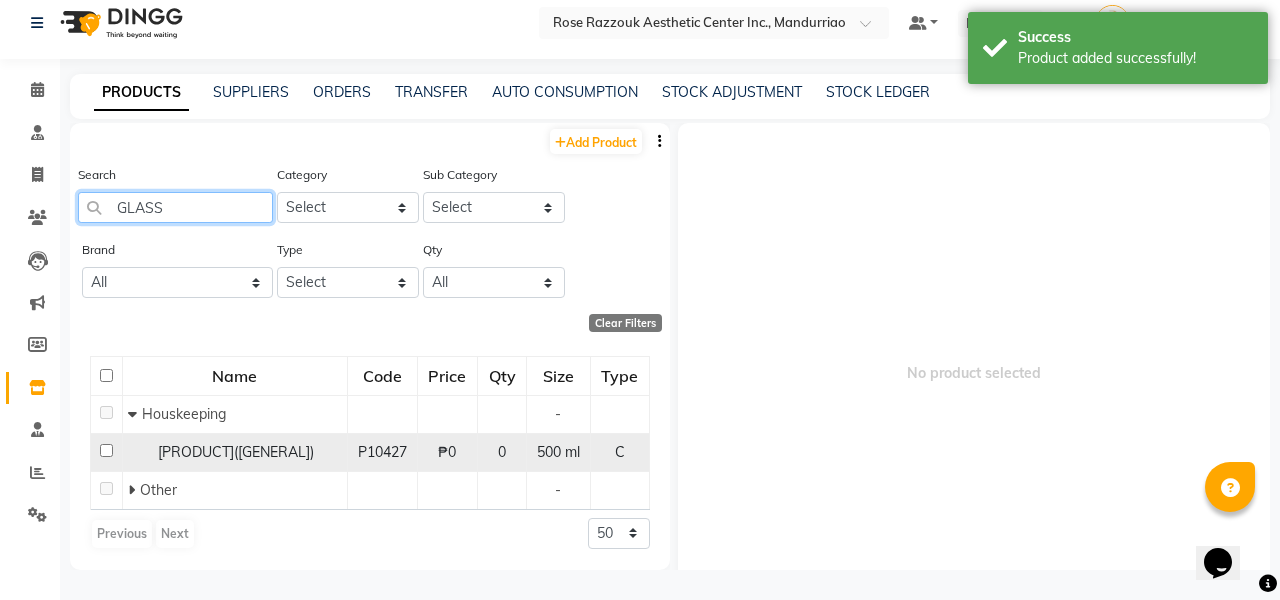 type on "GLASS" 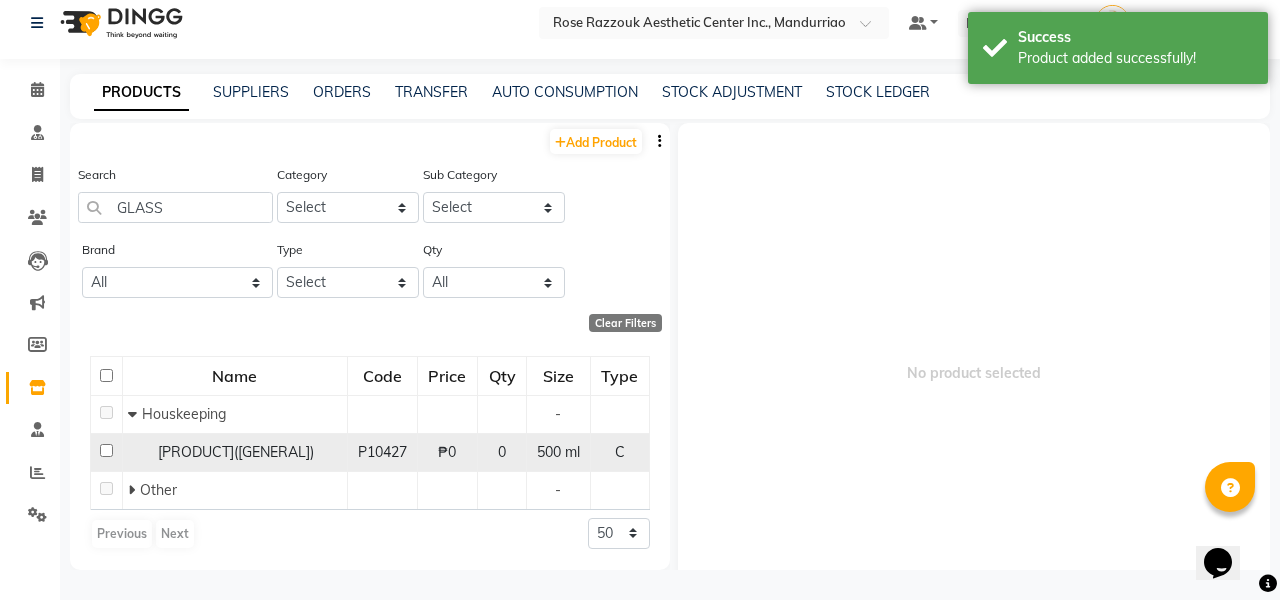 click 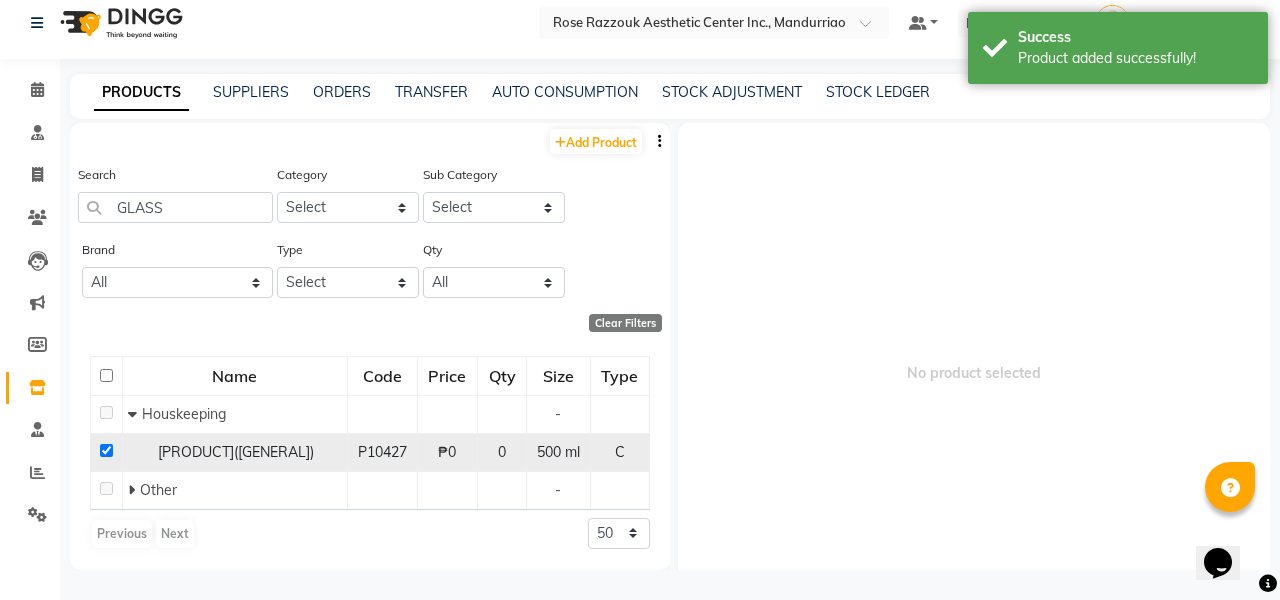 checkbox on "true" 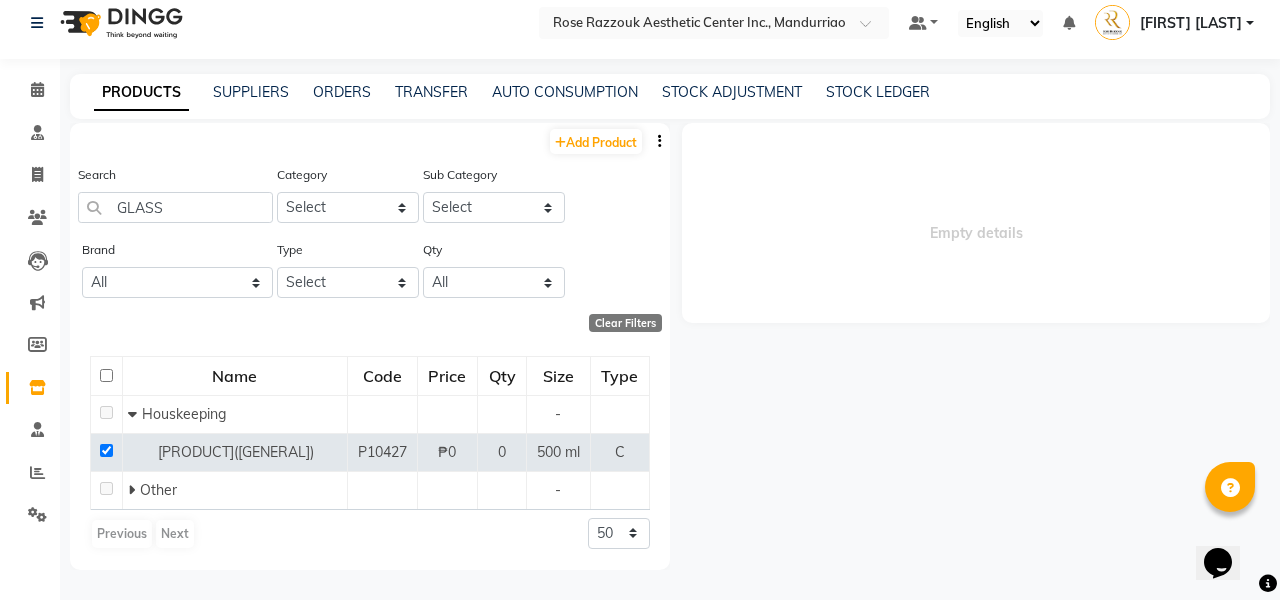 select 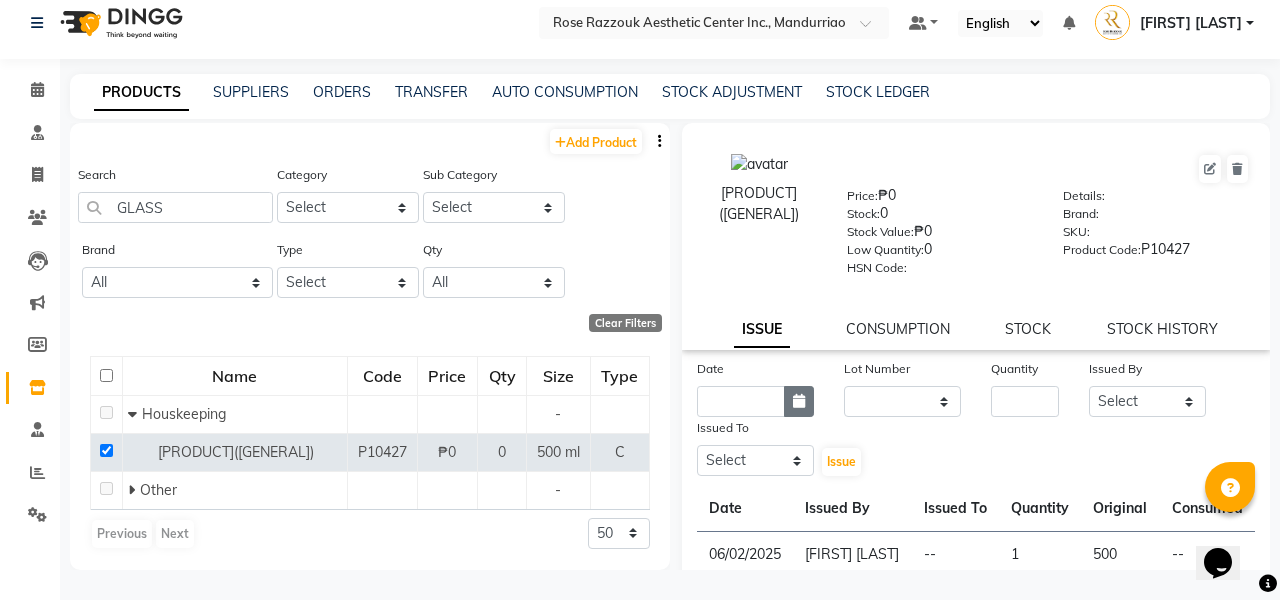 click 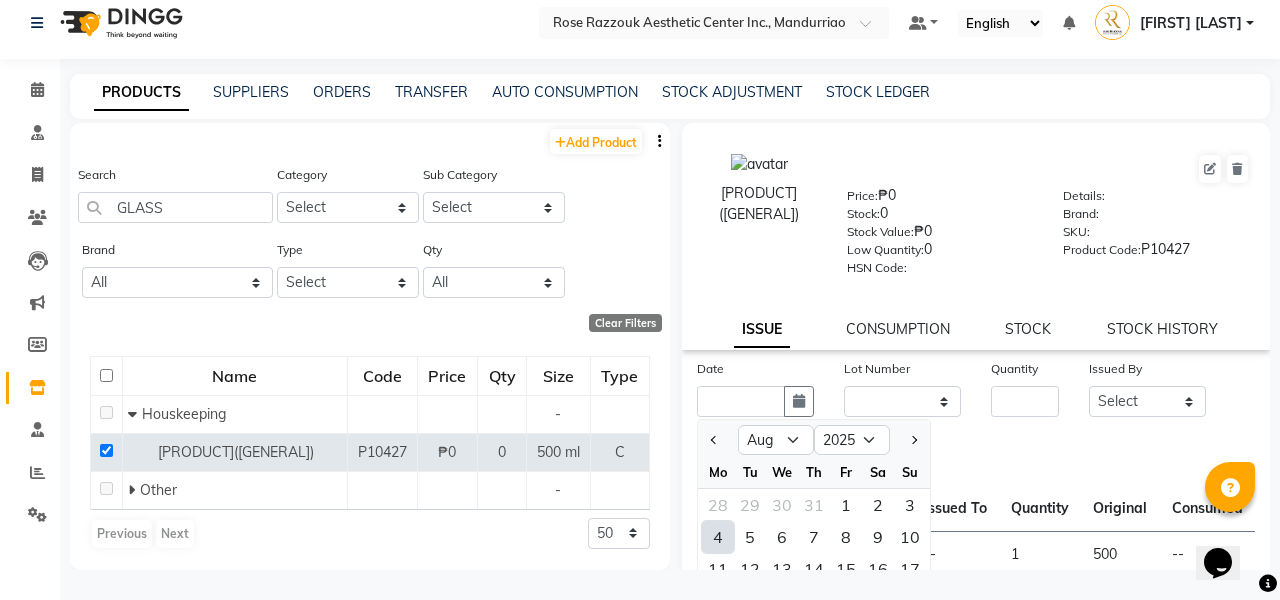 click on "4" 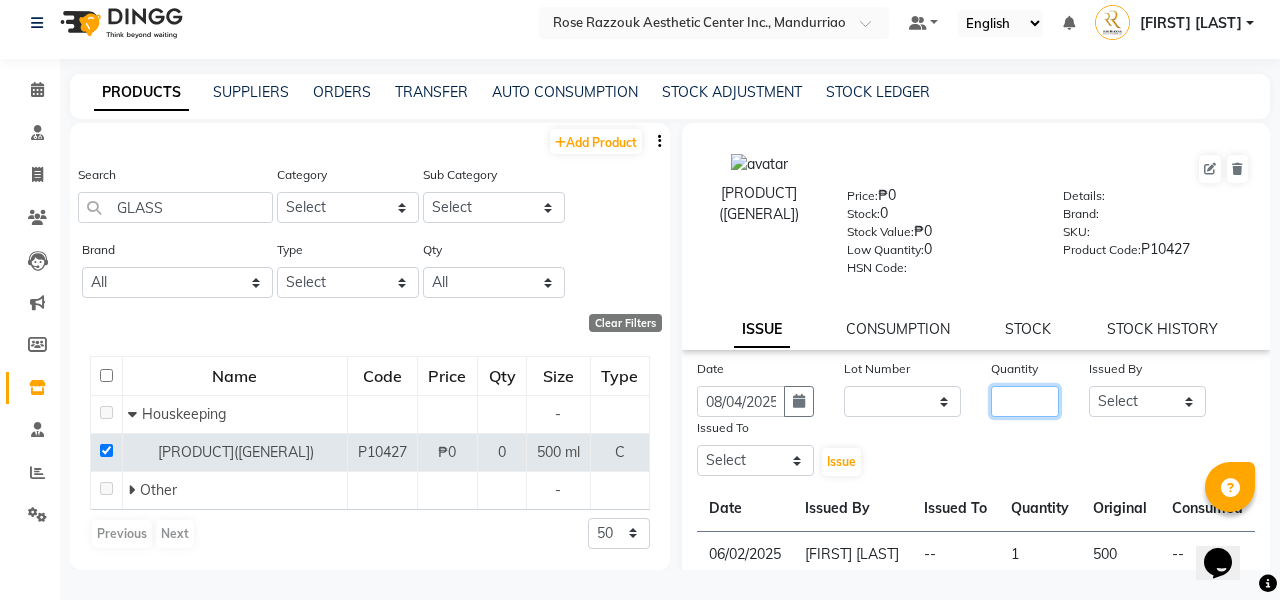 click 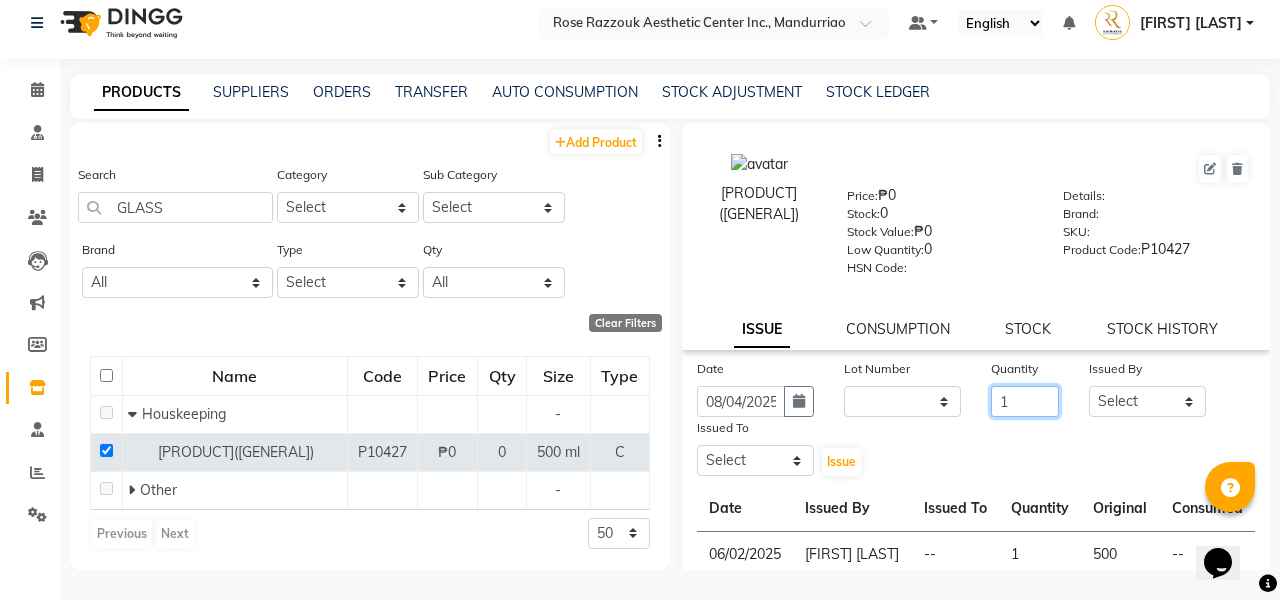 type on "1" 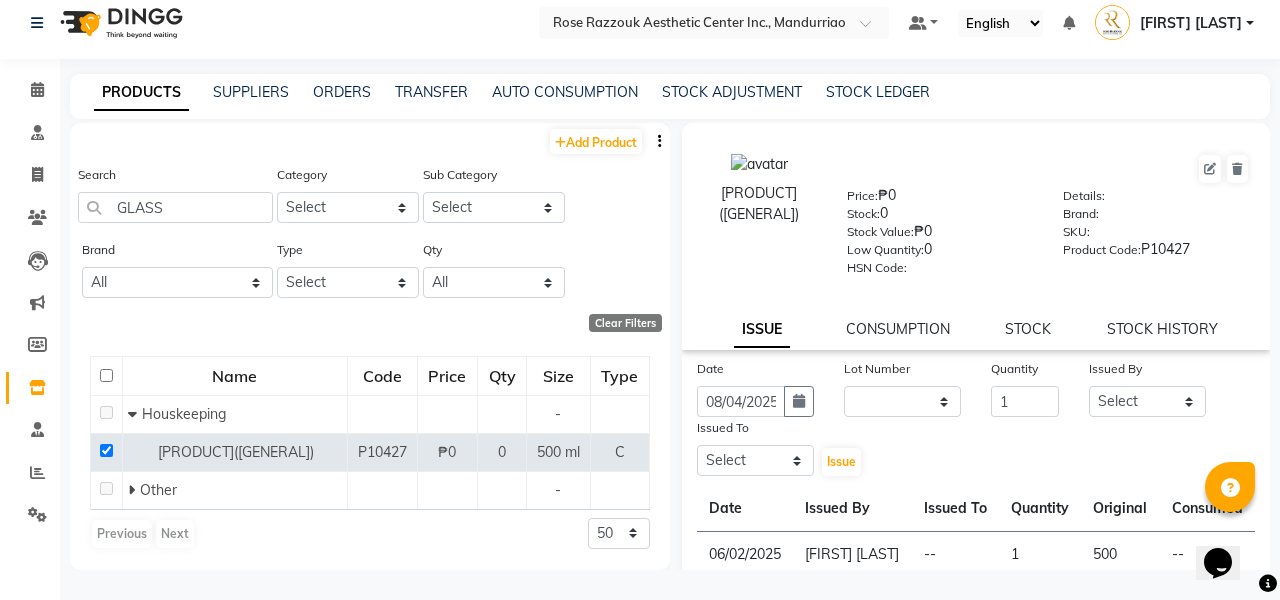 click on "MR.MUSCLE(GLASS CLEANER)  Price:   ₱0  Stock:   0  Stock Value:   ₱0  Low Quantity:  0  HSN Code:    Details:     Brand:     SKU:     Product Code:   P10427  ISSUE CONSUMPTION STOCK STOCK HISTORY" 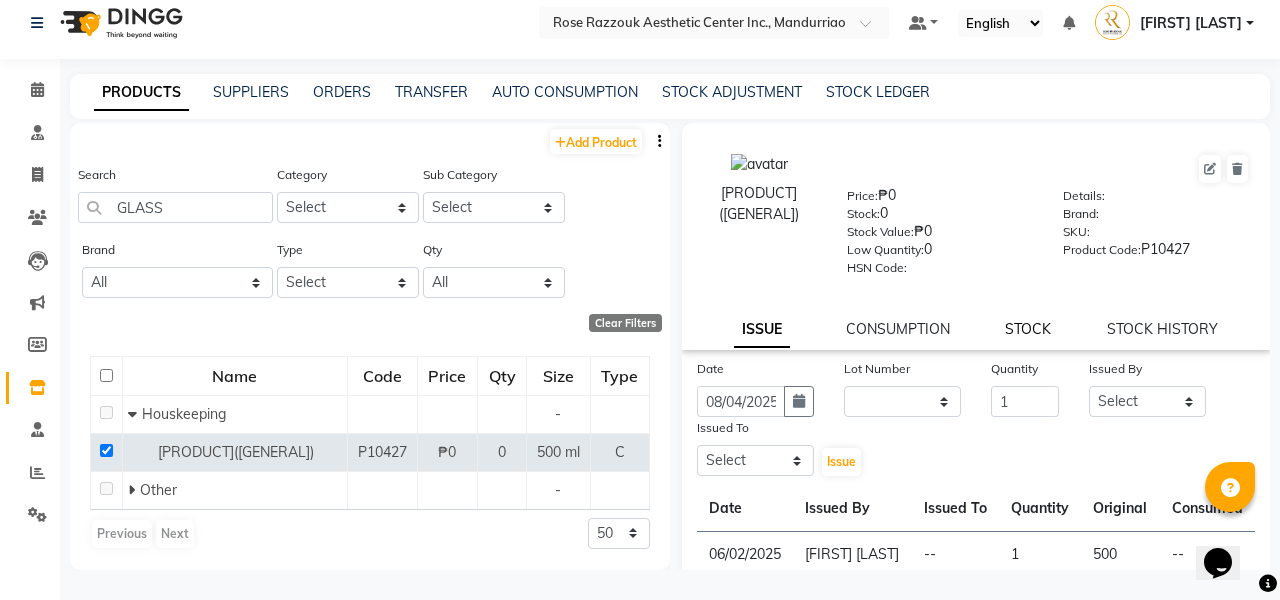 click on "STOCK" 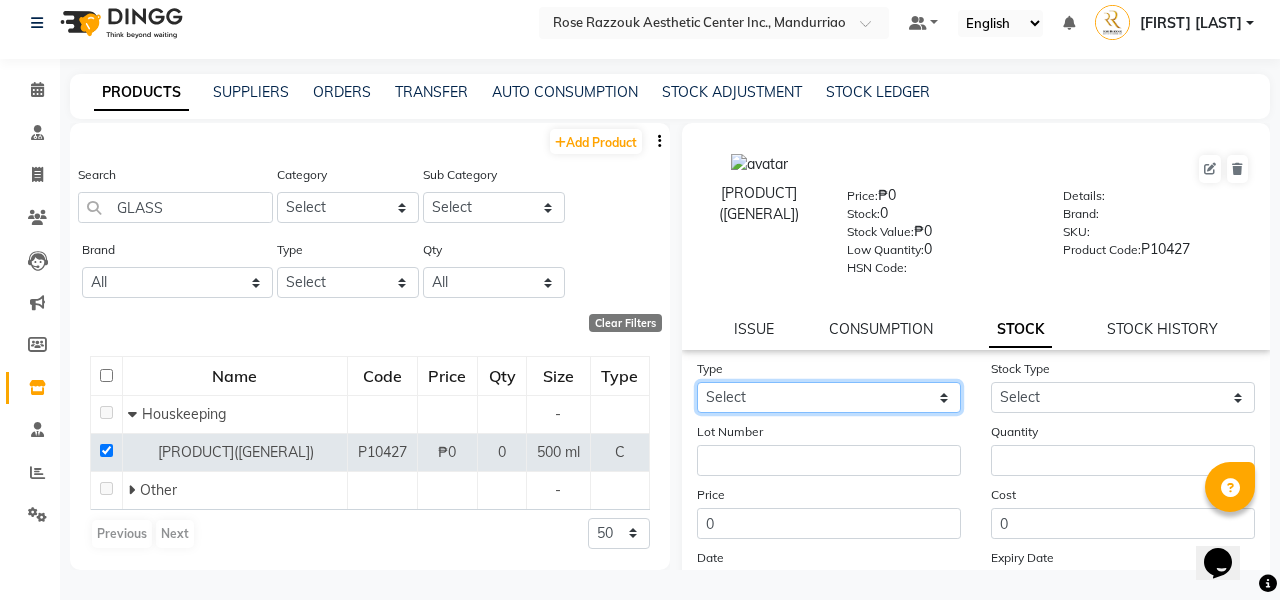 select on "in" 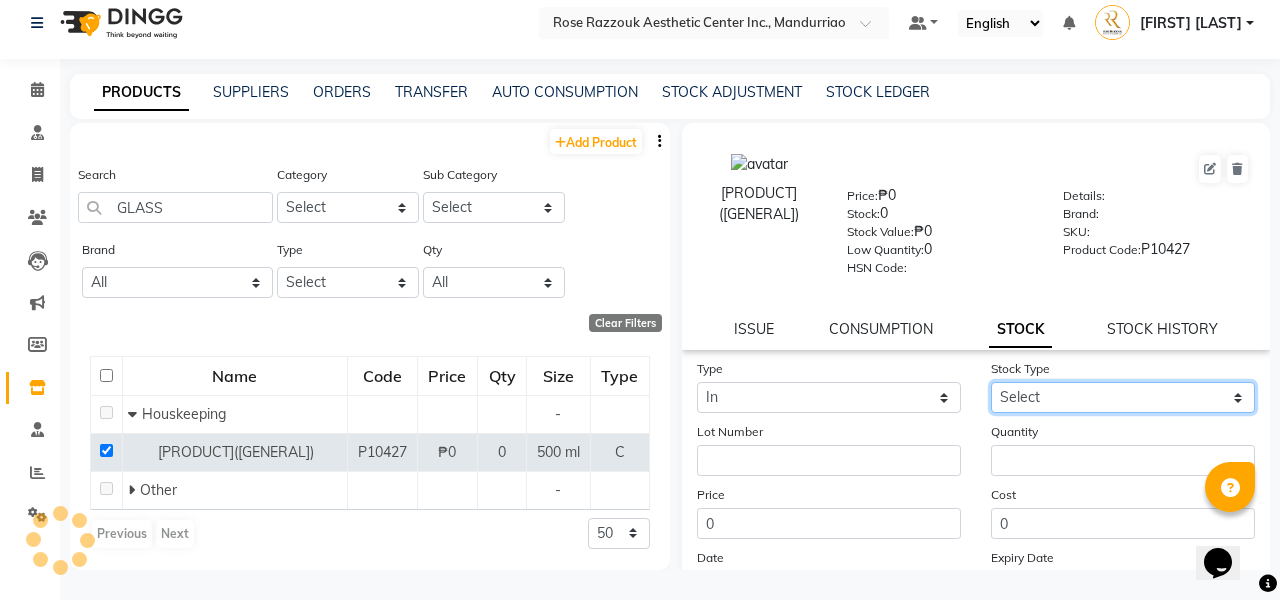 select on "new stock" 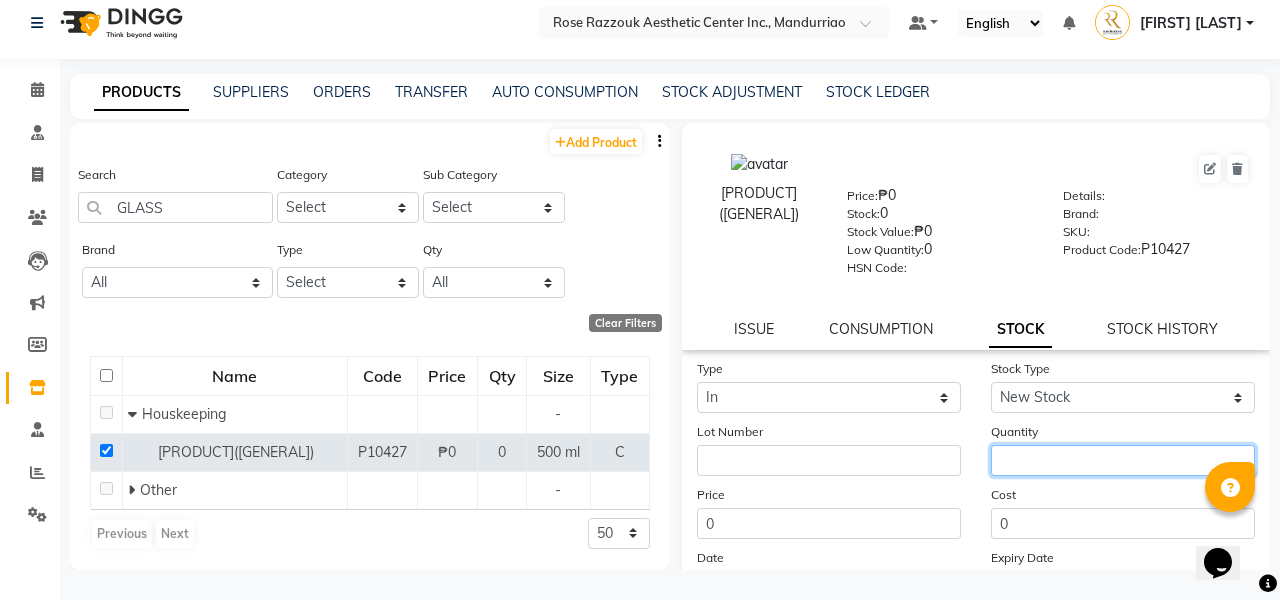 click 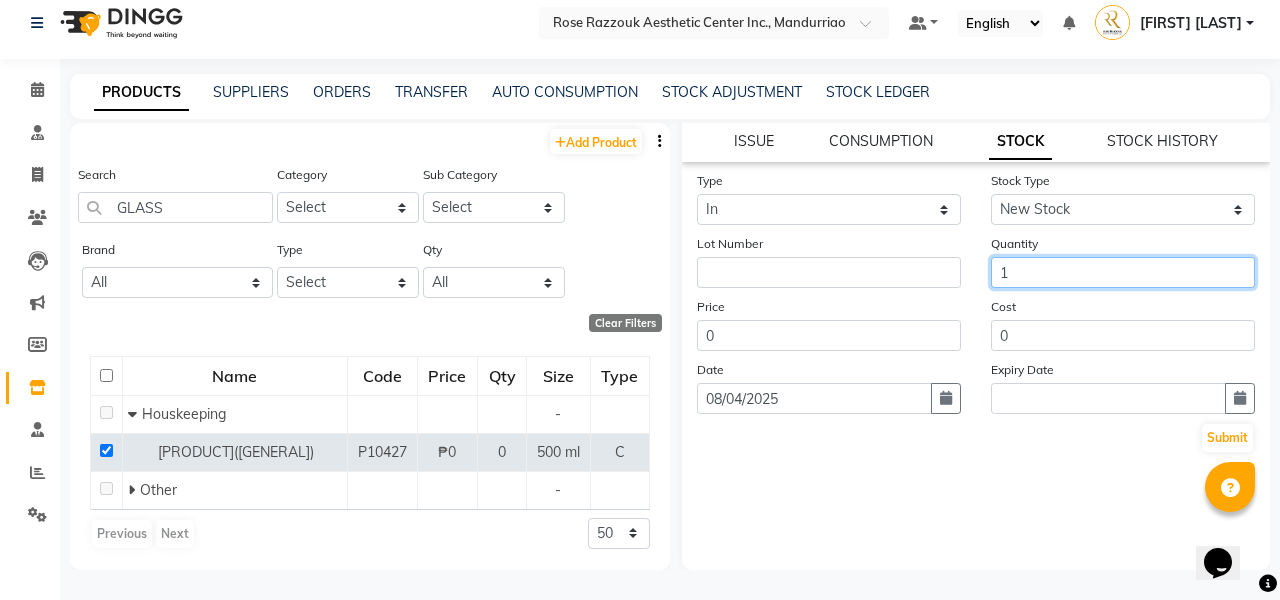 scroll, scrollTop: 188, scrollLeft: 0, axis: vertical 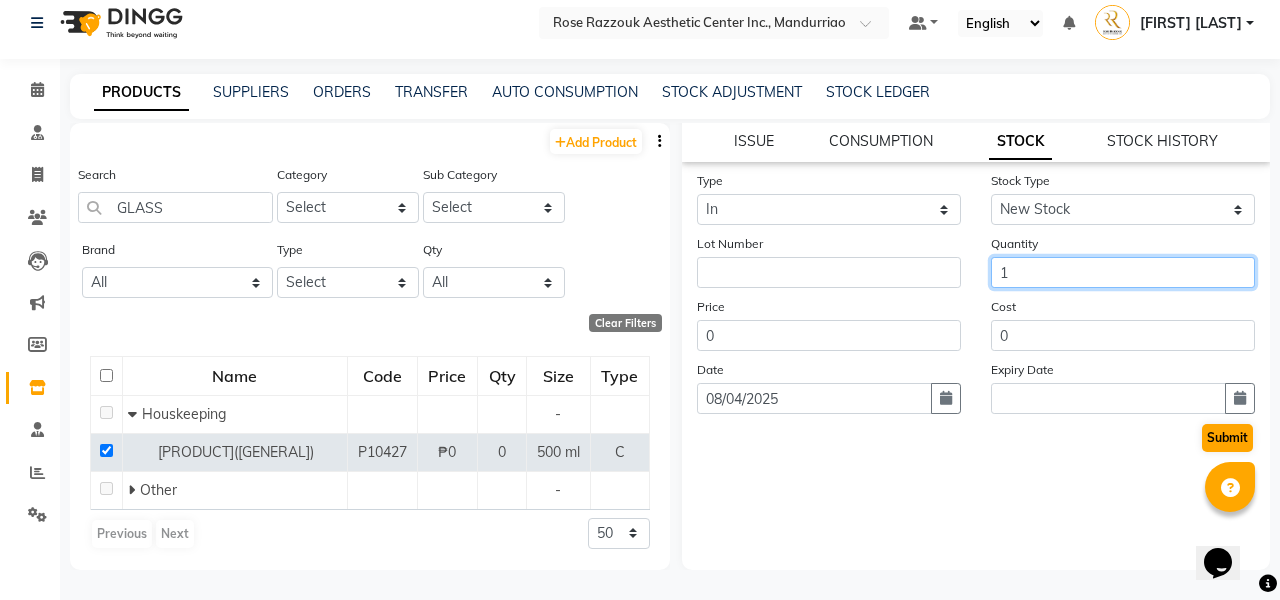 type on "1" 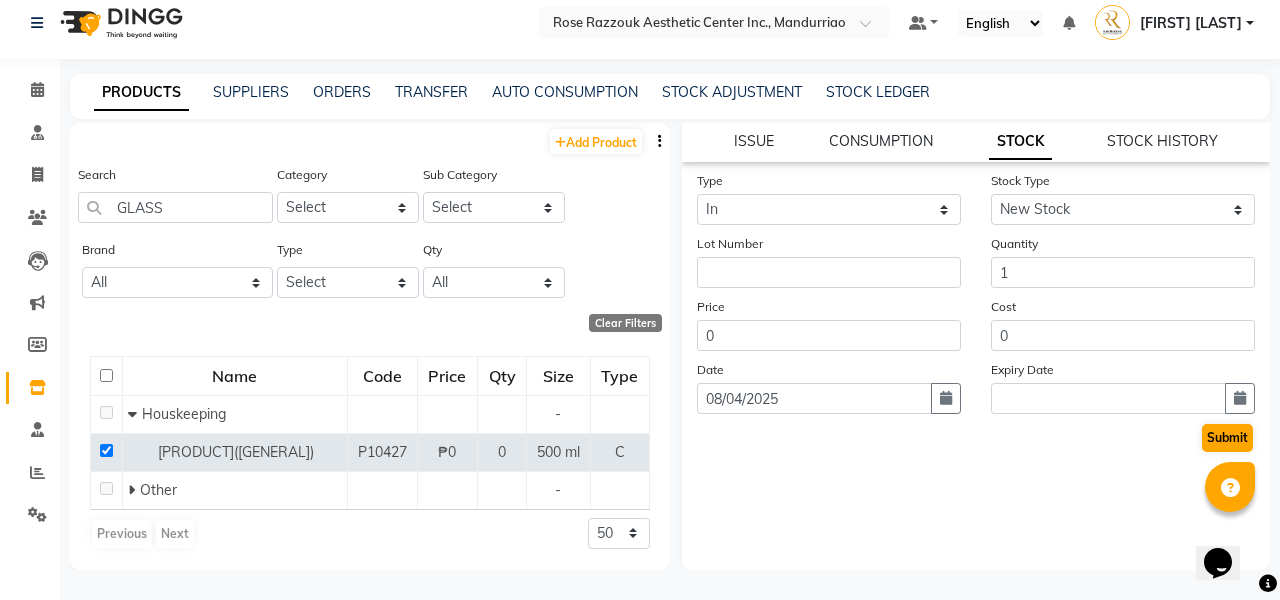 click on "Submit" 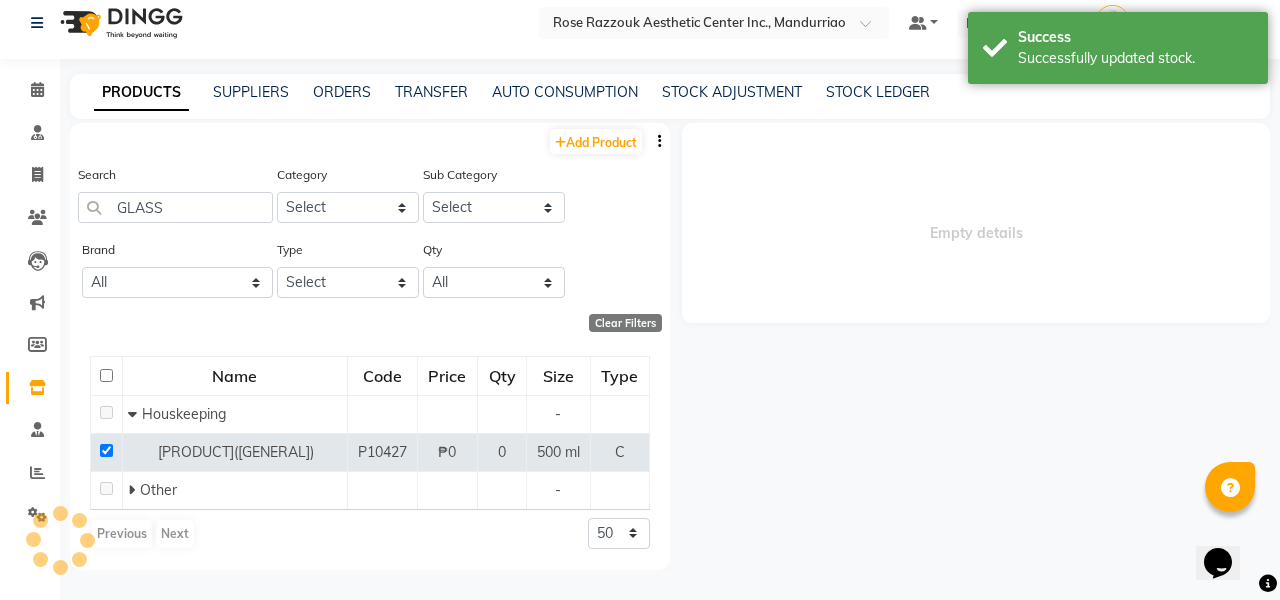 scroll, scrollTop: 0, scrollLeft: 0, axis: both 